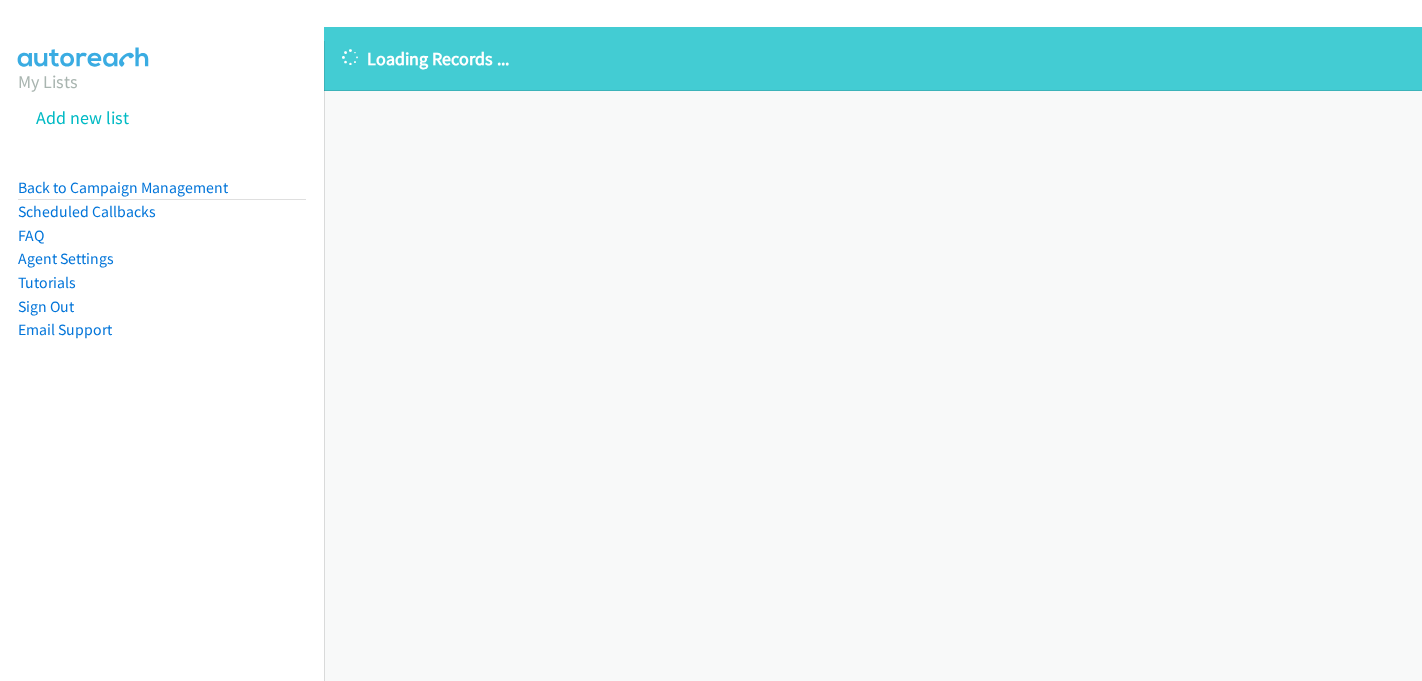 scroll, scrollTop: 0, scrollLeft: 0, axis: both 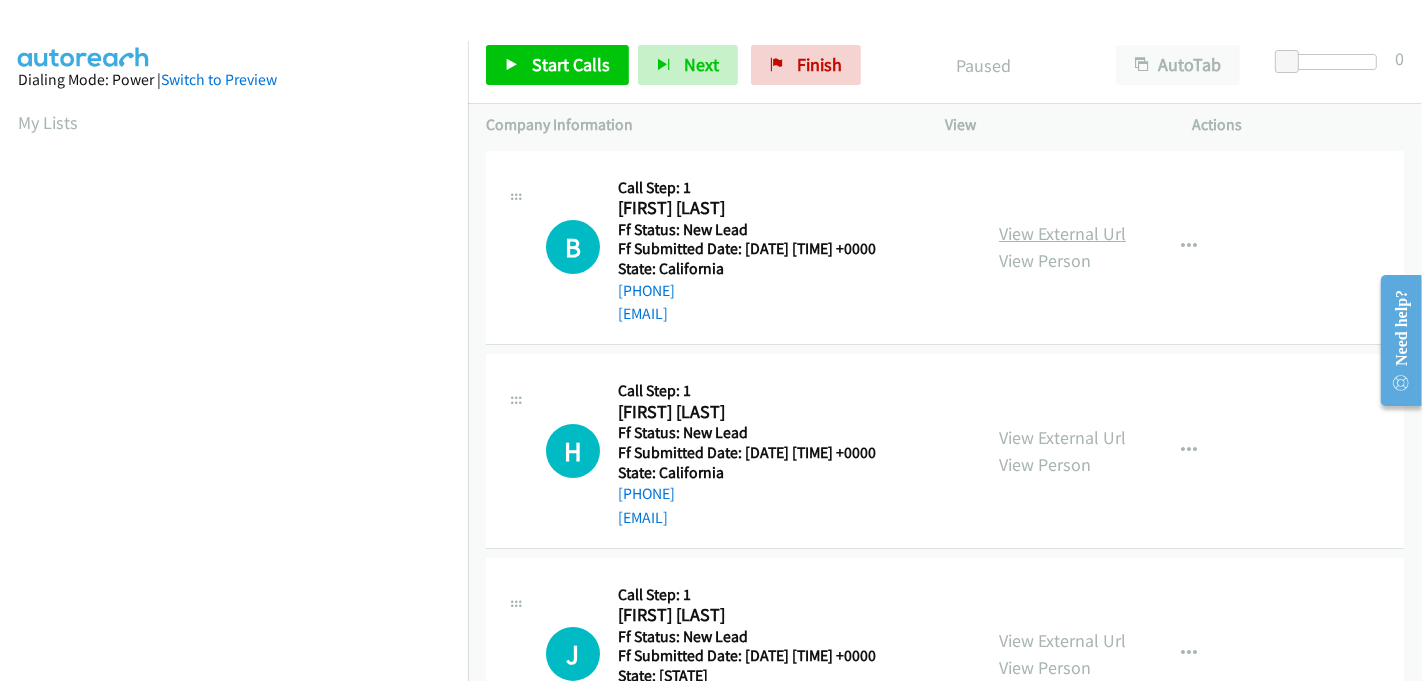 click on "View External Url" at bounding box center [1062, 233] 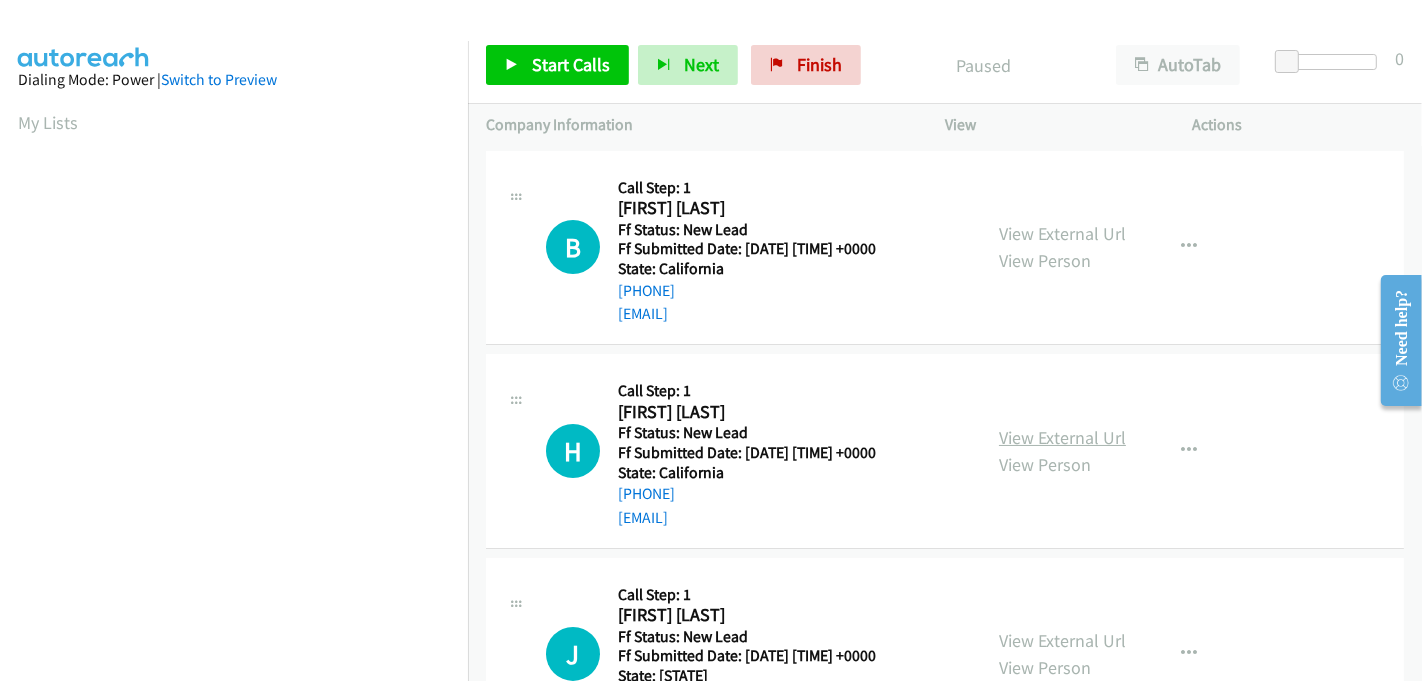 click on "View External Url" at bounding box center (1062, 437) 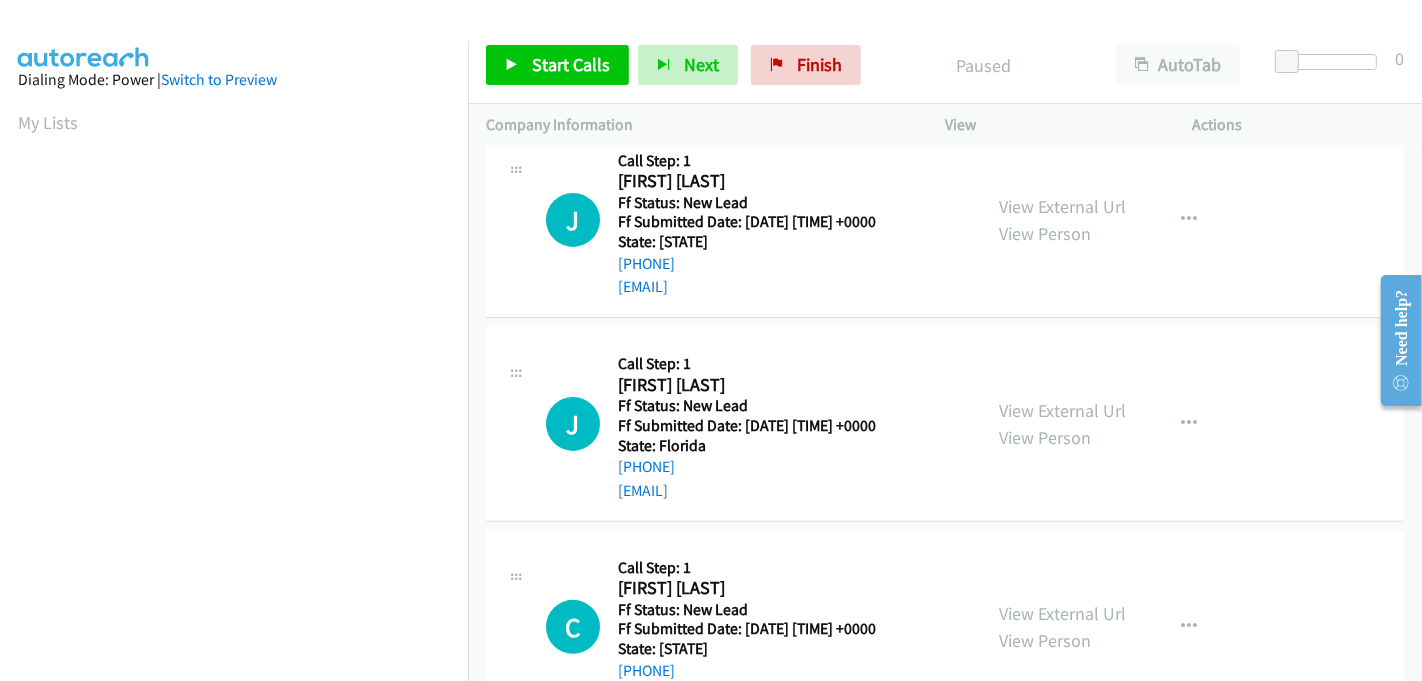 scroll, scrollTop: 444, scrollLeft: 0, axis: vertical 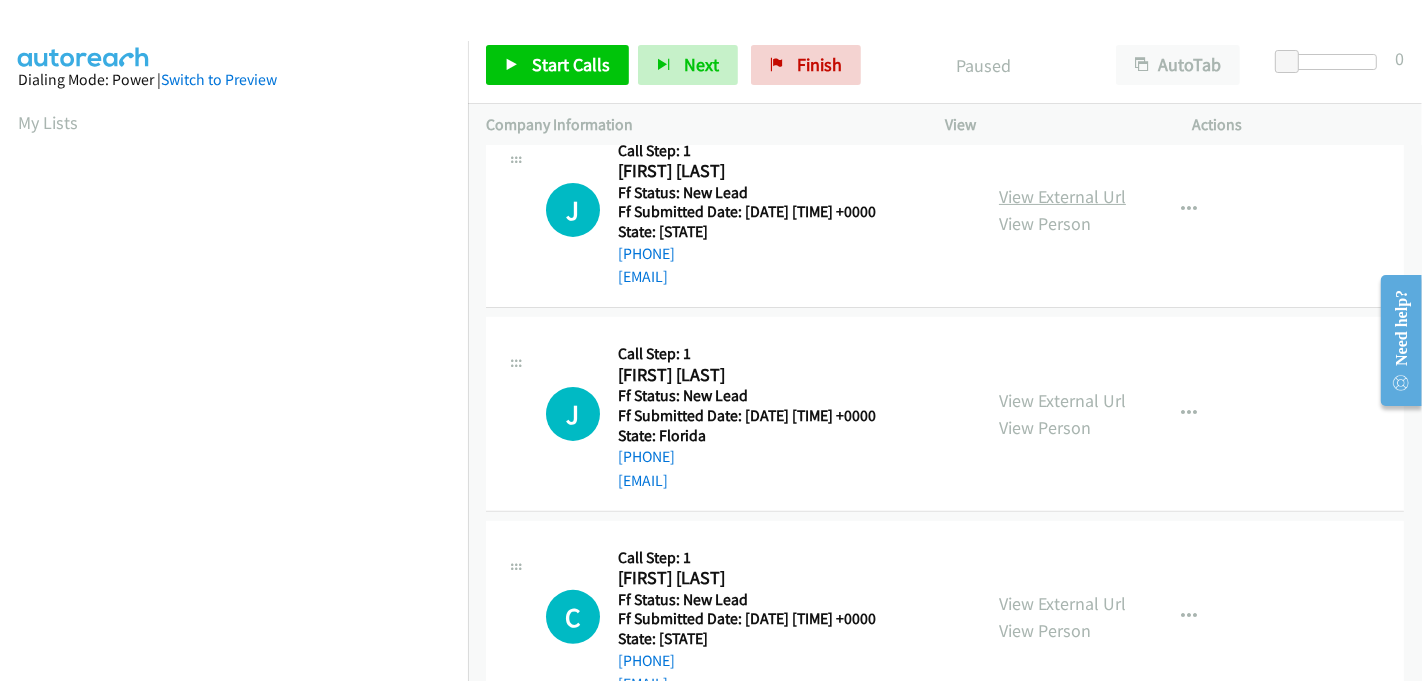click on "View External Url" at bounding box center (1062, 196) 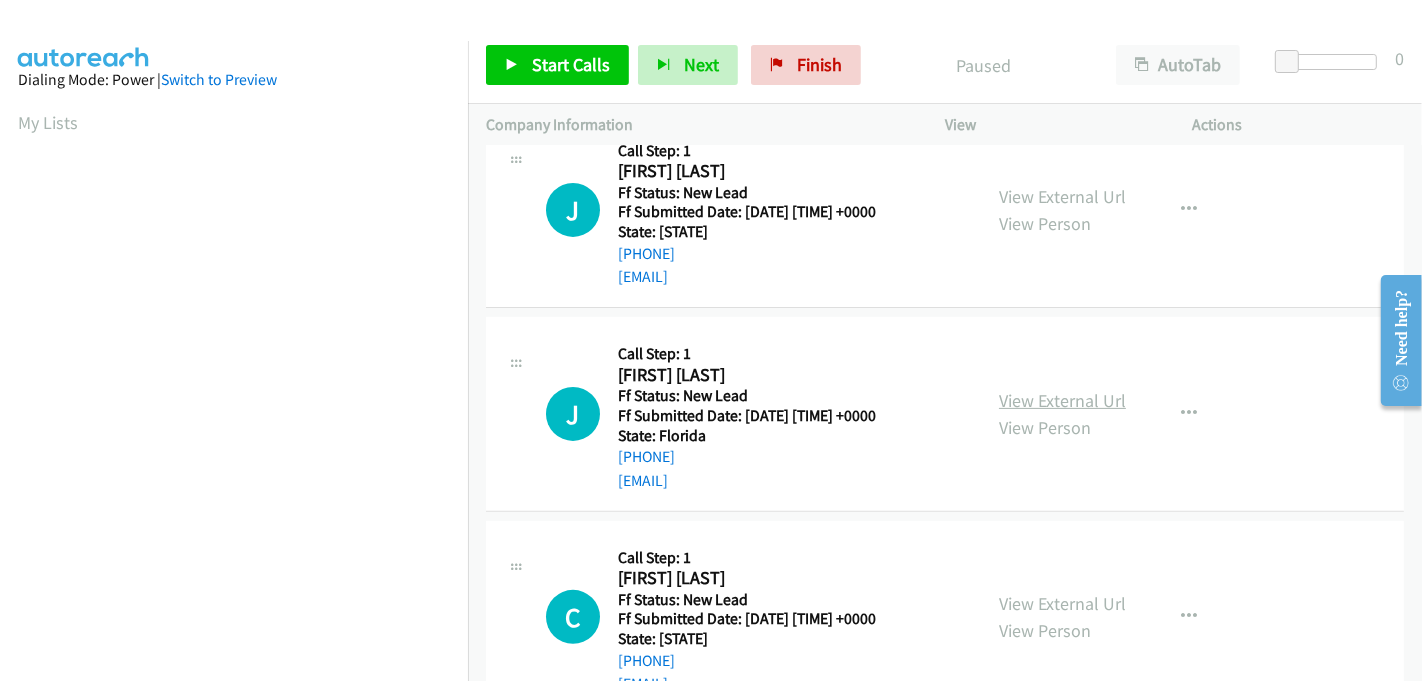 click on "View External Url" at bounding box center (1062, 400) 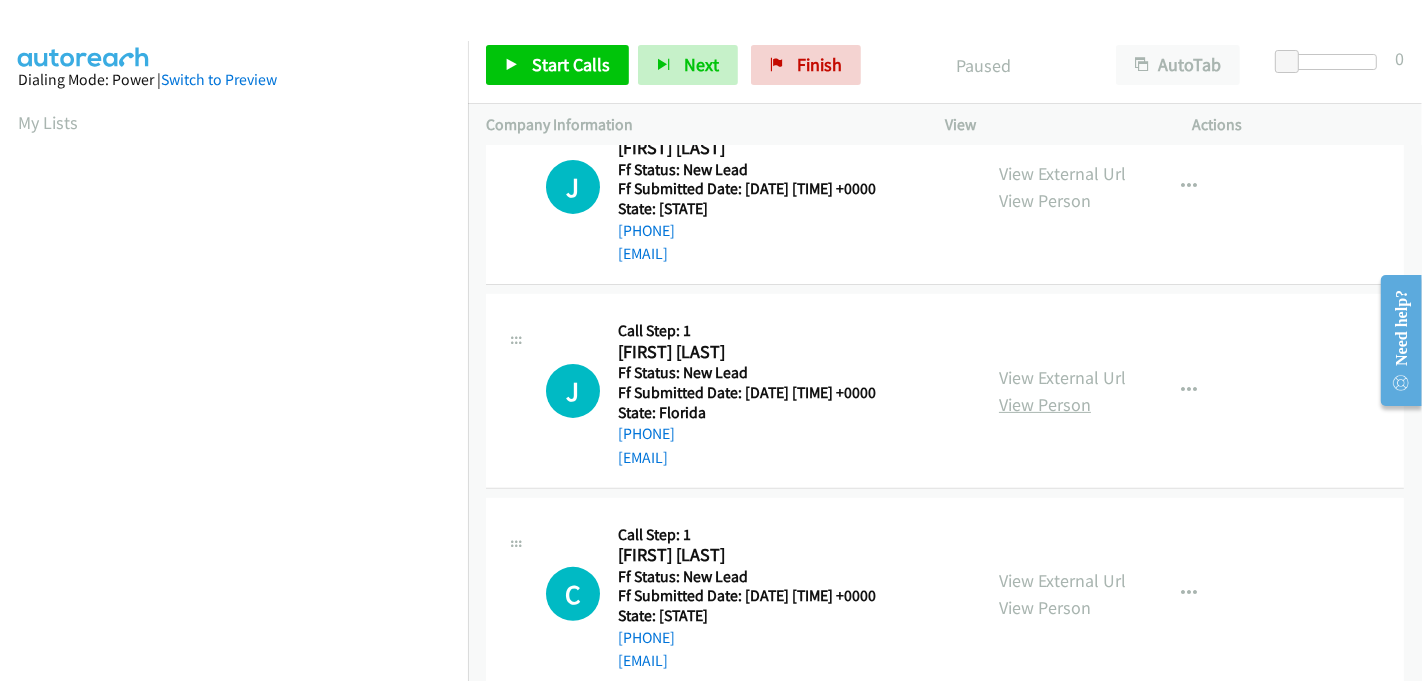 scroll, scrollTop: 507, scrollLeft: 0, axis: vertical 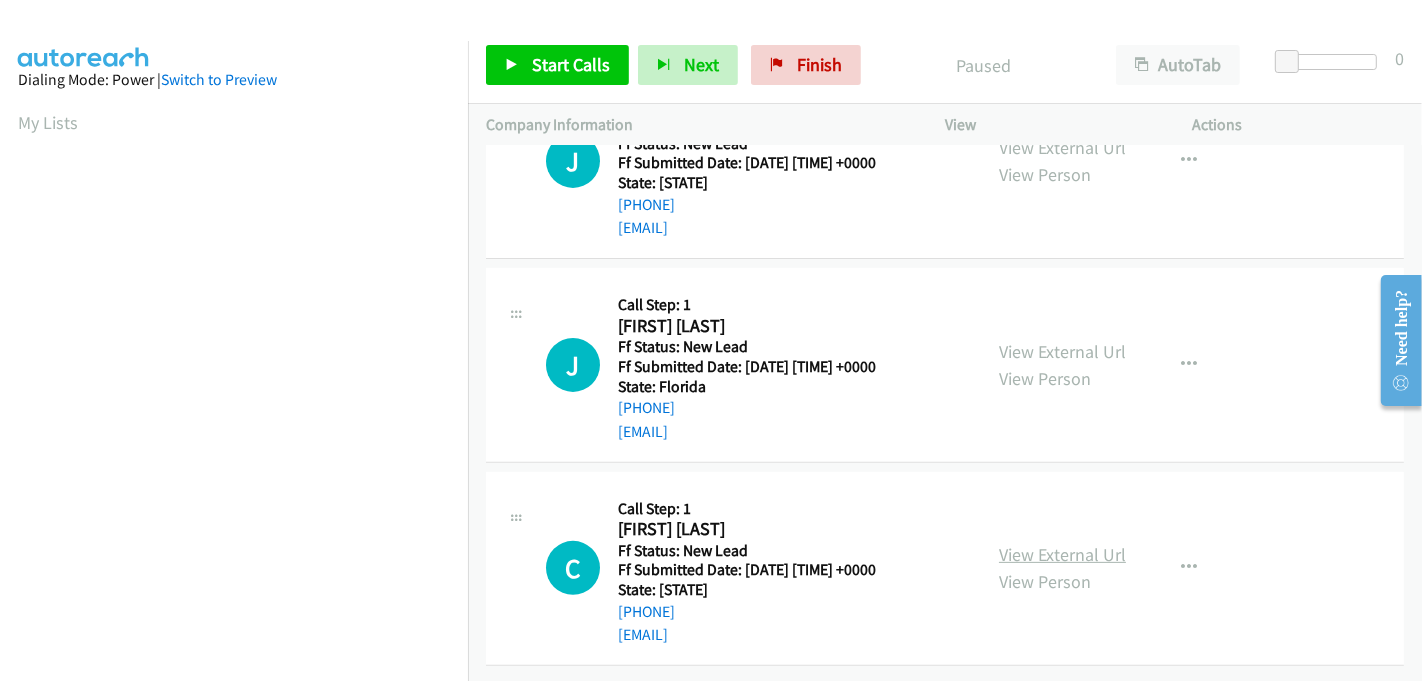 click on "View External Url" at bounding box center (1062, 554) 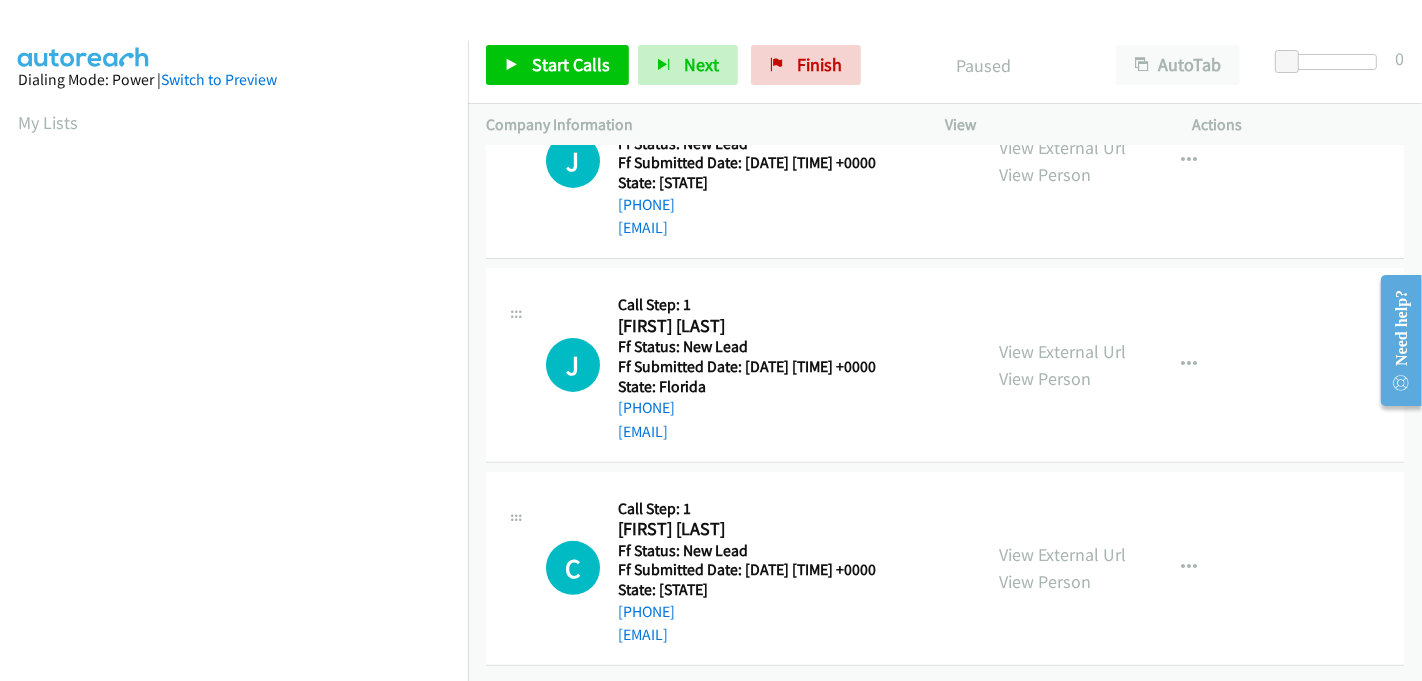 scroll, scrollTop: 442, scrollLeft: 0, axis: vertical 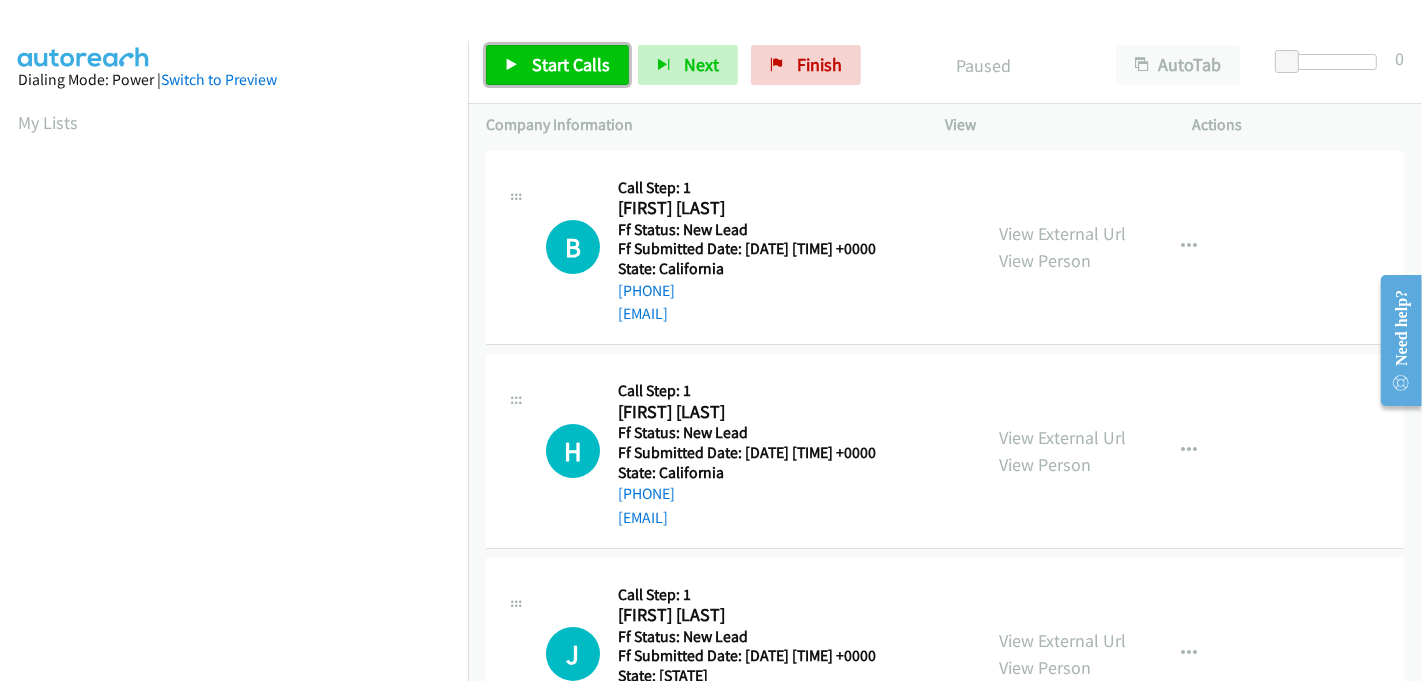 click on "Start Calls" at bounding box center (571, 64) 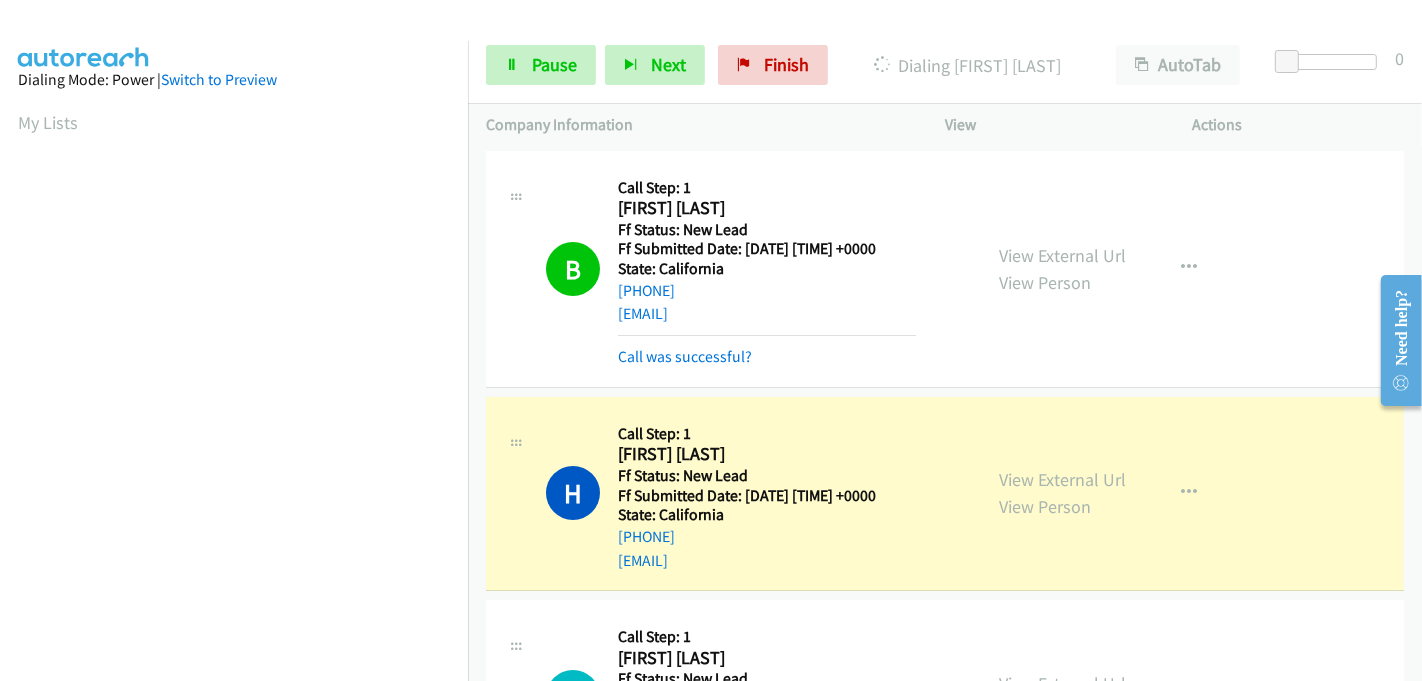 scroll, scrollTop: 442, scrollLeft: 0, axis: vertical 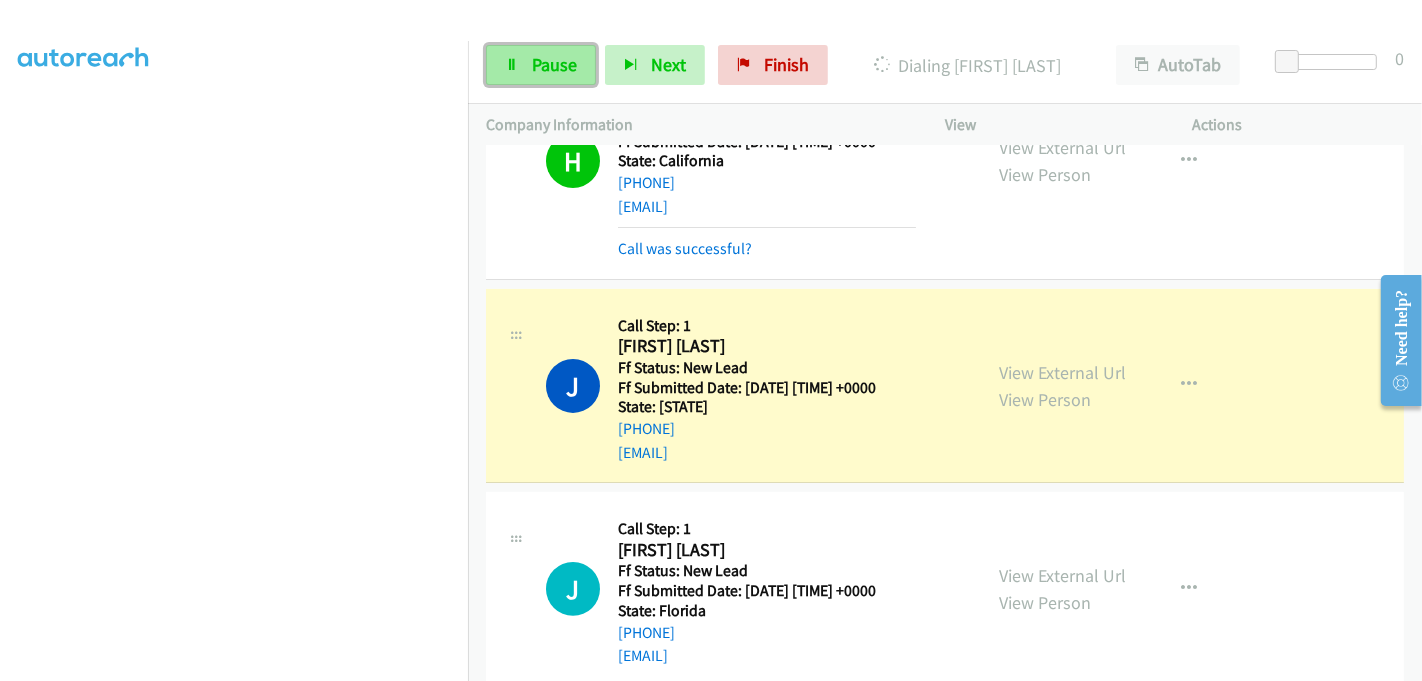 click on "Pause" at bounding box center (554, 64) 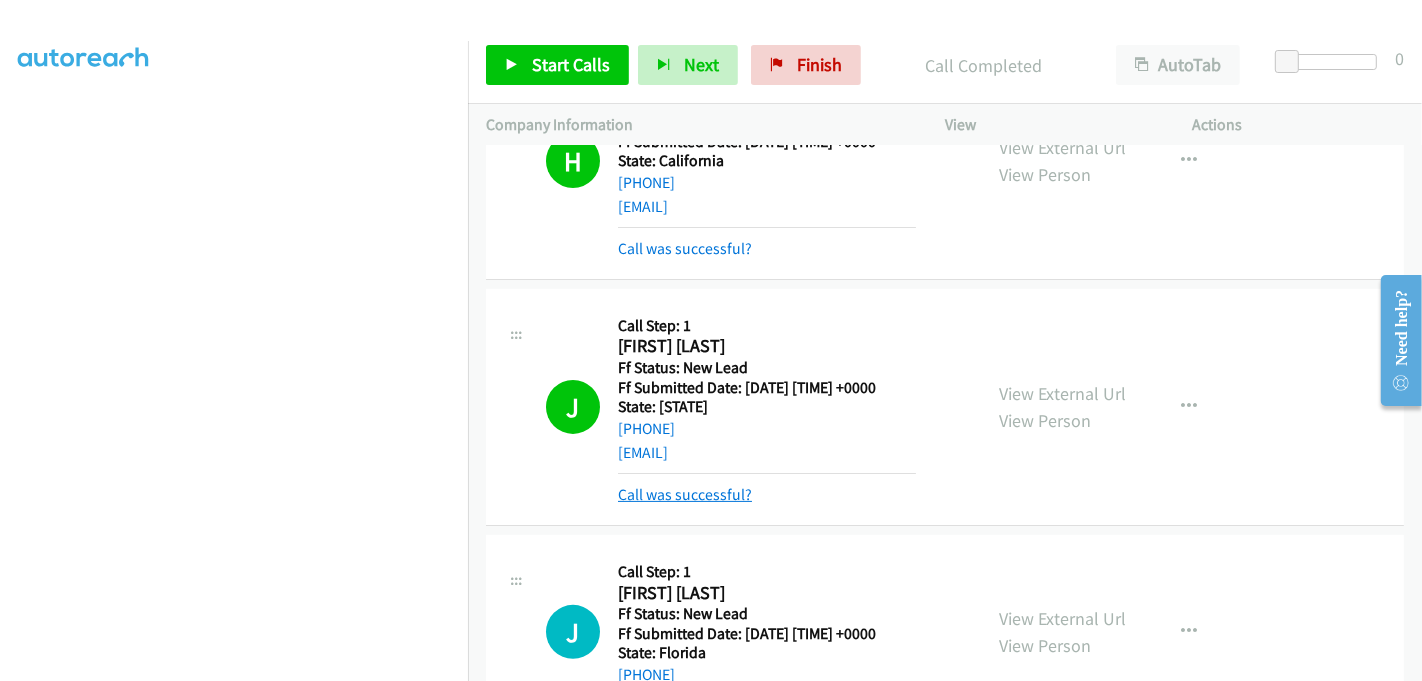 click on "Call was successful?" at bounding box center (685, 494) 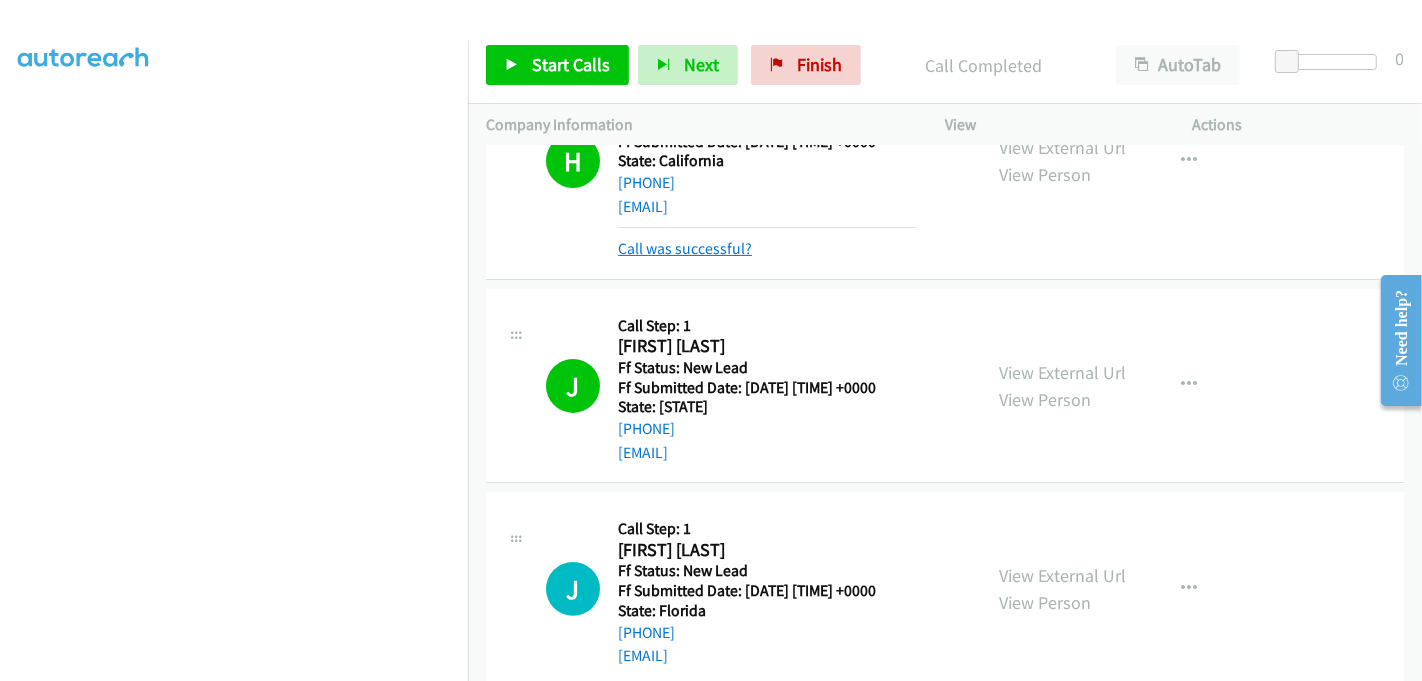 click on "Call was successful?" at bounding box center [685, 248] 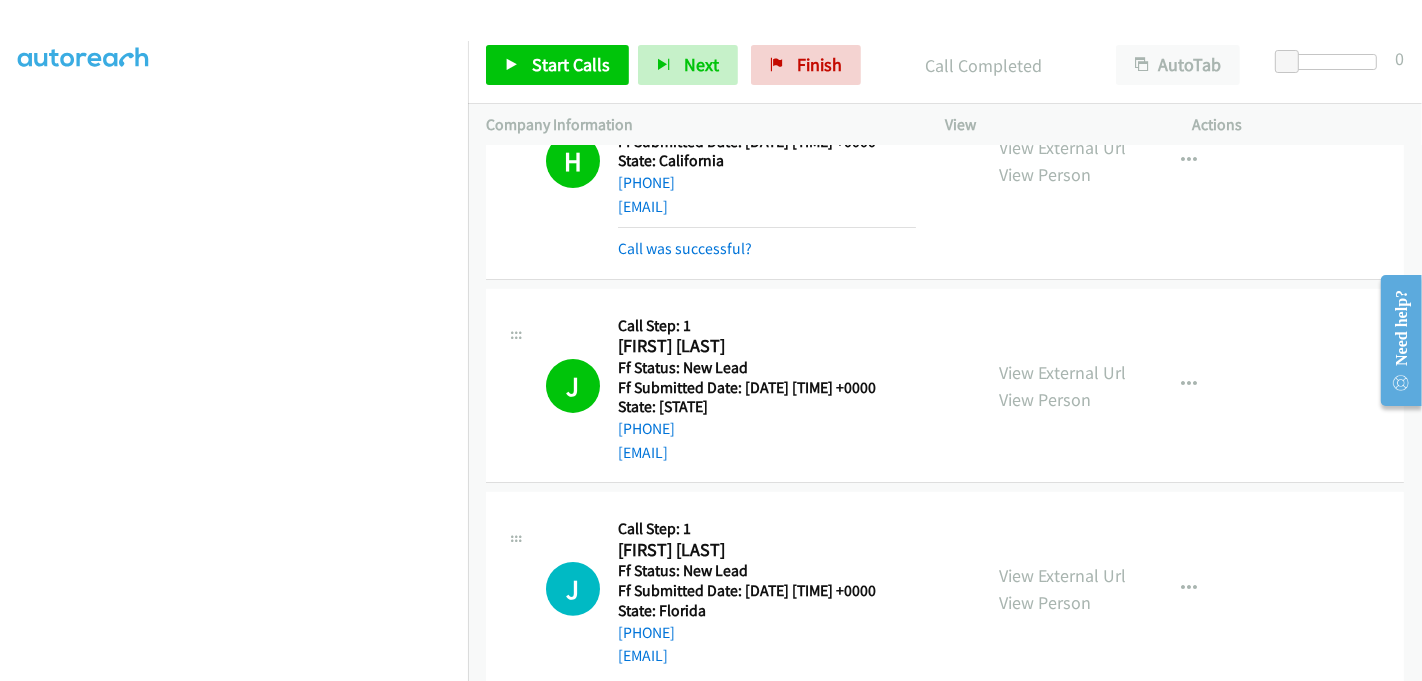 scroll, scrollTop: 333, scrollLeft: 0, axis: vertical 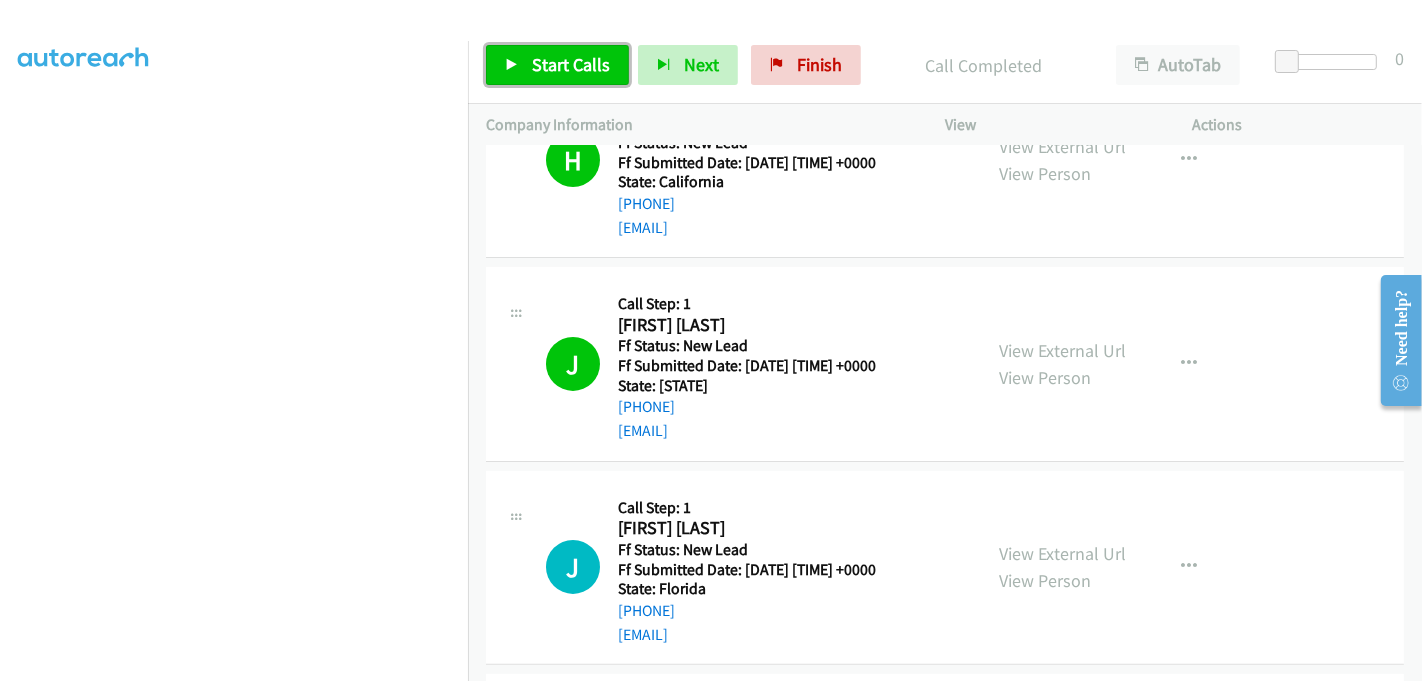 click on "Start Calls" at bounding box center (571, 64) 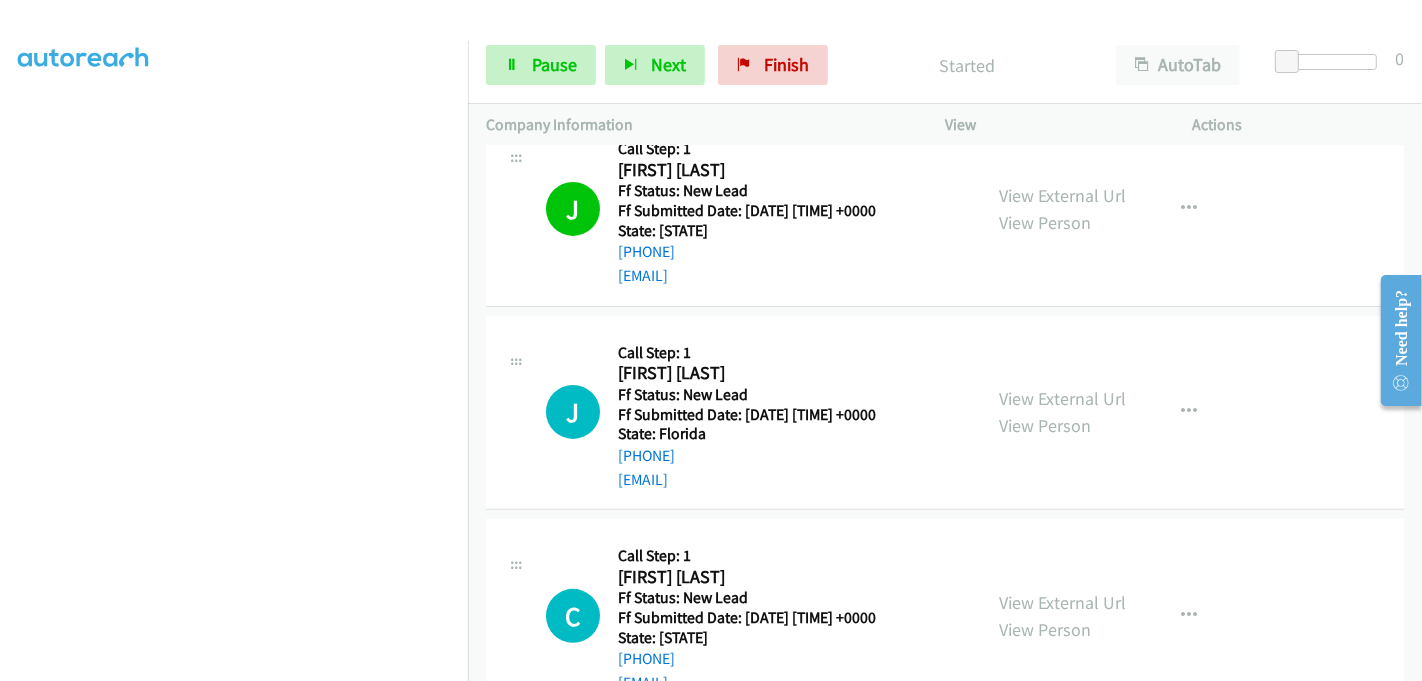 scroll, scrollTop: 666, scrollLeft: 0, axis: vertical 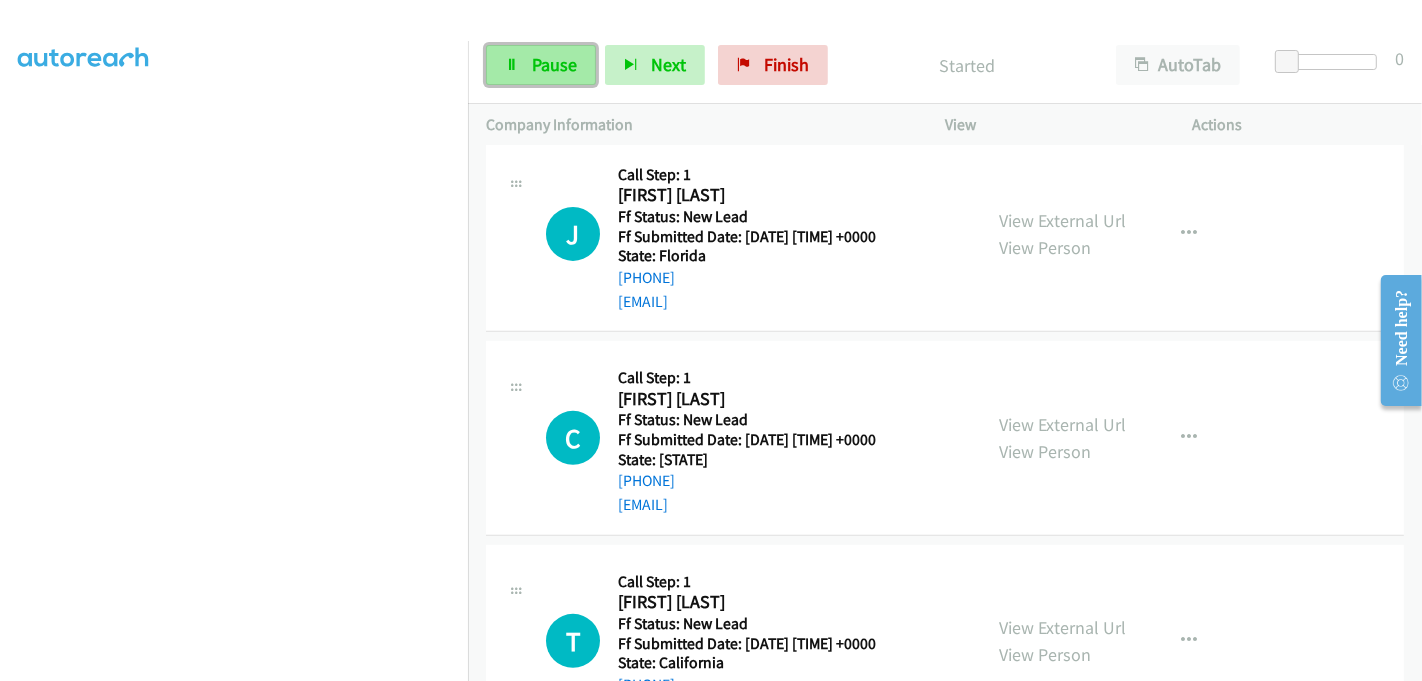 click on "Pause" at bounding box center [554, 64] 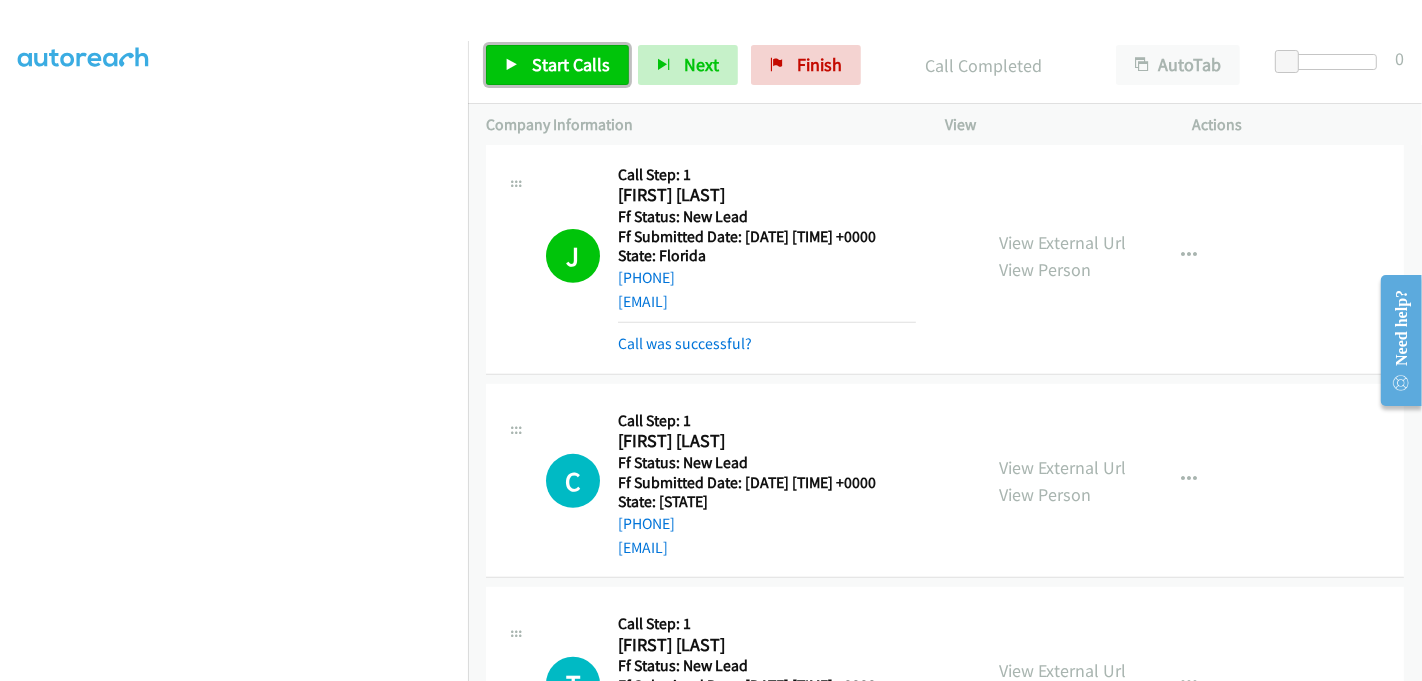 click on "Start Calls" at bounding box center (571, 64) 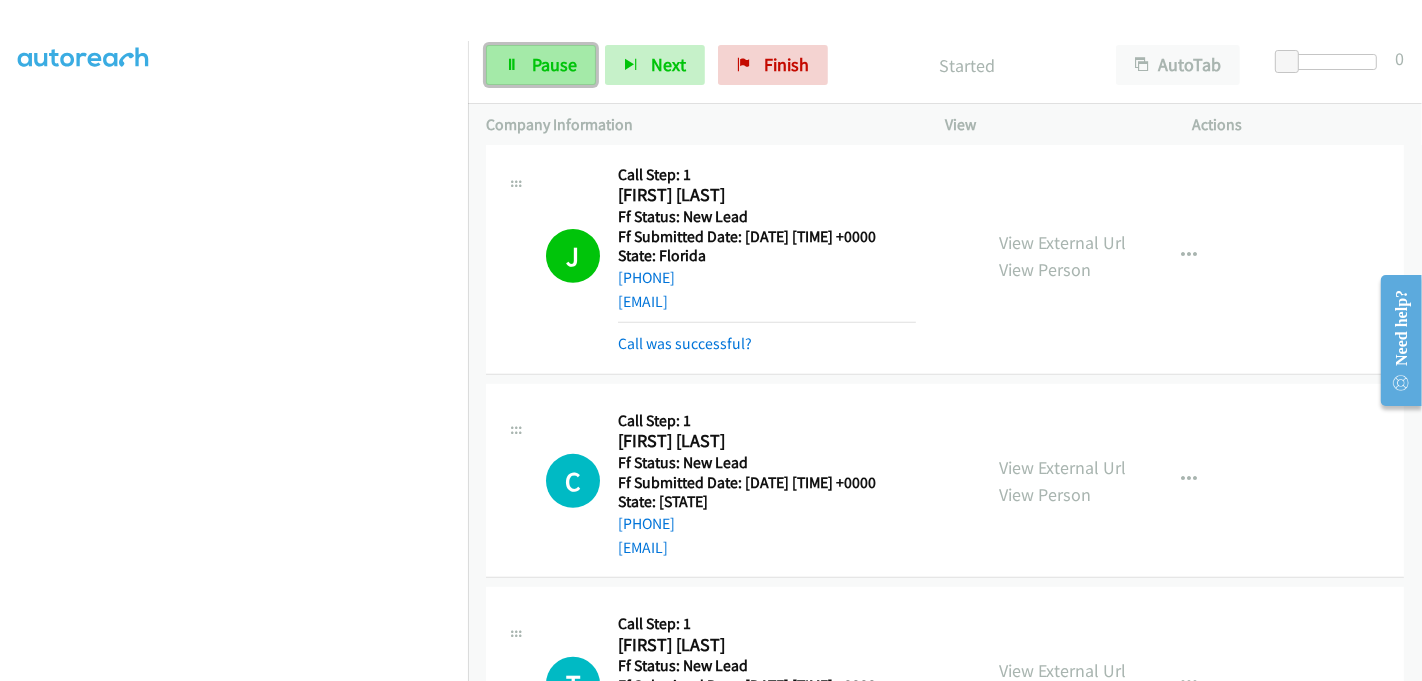 click on "Pause" at bounding box center [554, 64] 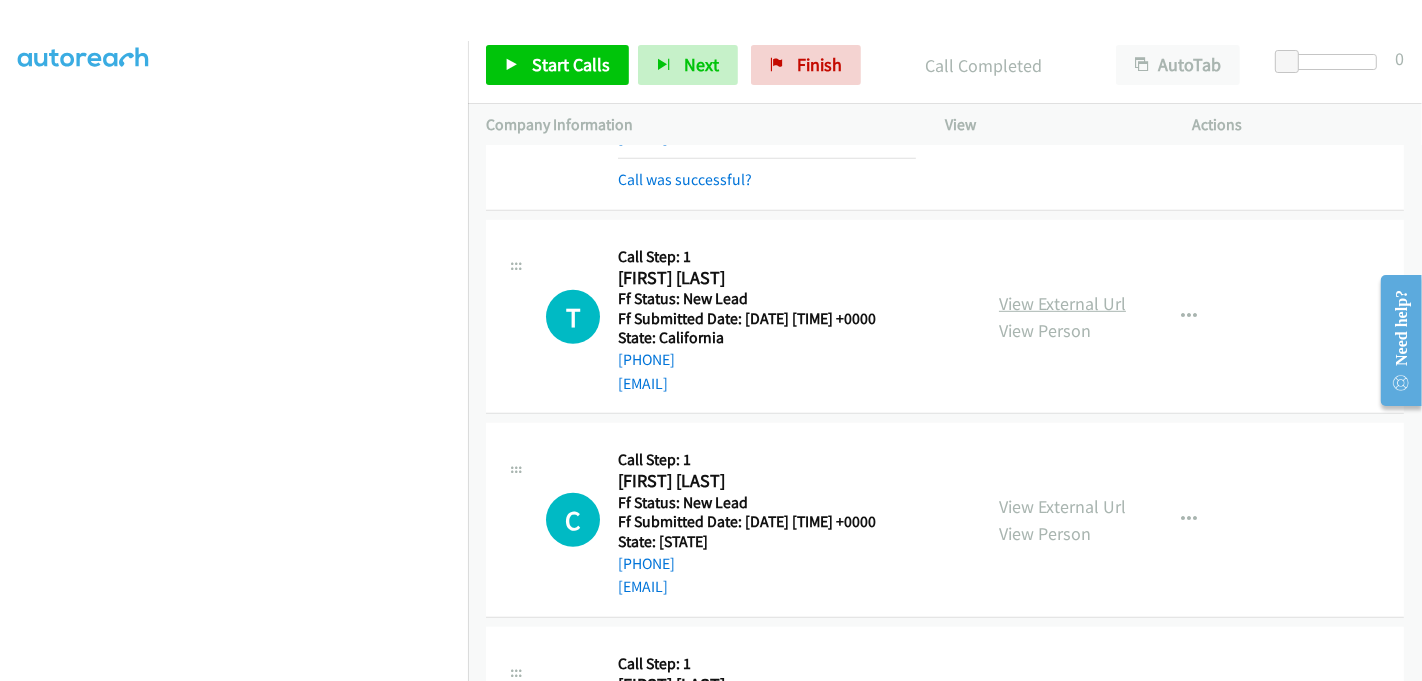 scroll, scrollTop: 1111, scrollLeft: 0, axis: vertical 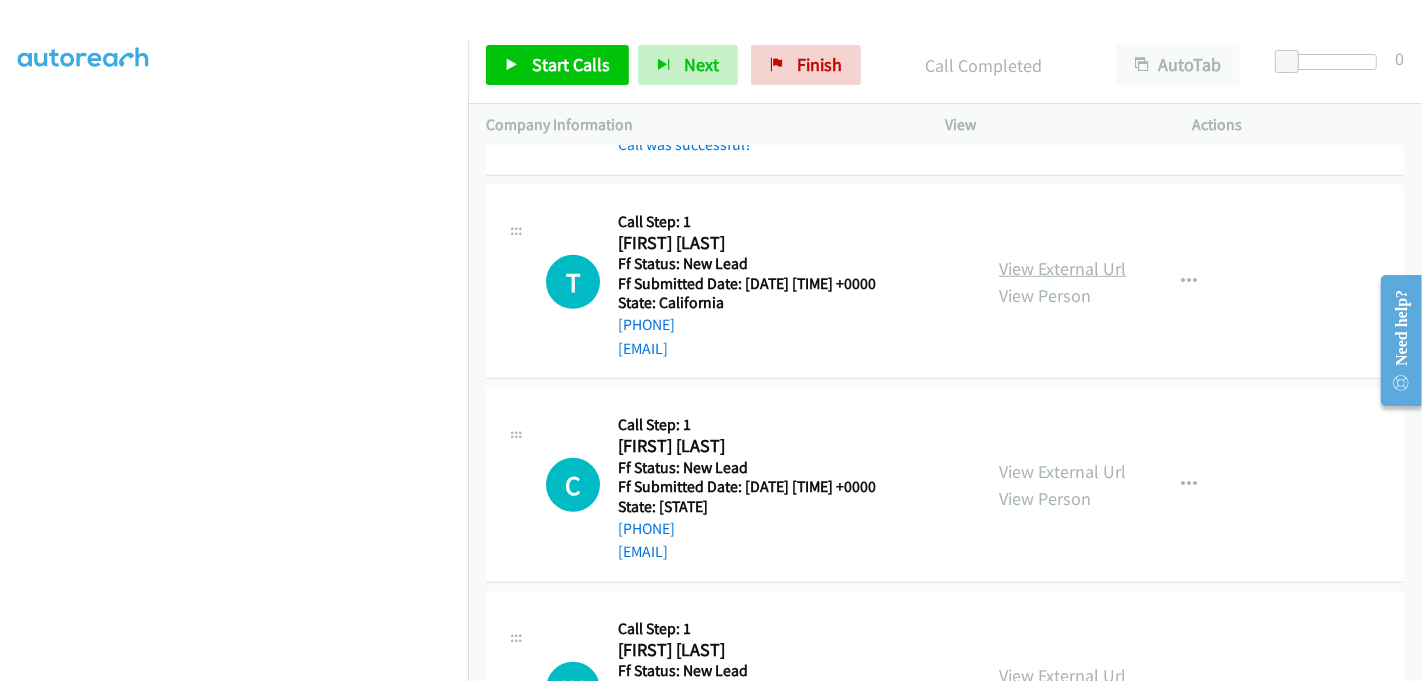 click on "View External Url" at bounding box center [1062, 268] 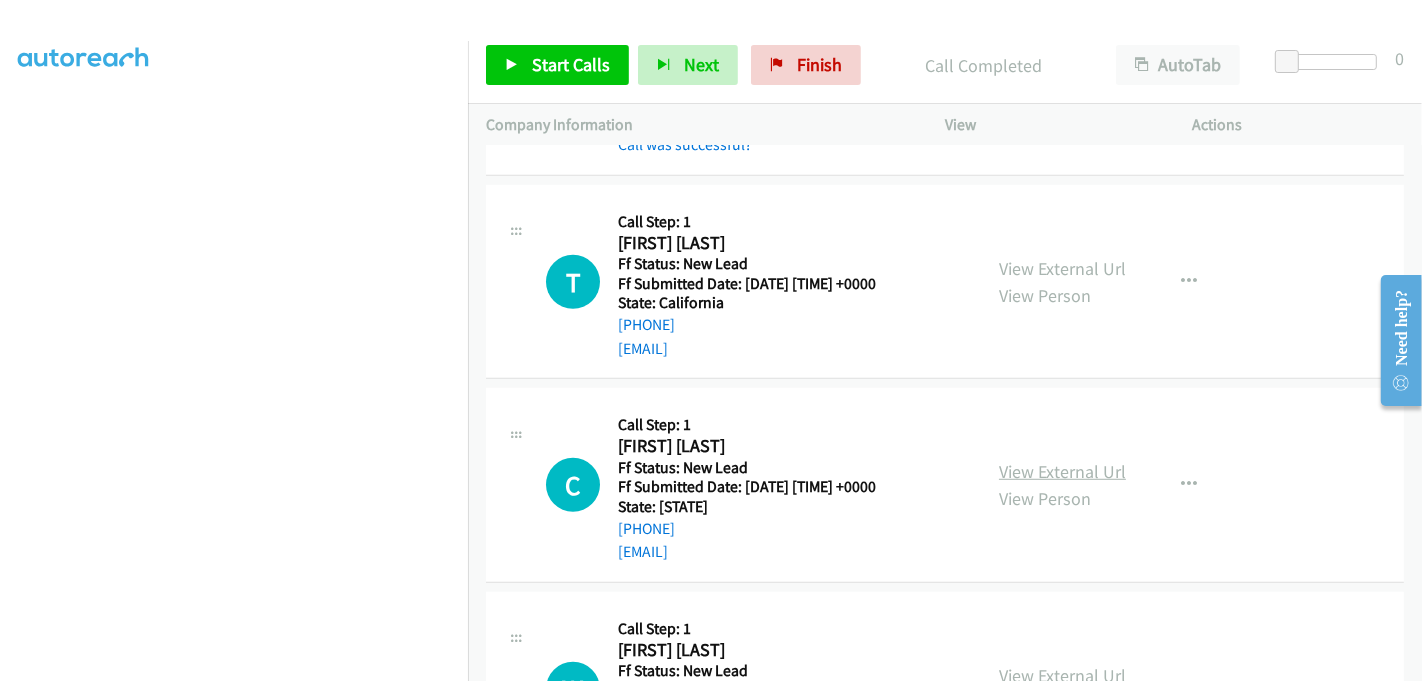 scroll, scrollTop: 1111, scrollLeft: 0, axis: vertical 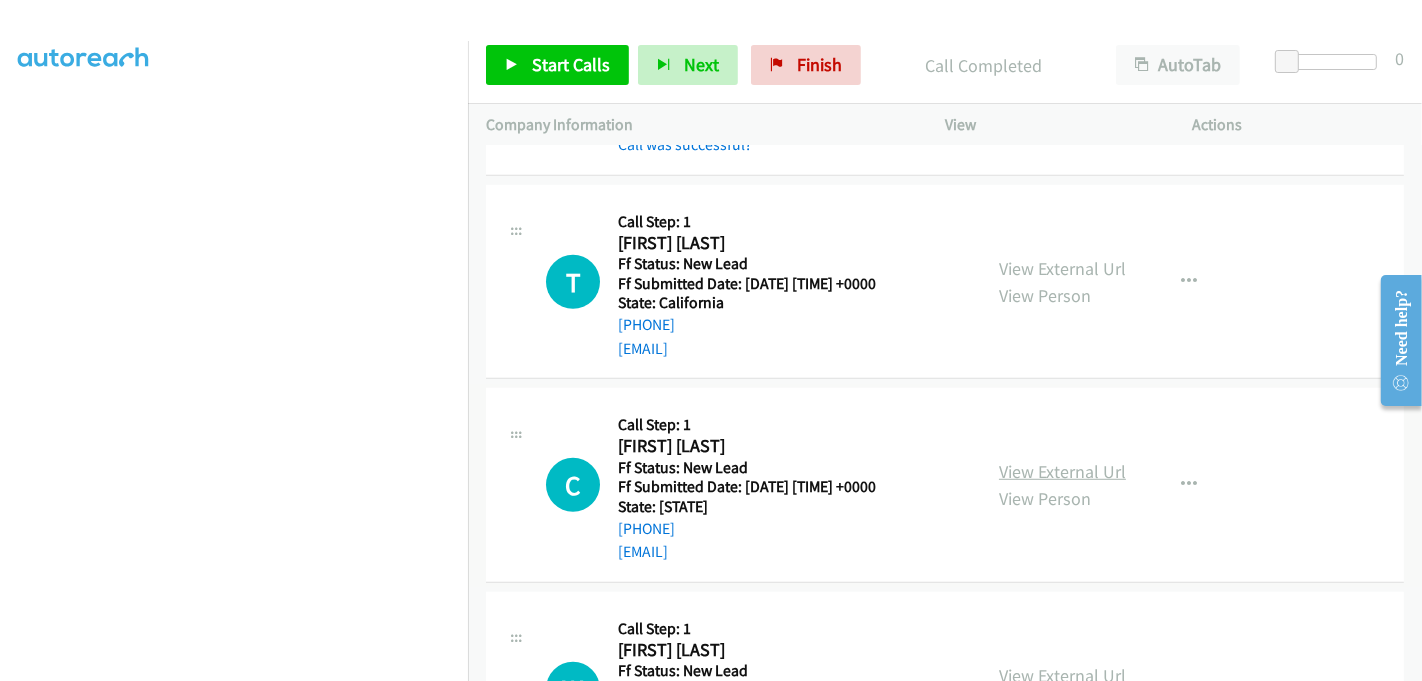 click on "View External Url" at bounding box center [1062, 471] 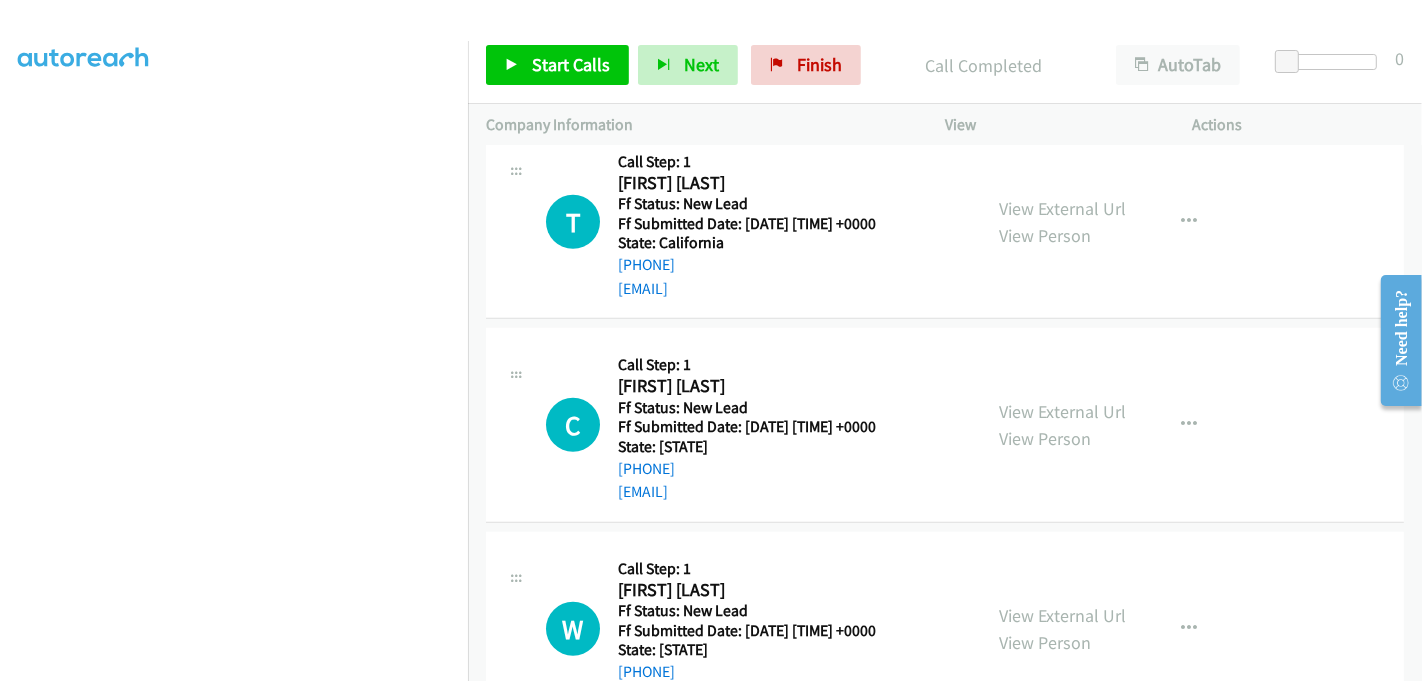 scroll, scrollTop: 1244, scrollLeft: 0, axis: vertical 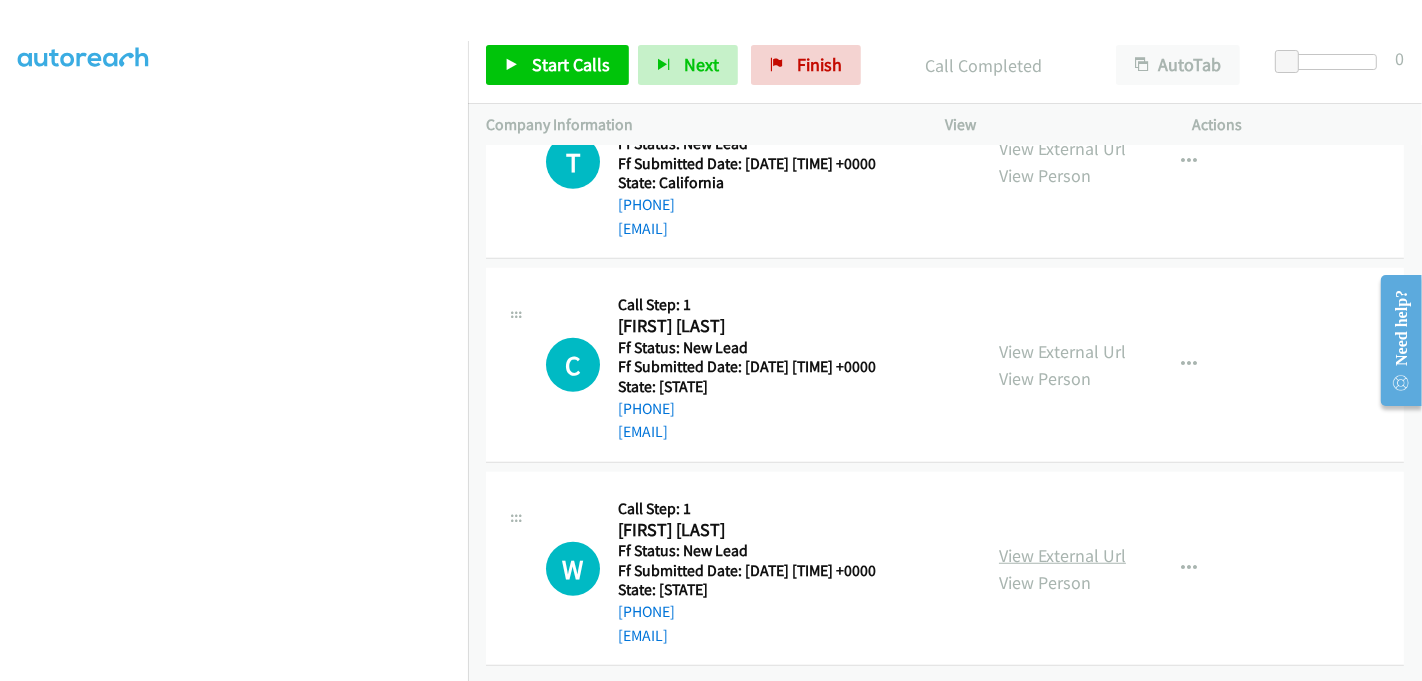 click on "View External Url" at bounding box center [1062, 555] 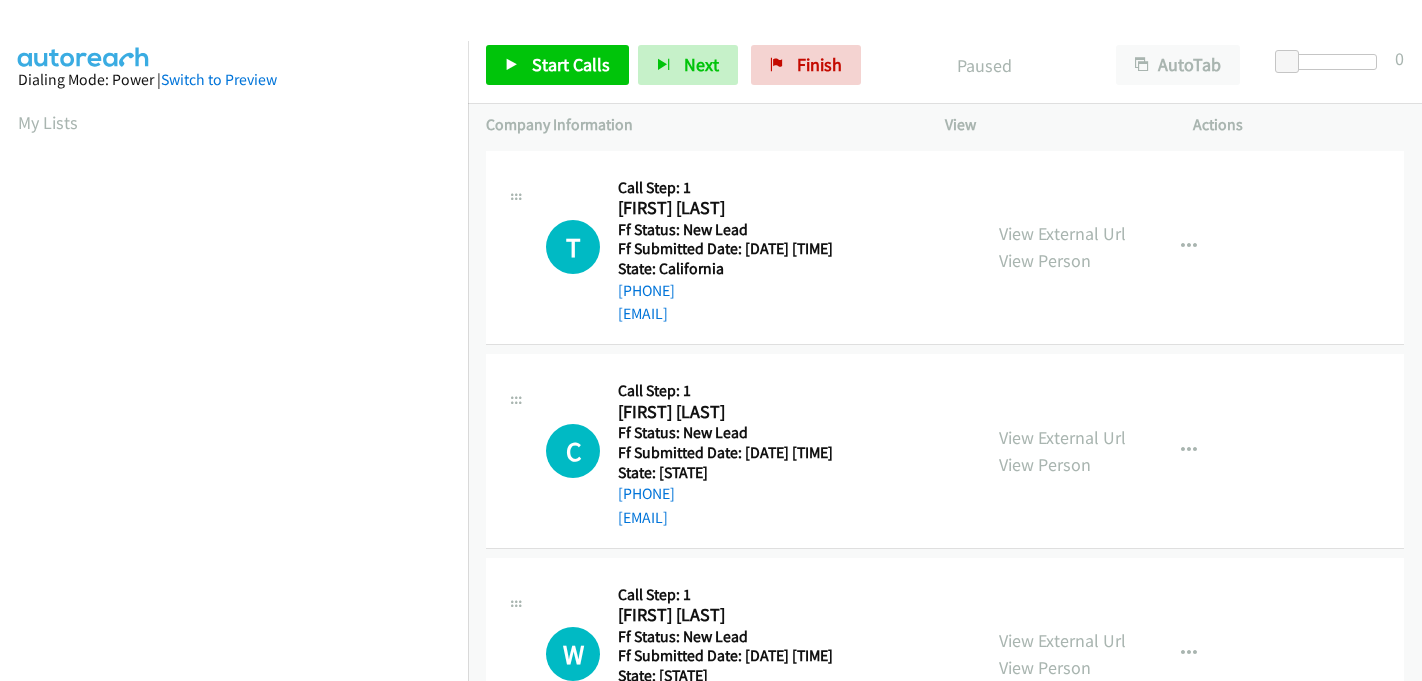 scroll, scrollTop: 0, scrollLeft: 0, axis: both 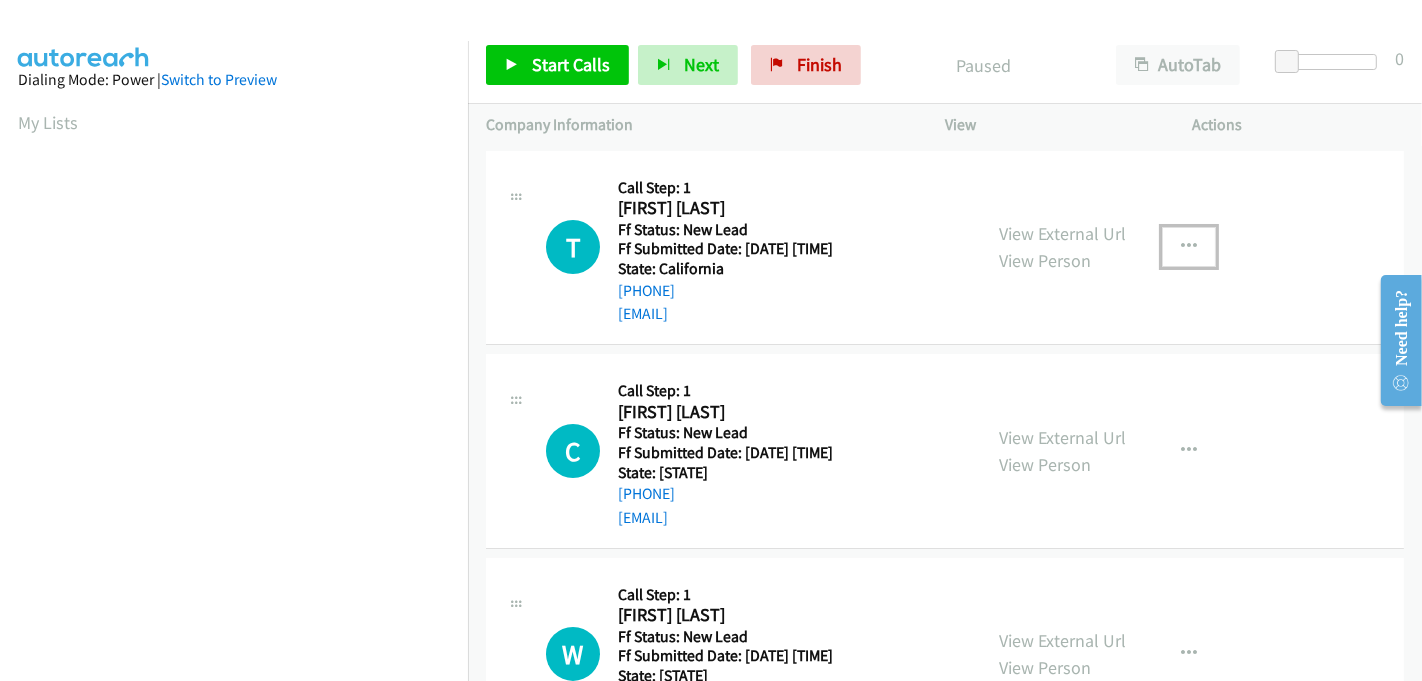click at bounding box center (1189, 247) 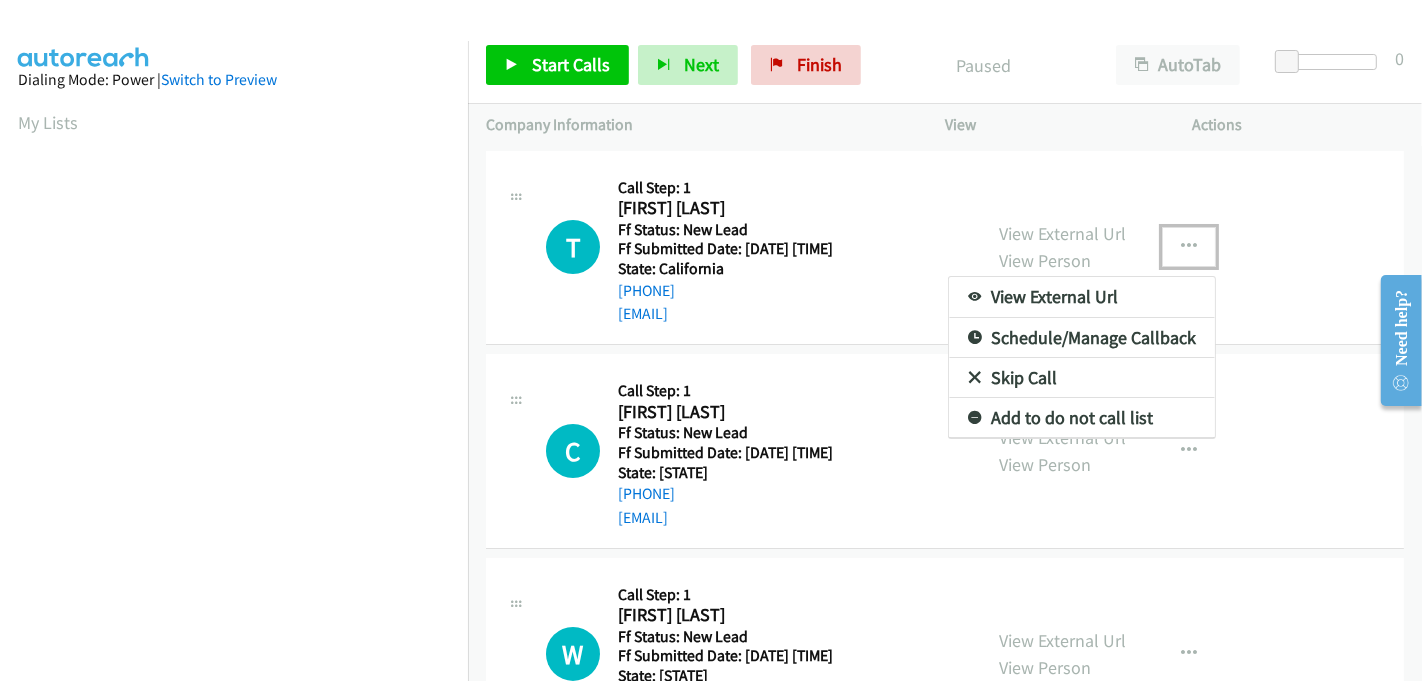click on "Skip Call" at bounding box center [1082, 378] 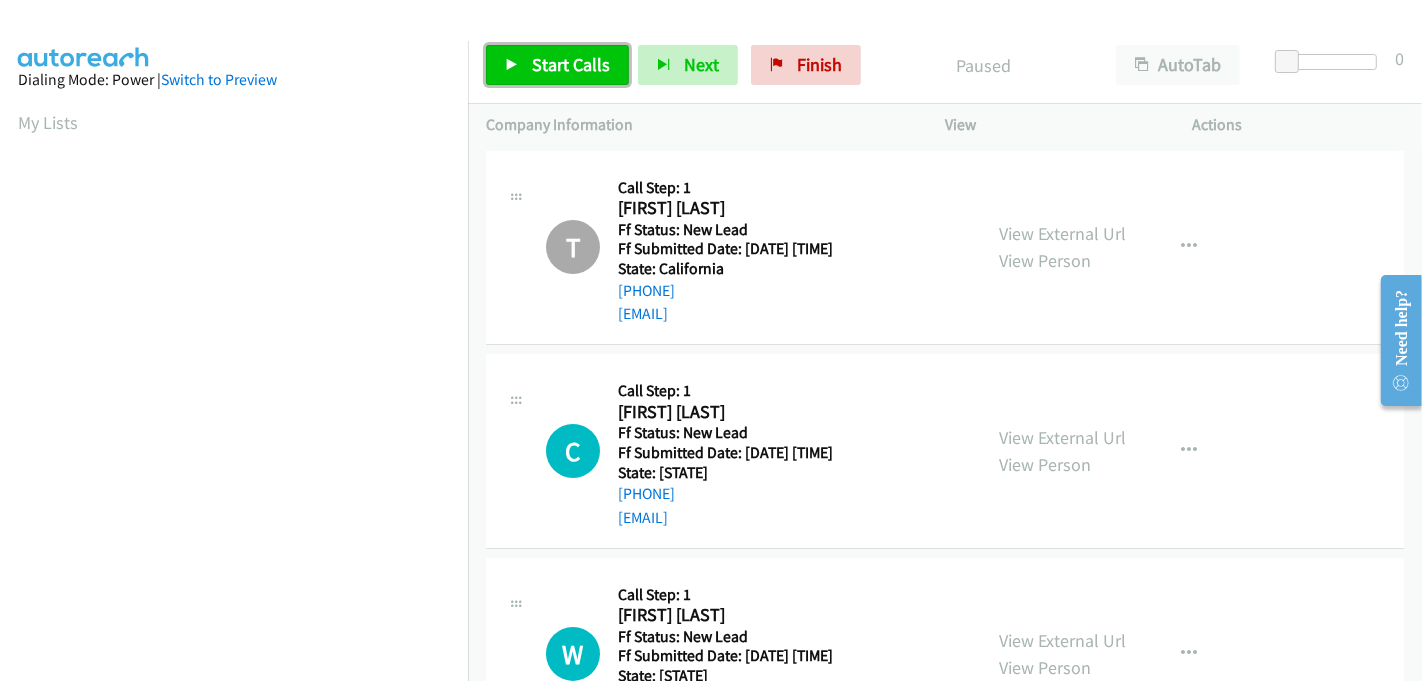 click on "Start Calls" at bounding box center [571, 64] 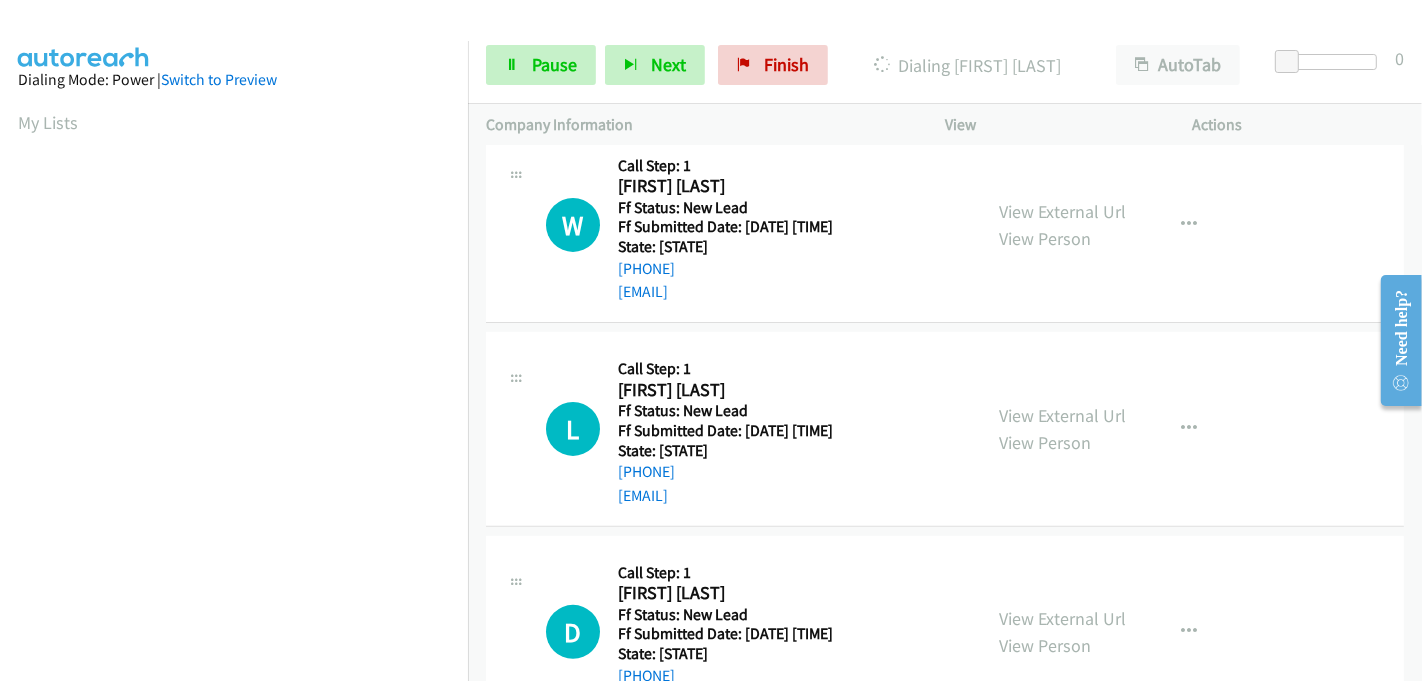 scroll, scrollTop: 444, scrollLeft: 0, axis: vertical 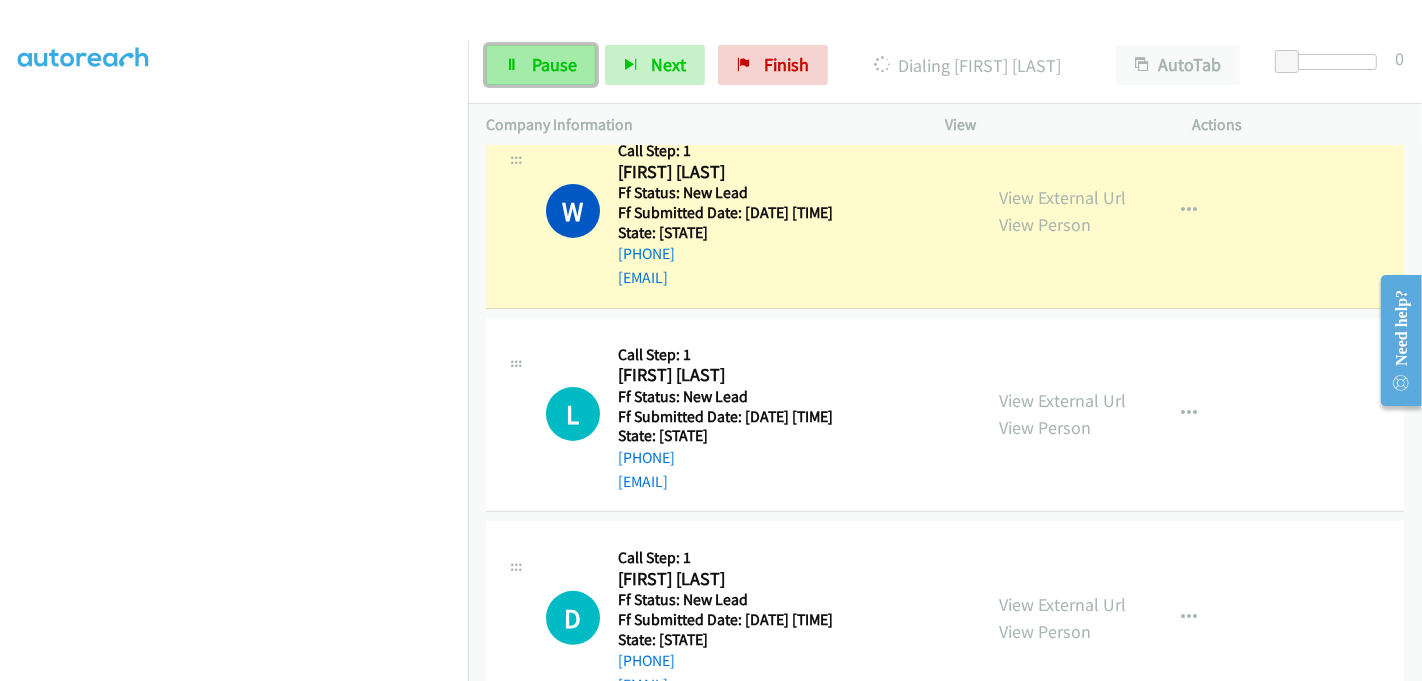 click on "Pause" at bounding box center [554, 64] 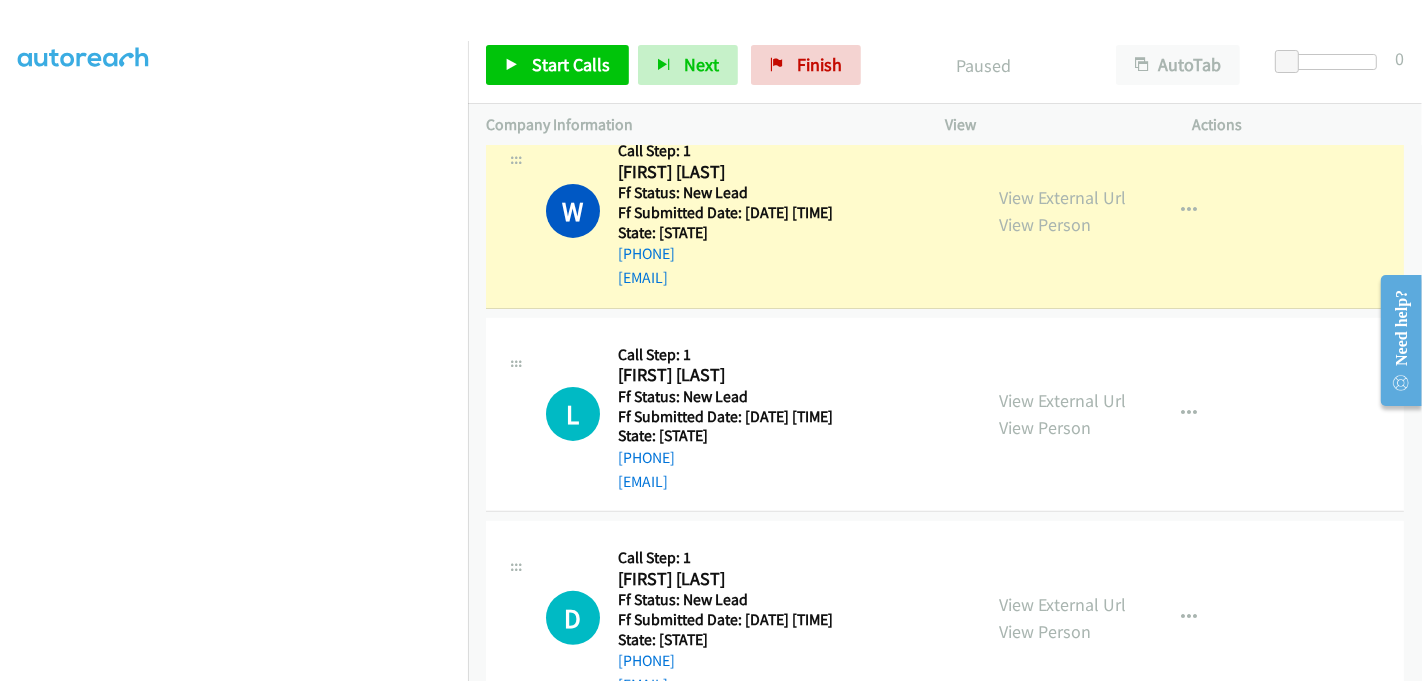 scroll, scrollTop: 753, scrollLeft: 0, axis: vertical 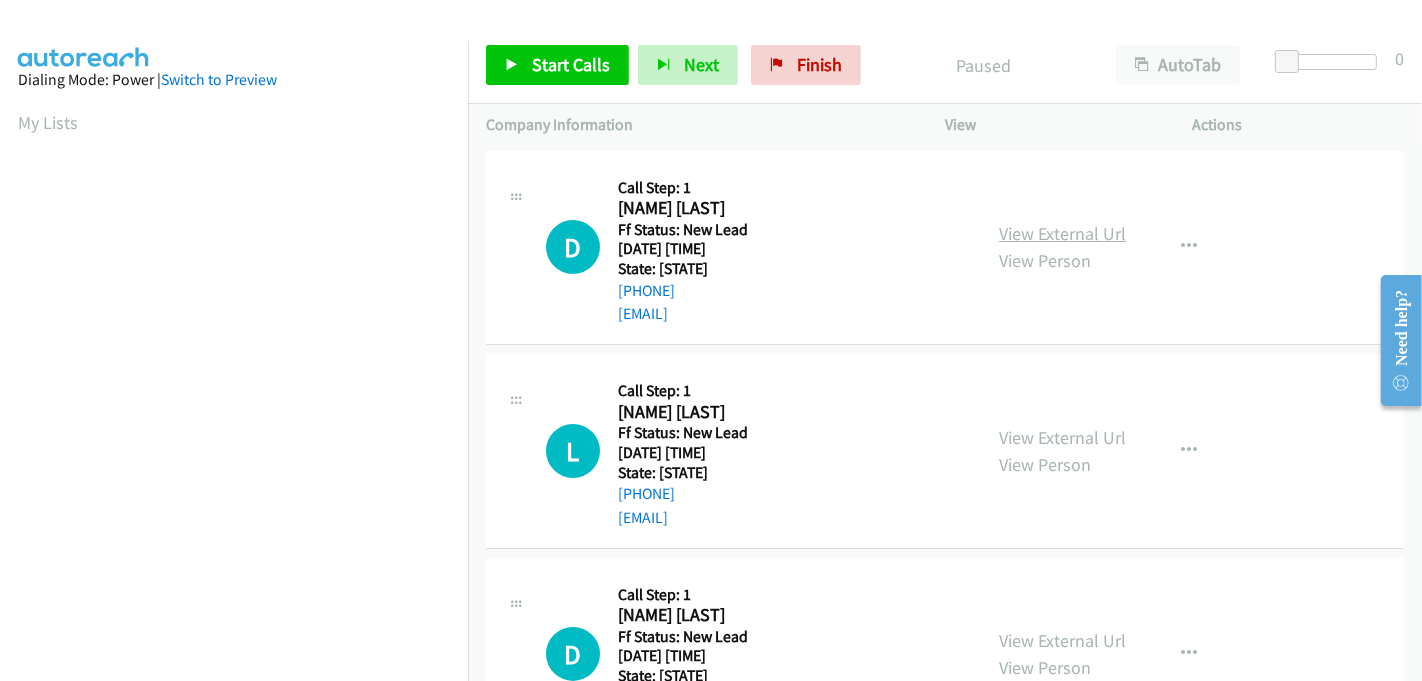 click on "View External Url" at bounding box center (1062, 233) 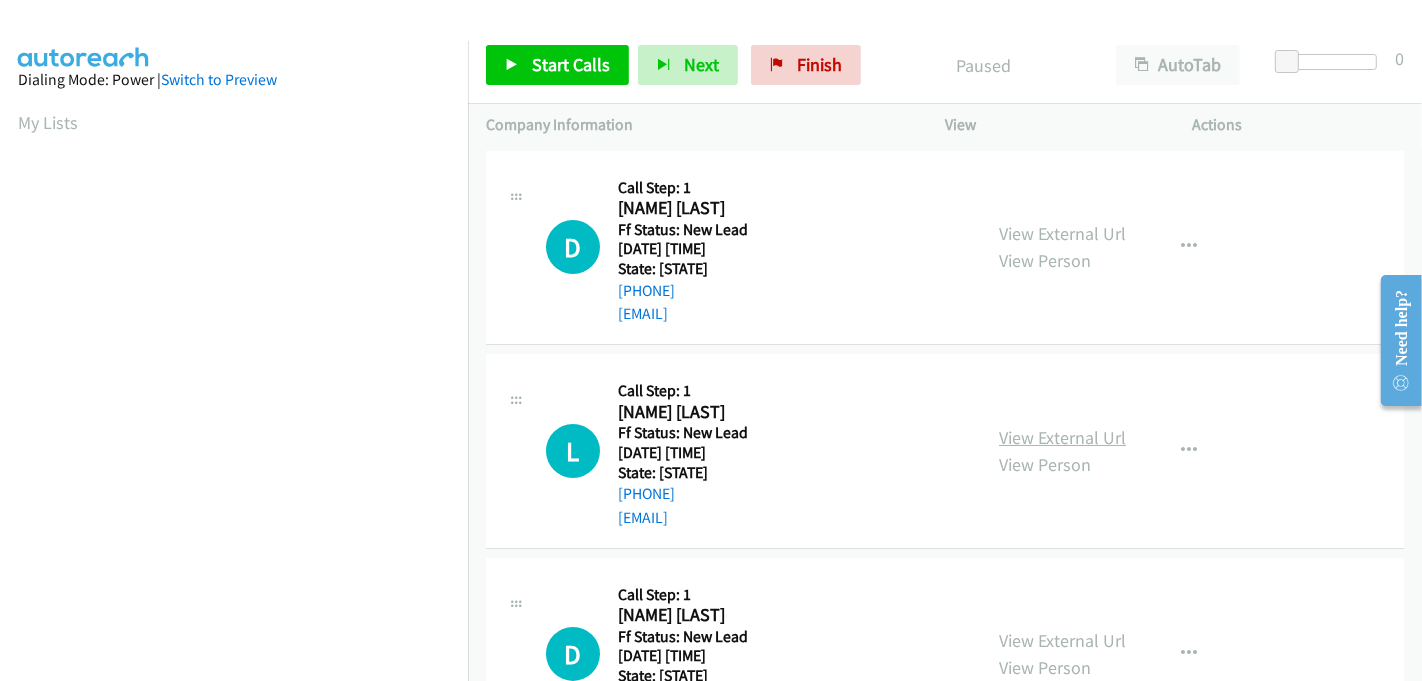 click on "View External Url" at bounding box center [1062, 437] 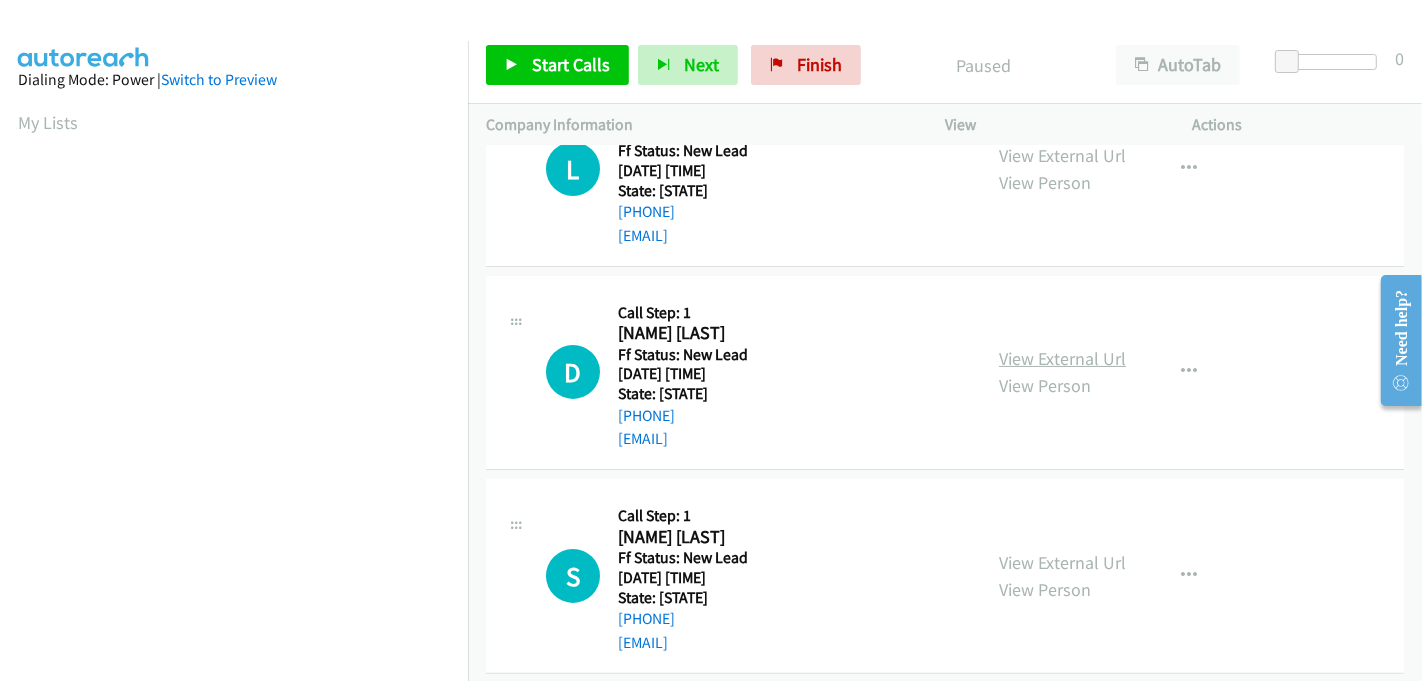 scroll, scrollTop: 333, scrollLeft: 0, axis: vertical 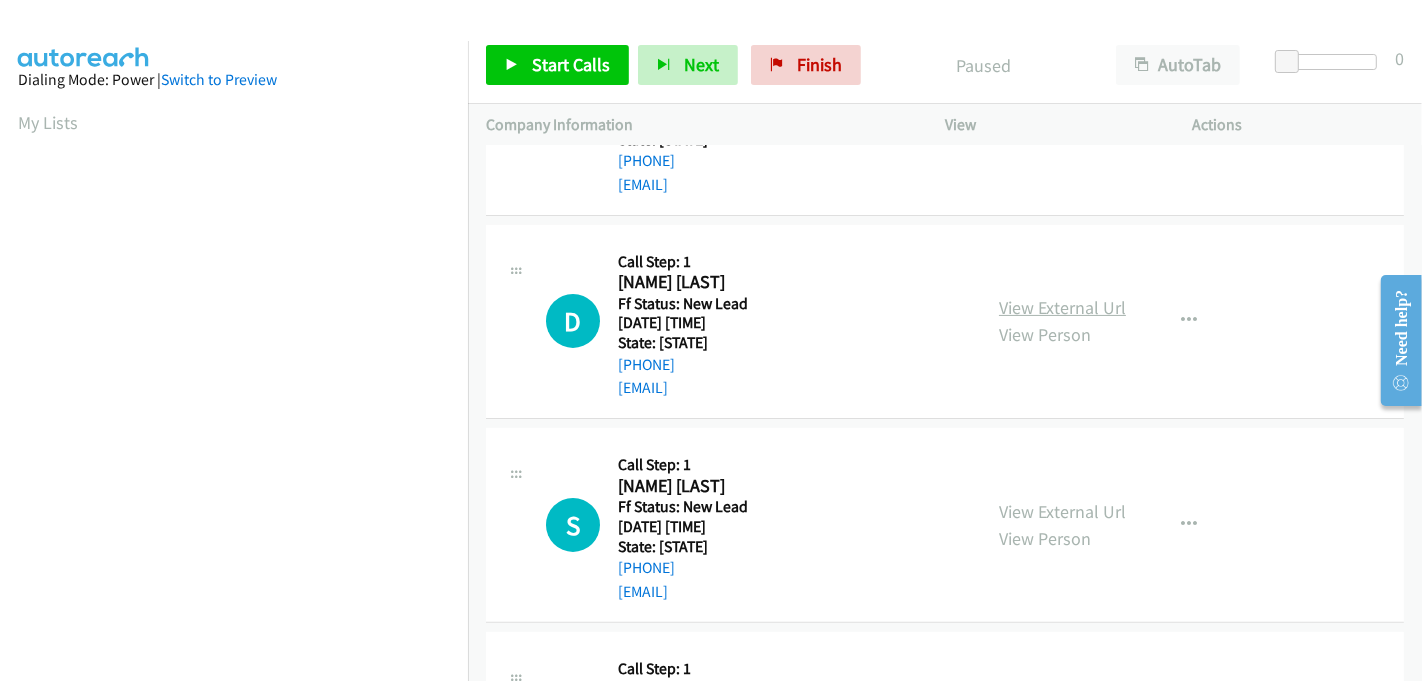 click on "View External Url" at bounding box center [1062, 307] 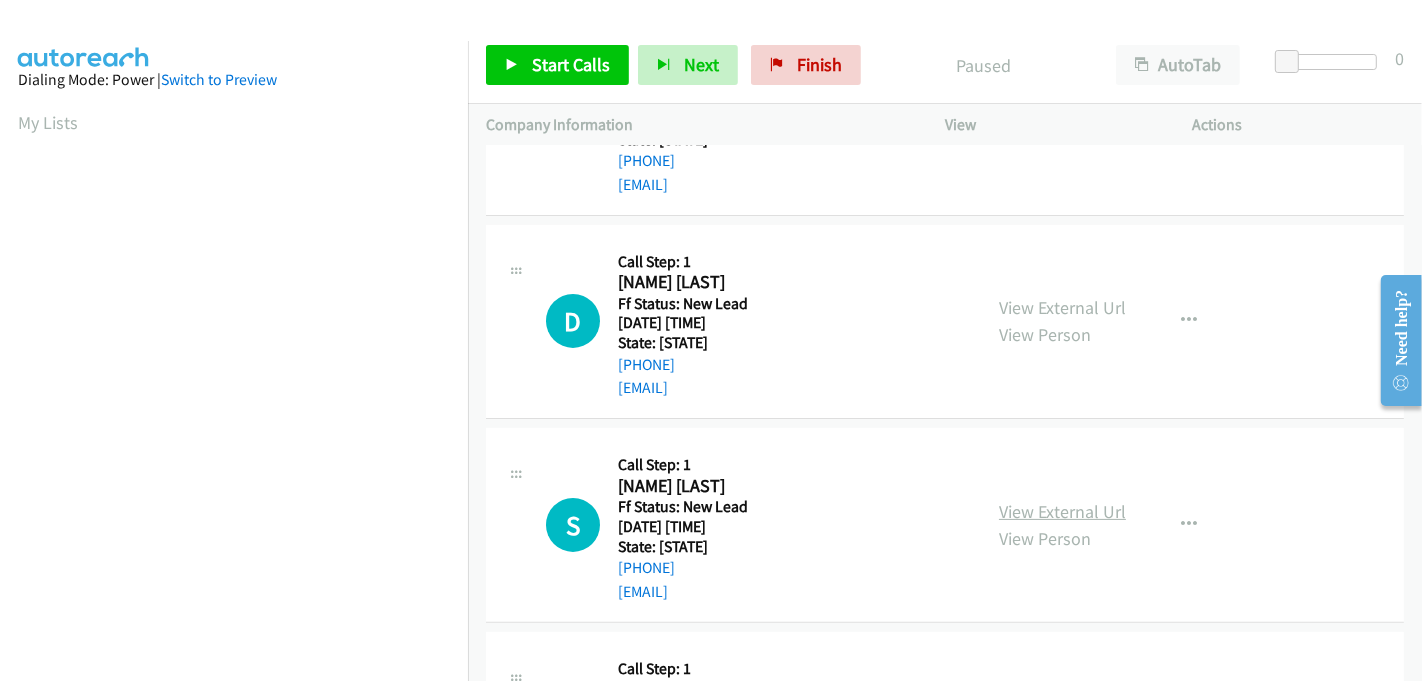 click on "View External Url" at bounding box center [1062, 511] 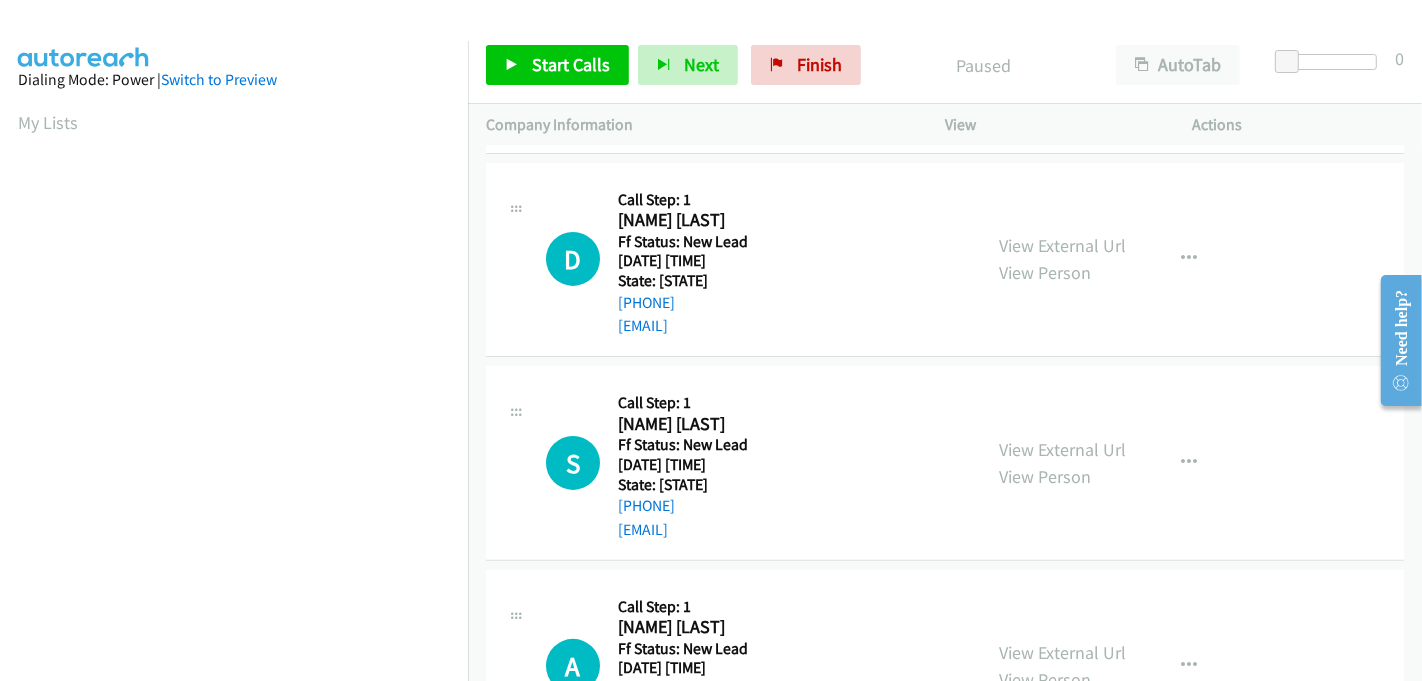 scroll, scrollTop: 507, scrollLeft: 0, axis: vertical 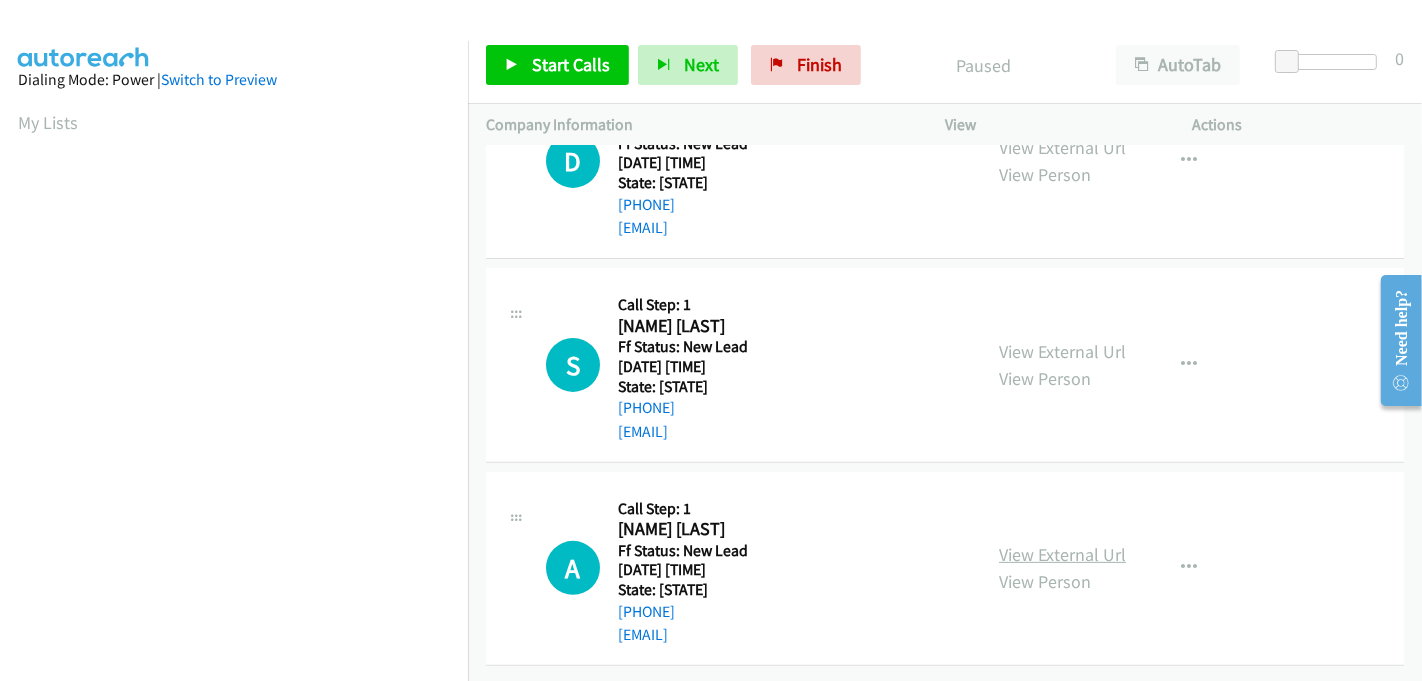 click on "View External Url" at bounding box center (1062, 554) 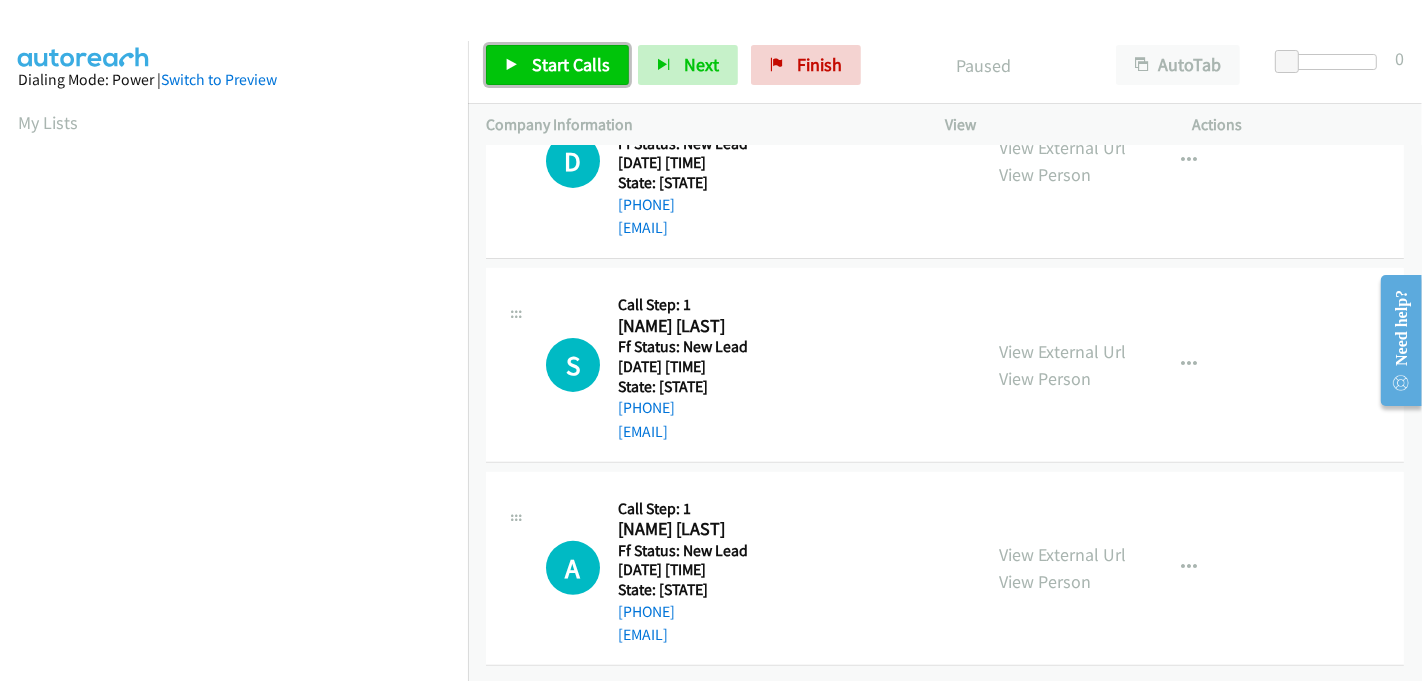 click on "Start Calls" at bounding box center (571, 64) 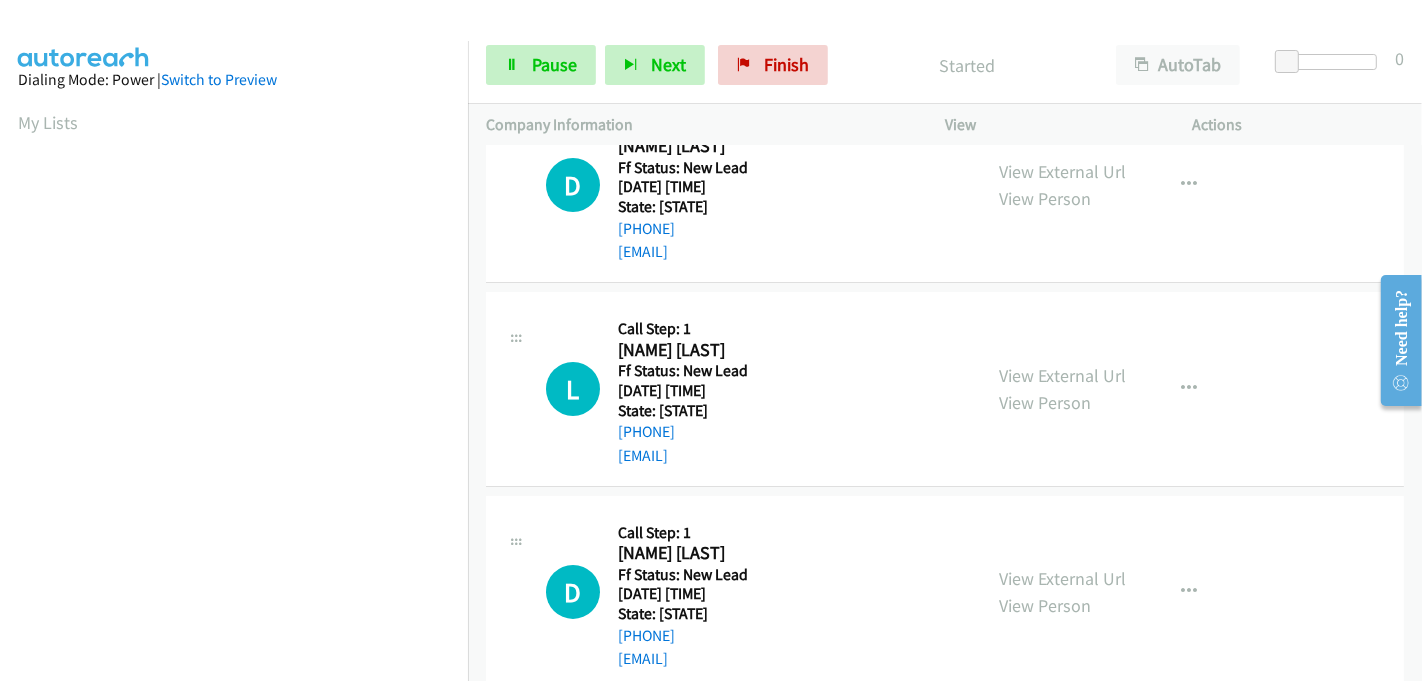 scroll, scrollTop: 0, scrollLeft: 0, axis: both 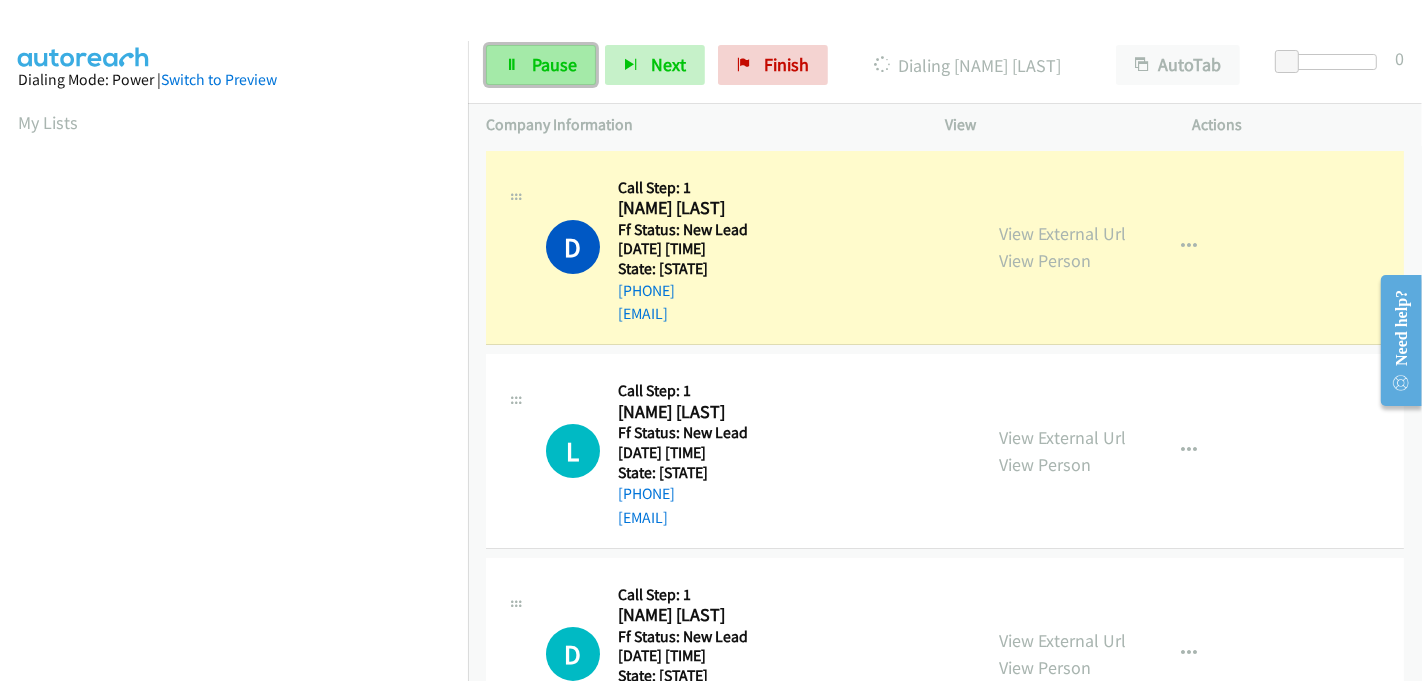 click on "Pause" at bounding box center [554, 64] 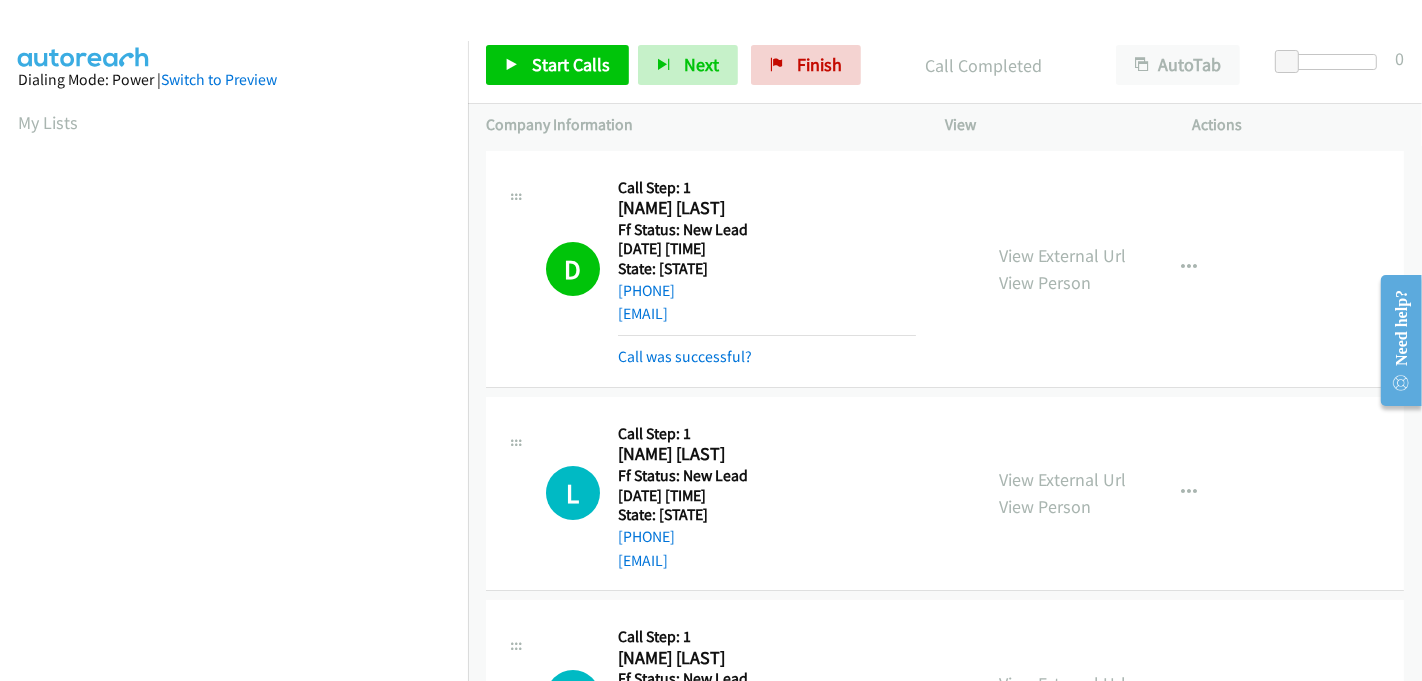 scroll, scrollTop: 442, scrollLeft: 0, axis: vertical 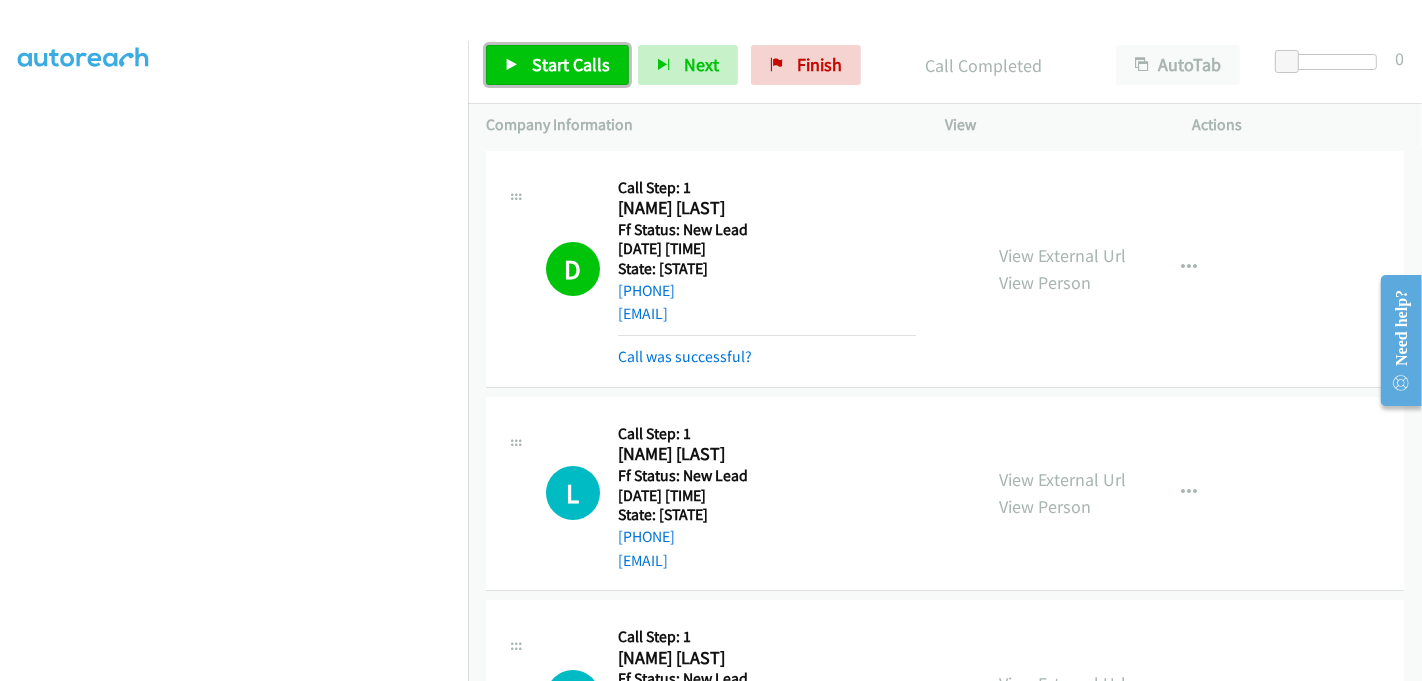 click at bounding box center [512, 66] 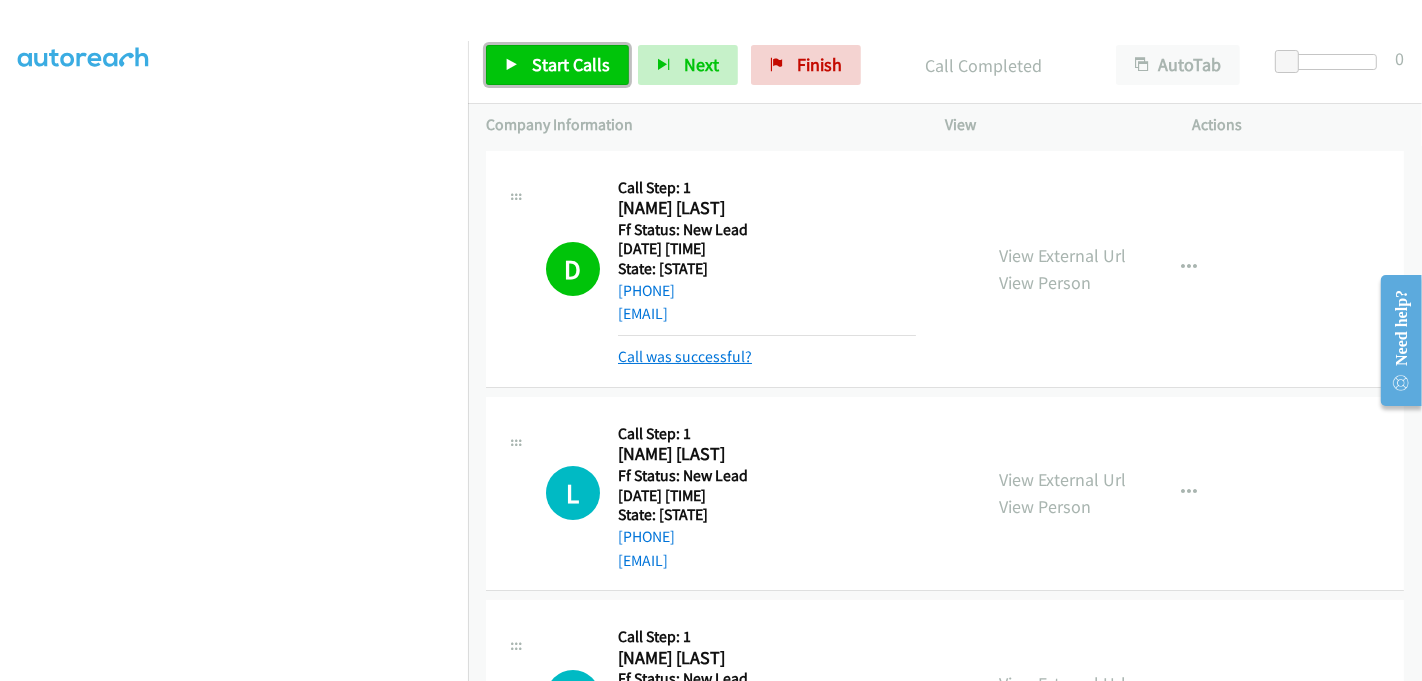 click on "Call was successful?" at bounding box center [685, 356] 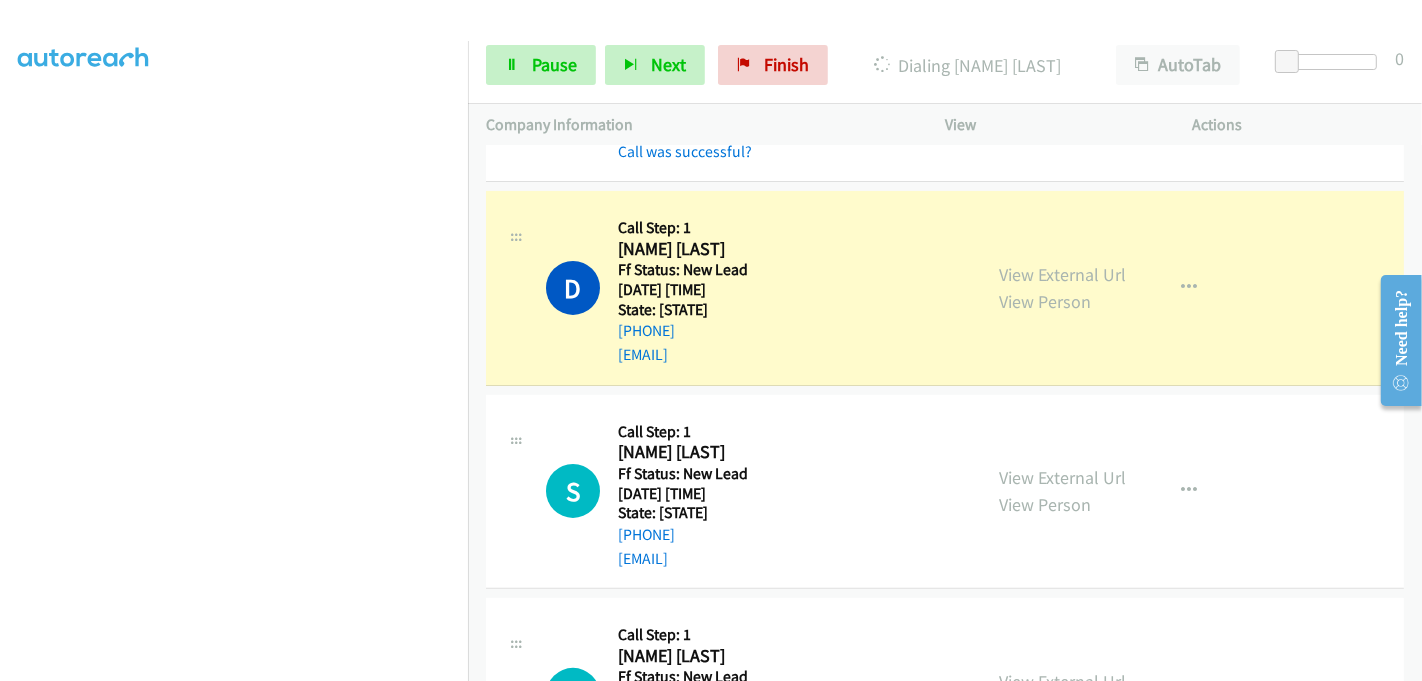 scroll, scrollTop: 444, scrollLeft: 0, axis: vertical 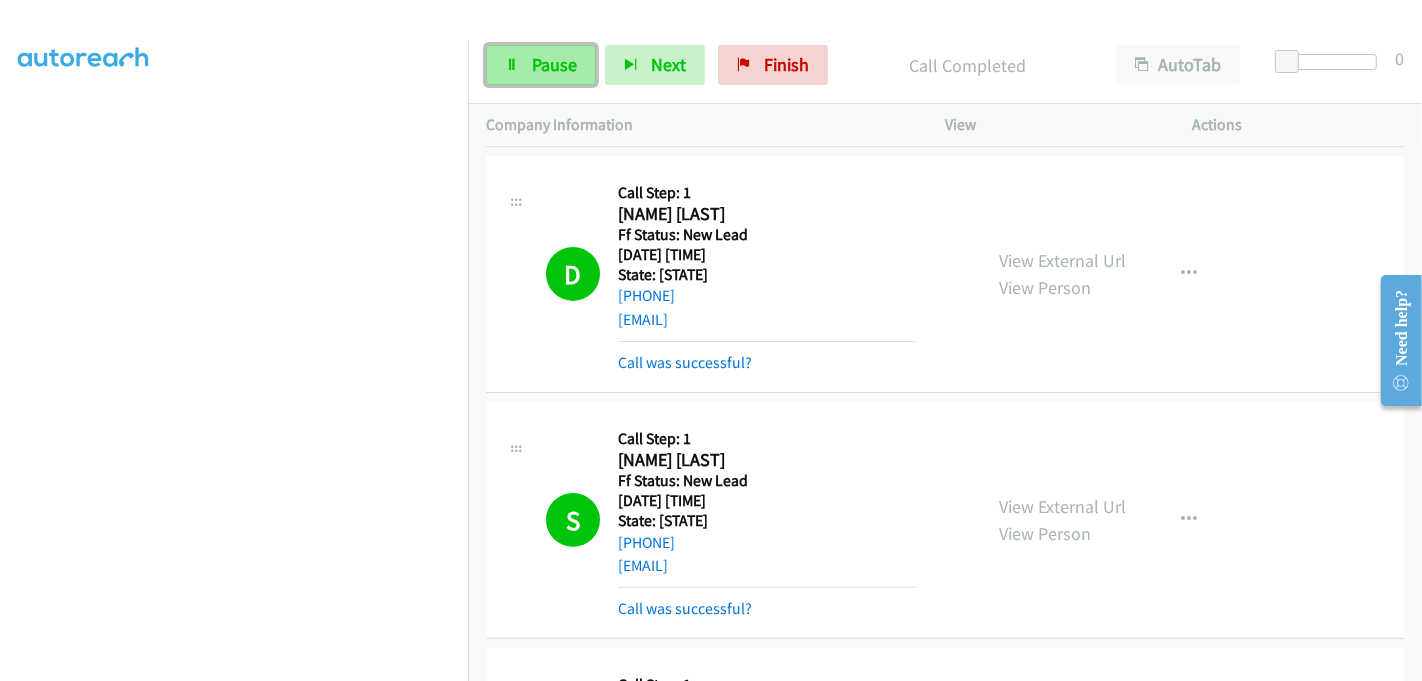 click on "Pause" at bounding box center [541, 65] 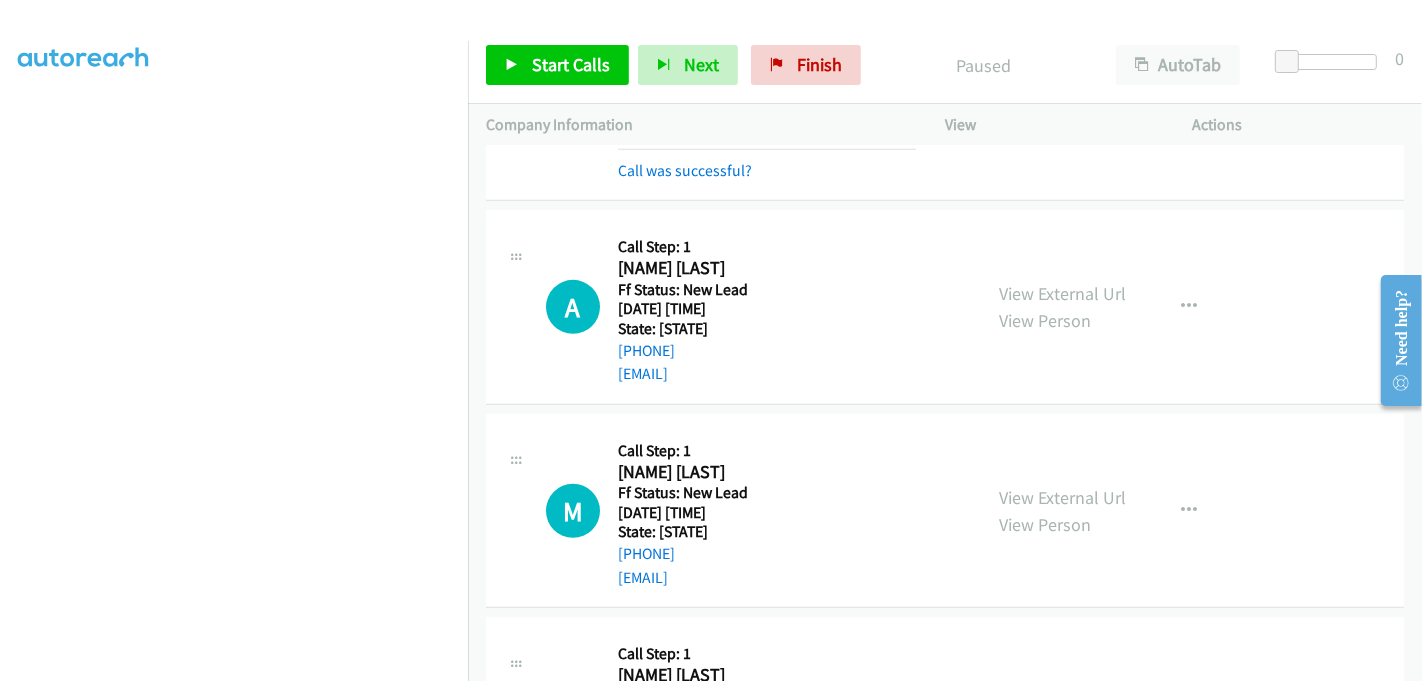 scroll, scrollTop: 888, scrollLeft: 0, axis: vertical 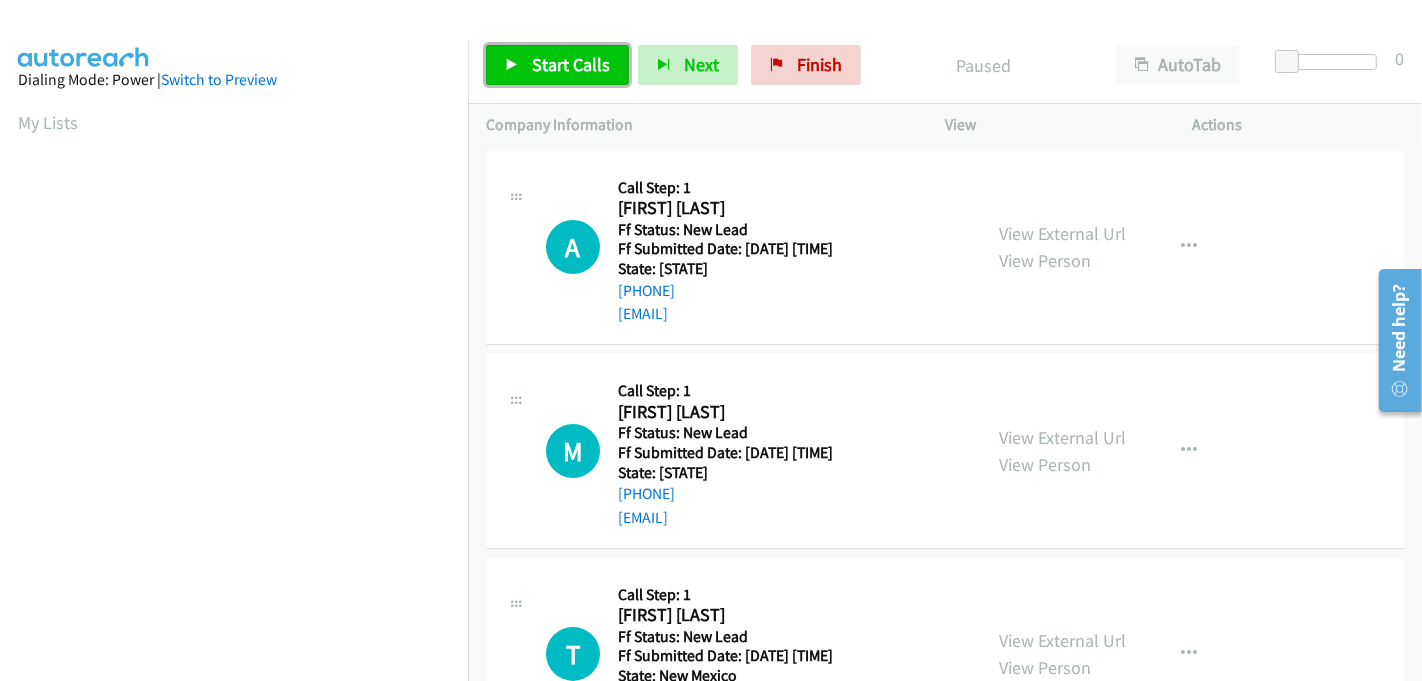 click on "Start Calls" at bounding box center (571, 64) 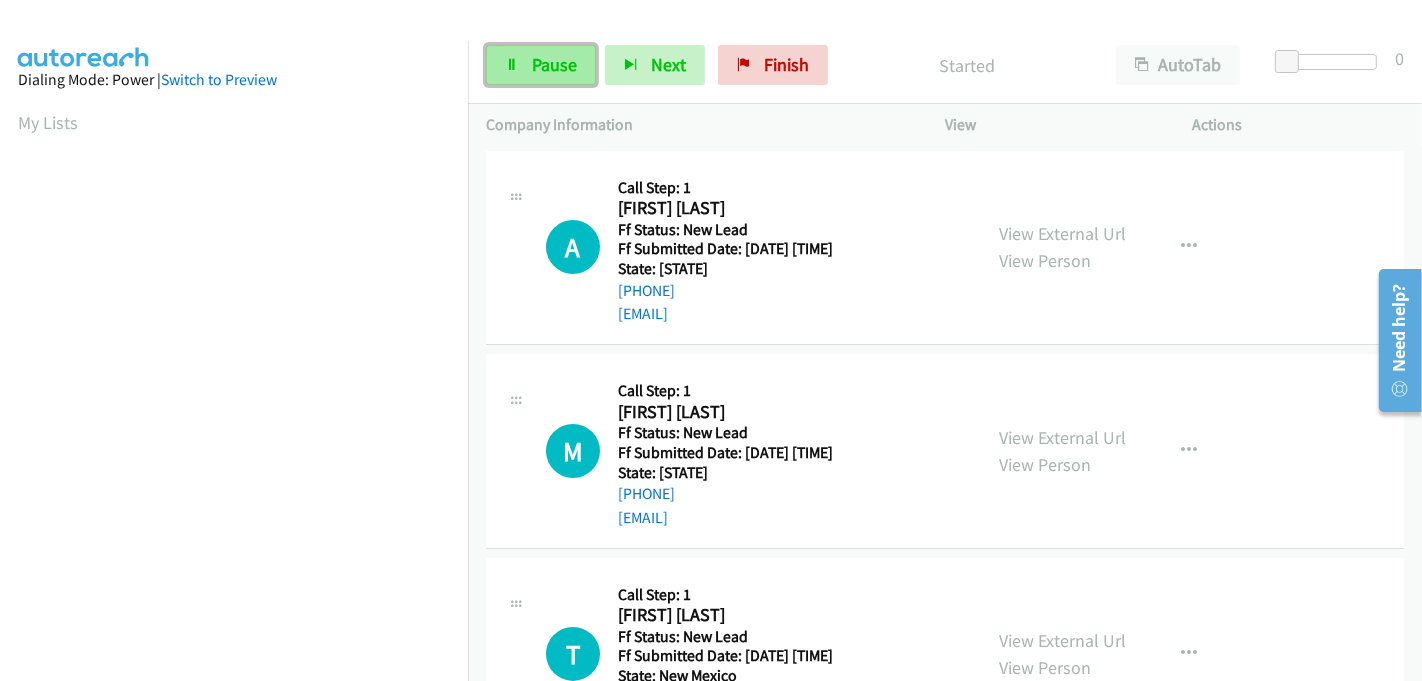 click on "Pause" at bounding box center [554, 64] 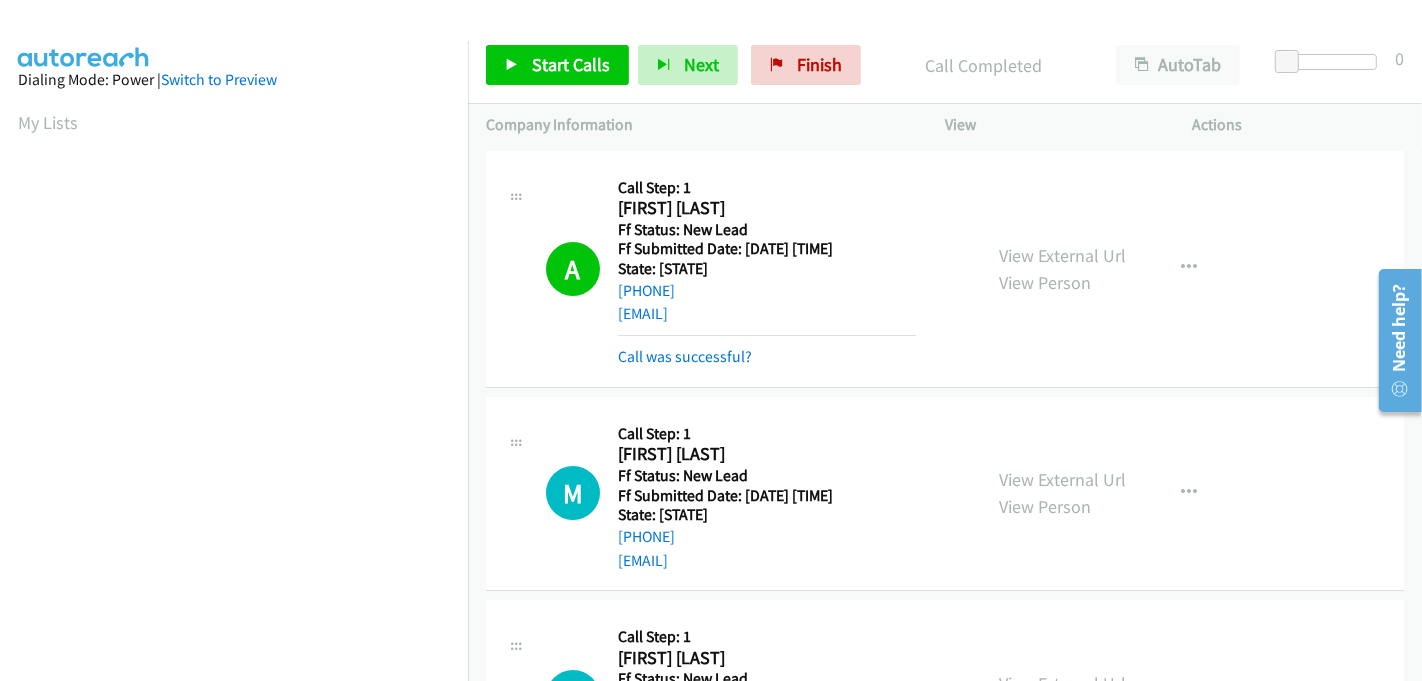 scroll, scrollTop: 442, scrollLeft: 0, axis: vertical 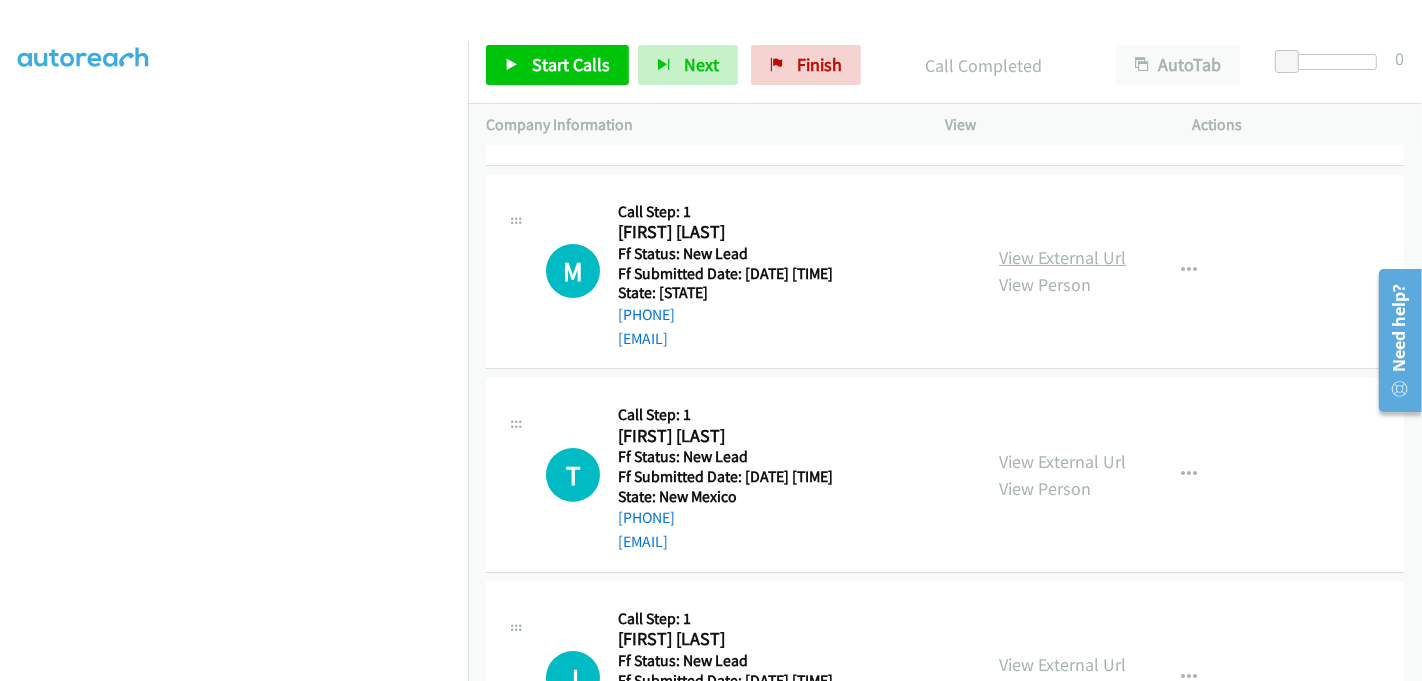 click on "View External Url" at bounding box center [1062, 257] 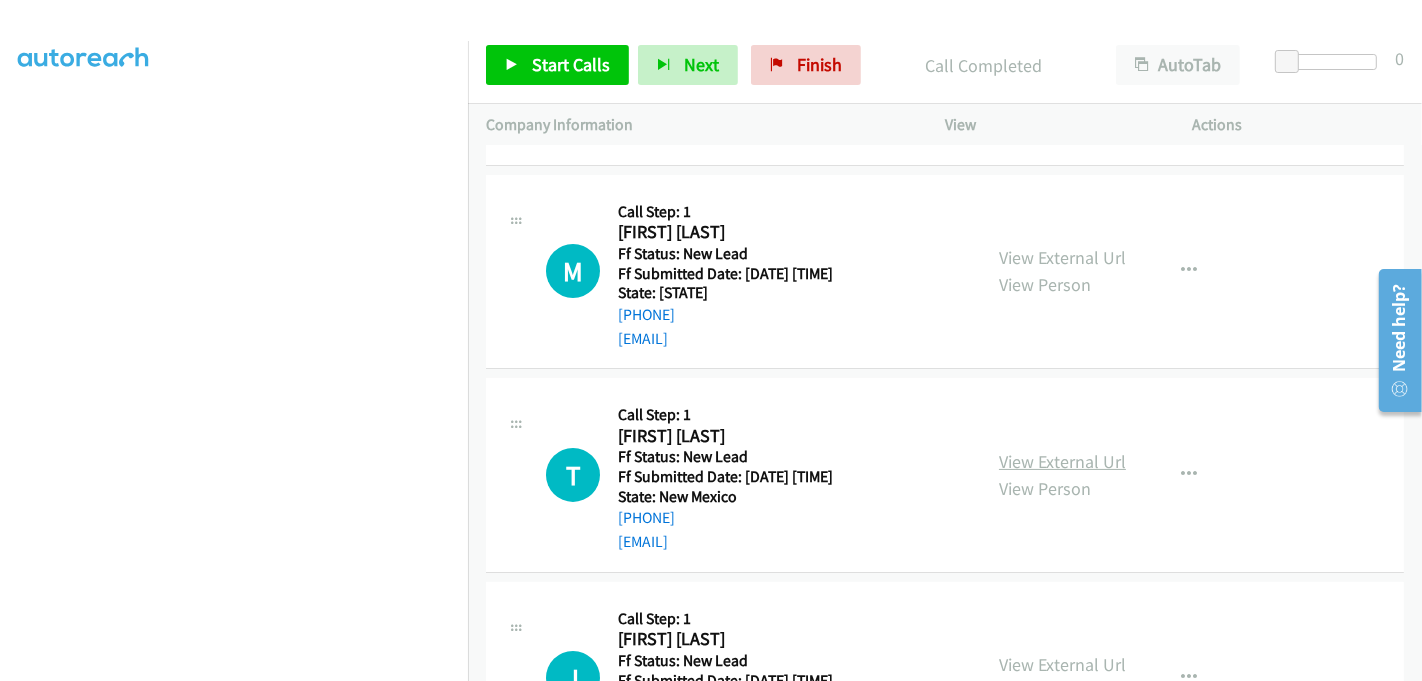 click on "View External Url" at bounding box center (1062, 461) 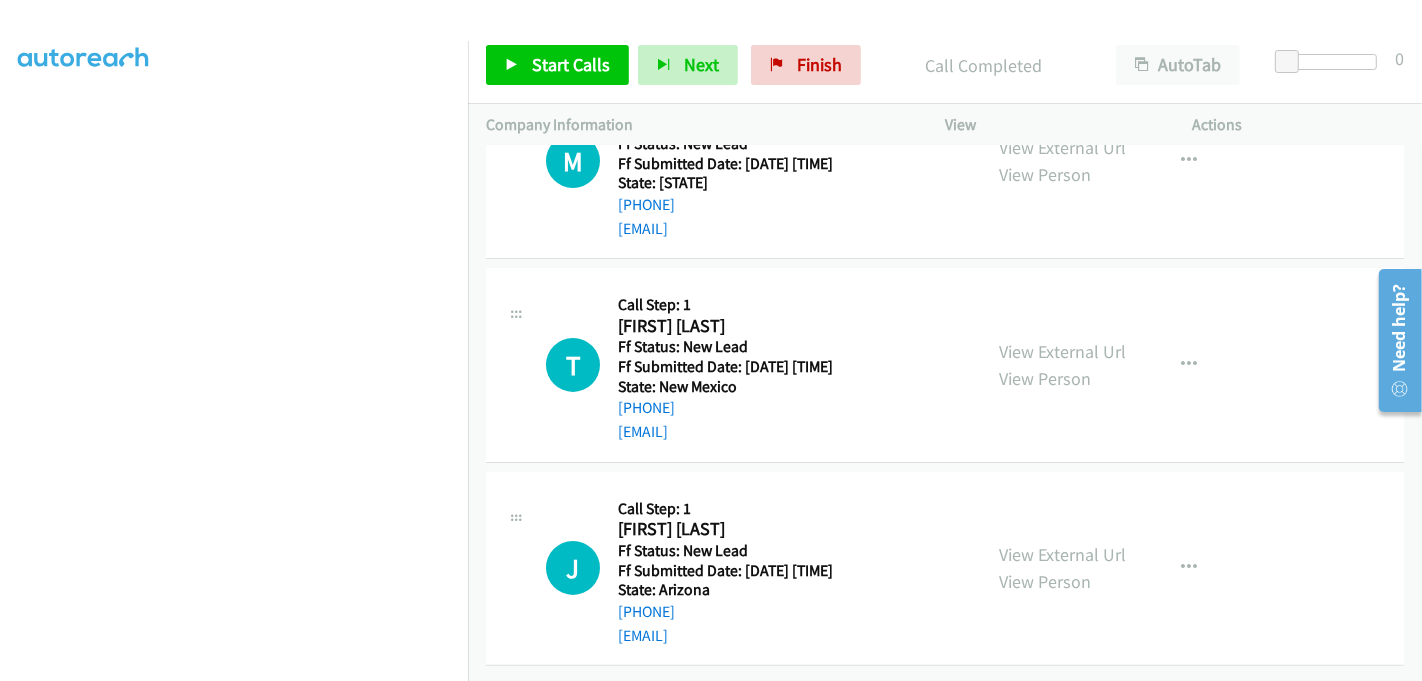 scroll, scrollTop: 346, scrollLeft: 0, axis: vertical 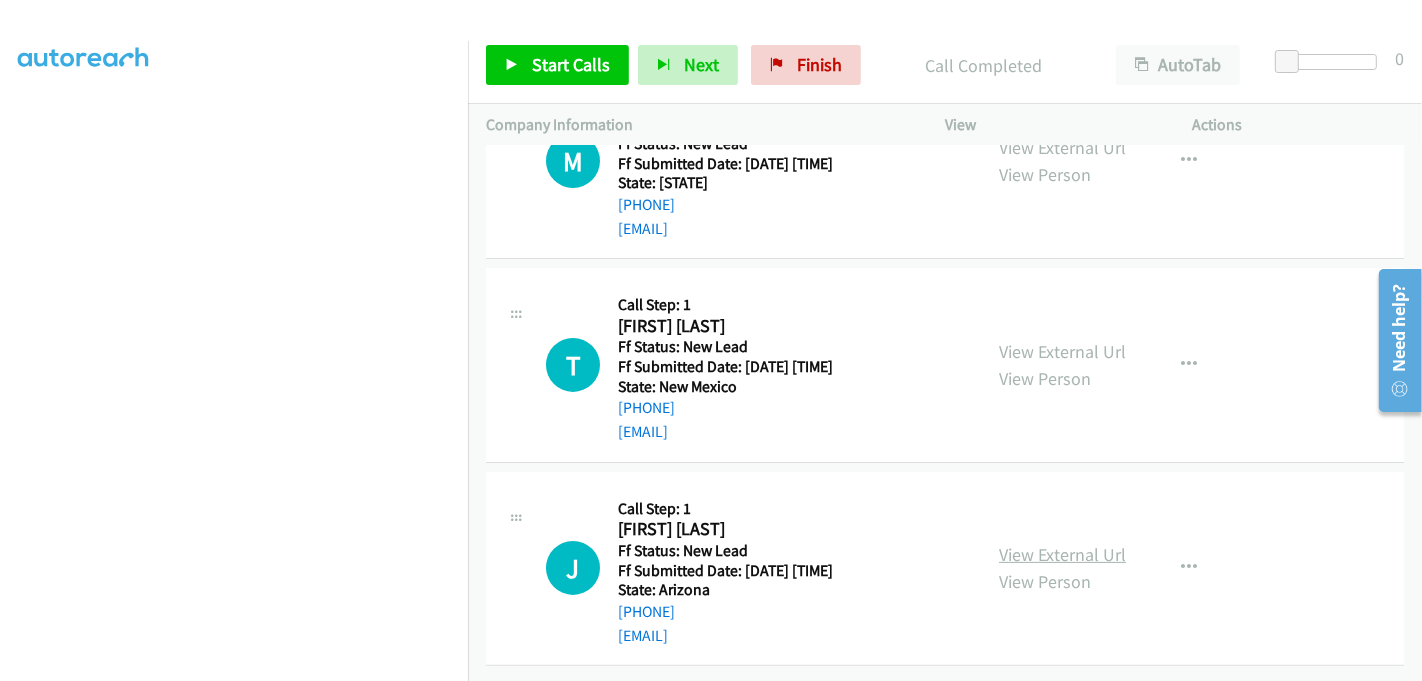 click on "View External Url" at bounding box center (1062, 554) 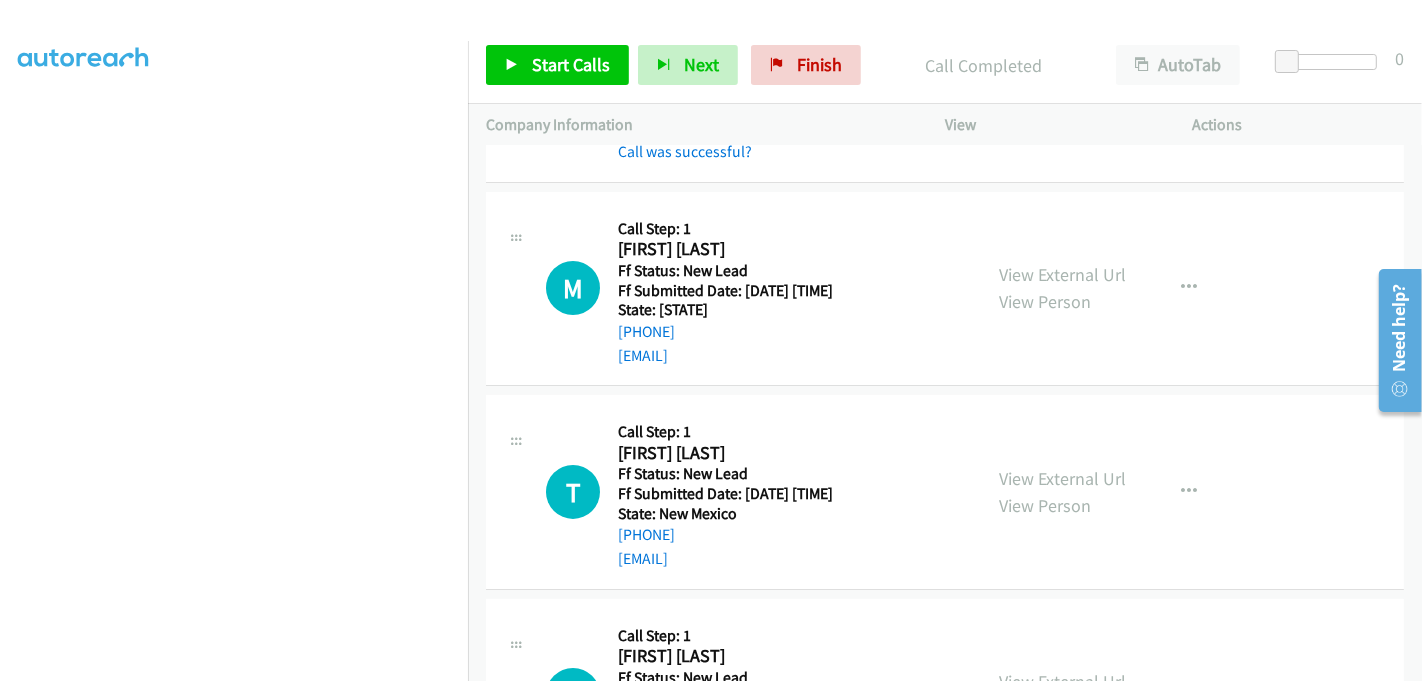 scroll, scrollTop: 346, scrollLeft: 0, axis: vertical 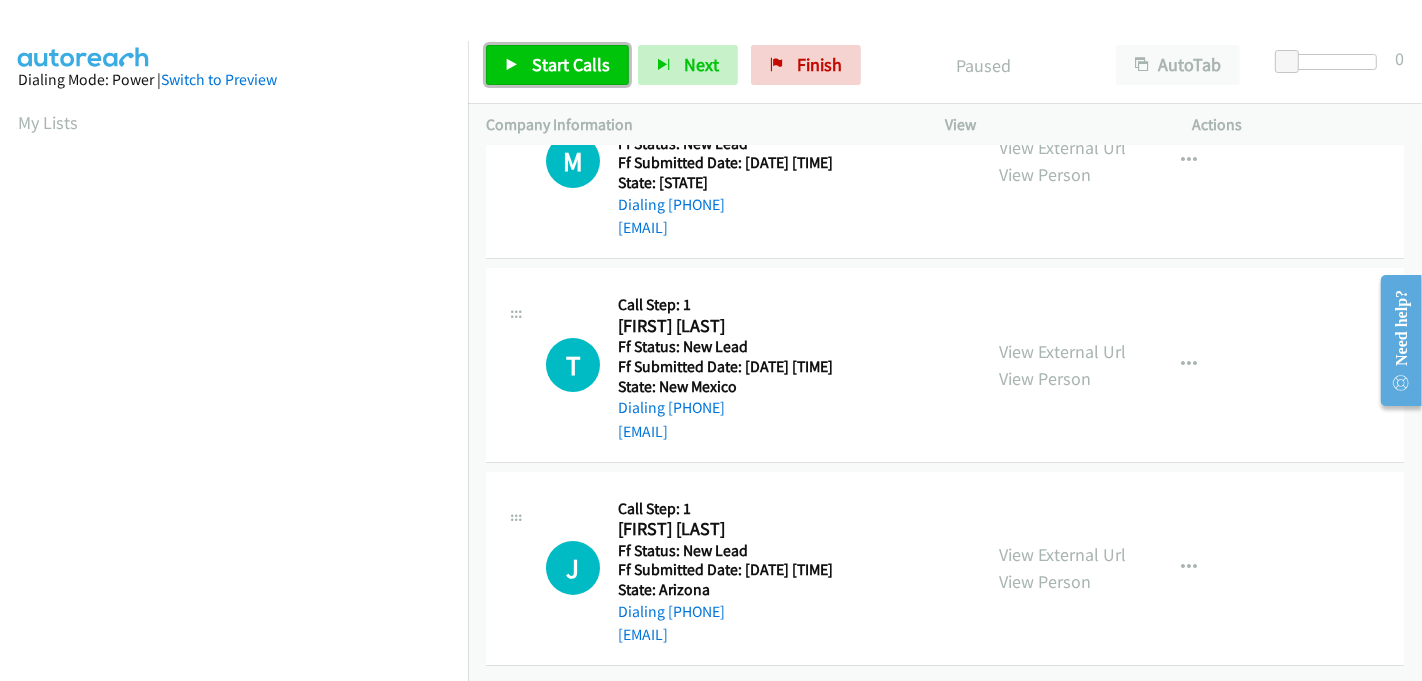 click on "Start Calls" at bounding box center (571, 64) 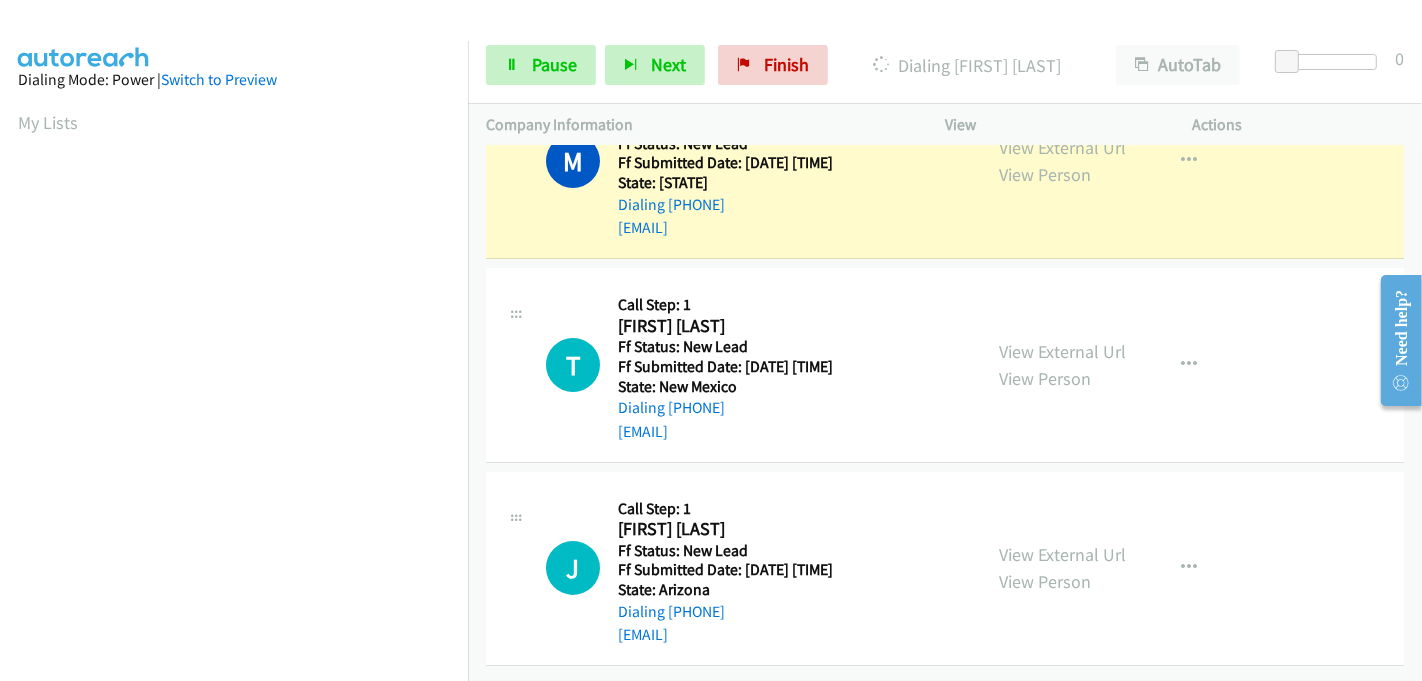 scroll, scrollTop: 0, scrollLeft: 0, axis: both 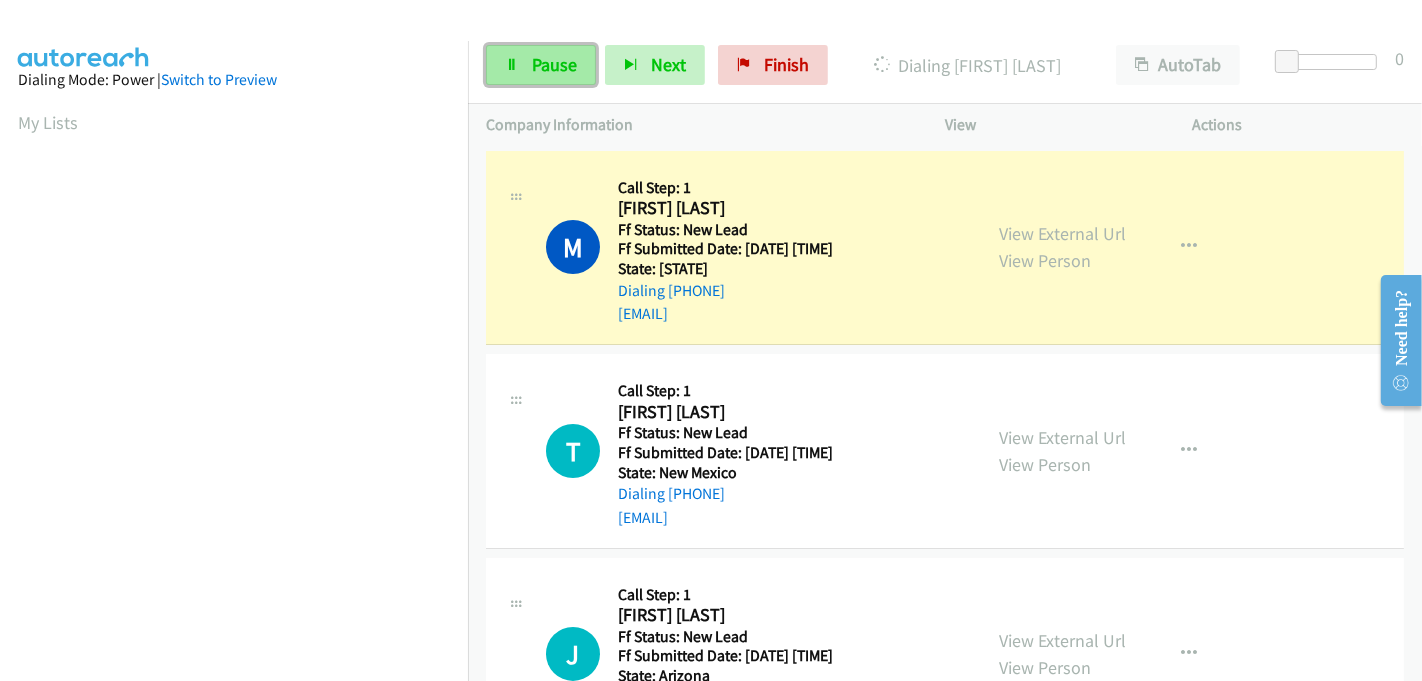click on "Pause" at bounding box center [554, 64] 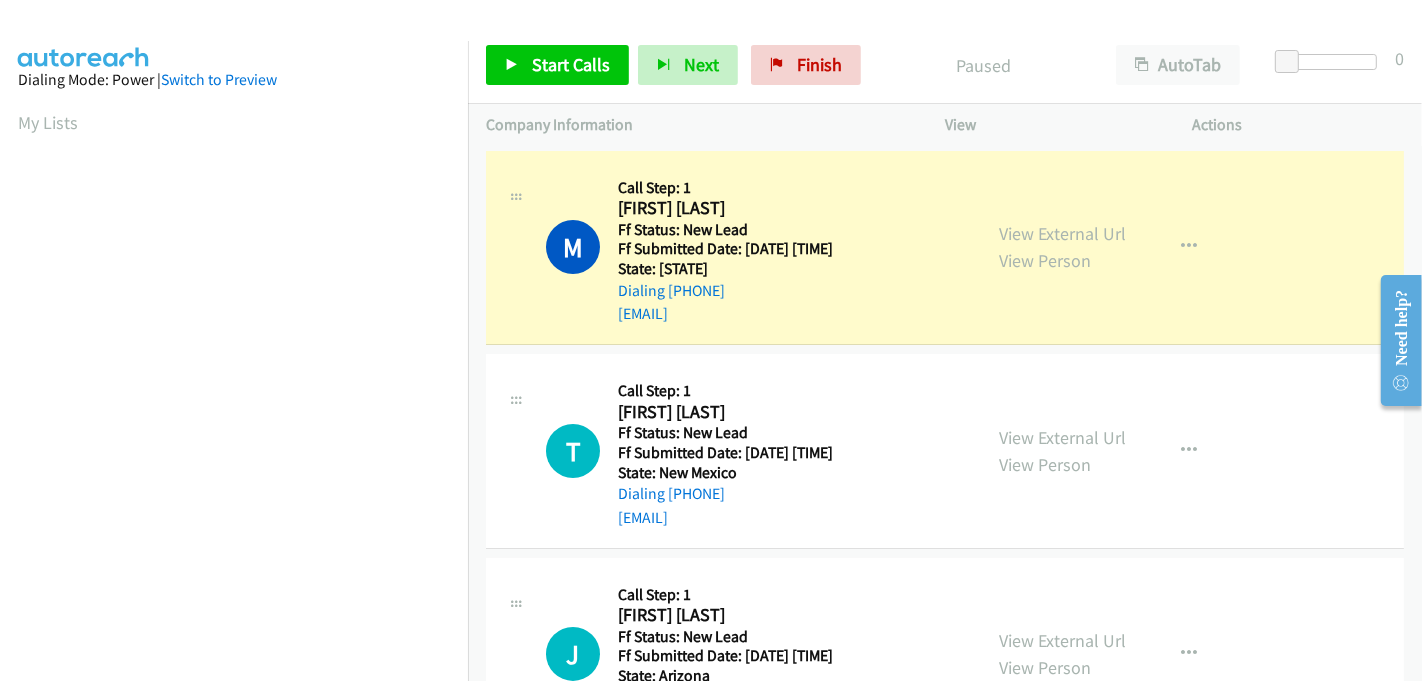 click on "Start Calls
Pause
Next
Finish
Paused
AutoTab
AutoTab
0" at bounding box center [945, 65] 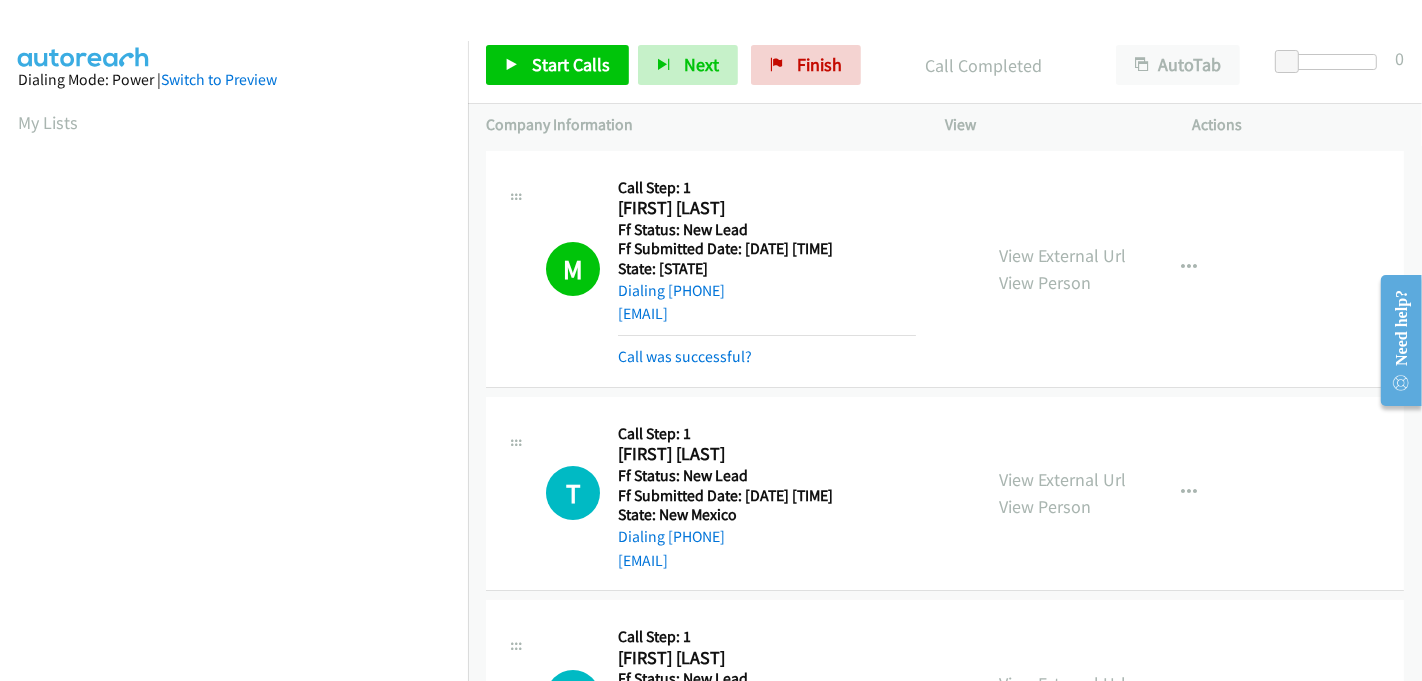 scroll, scrollTop: 442, scrollLeft: 0, axis: vertical 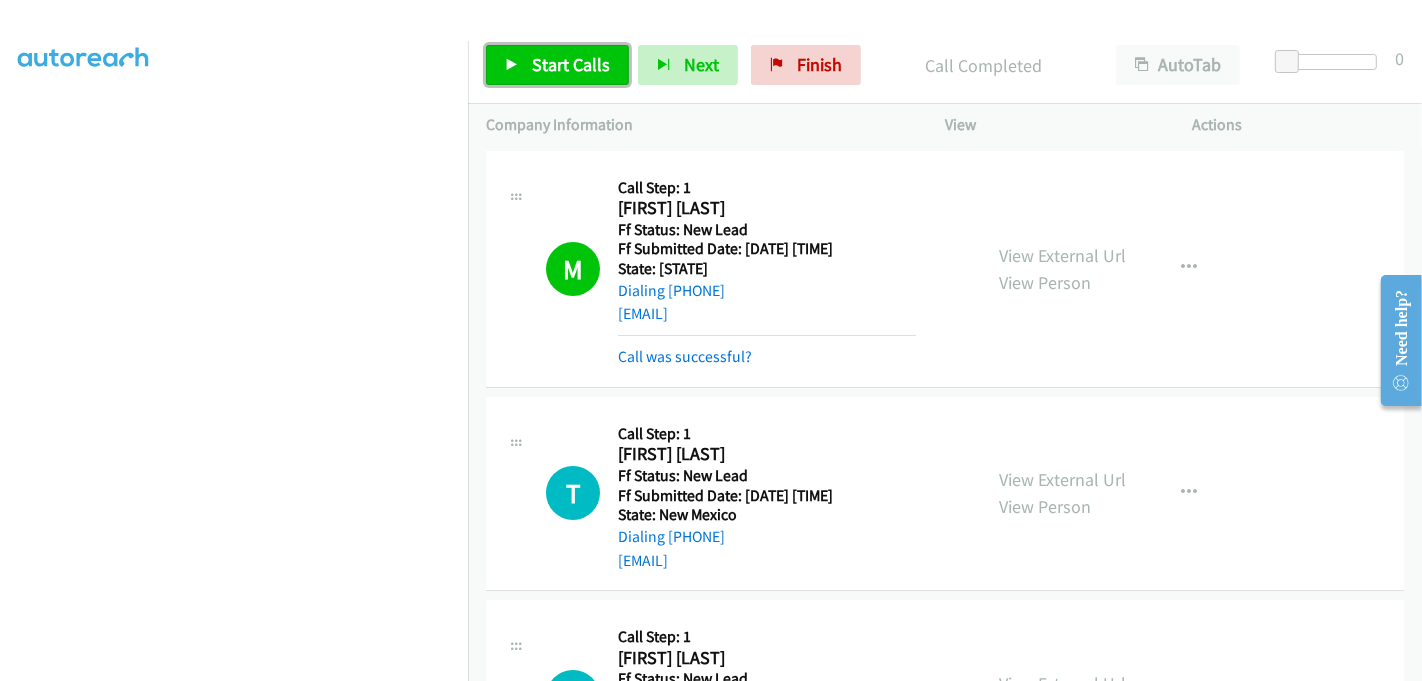 click on "Start Calls" at bounding box center (571, 64) 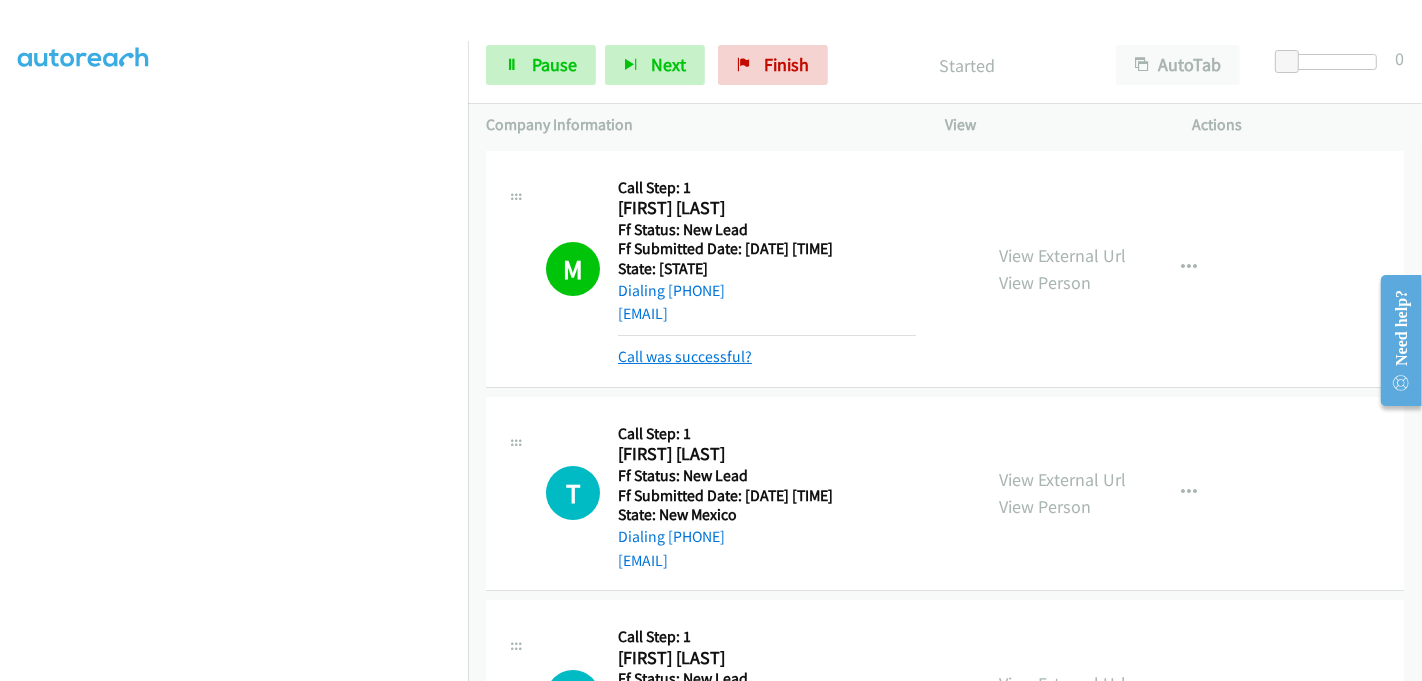 click on "Call was successful?" at bounding box center [685, 356] 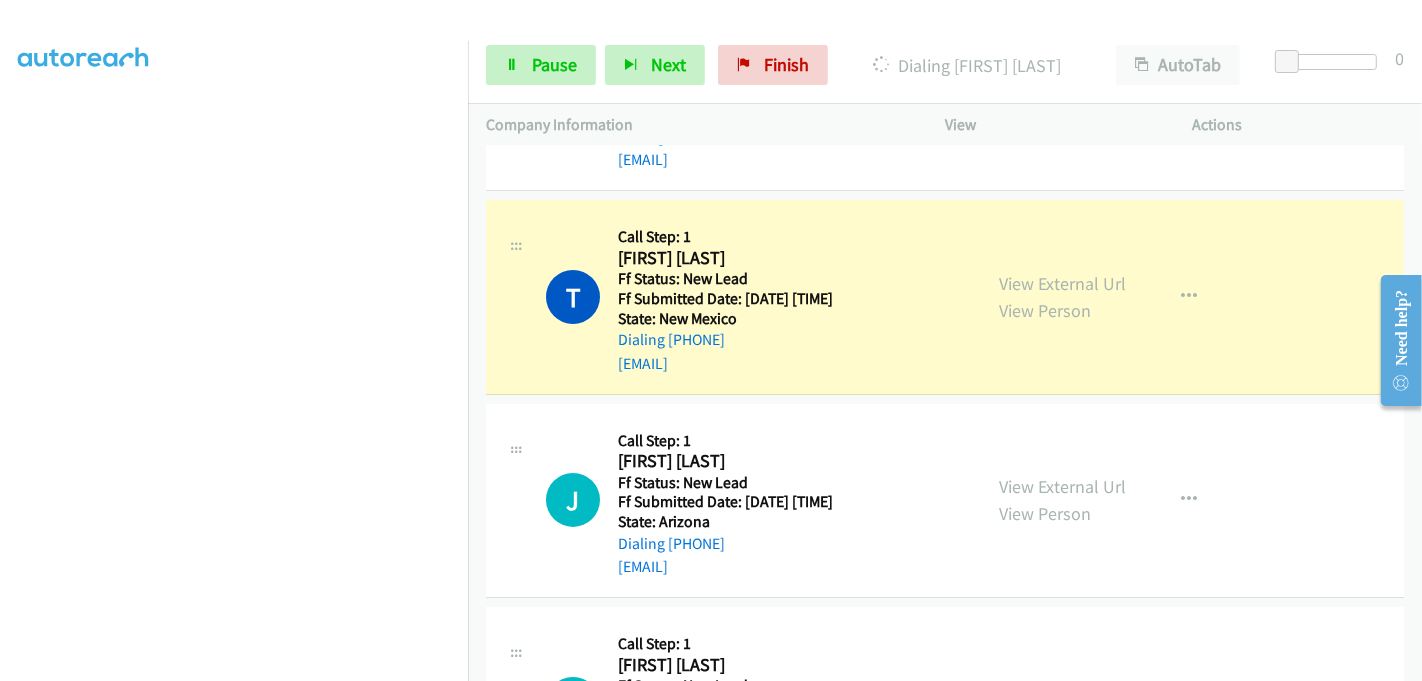scroll, scrollTop: 265, scrollLeft: 0, axis: vertical 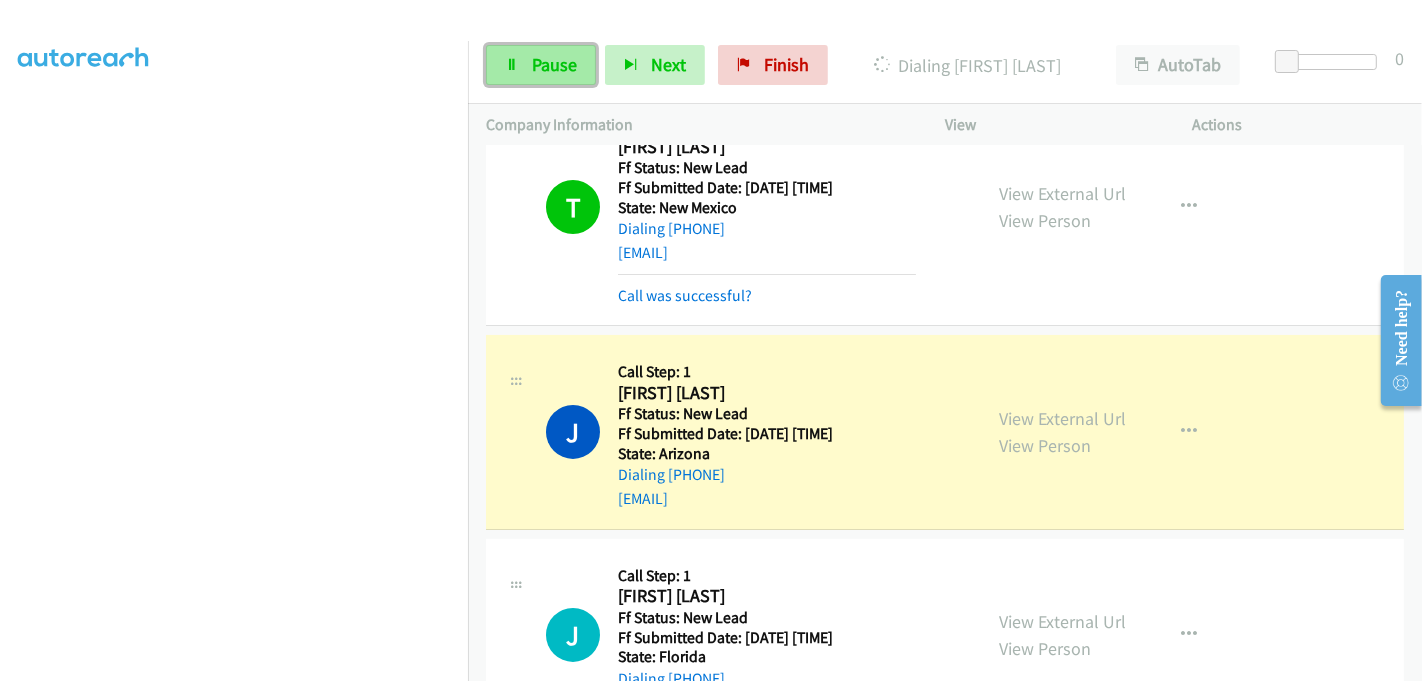 click on "Pause" at bounding box center (541, 65) 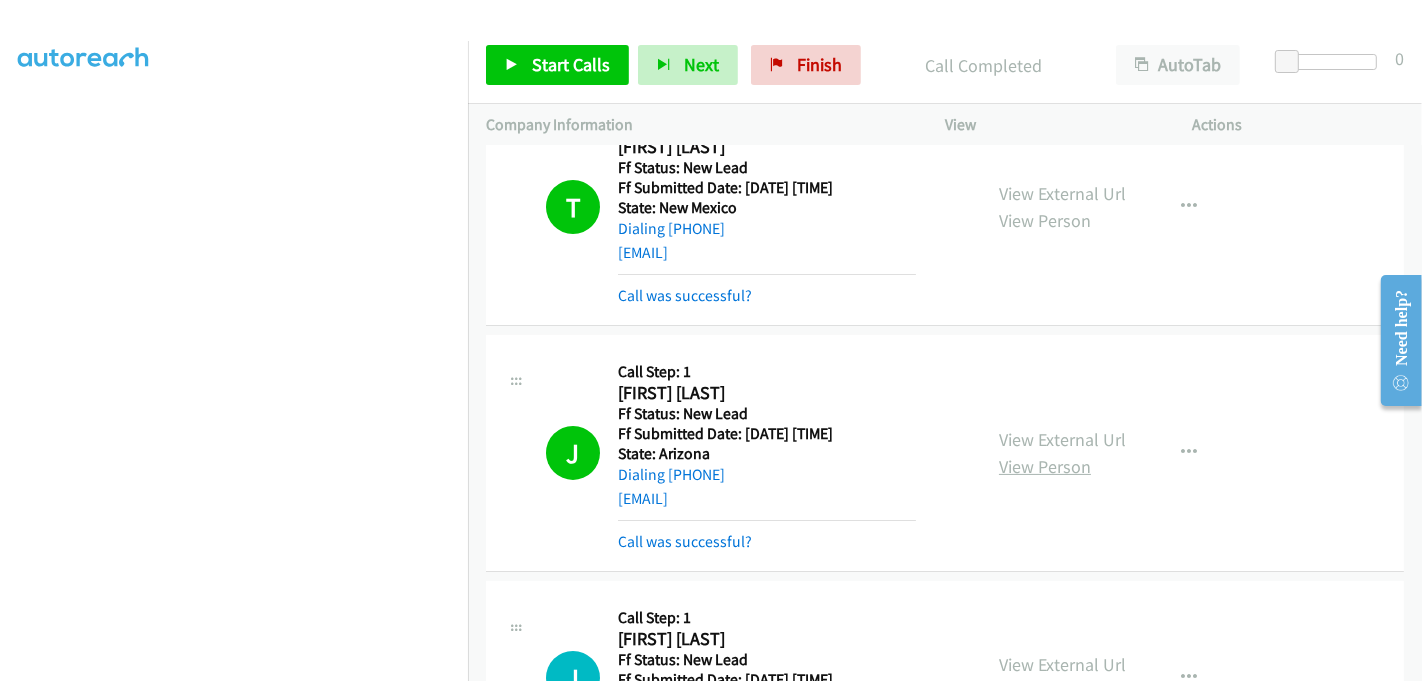 scroll, scrollTop: 599, scrollLeft: 0, axis: vertical 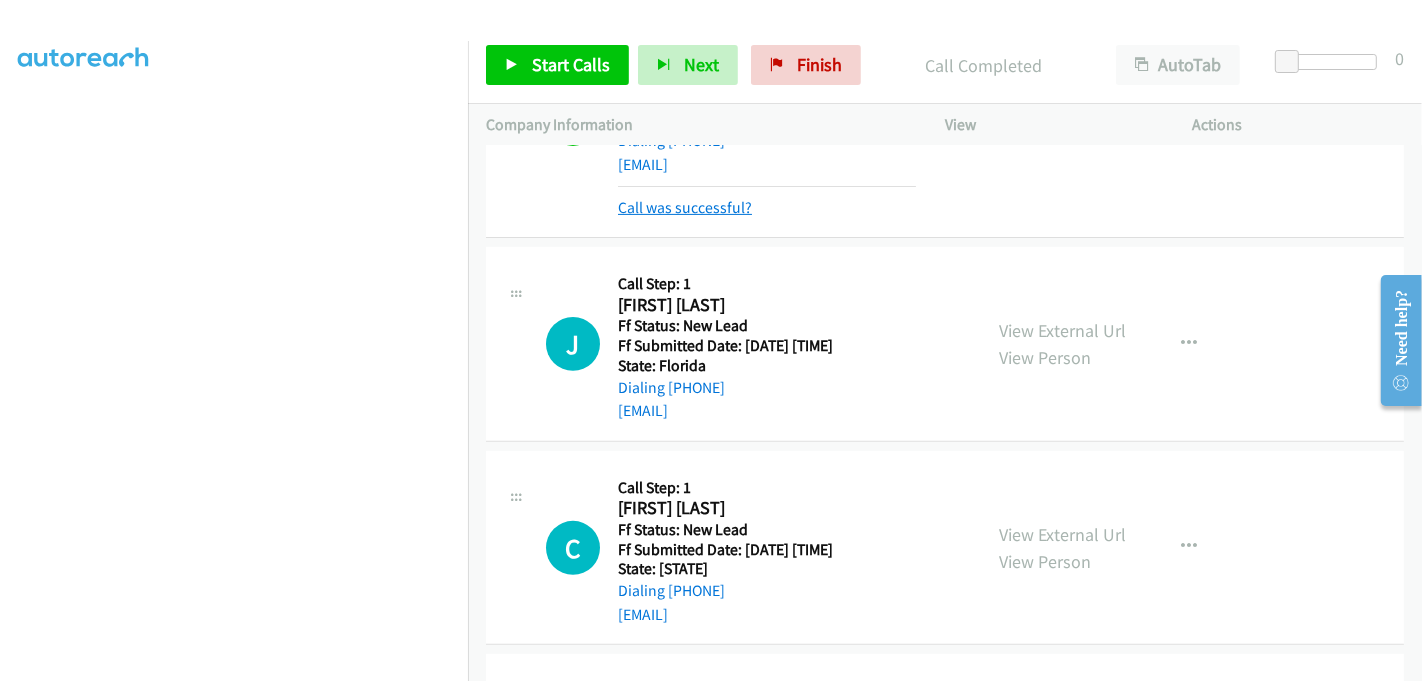 drag, startPoint x: 723, startPoint y: 196, endPoint x: 728, endPoint y: 206, distance: 11.18034 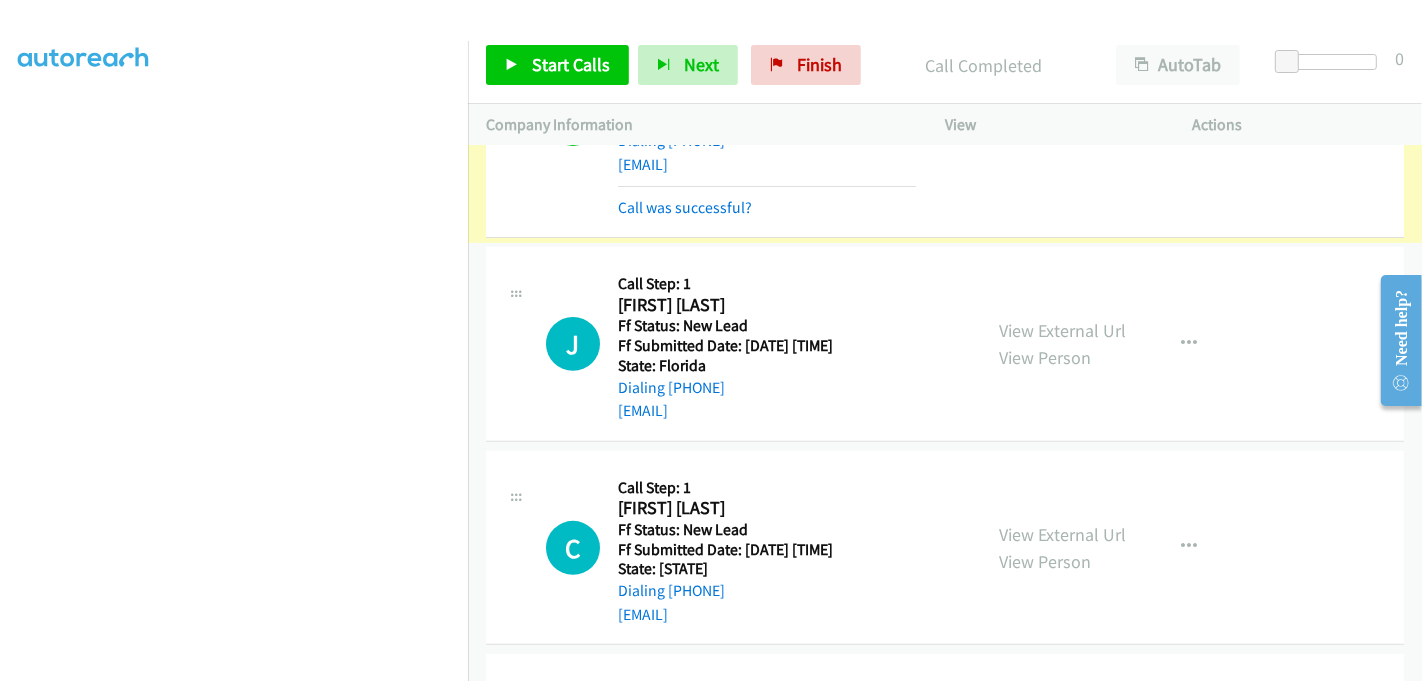 click on "Call was successful?" at bounding box center (685, 207) 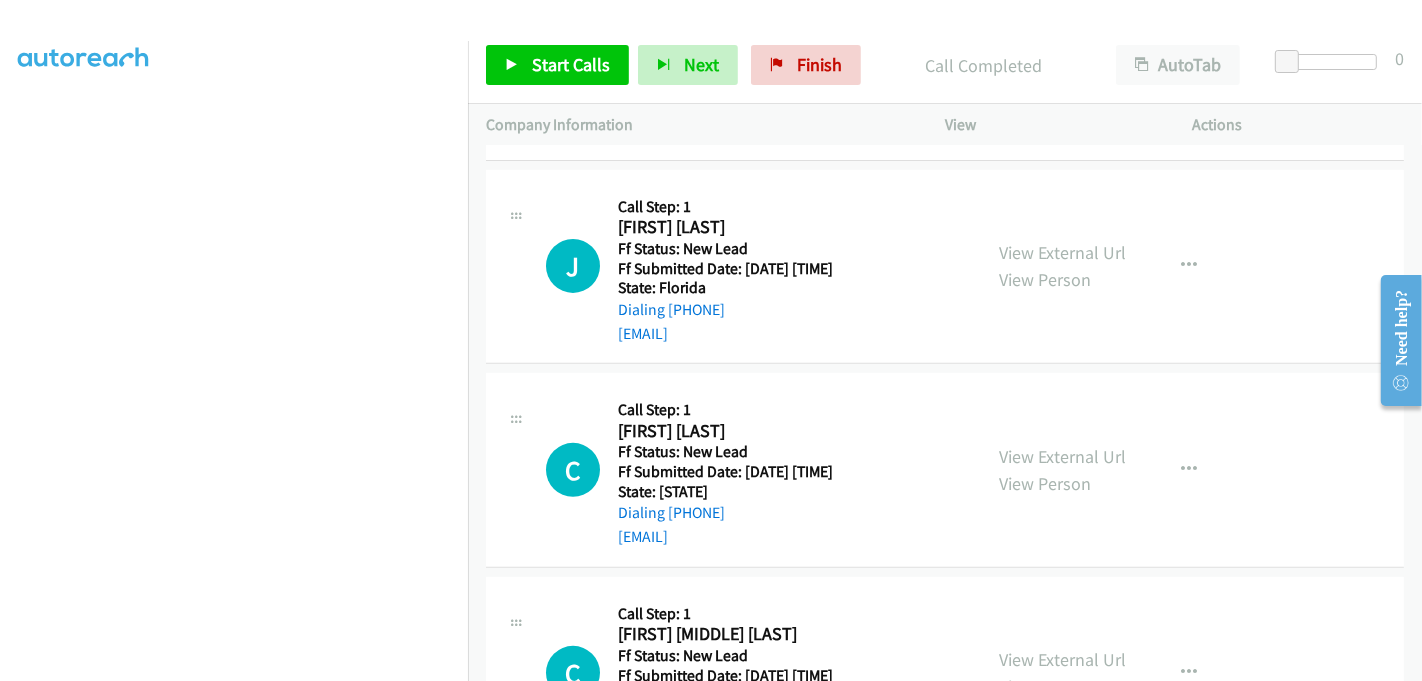 scroll, scrollTop: 531, scrollLeft: 0, axis: vertical 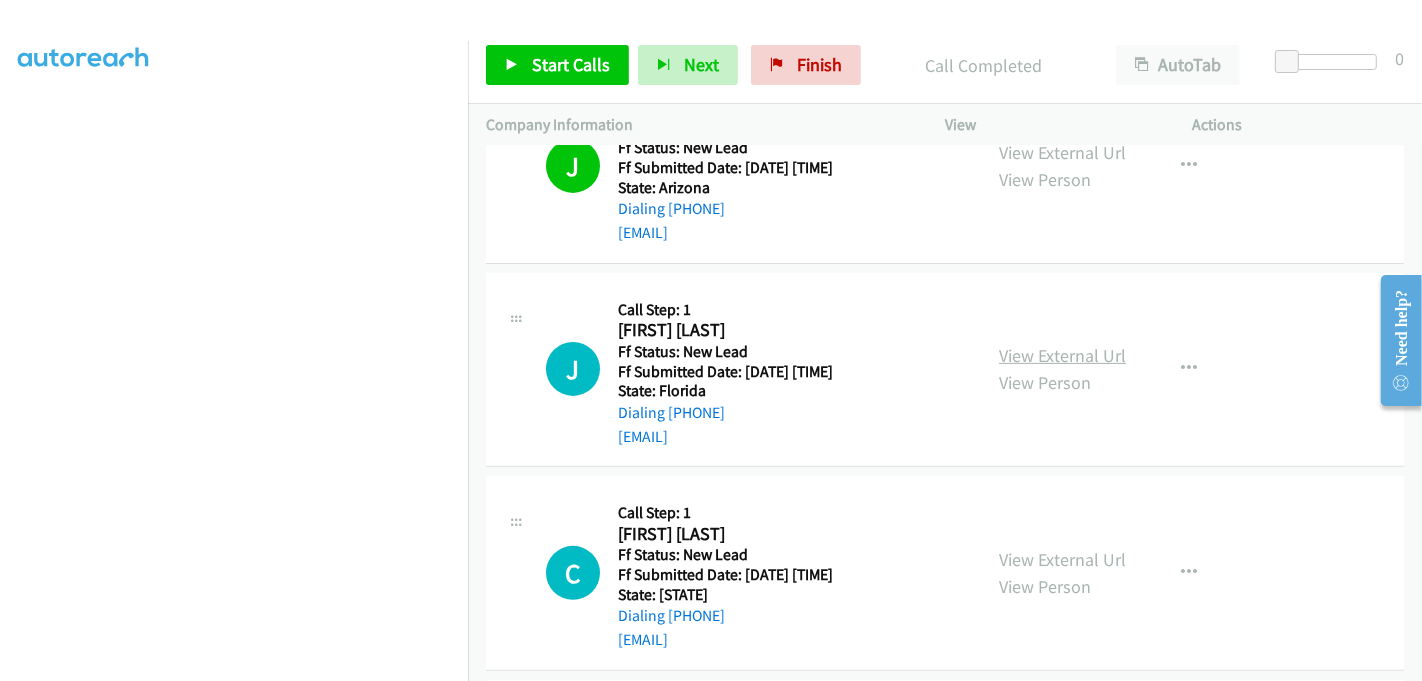 click on "View External Url" at bounding box center (1062, 355) 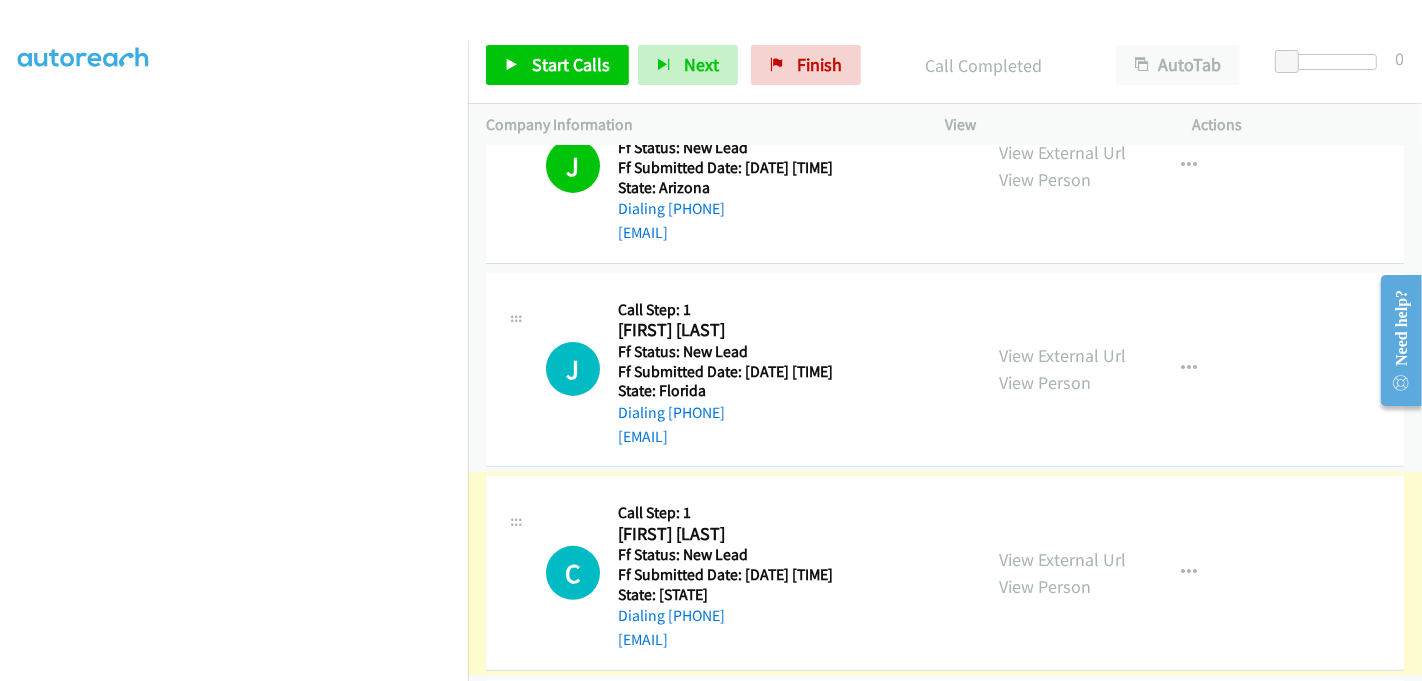 click on "View External Url" at bounding box center [1062, 559] 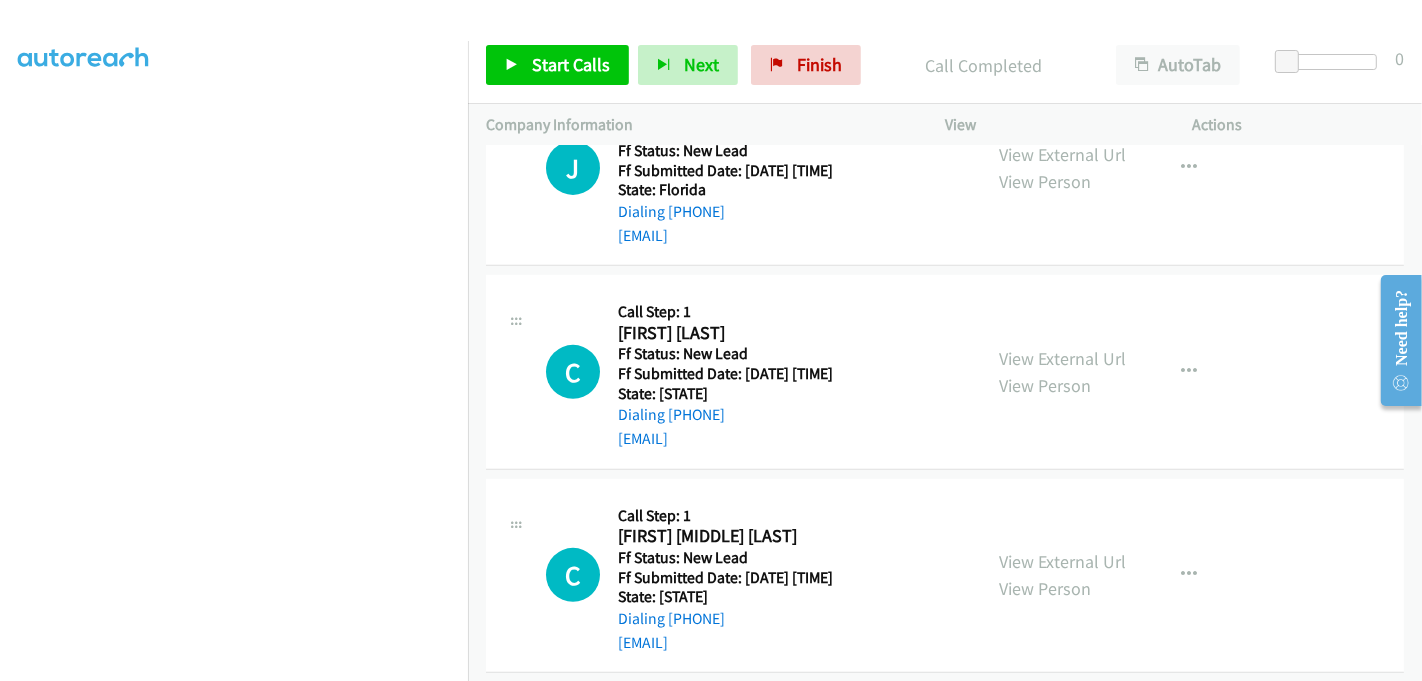 scroll, scrollTop: 753, scrollLeft: 0, axis: vertical 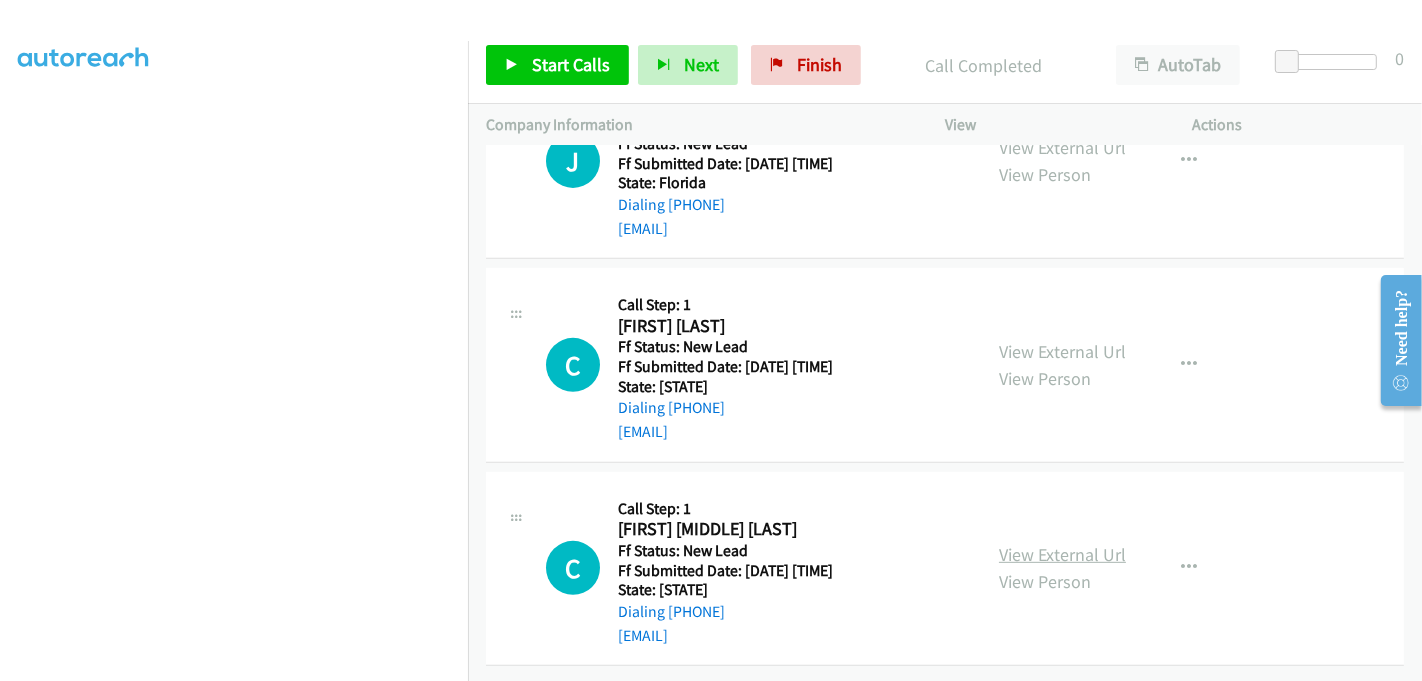 click on "View External Url" at bounding box center (1062, 554) 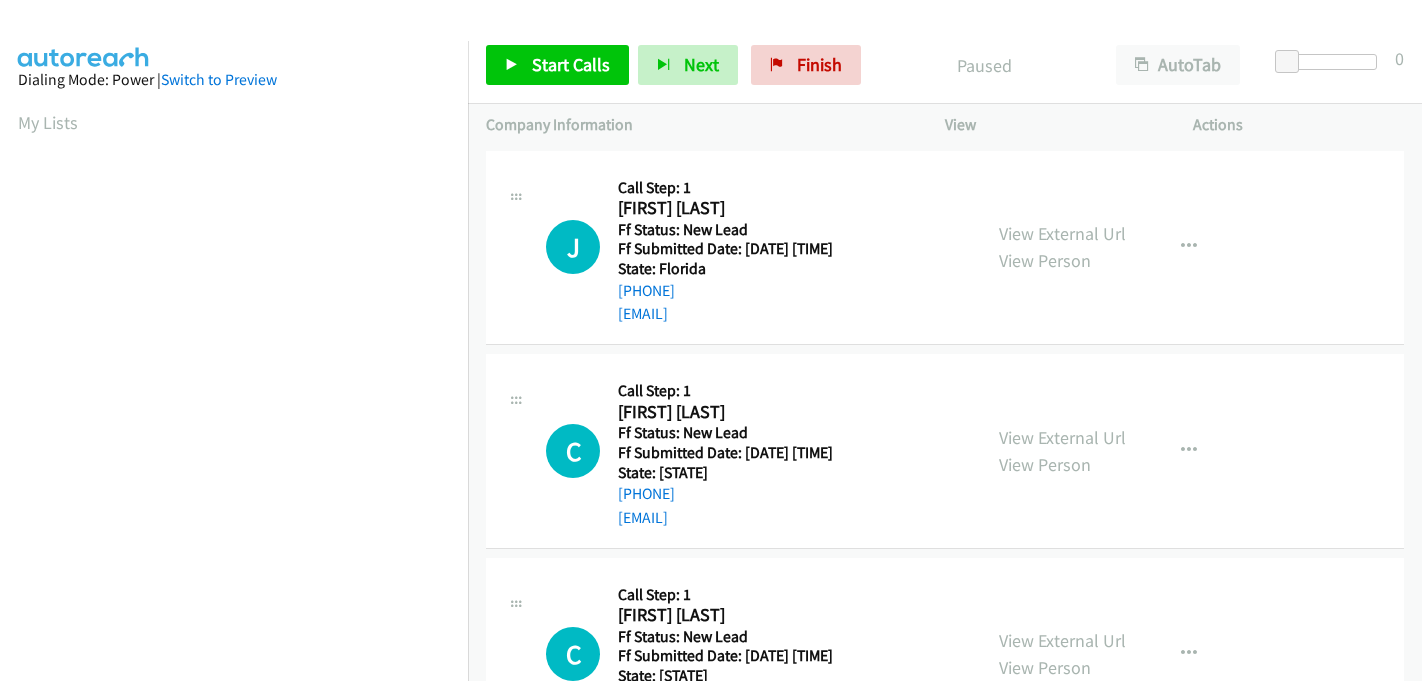 scroll, scrollTop: 0, scrollLeft: 0, axis: both 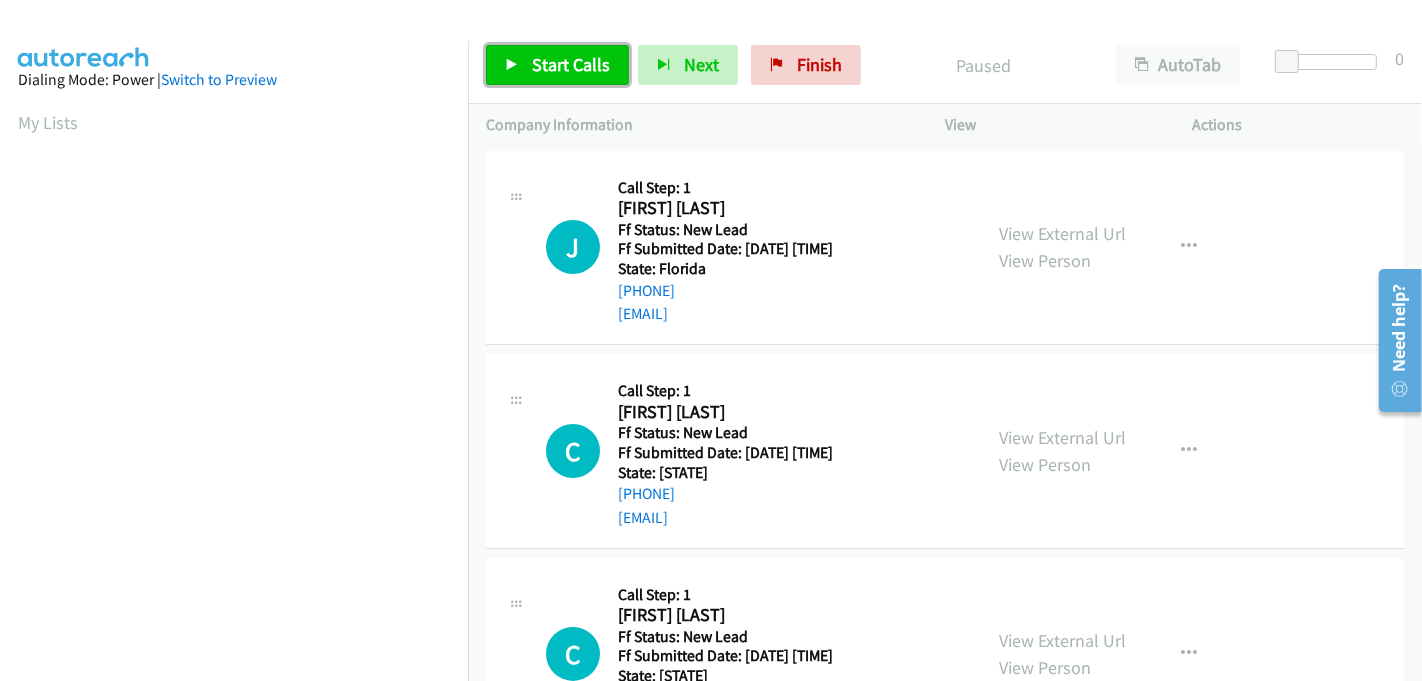 click on "Start Calls" at bounding box center [571, 64] 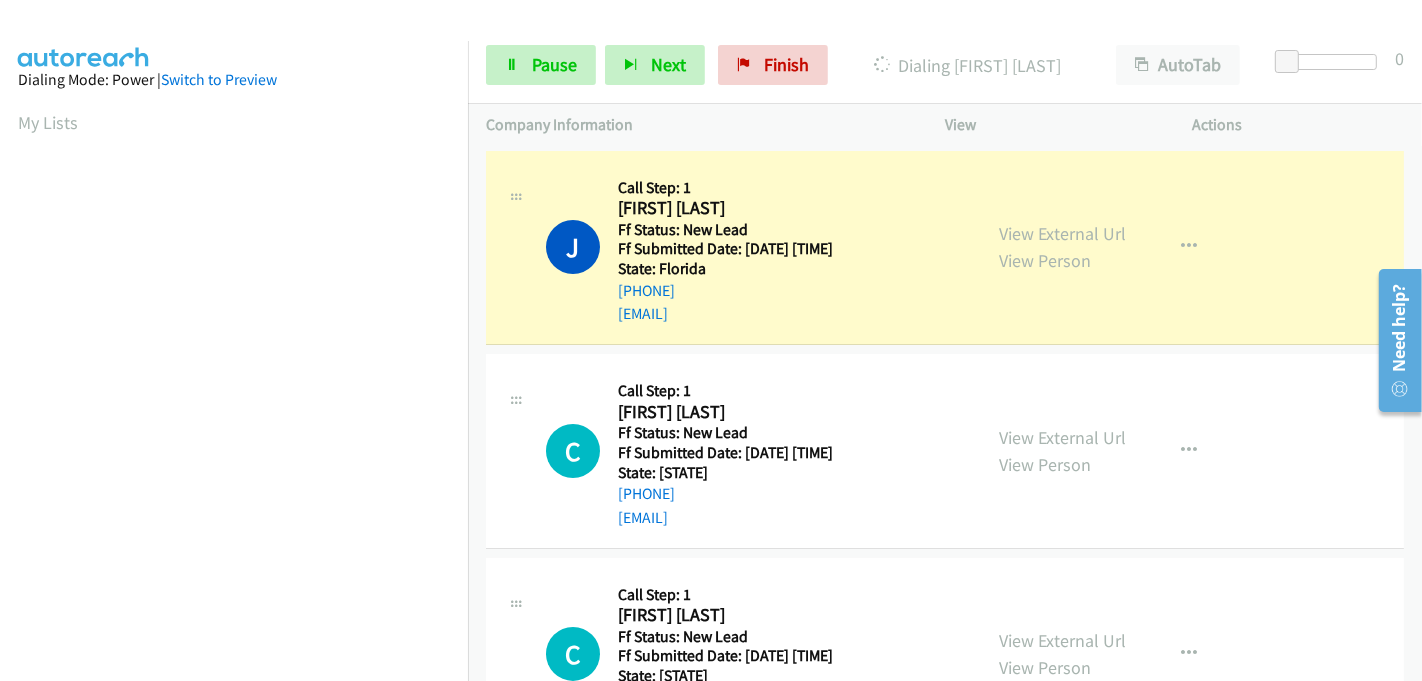 scroll, scrollTop: 442, scrollLeft: 0, axis: vertical 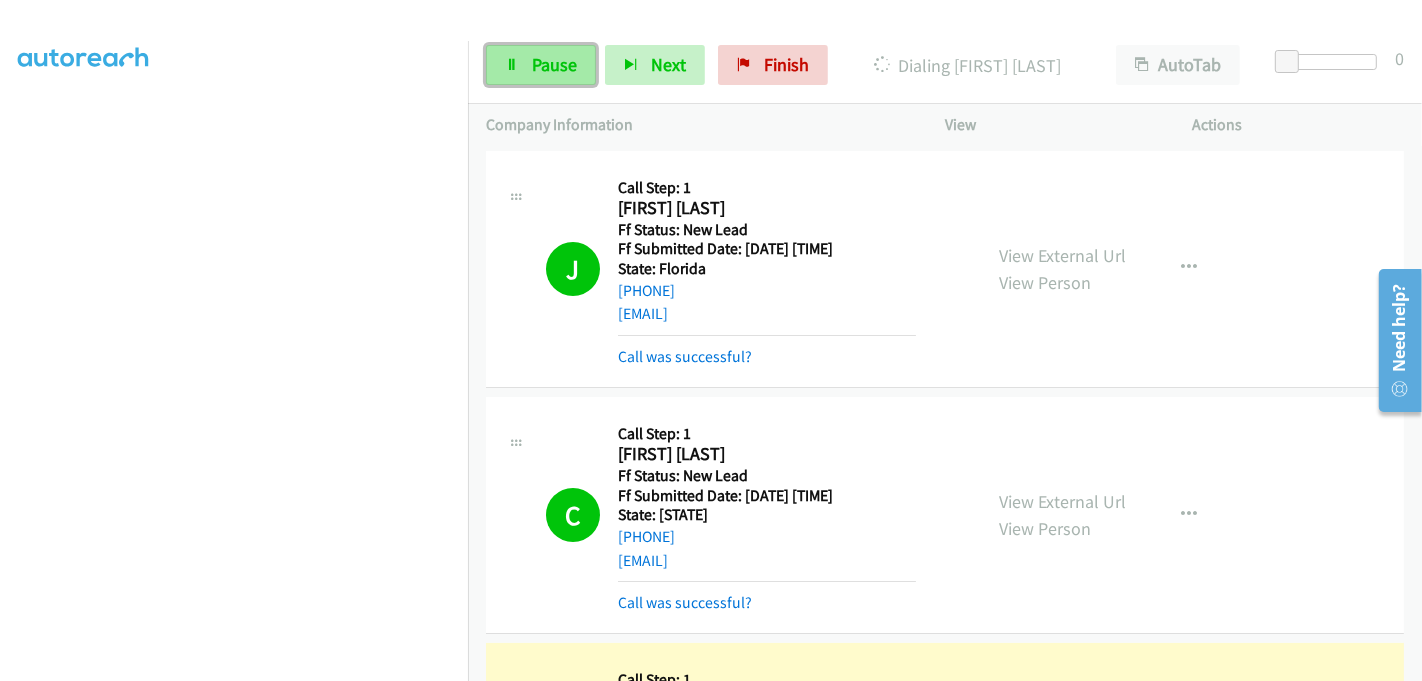 click on "Pause" at bounding box center (554, 64) 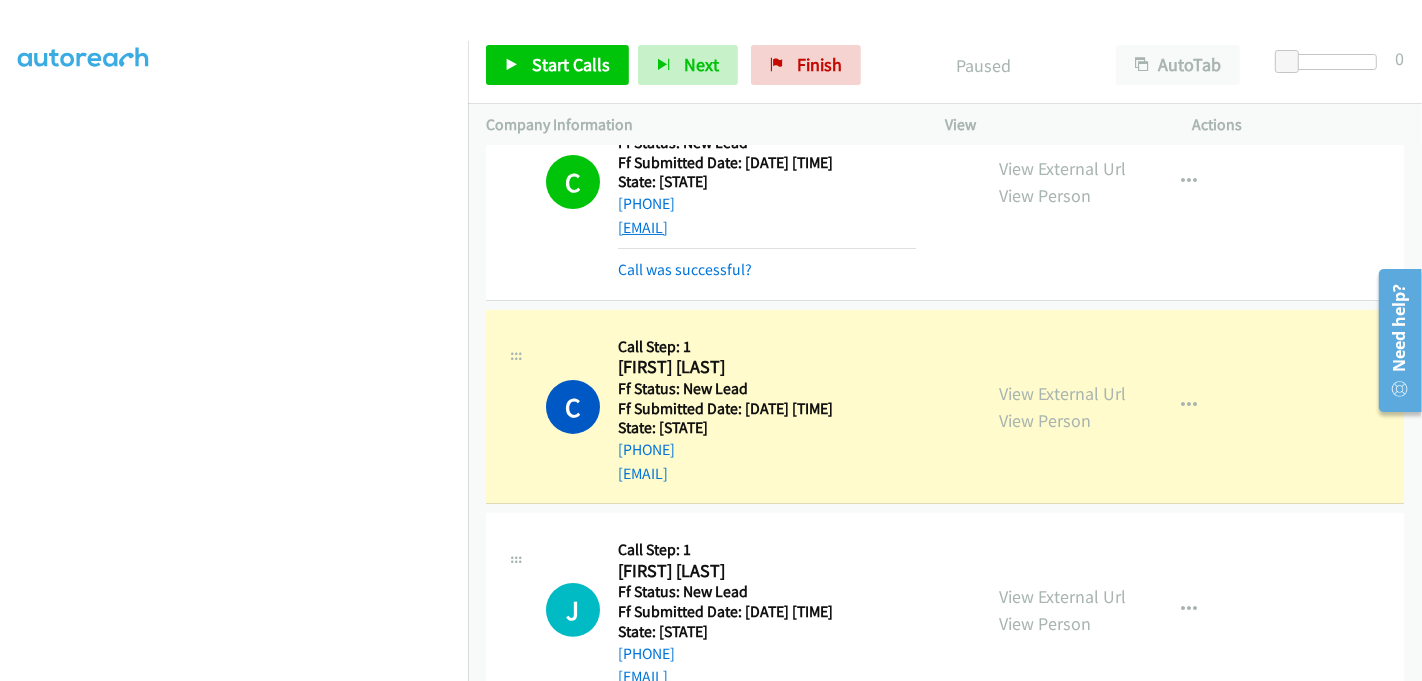 scroll, scrollTop: 444, scrollLeft: 0, axis: vertical 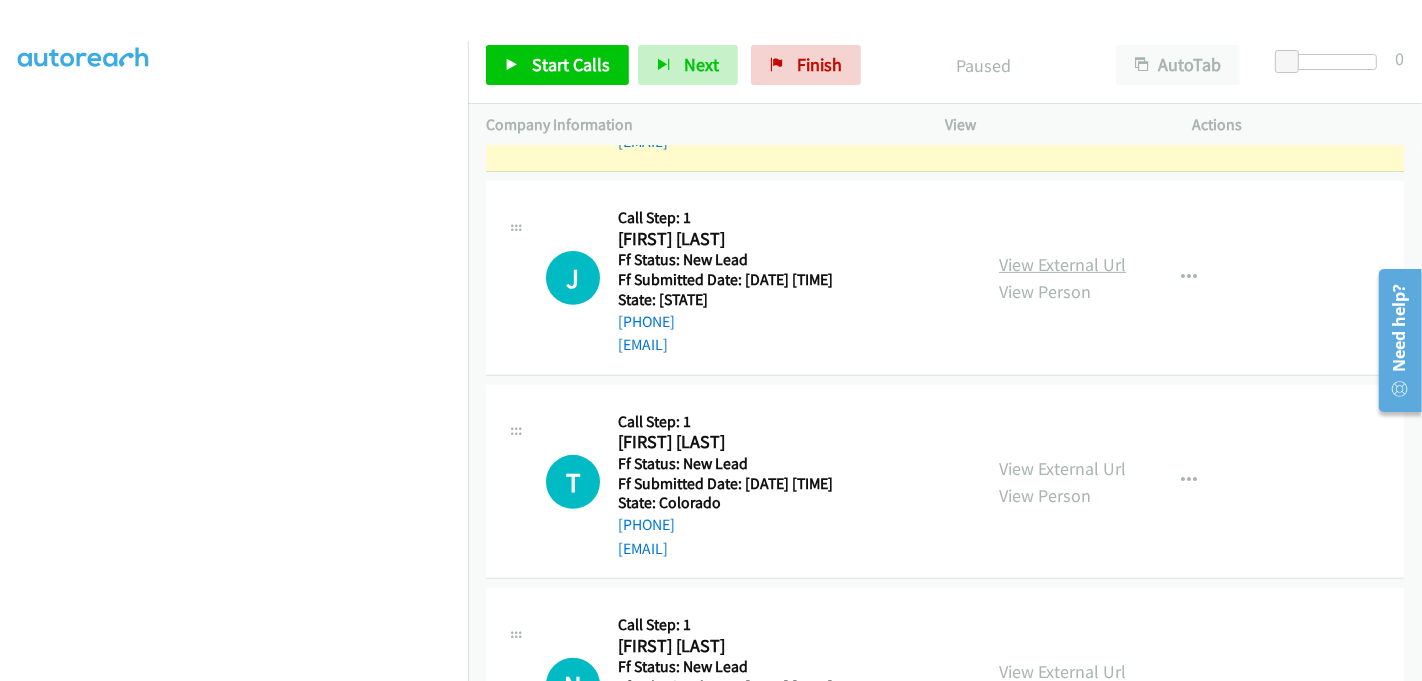 click on "View External Url" at bounding box center [1062, 264] 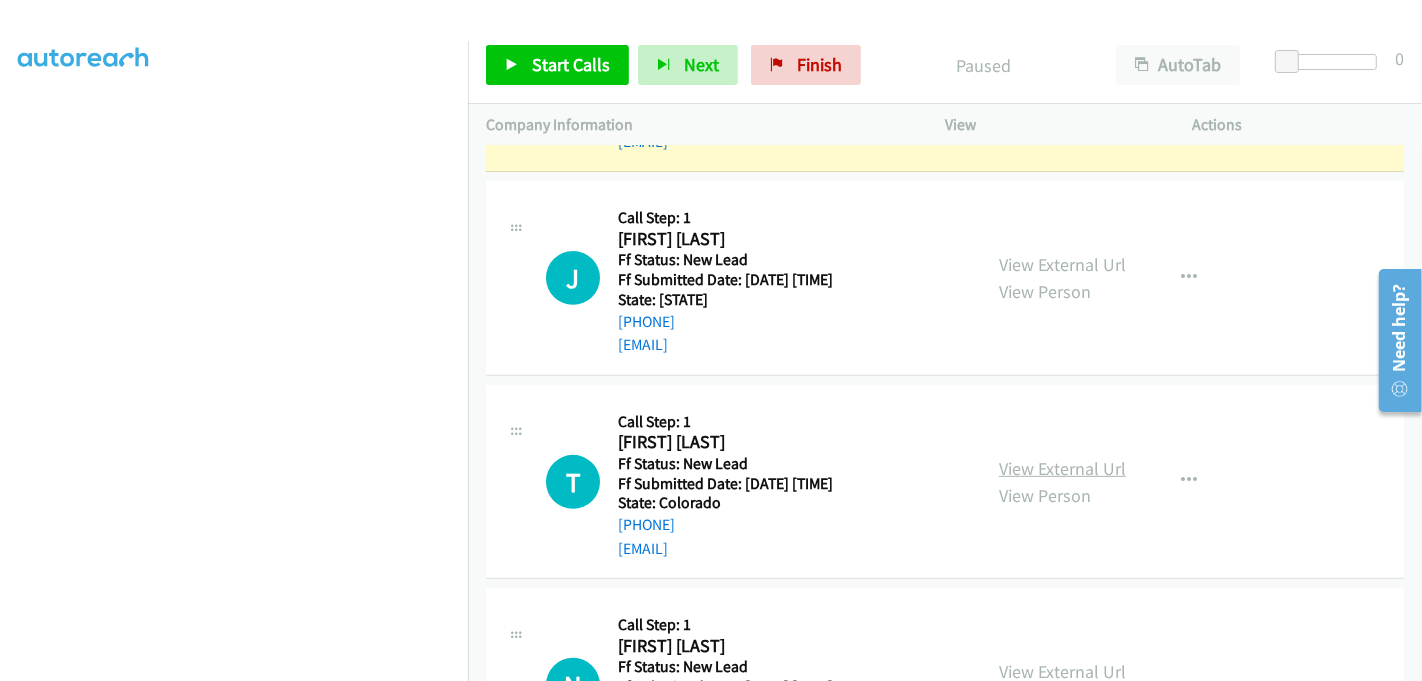 click on "View External Url" at bounding box center [1062, 468] 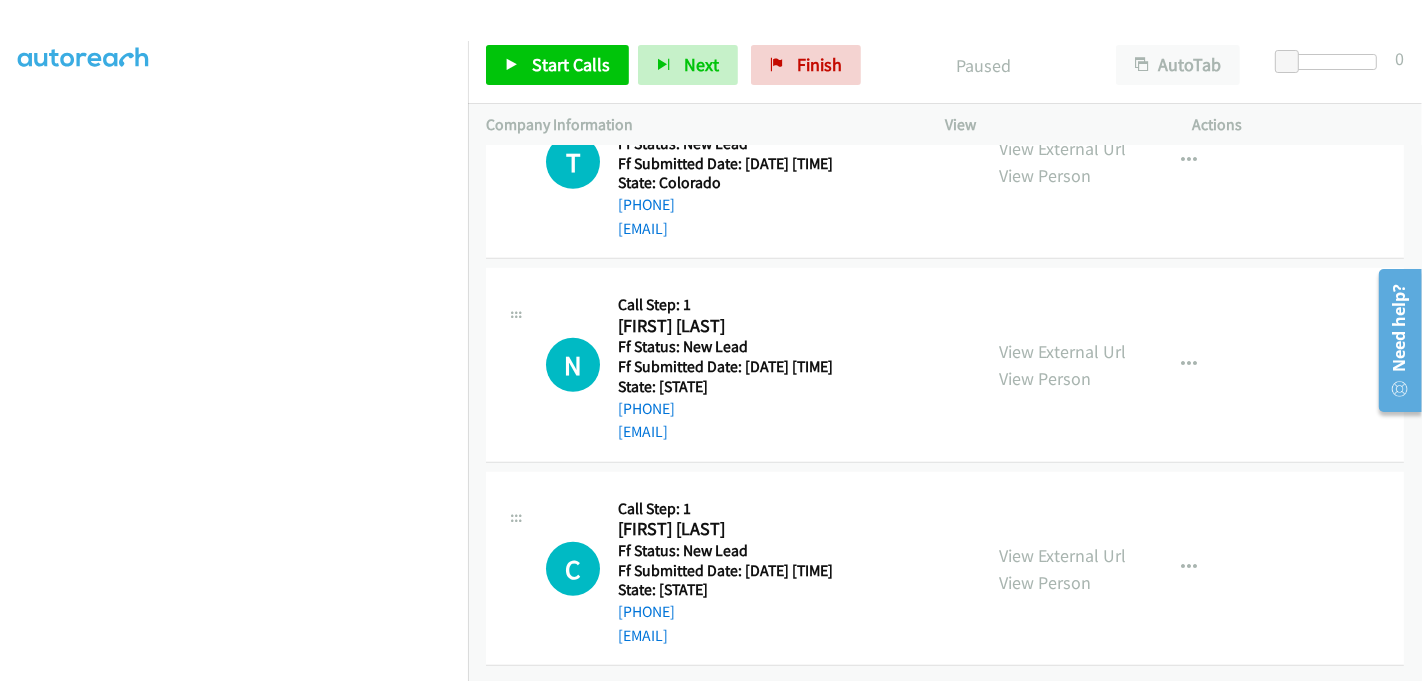scroll, scrollTop: 998, scrollLeft: 0, axis: vertical 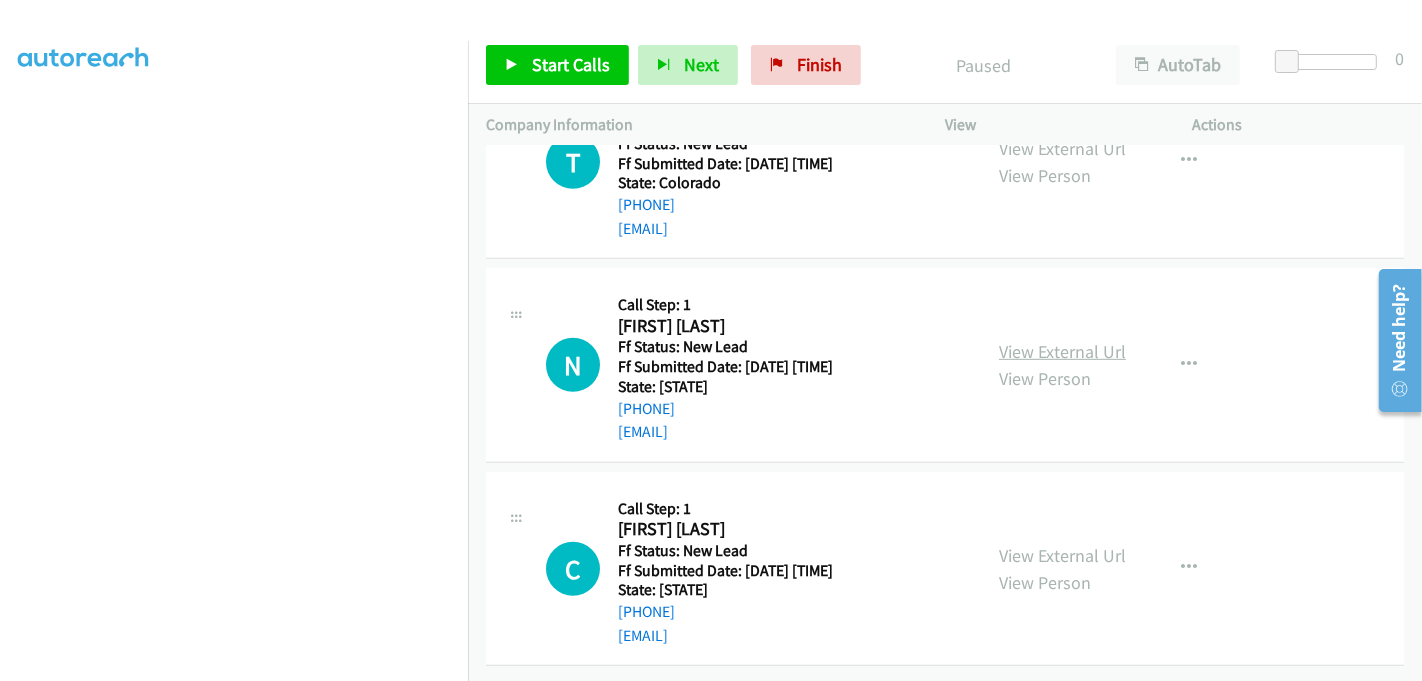 click on "View External Url" at bounding box center [1062, 351] 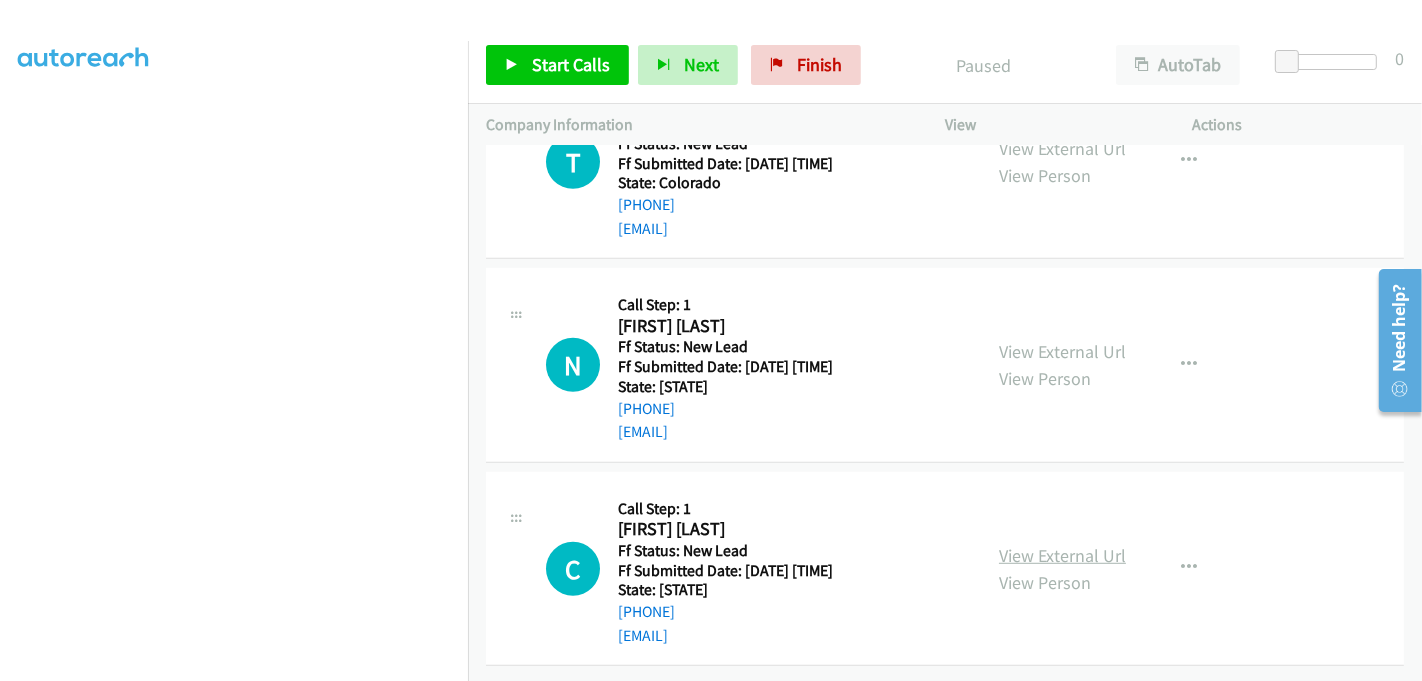 click on "View External Url" at bounding box center [1062, 555] 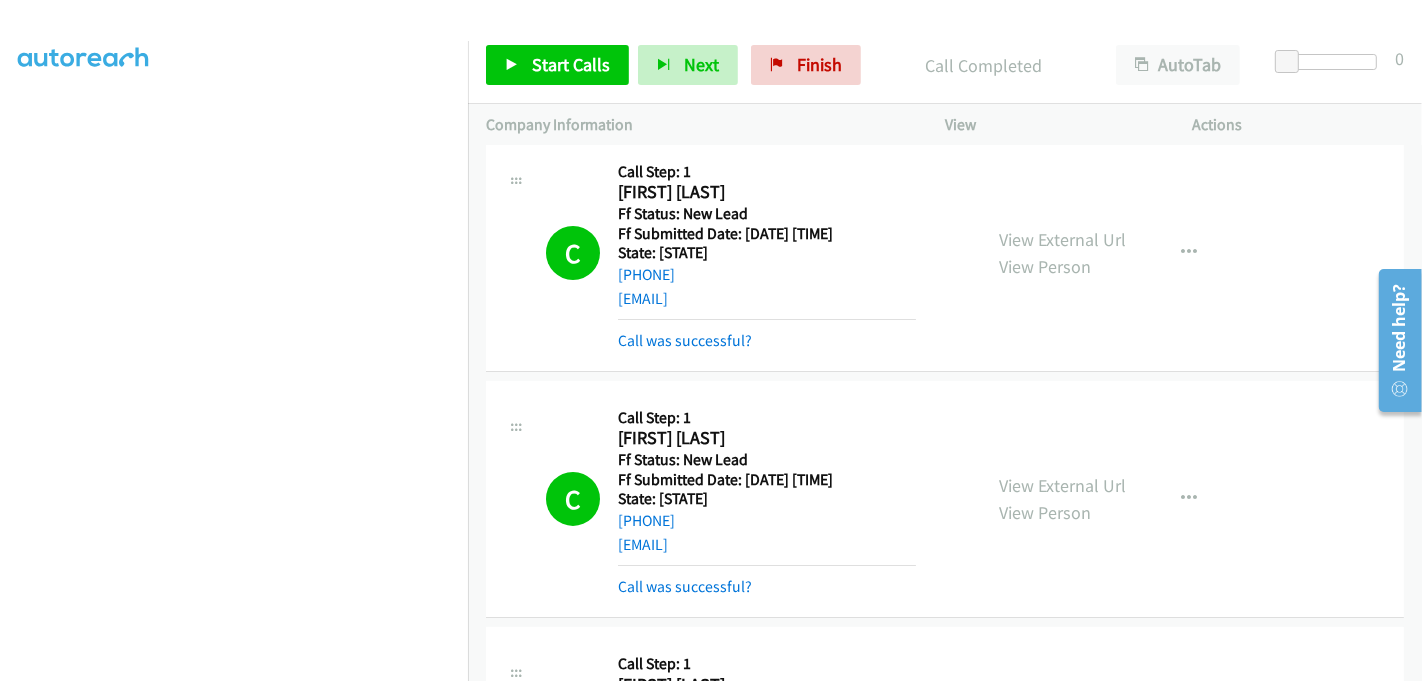 scroll, scrollTop: 707, scrollLeft: 0, axis: vertical 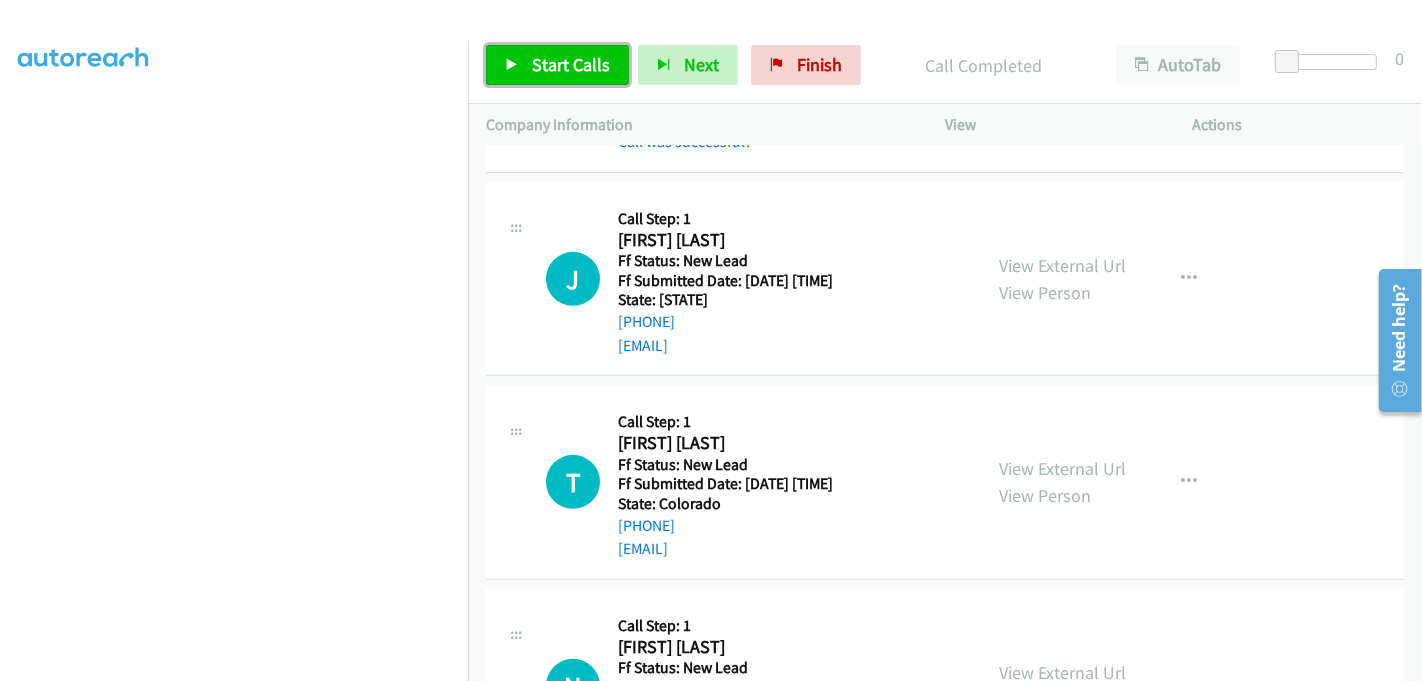 click on "Start Calls" at bounding box center (571, 64) 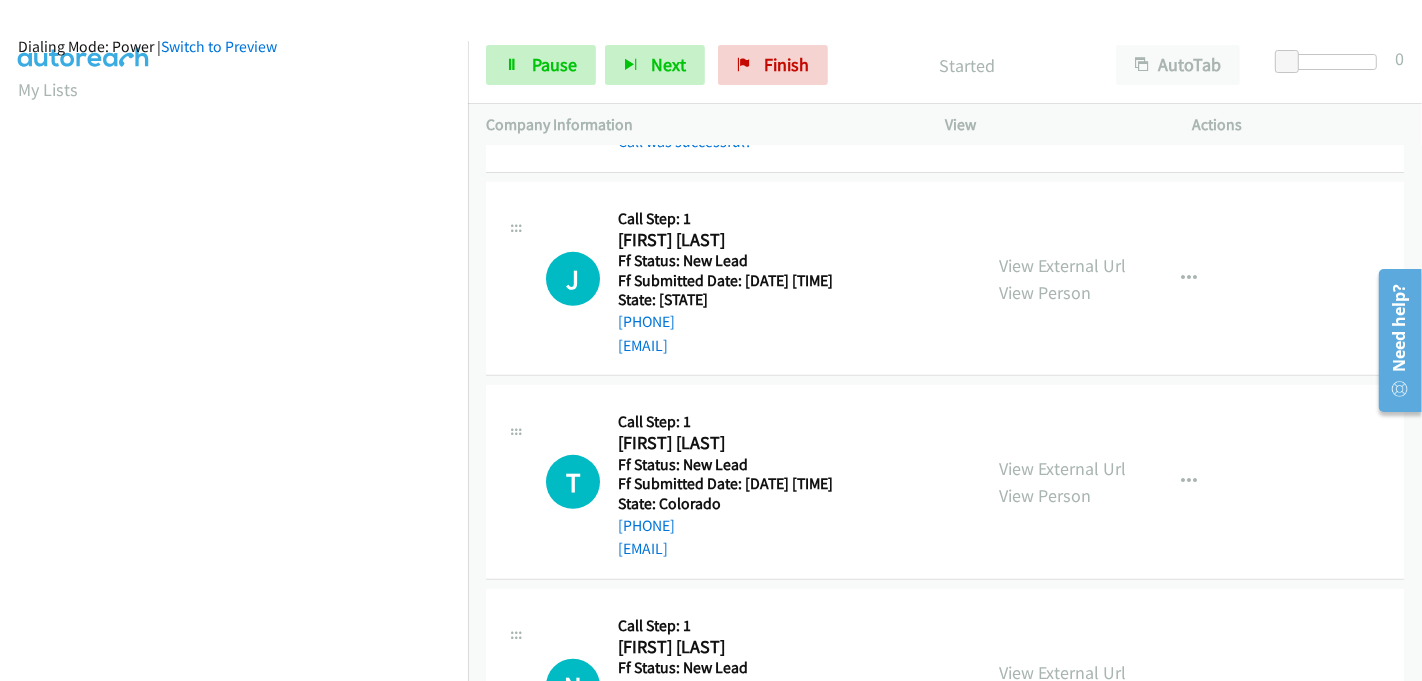 scroll, scrollTop: 0, scrollLeft: 0, axis: both 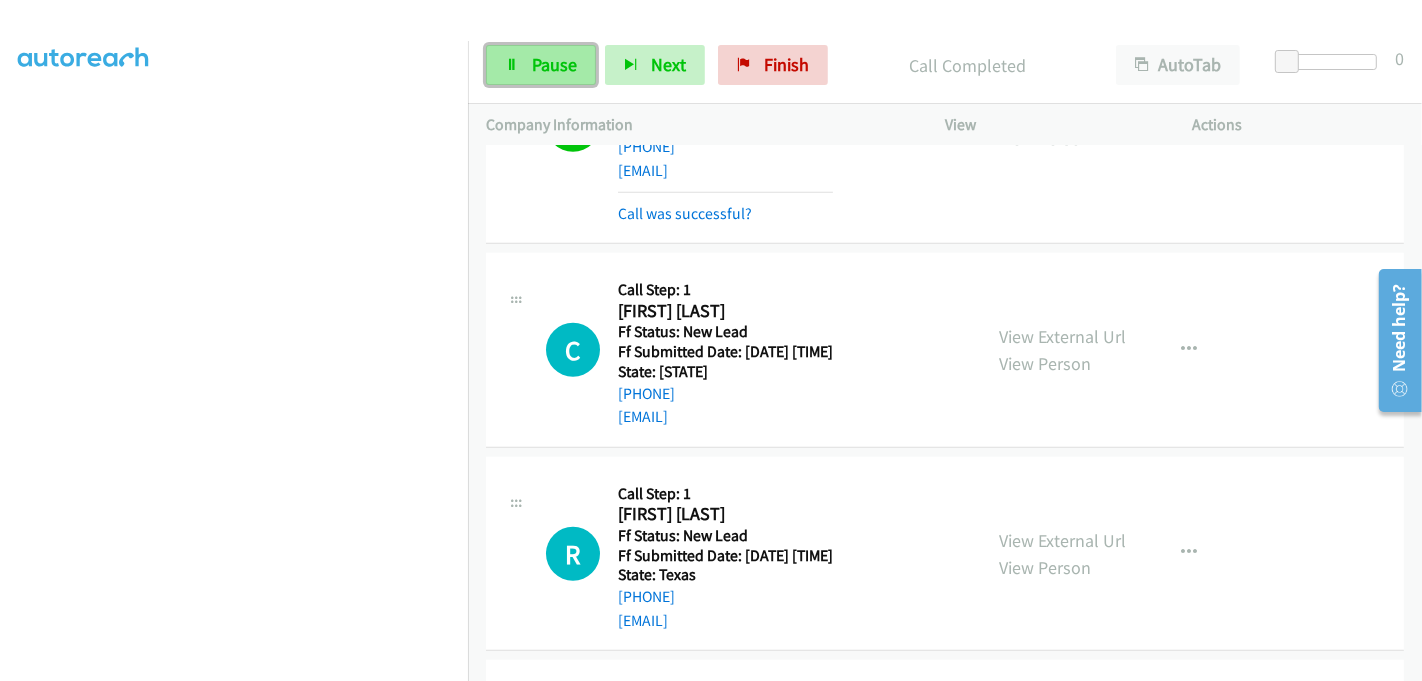 click on "Pause" at bounding box center (541, 65) 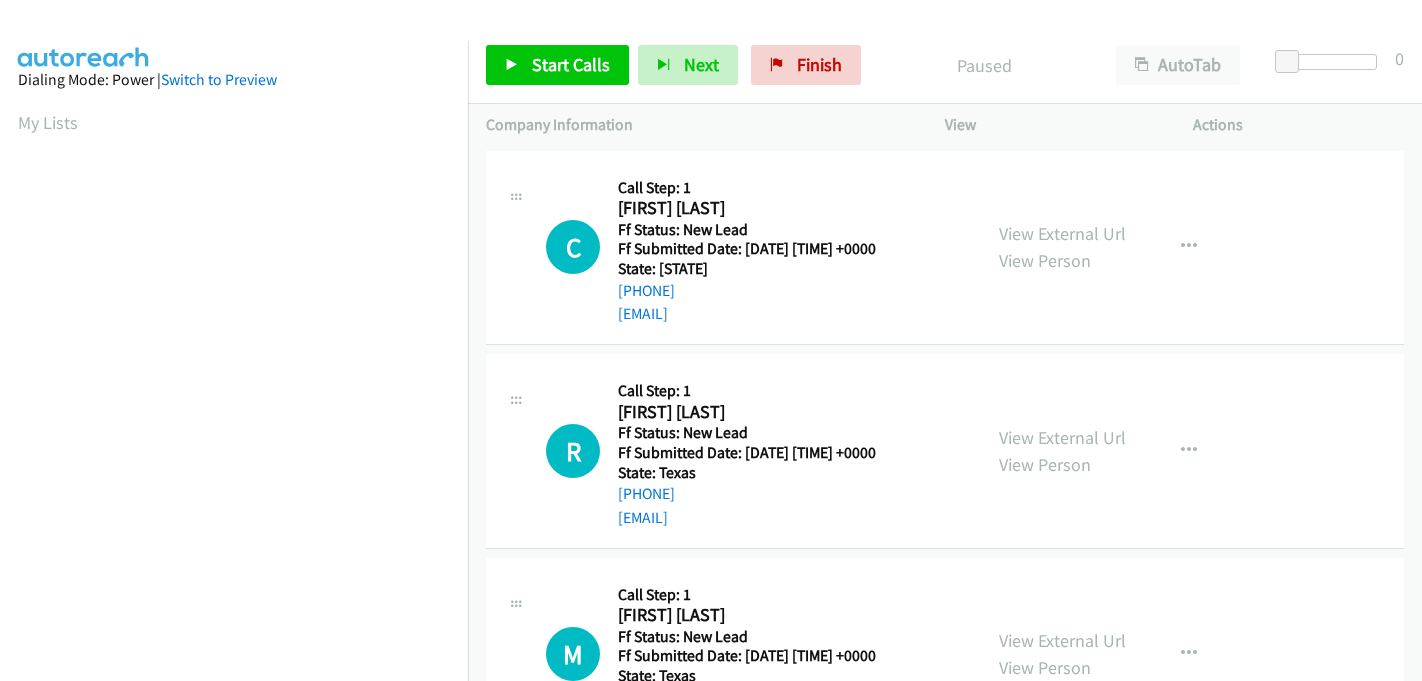 scroll, scrollTop: 0, scrollLeft: 0, axis: both 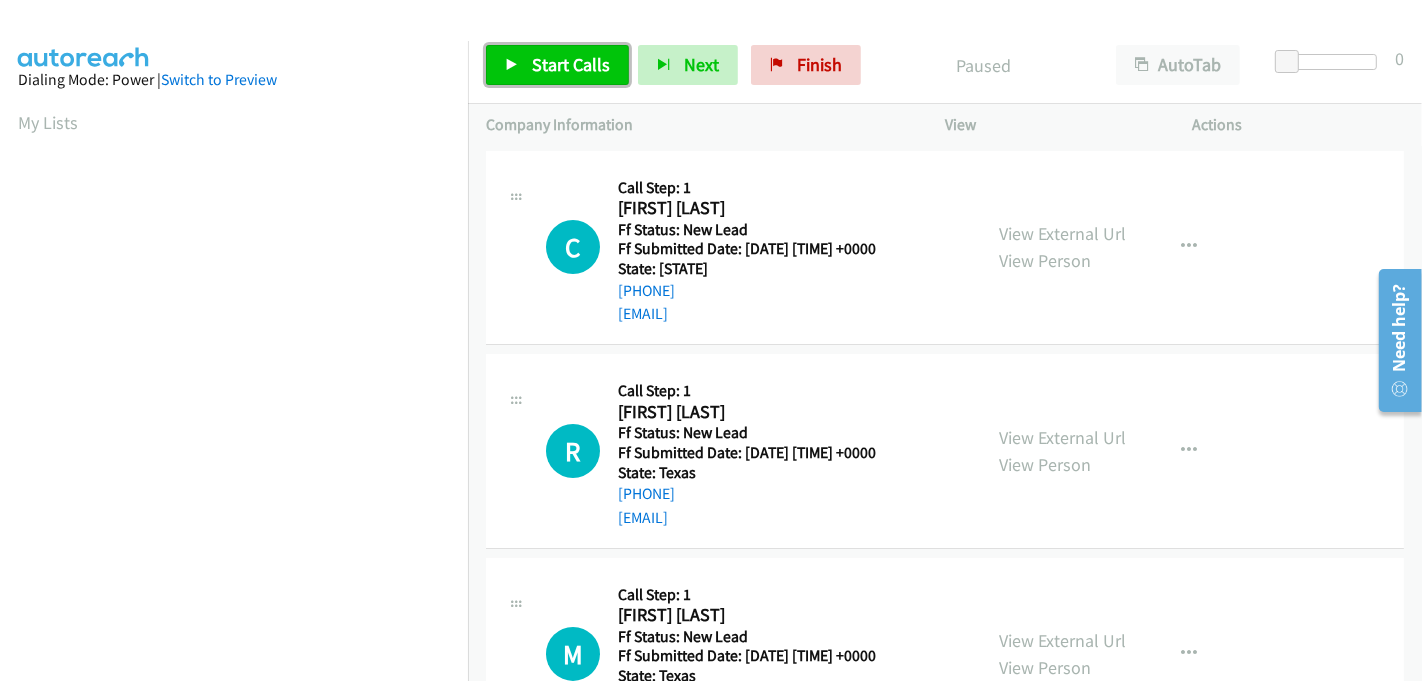click on "Start Calls" at bounding box center (571, 64) 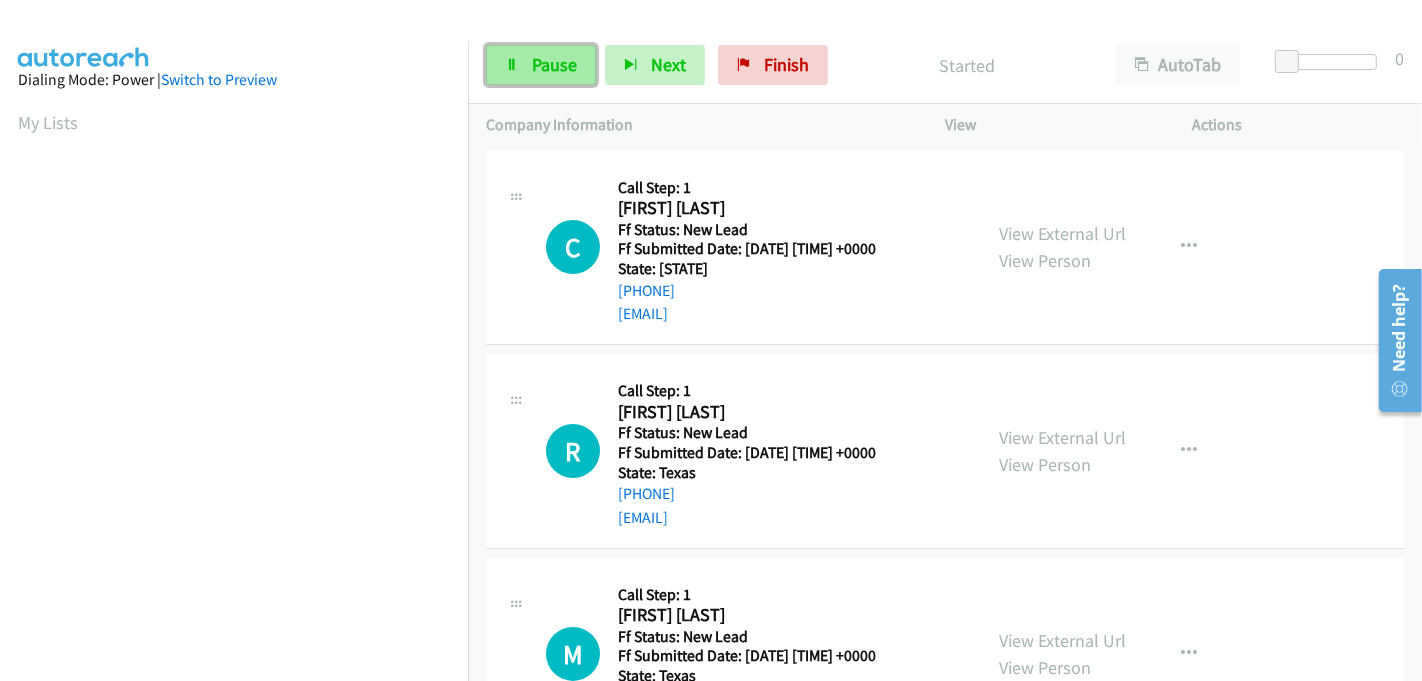 click on "Pause" at bounding box center [554, 64] 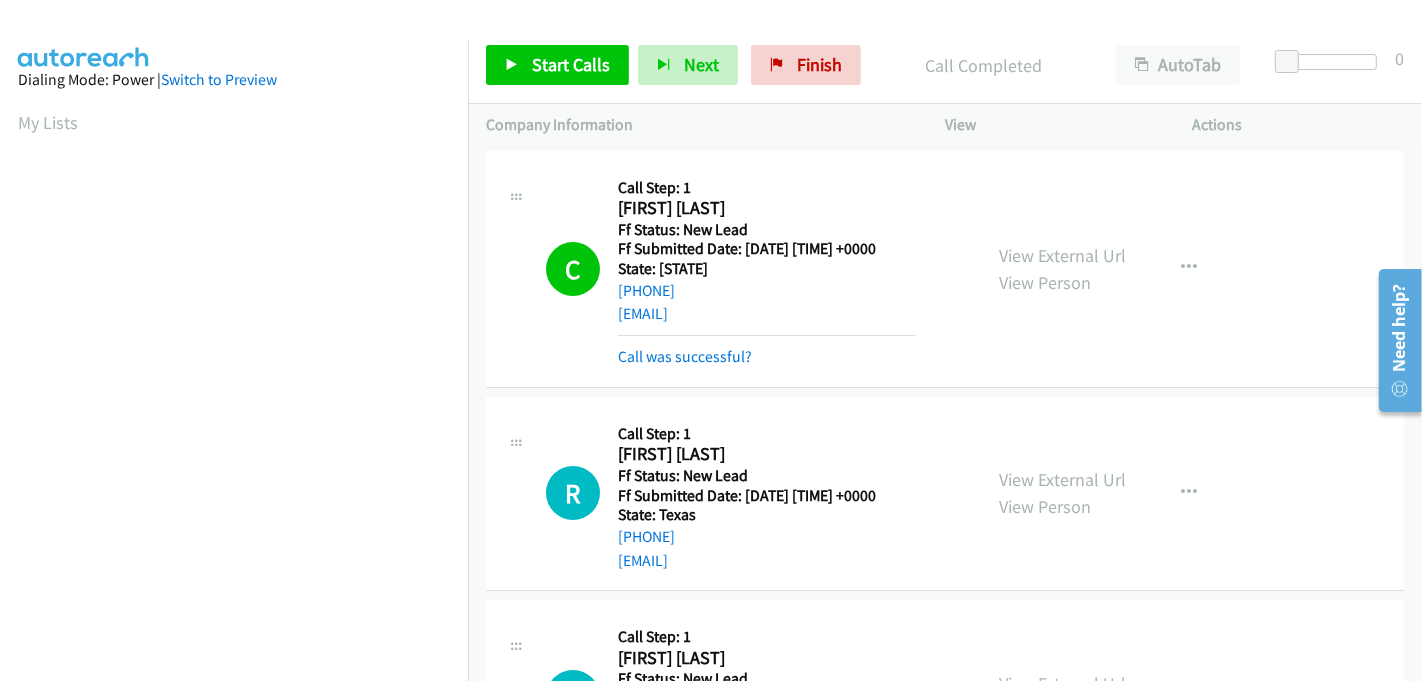 scroll, scrollTop: 442, scrollLeft: 0, axis: vertical 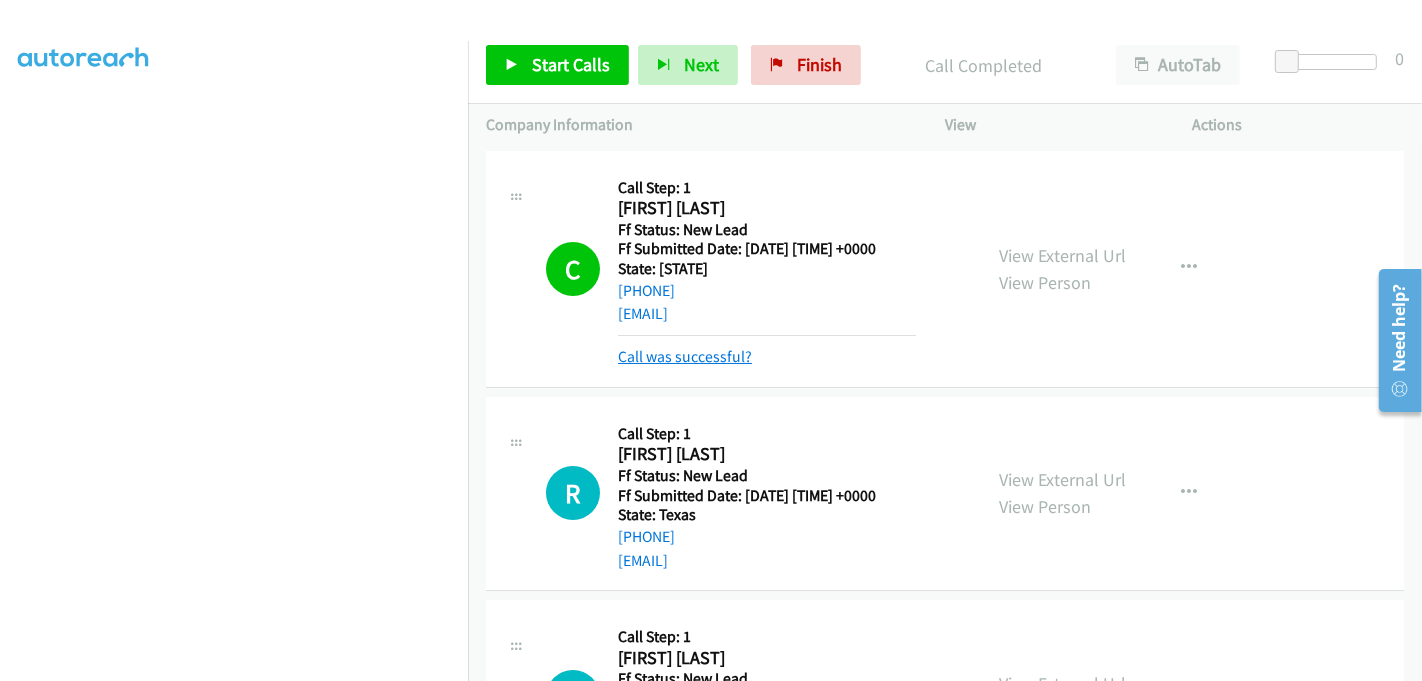 click on "Call was successful?" at bounding box center (685, 356) 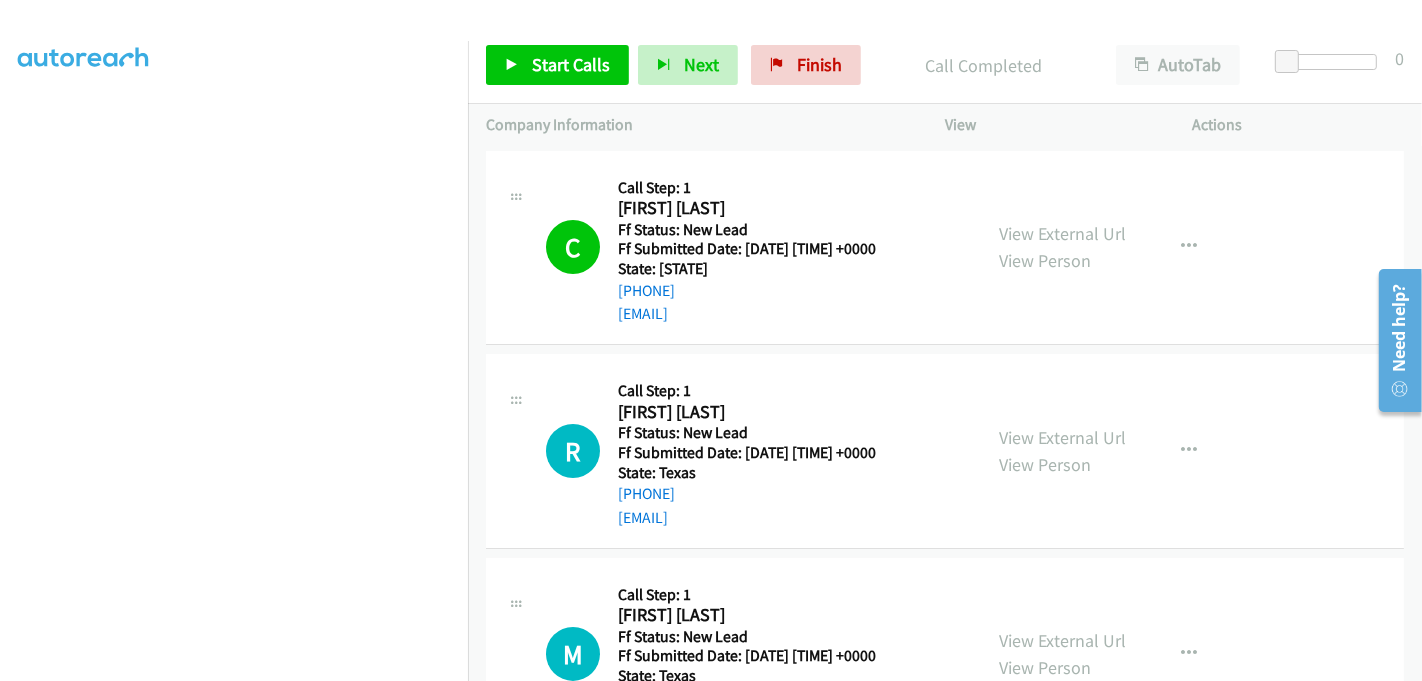 scroll, scrollTop: 222, scrollLeft: 0, axis: vertical 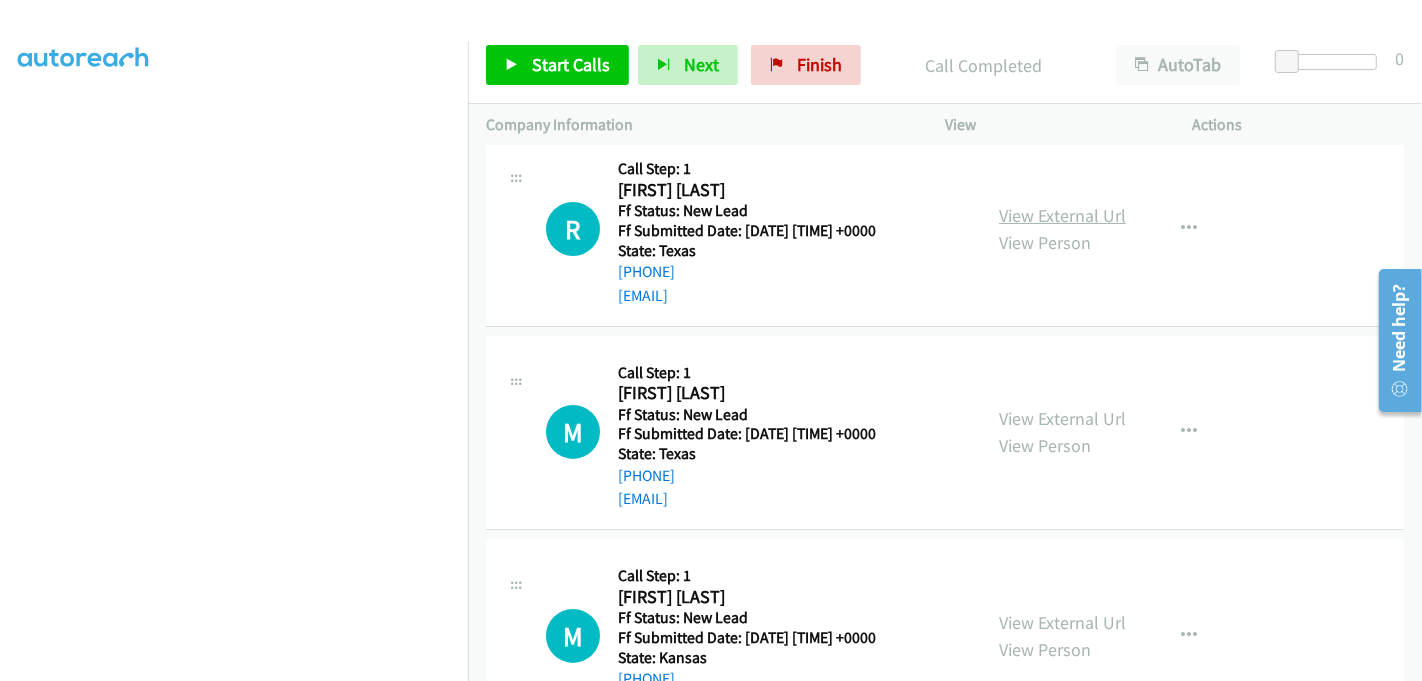 click on "View External Url" at bounding box center (1062, 215) 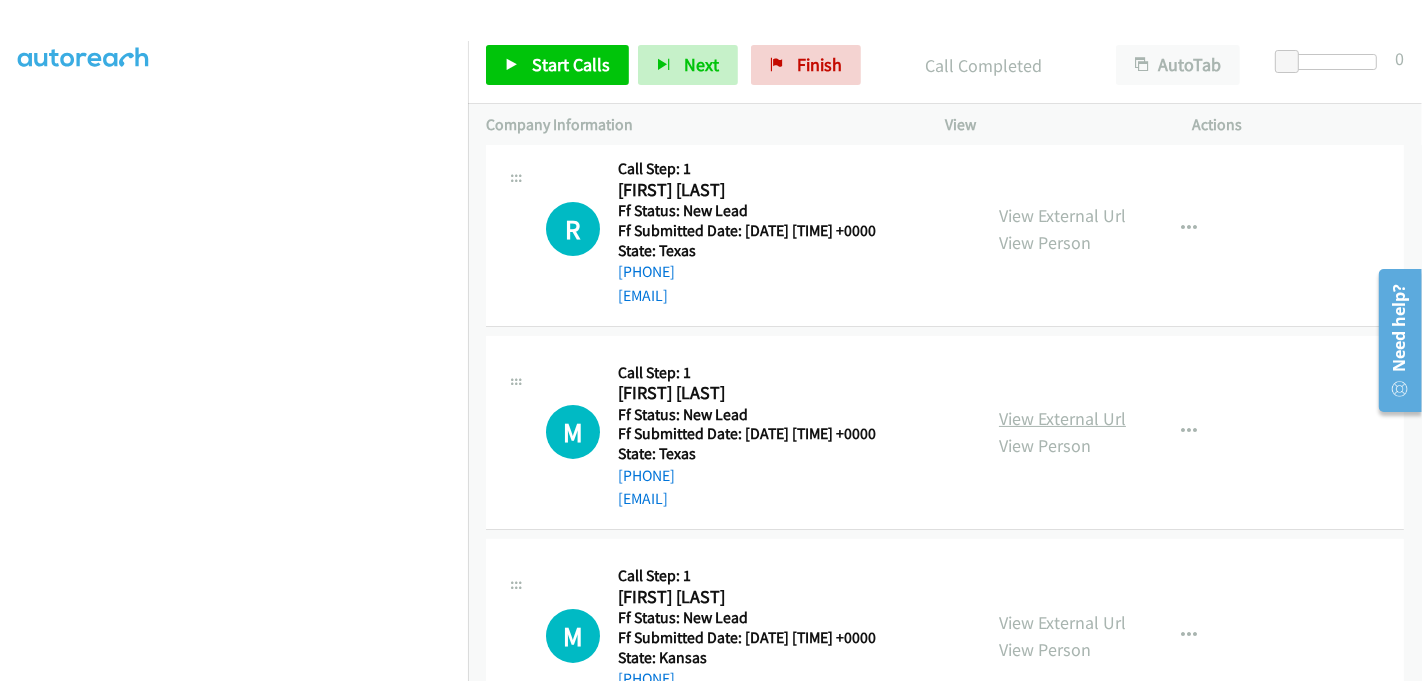 click on "View External Url" at bounding box center (1062, 418) 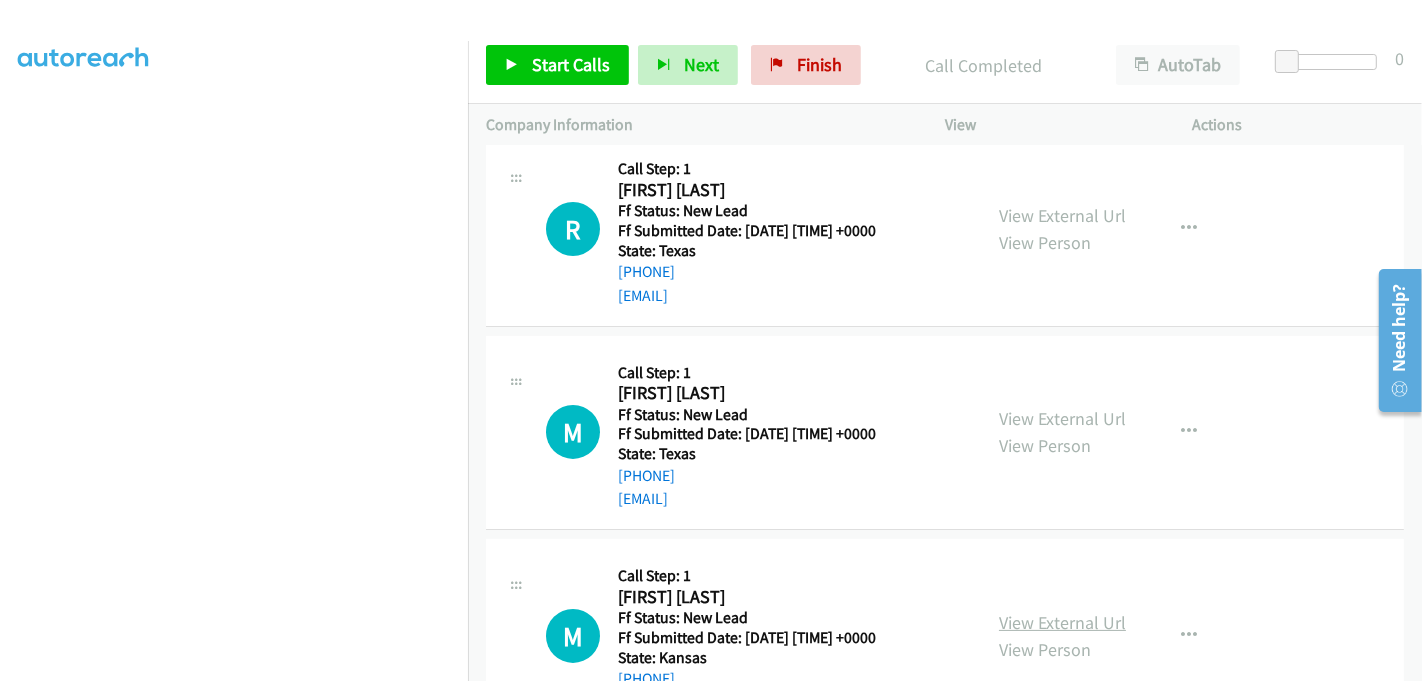 click on "View External Url" at bounding box center (1062, 622) 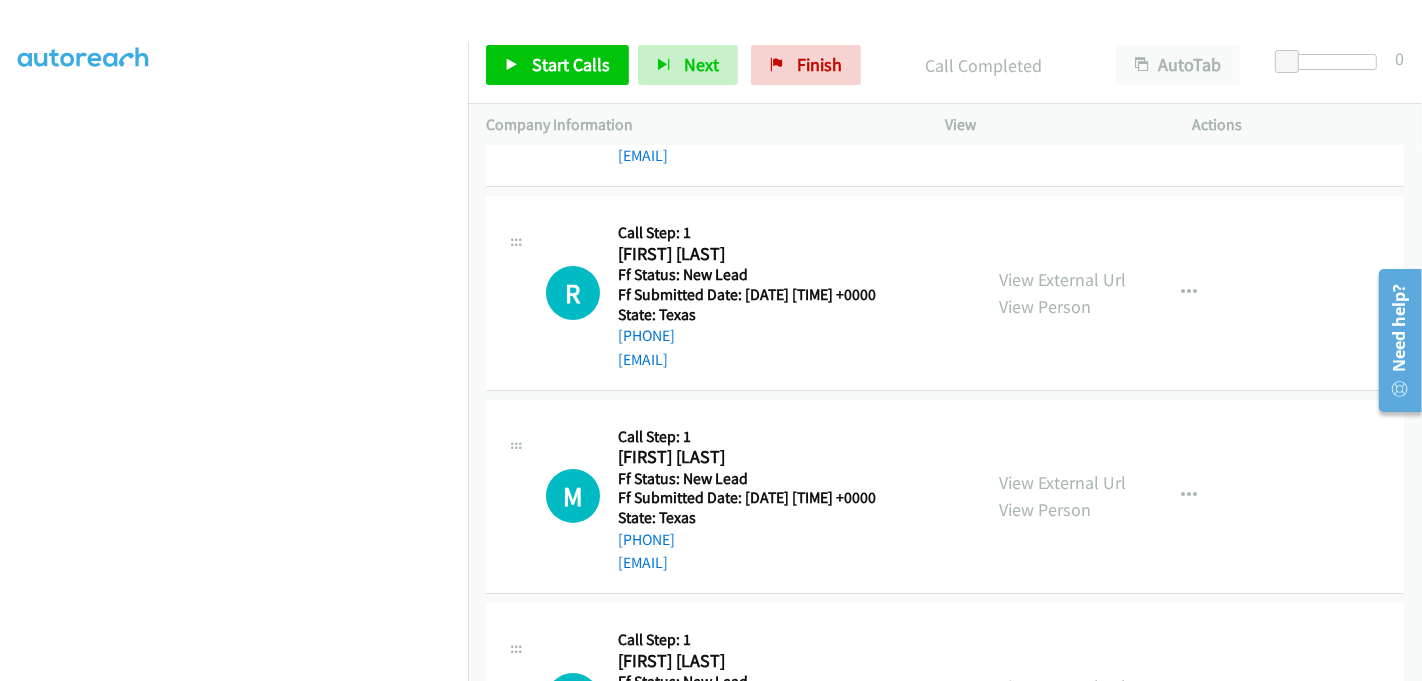 scroll, scrollTop: 193, scrollLeft: 0, axis: vertical 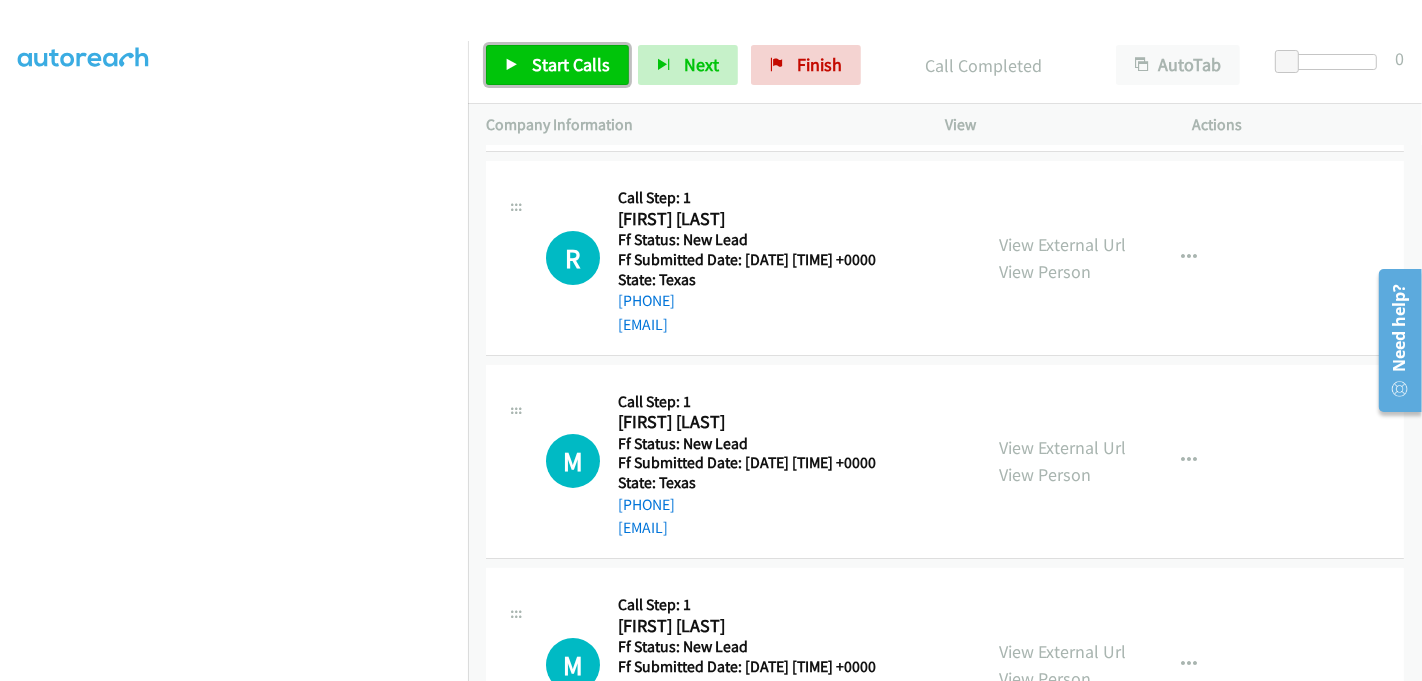 click on "Start Calls" at bounding box center (571, 64) 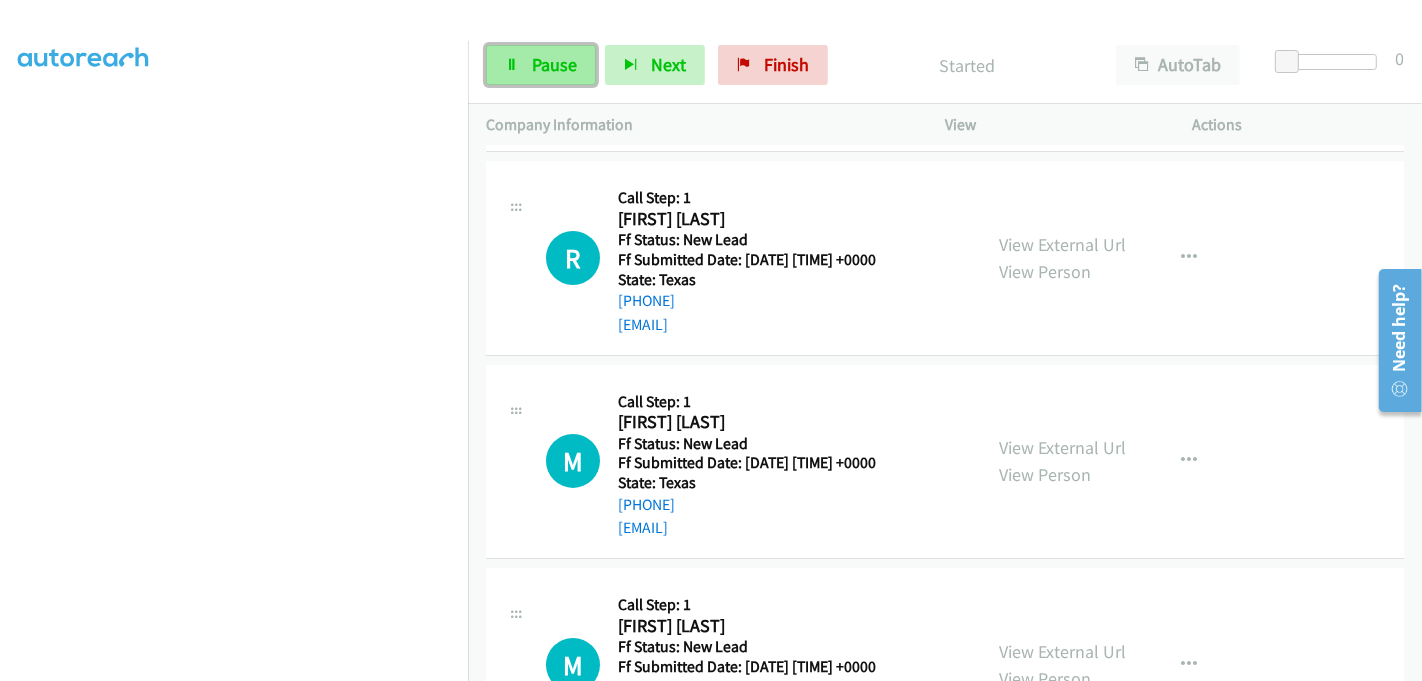 click at bounding box center (512, 66) 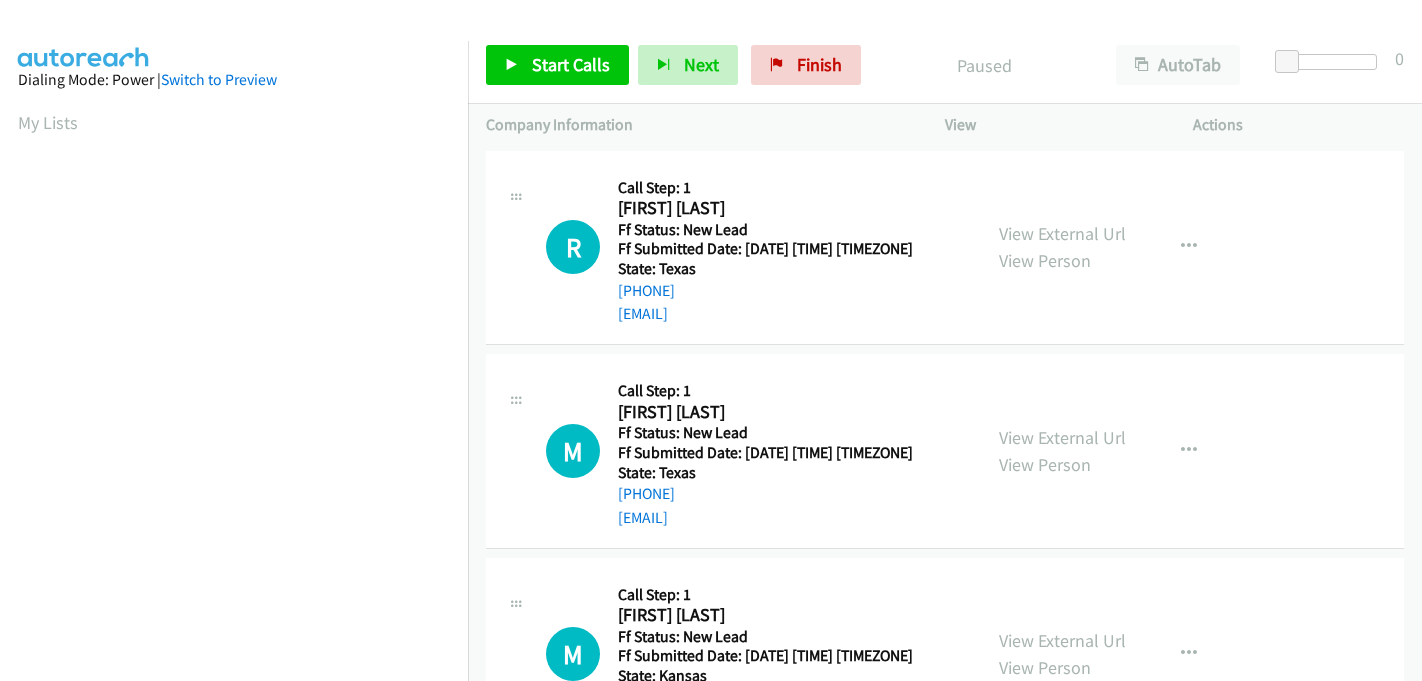 scroll, scrollTop: 0, scrollLeft: 0, axis: both 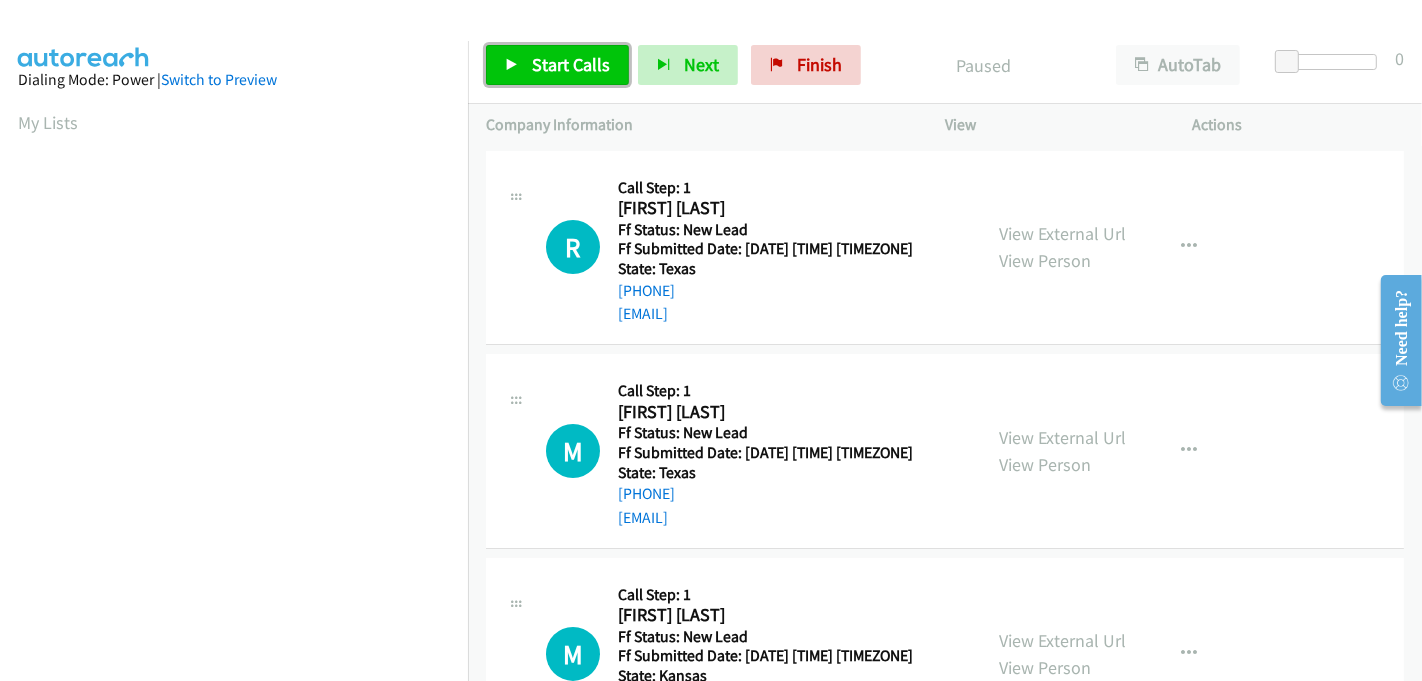click on "Start Calls" at bounding box center (557, 65) 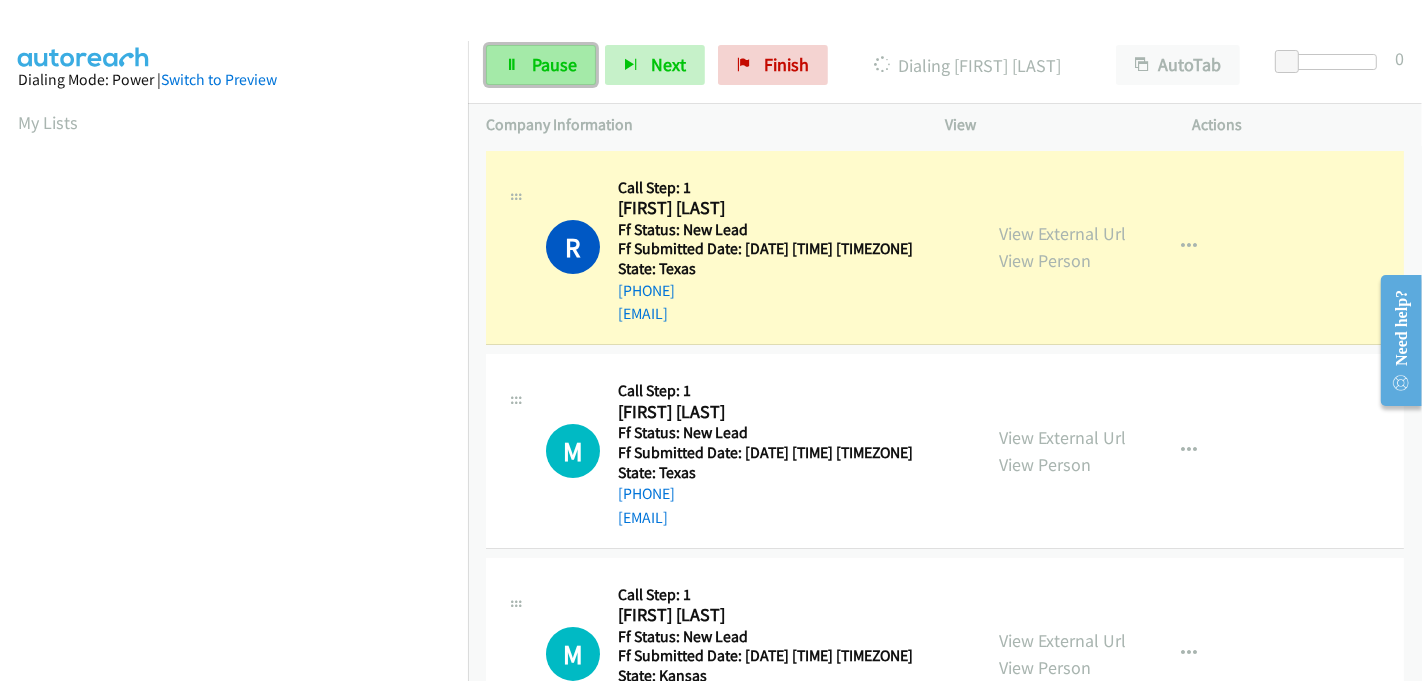 click on "Pause" at bounding box center (554, 64) 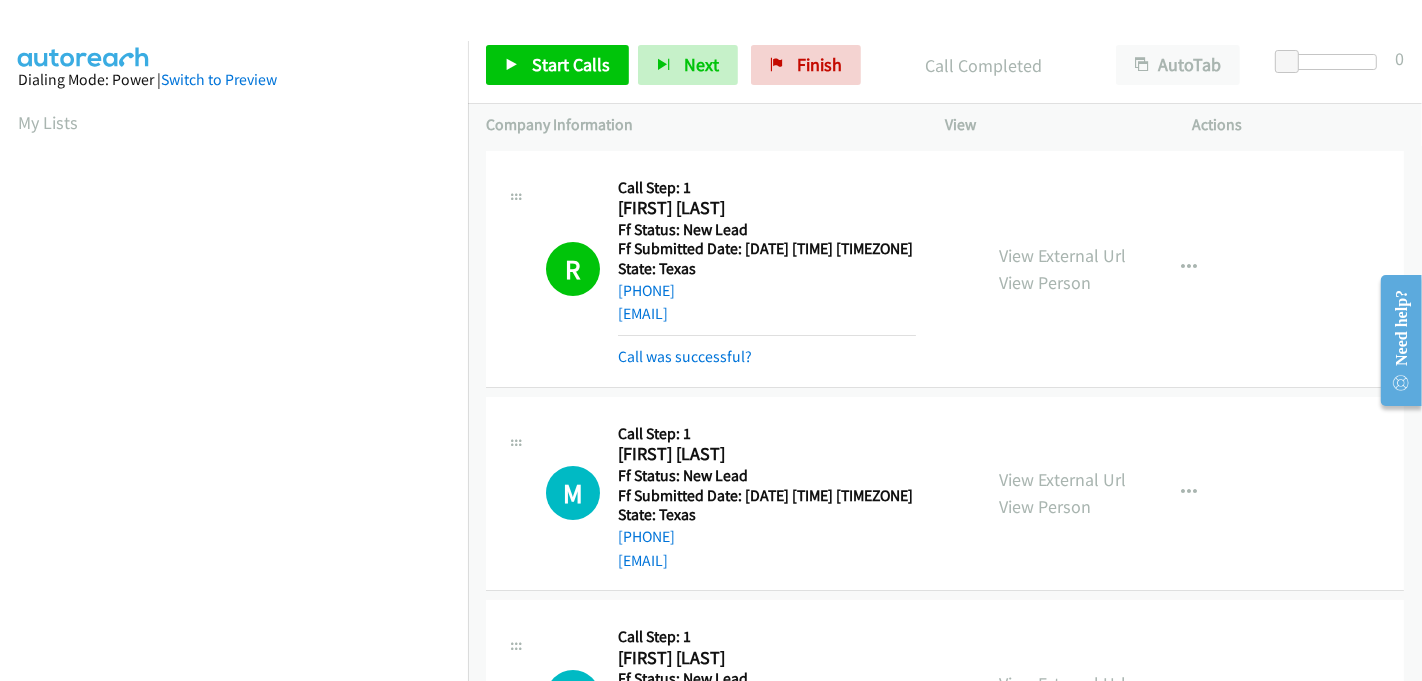 scroll, scrollTop: 442, scrollLeft: 0, axis: vertical 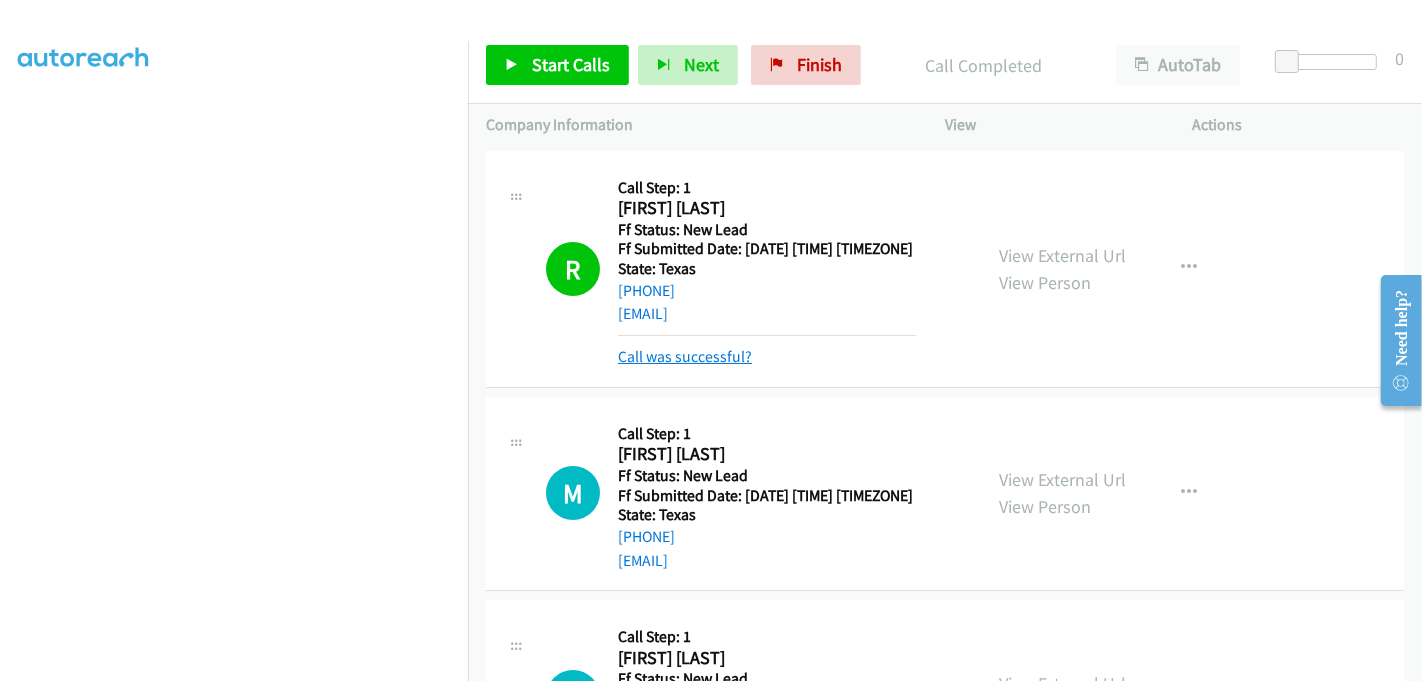 click on "Call was successful?" at bounding box center (685, 356) 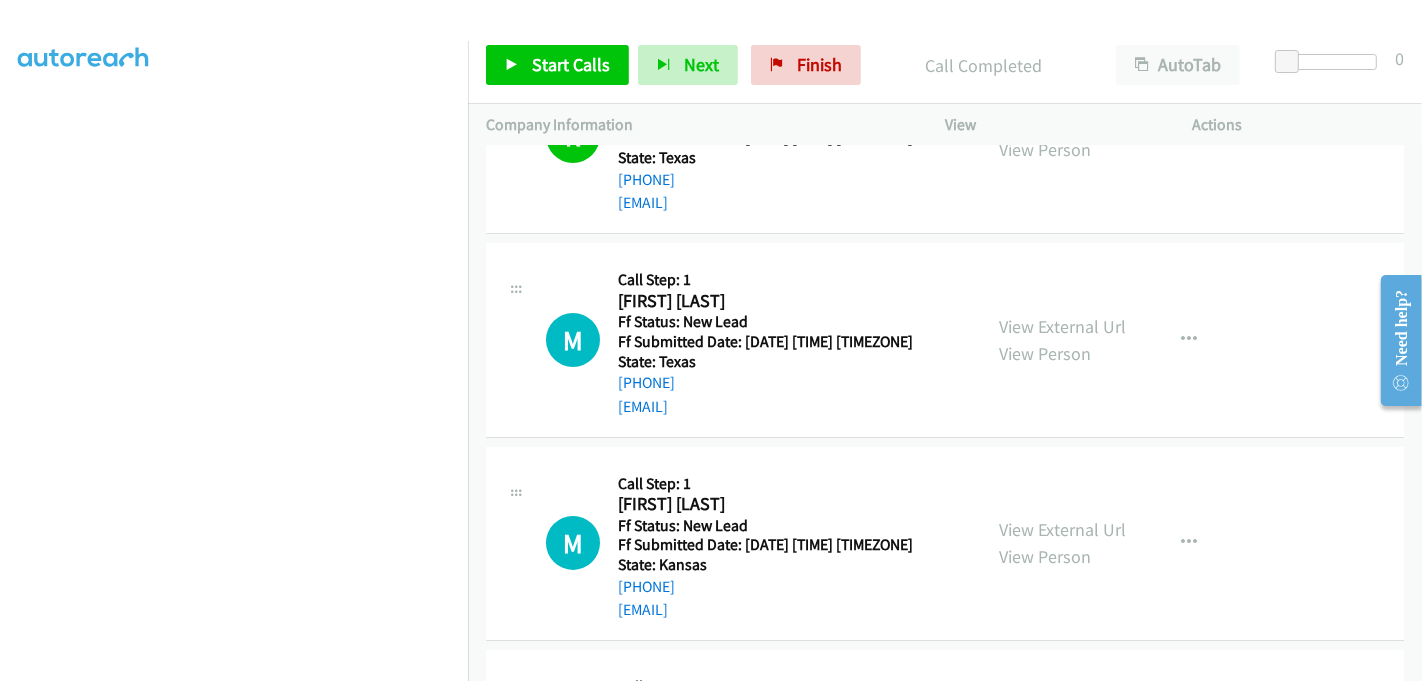 scroll, scrollTop: 222, scrollLeft: 0, axis: vertical 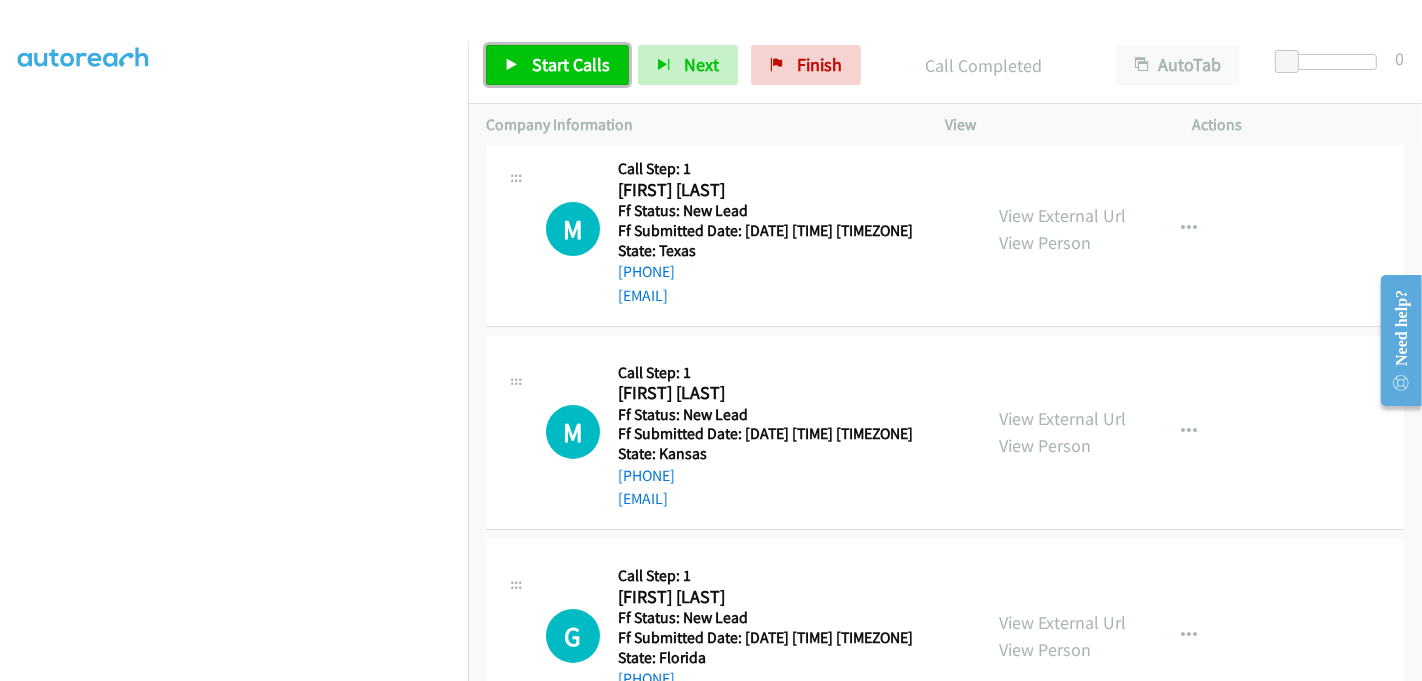 click on "Start Calls" at bounding box center [571, 64] 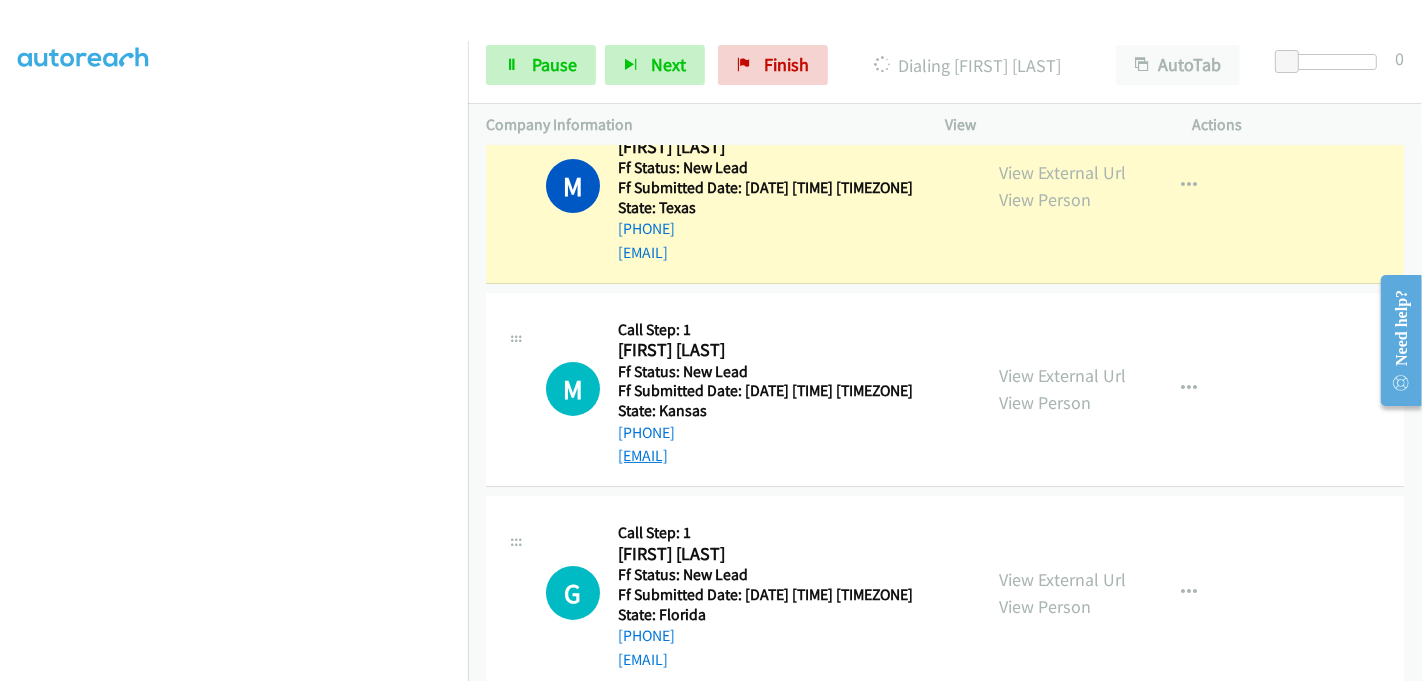 scroll, scrollTop: 154, scrollLeft: 0, axis: vertical 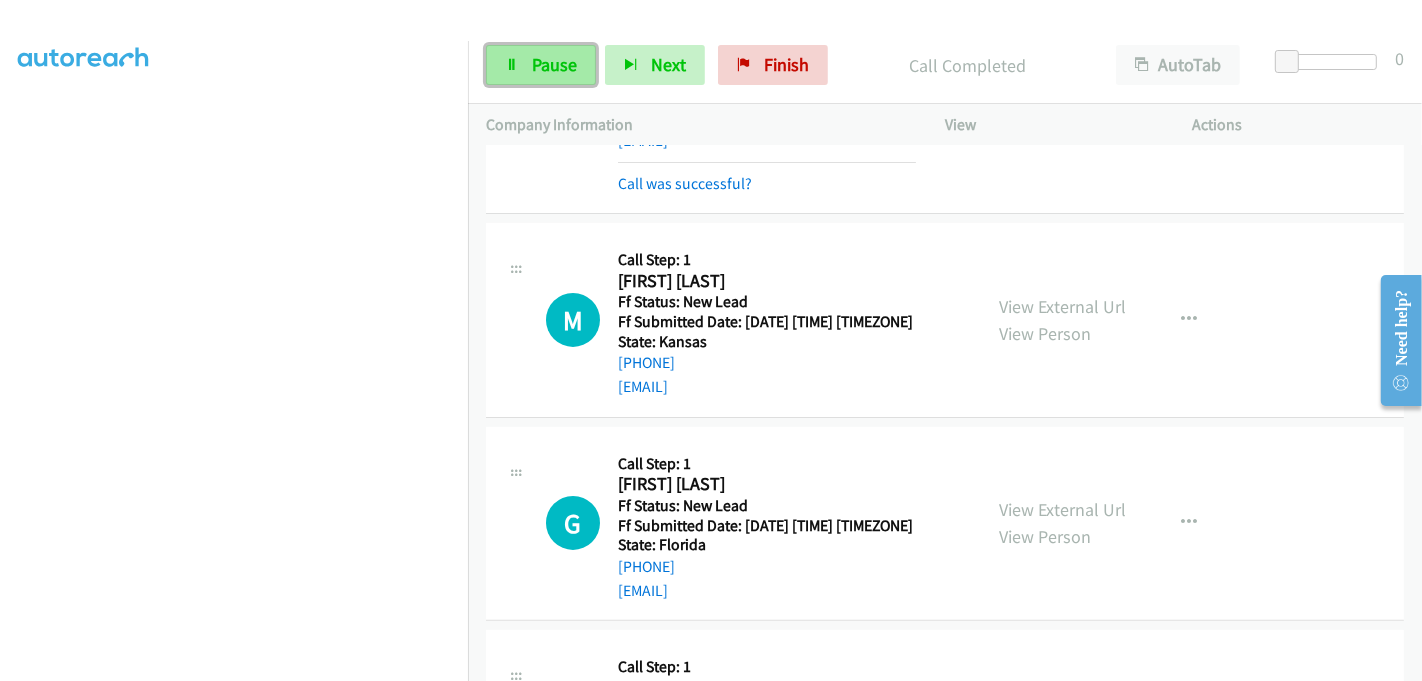 click on "Pause" at bounding box center (541, 65) 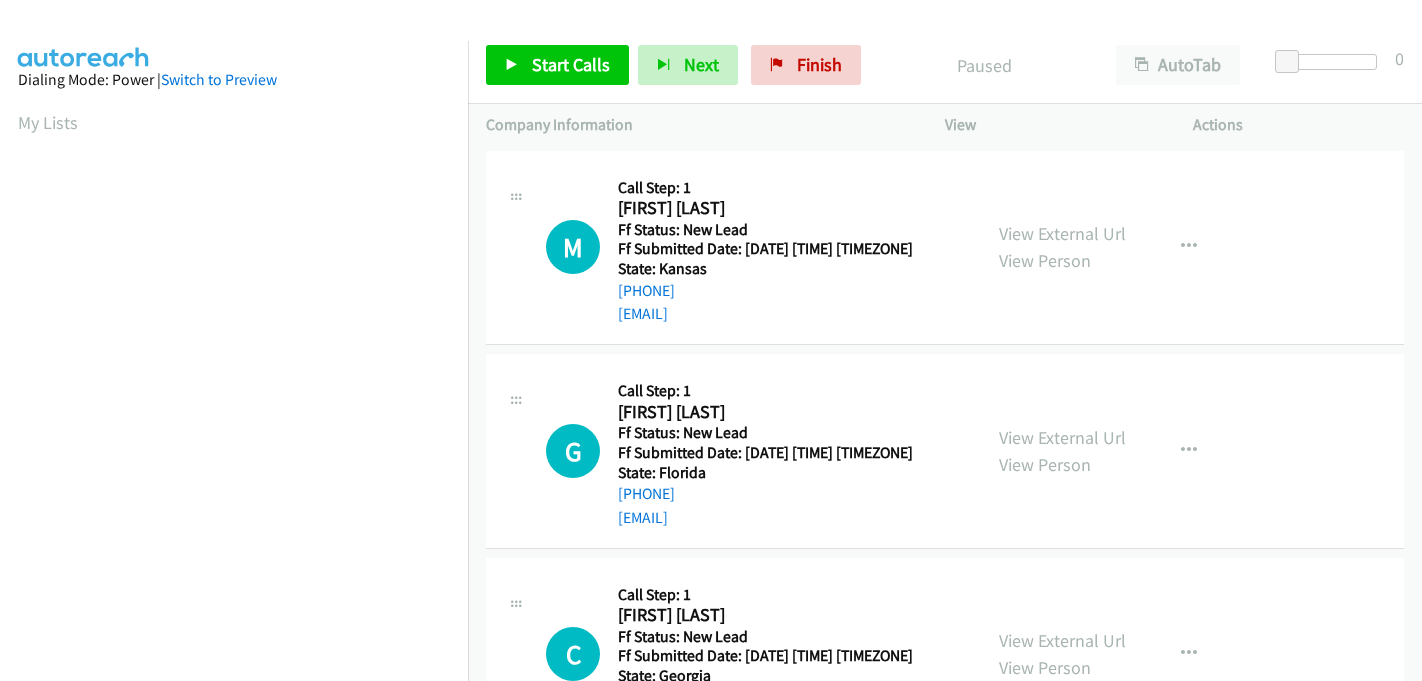 scroll, scrollTop: 0, scrollLeft: 0, axis: both 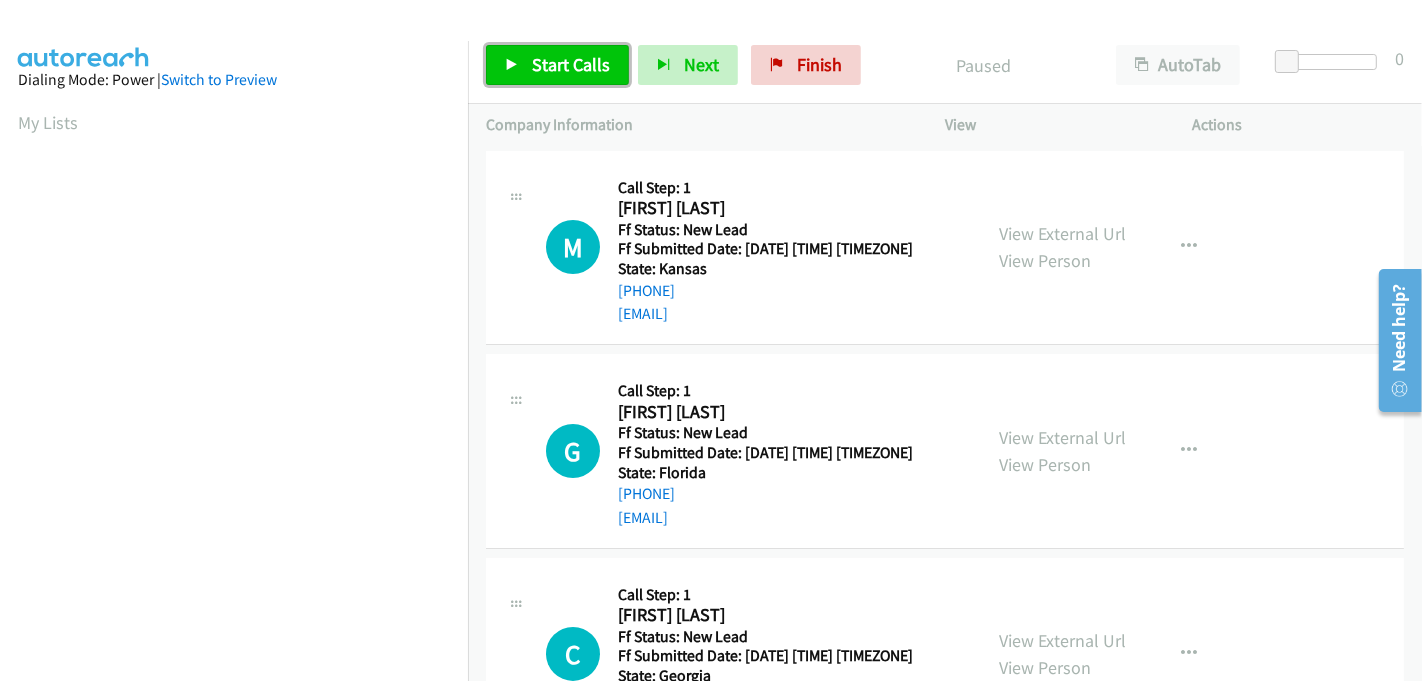 click on "Start Calls" at bounding box center [571, 64] 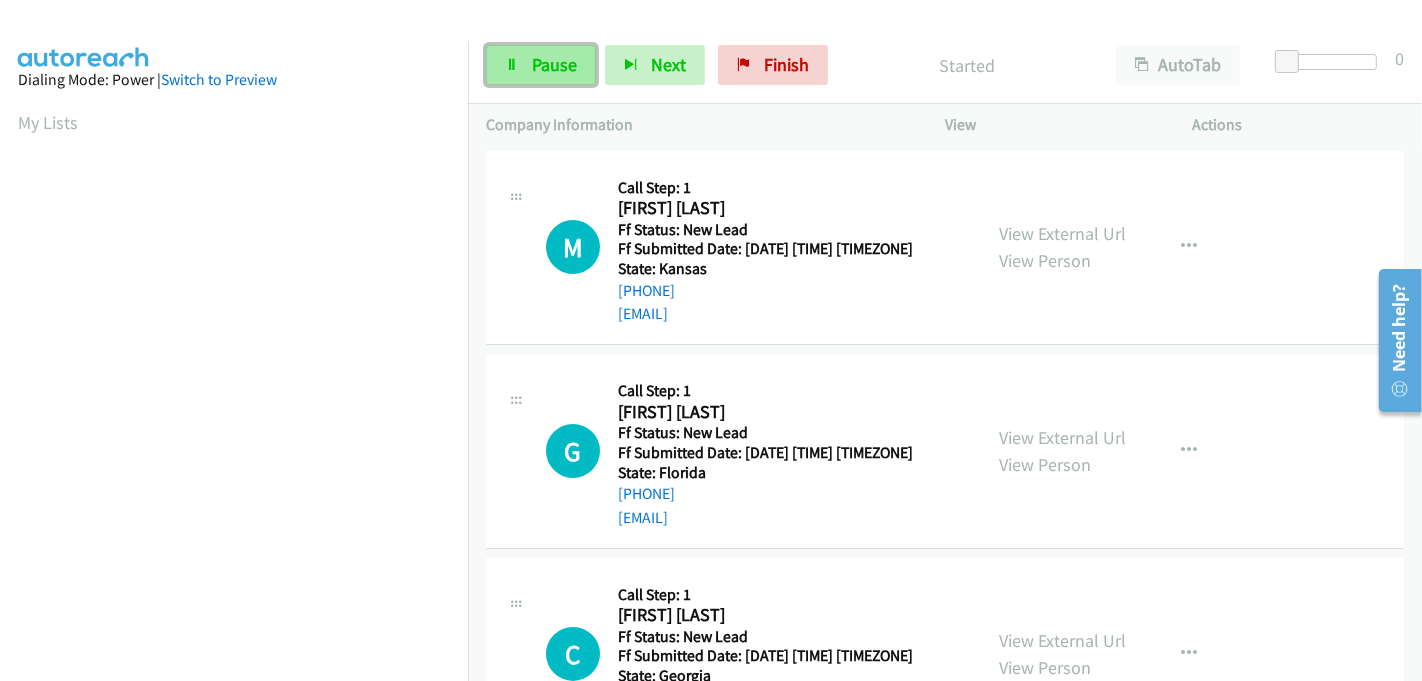 click on "Pause" at bounding box center (554, 64) 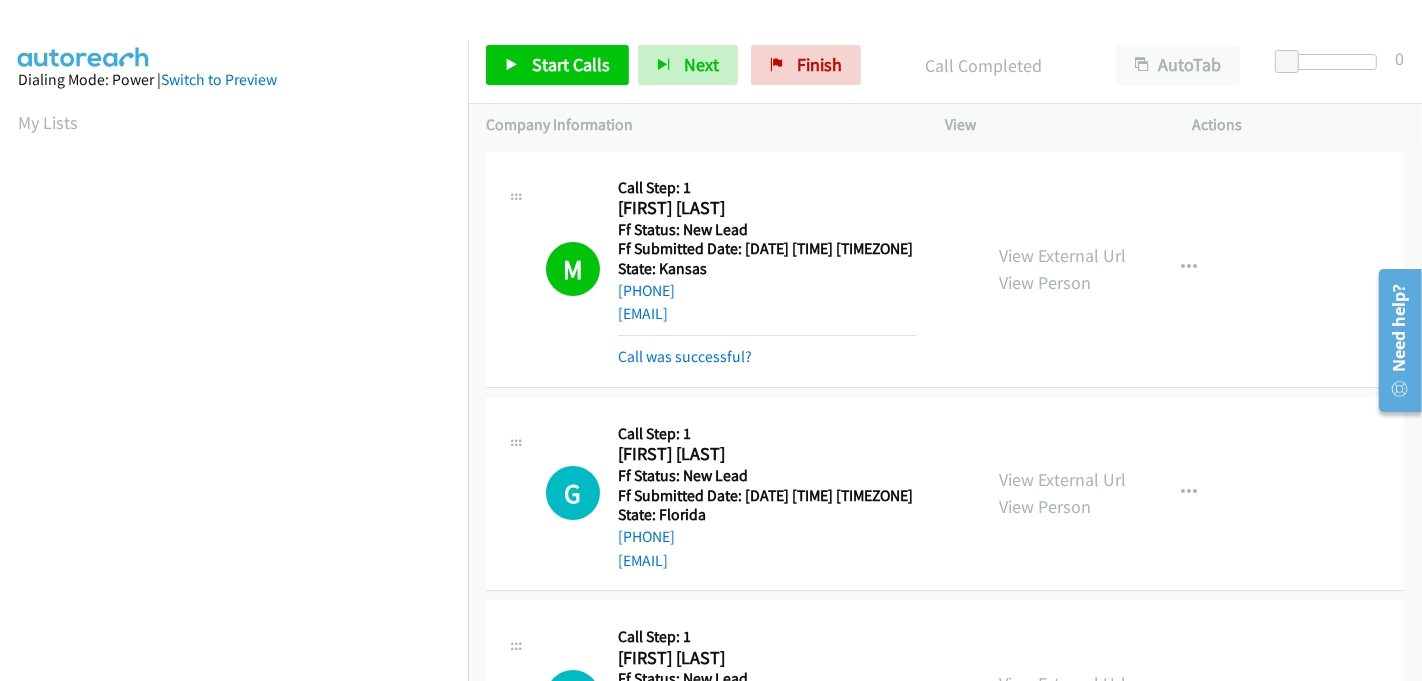 scroll, scrollTop: 442, scrollLeft: 0, axis: vertical 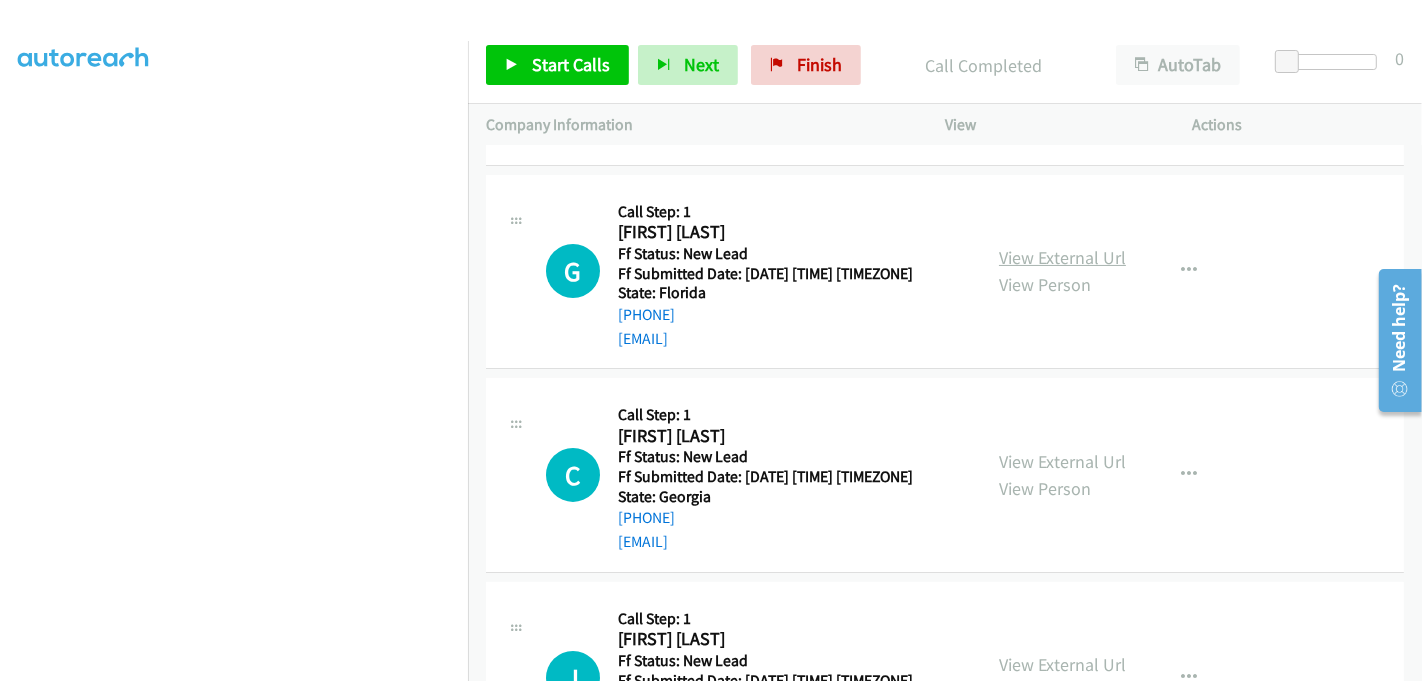 click on "View External Url" at bounding box center (1062, 257) 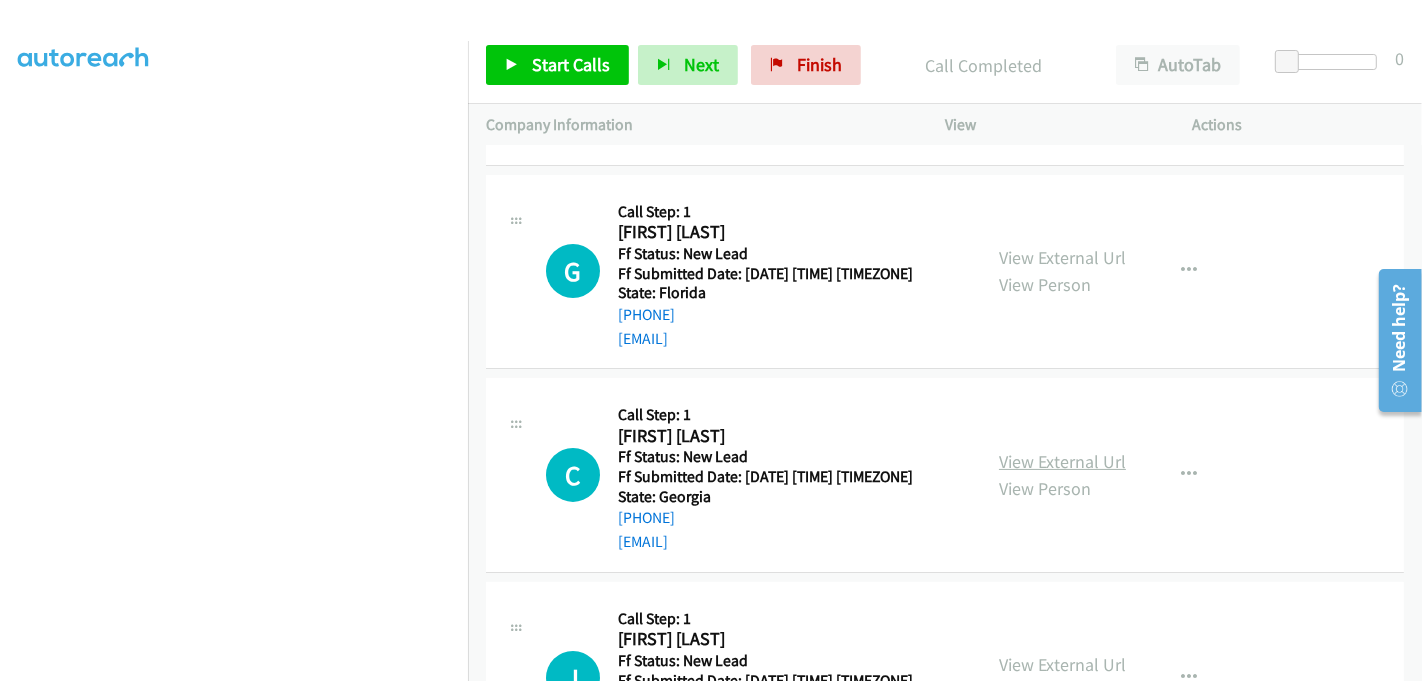 click on "View External Url" at bounding box center (1062, 461) 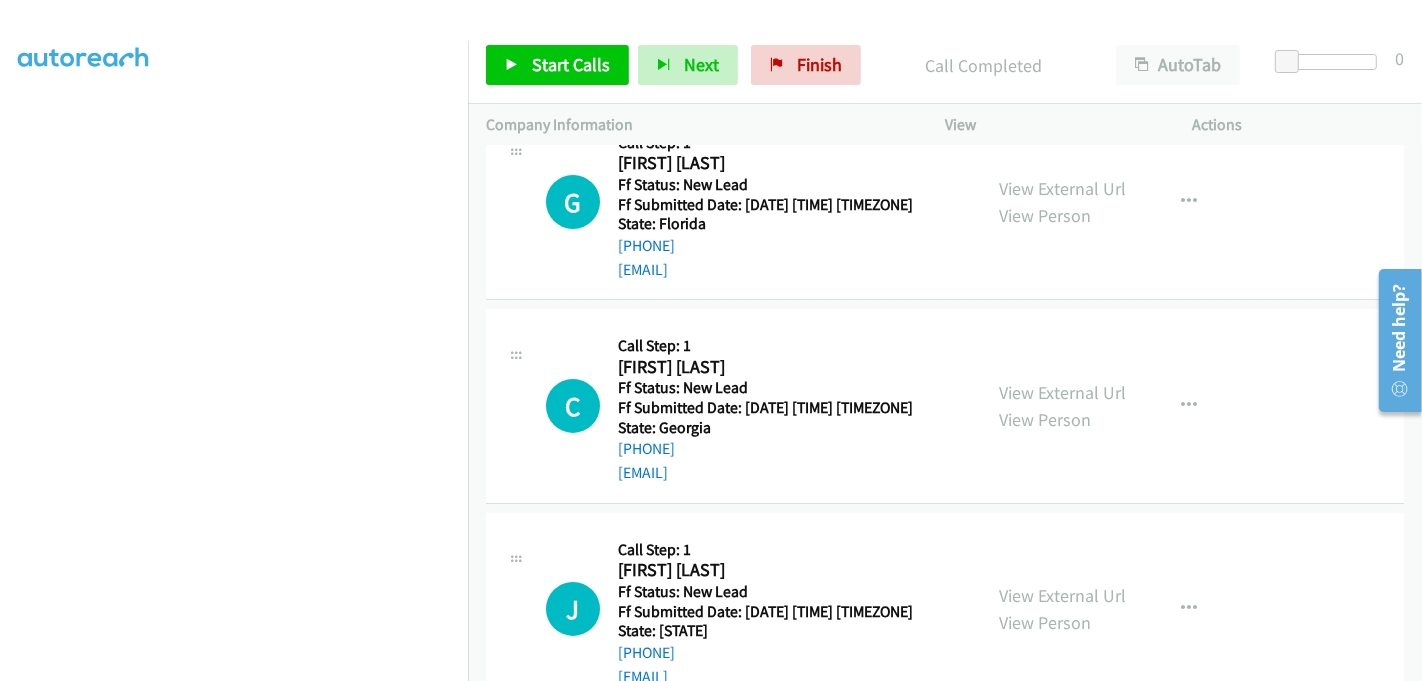 scroll, scrollTop: 346, scrollLeft: 0, axis: vertical 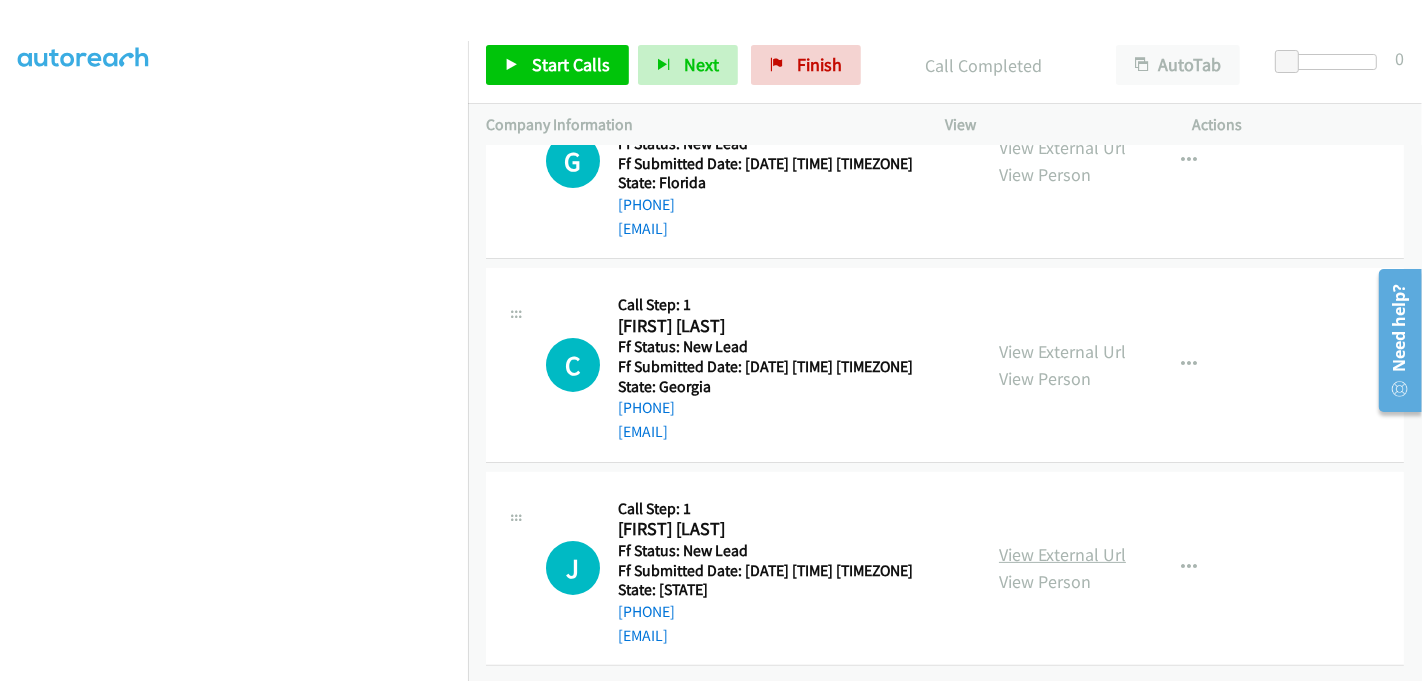 click on "View External Url" at bounding box center [1062, 554] 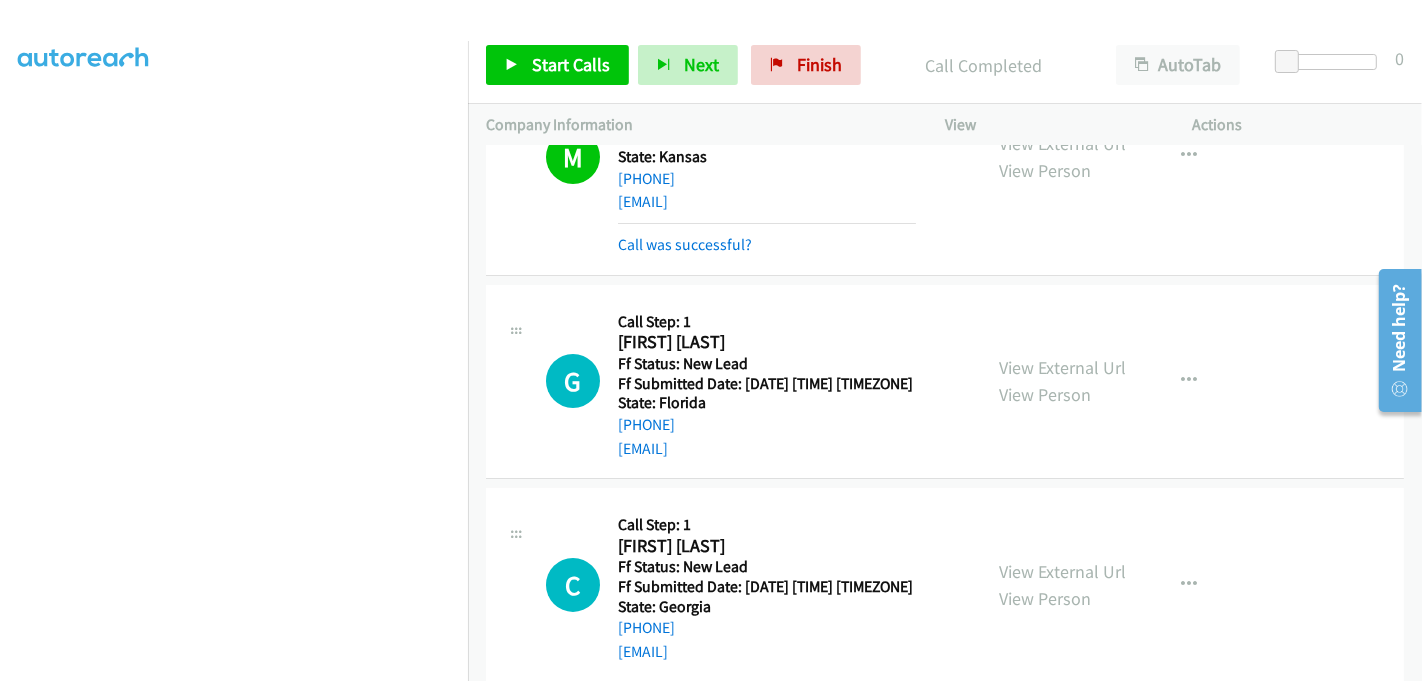 scroll, scrollTop: 0, scrollLeft: 0, axis: both 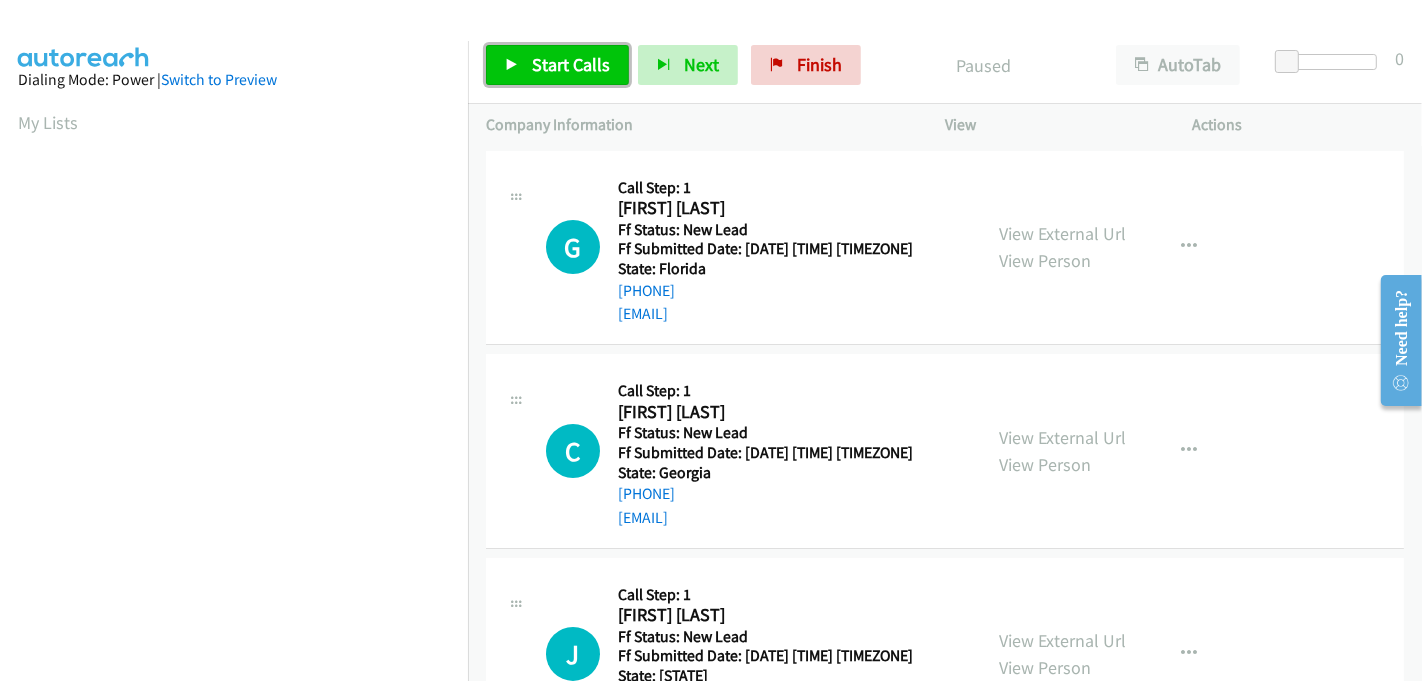 click on "Start Calls" at bounding box center (571, 64) 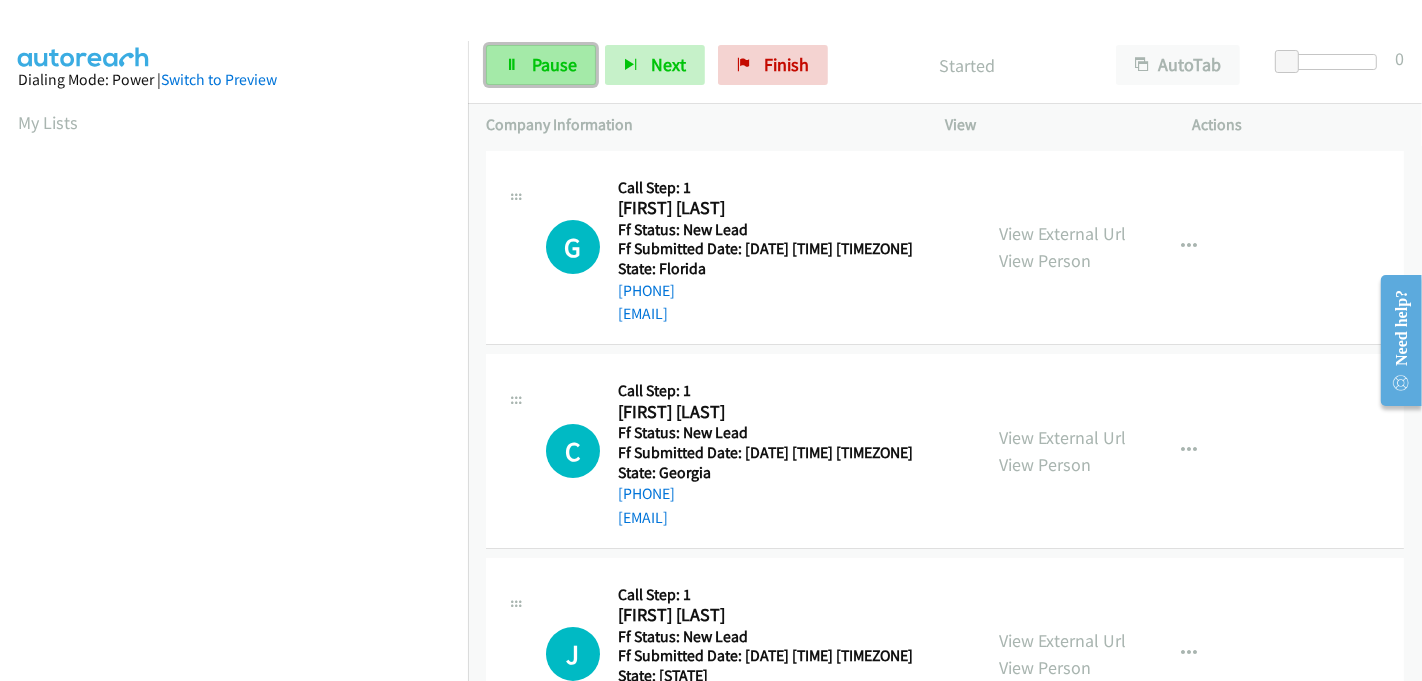 click on "Pause" at bounding box center [541, 65] 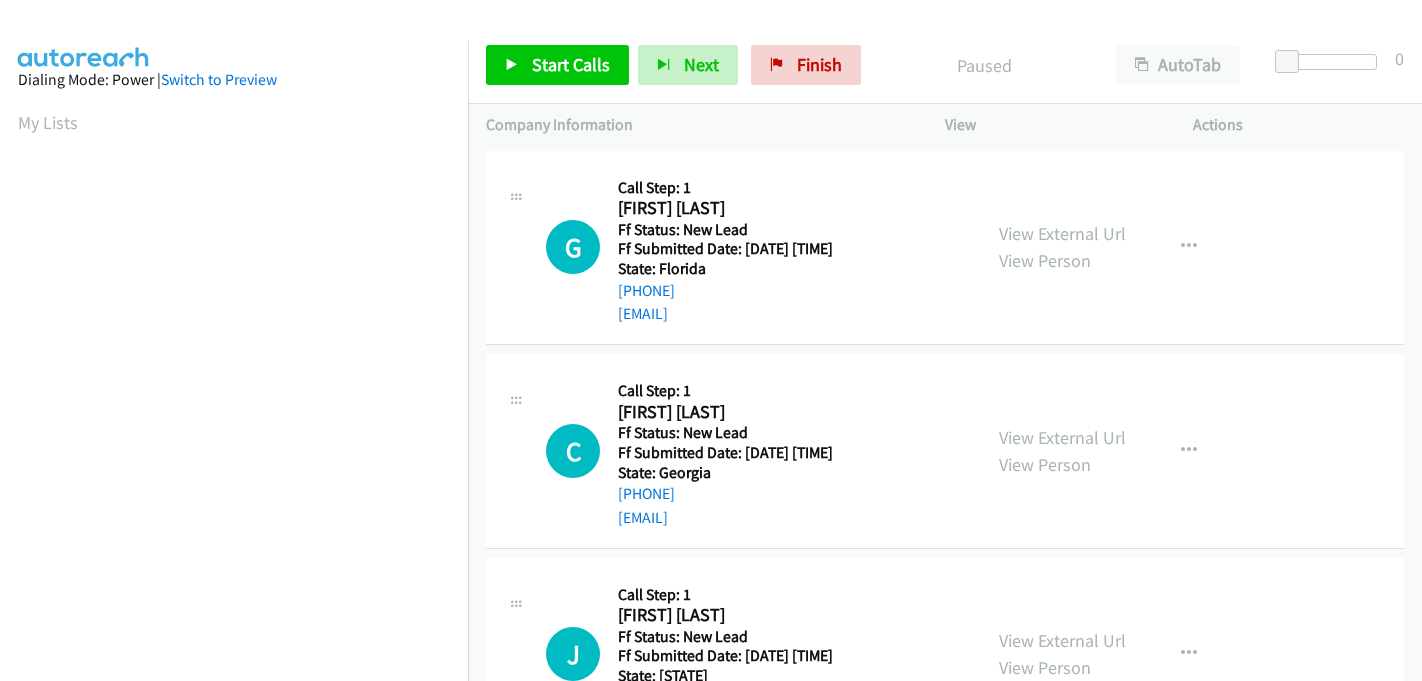 scroll, scrollTop: 0, scrollLeft: 0, axis: both 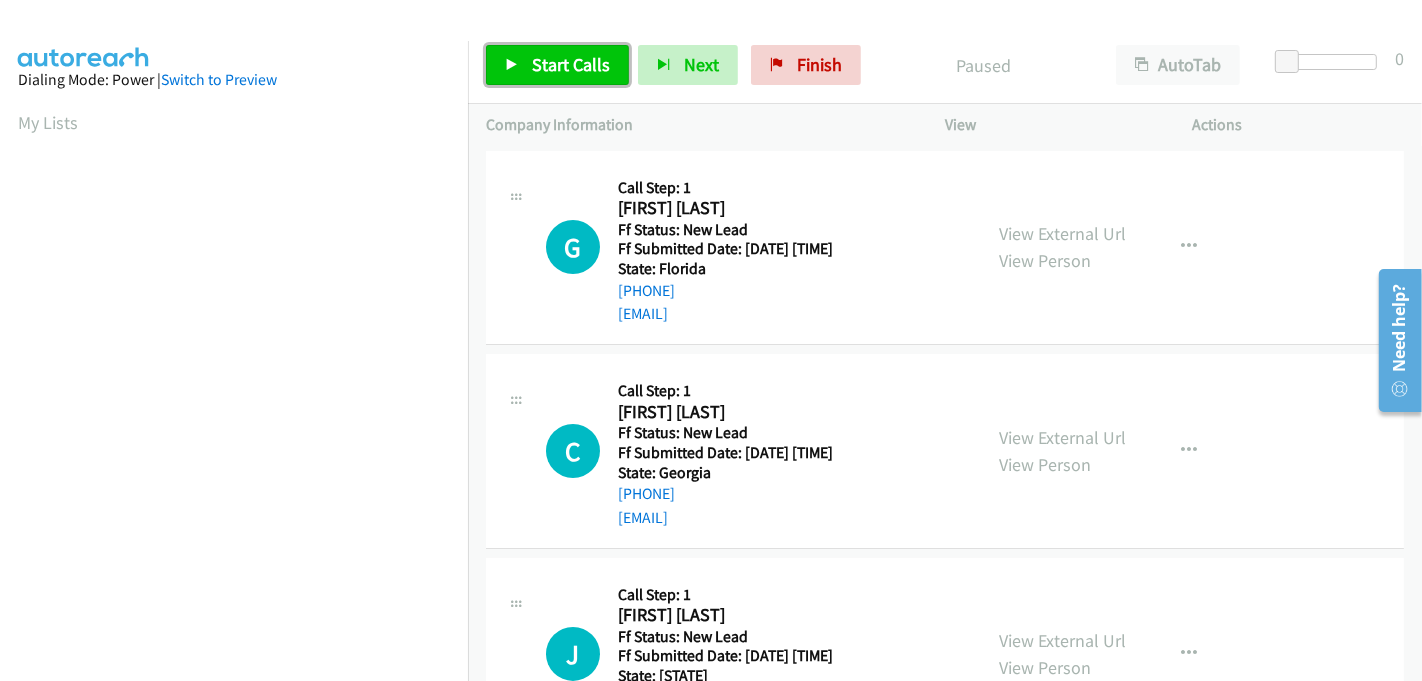 click on "Start Calls" at bounding box center [571, 64] 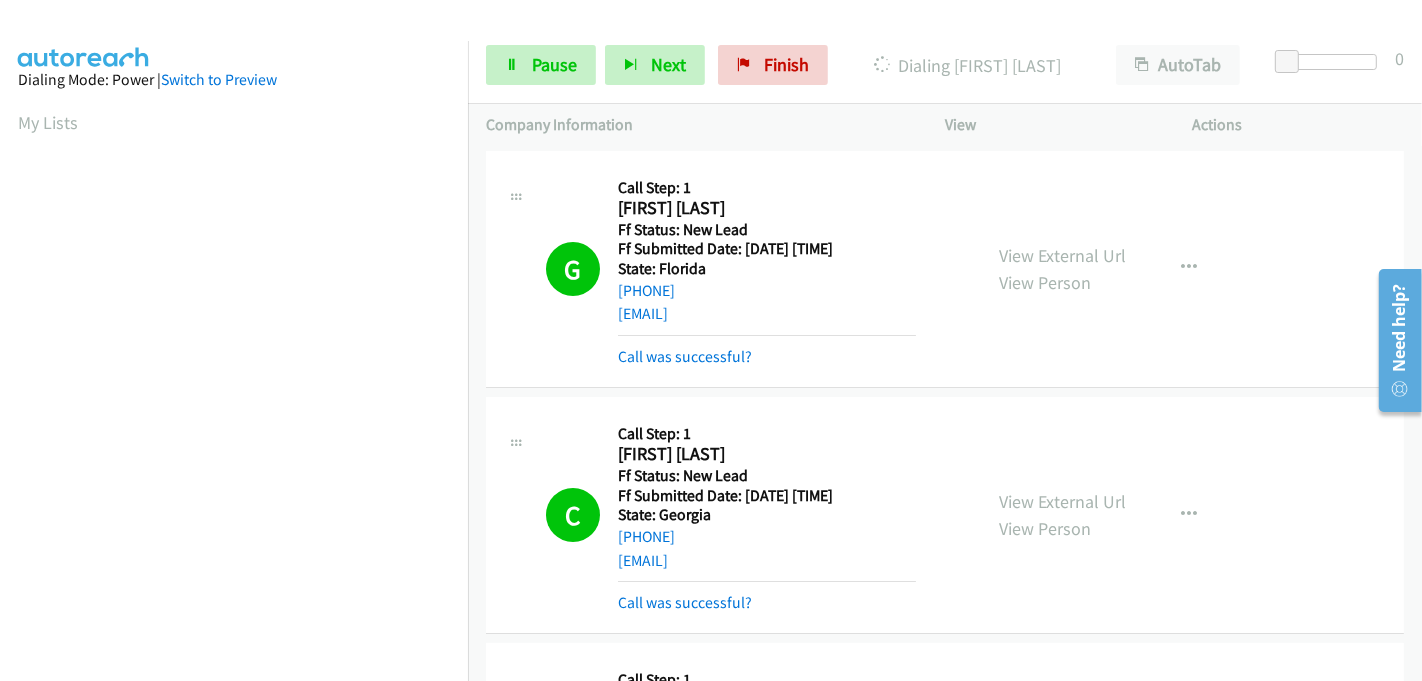 scroll, scrollTop: 442, scrollLeft: 0, axis: vertical 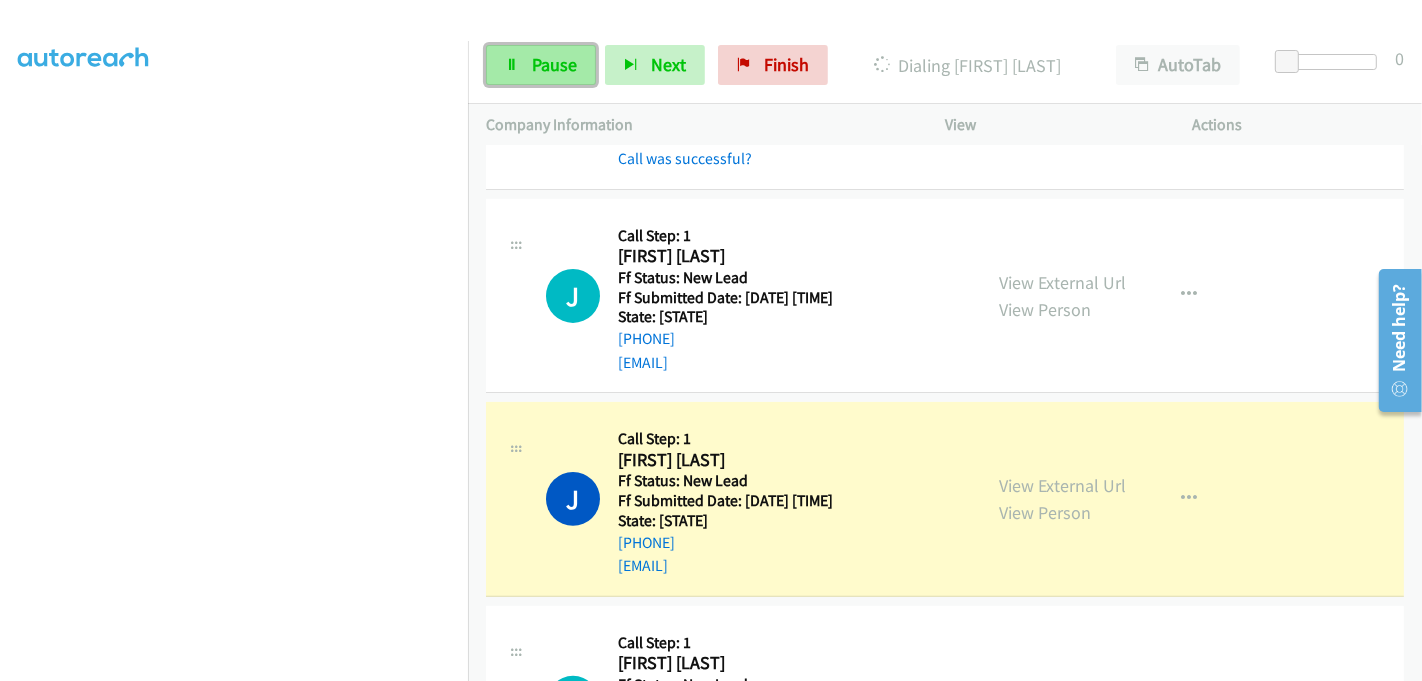 click on "Pause" at bounding box center (541, 65) 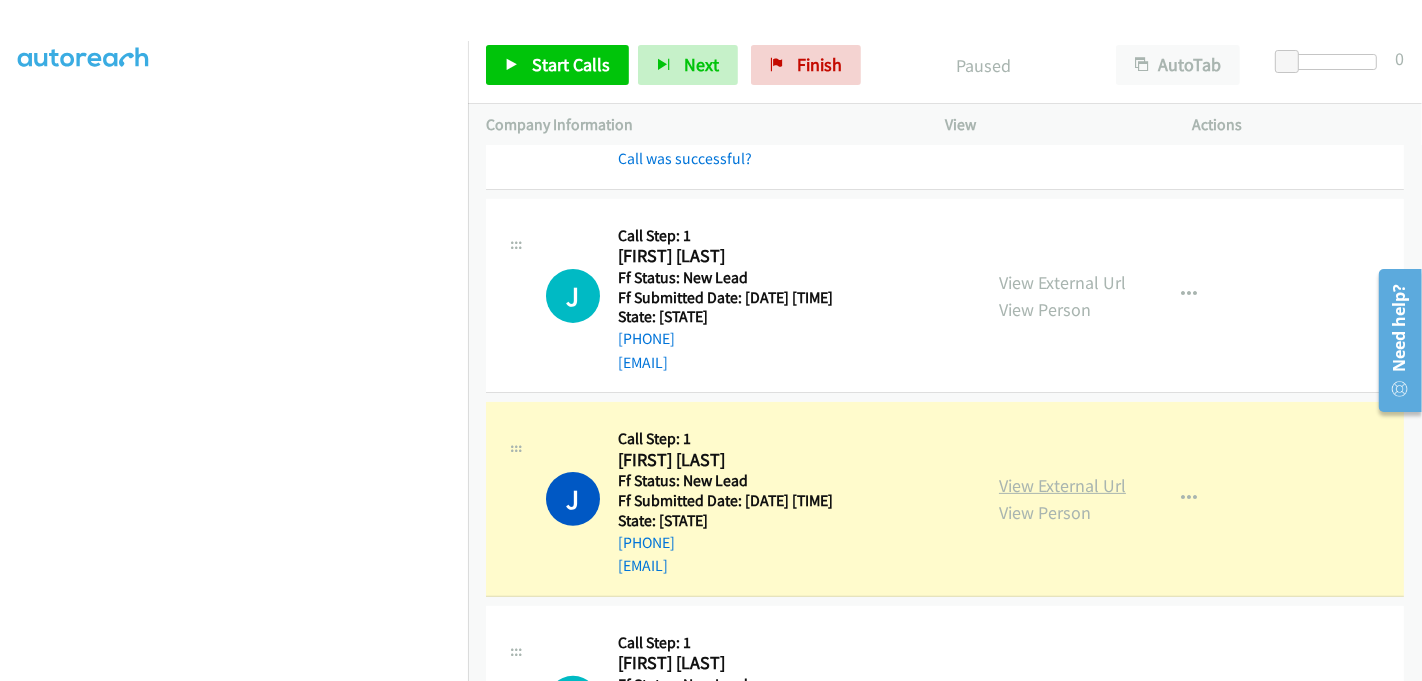 click on "View External Url" at bounding box center (1062, 485) 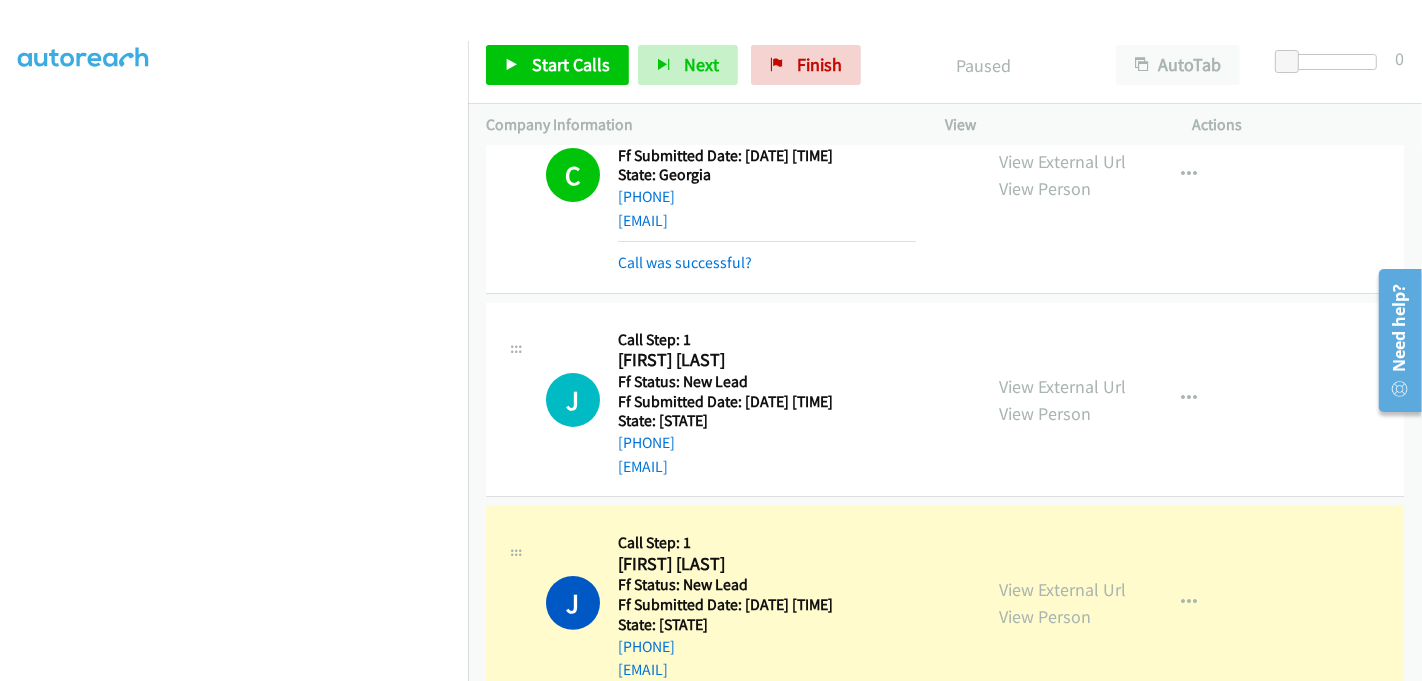 scroll, scrollTop: 111, scrollLeft: 0, axis: vertical 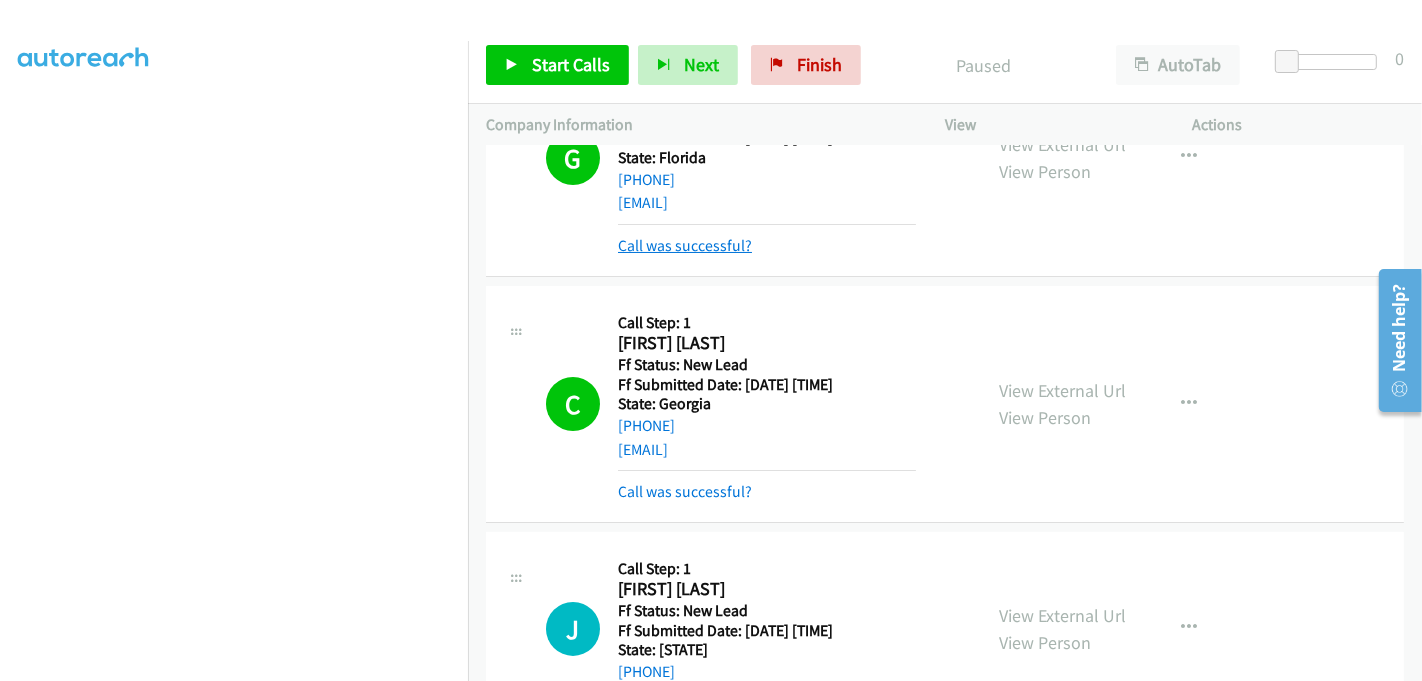 click on "Call was successful?" at bounding box center (685, 245) 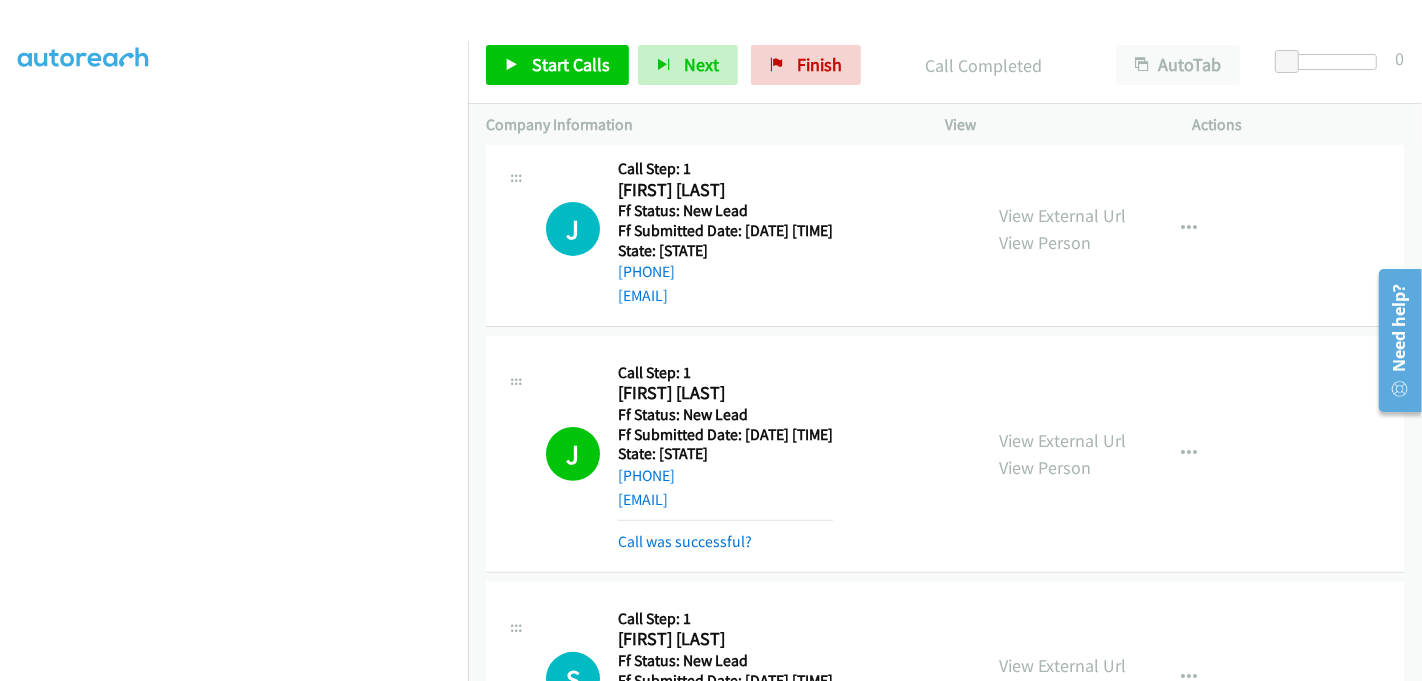 scroll, scrollTop: 666, scrollLeft: 0, axis: vertical 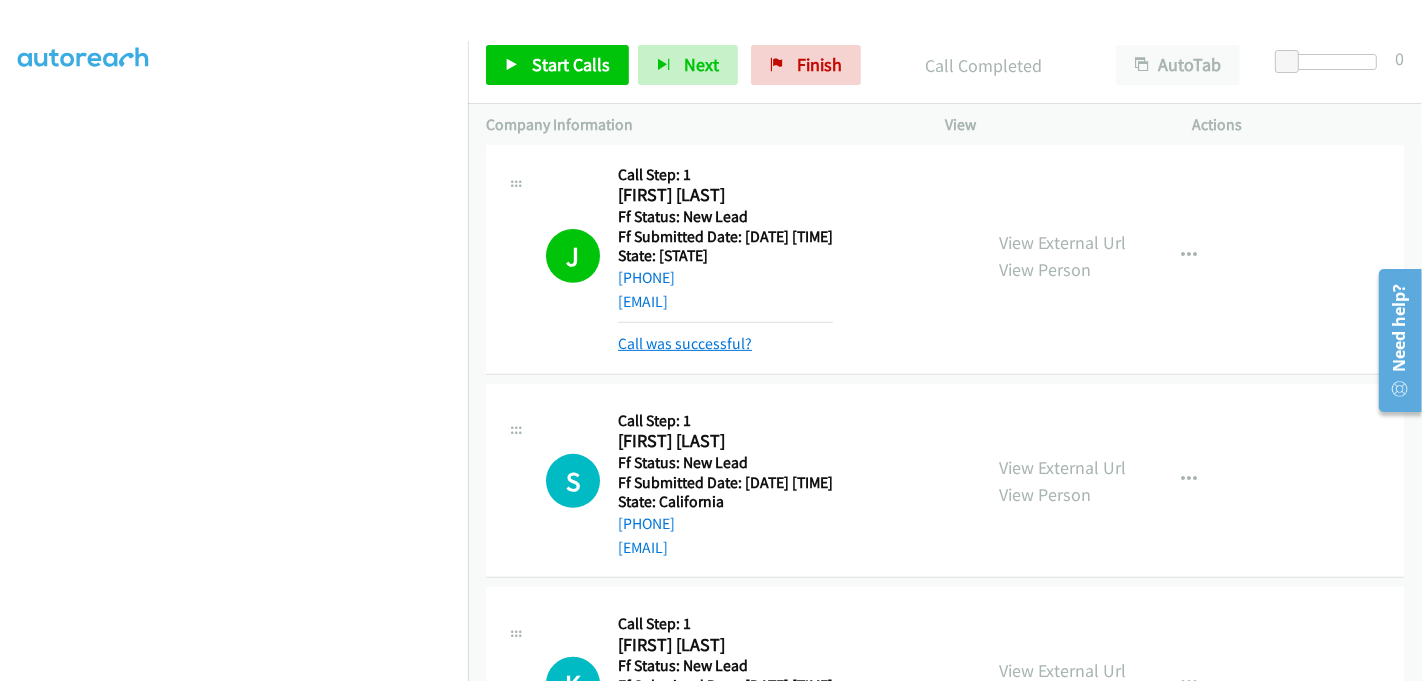 click on "Call was successful?" at bounding box center [685, 343] 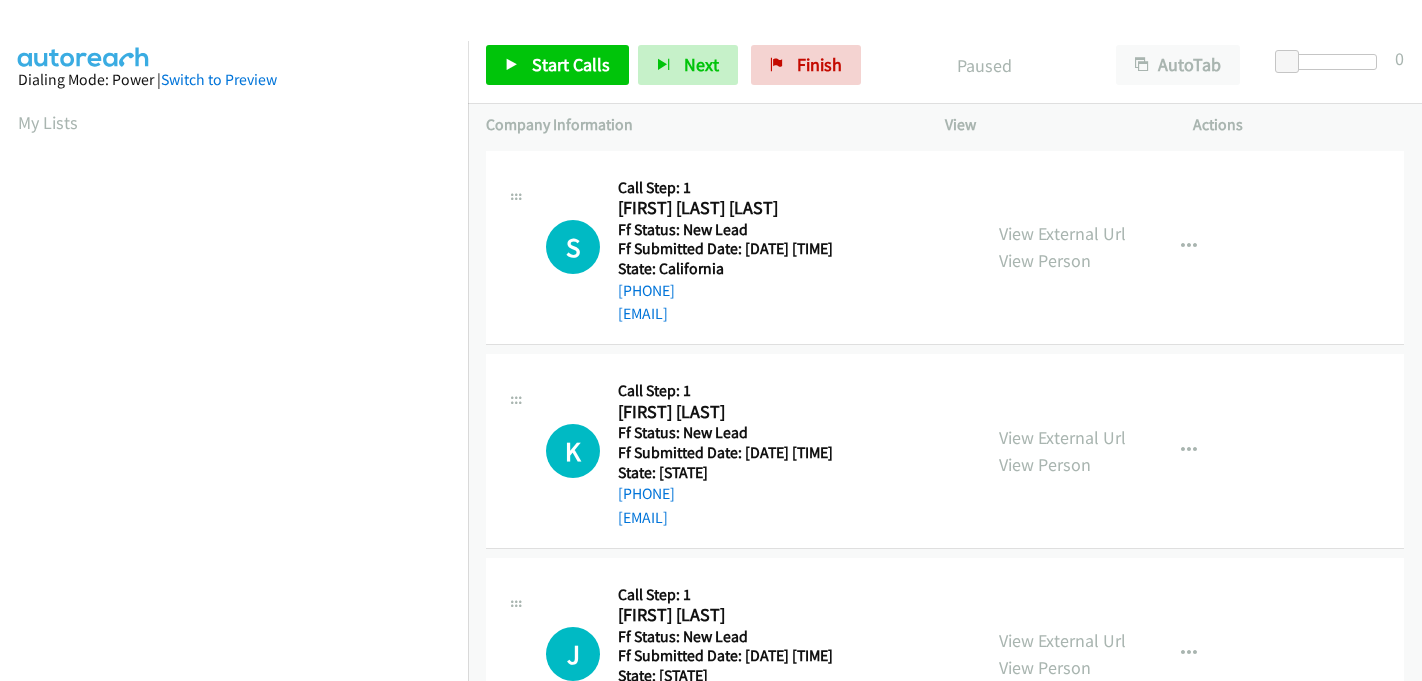 scroll, scrollTop: 0, scrollLeft: 0, axis: both 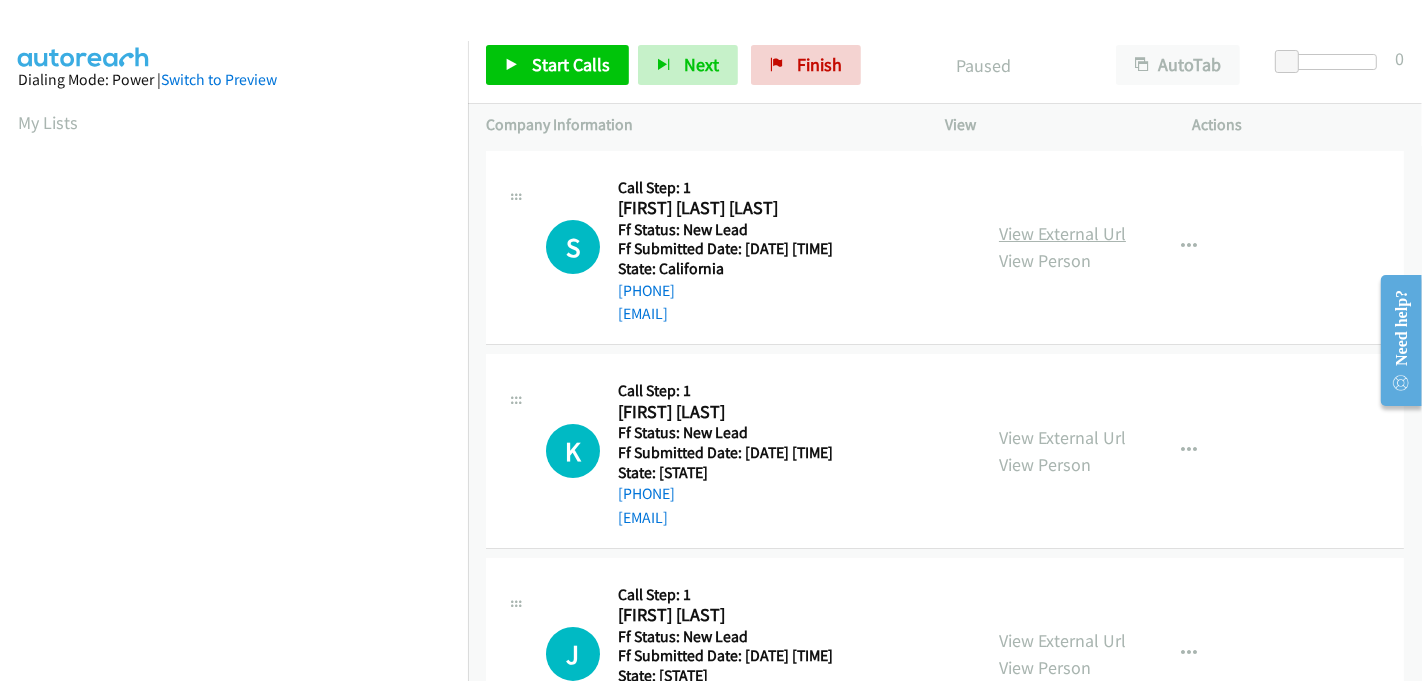 click on "View External Url" at bounding box center (1062, 233) 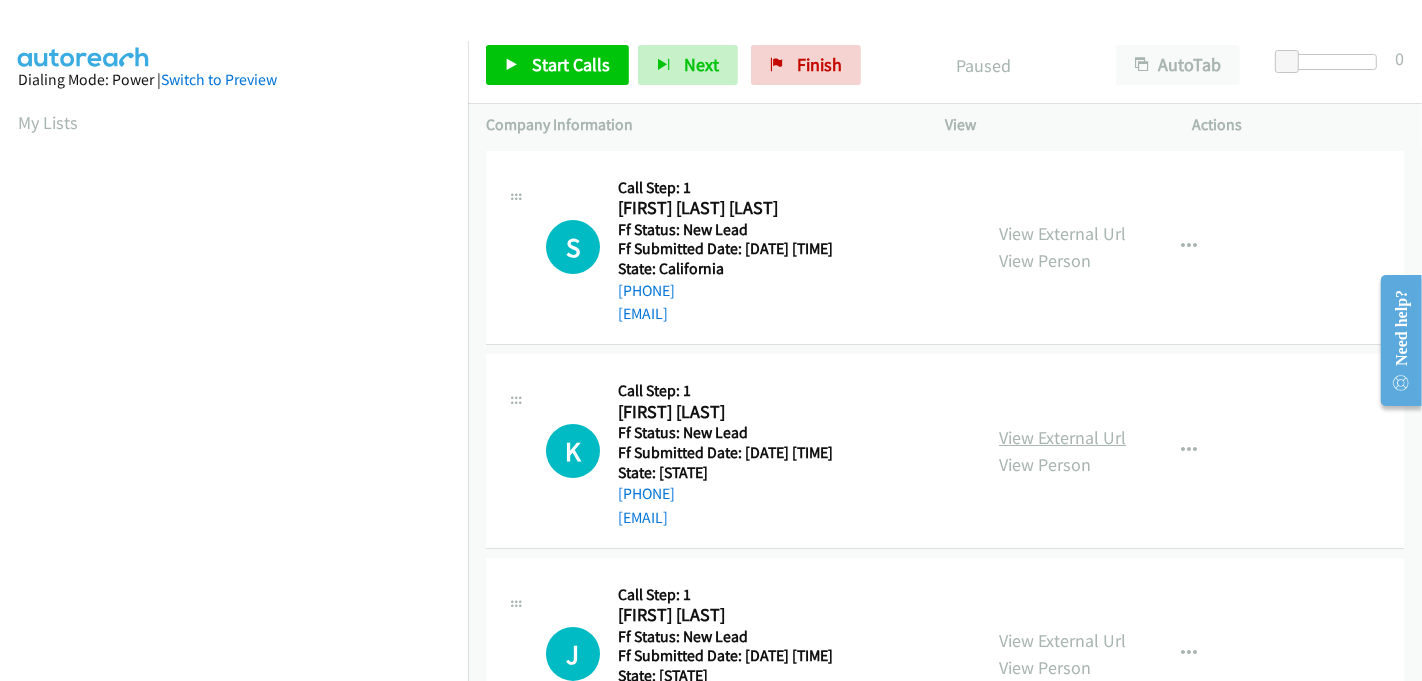 click on "View External Url" at bounding box center [1062, 437] 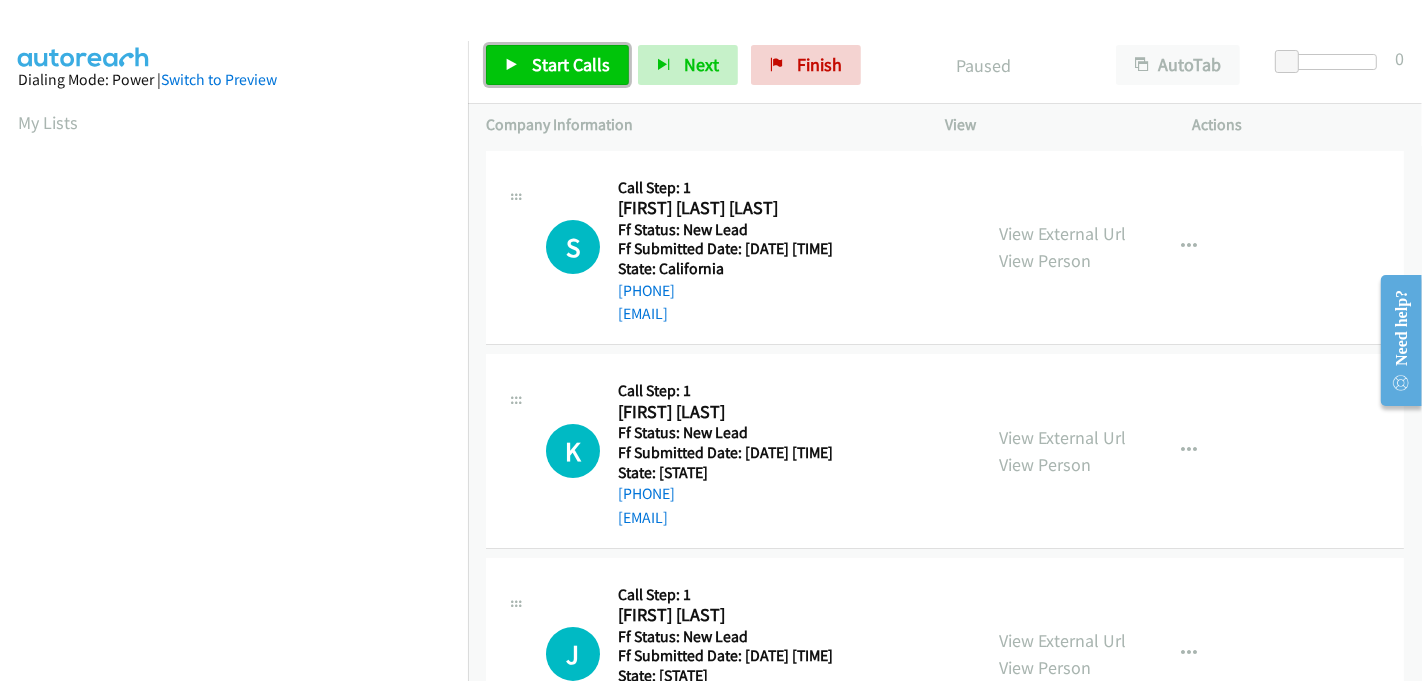 click on "Start Calls" at bounding box center [571, 64] 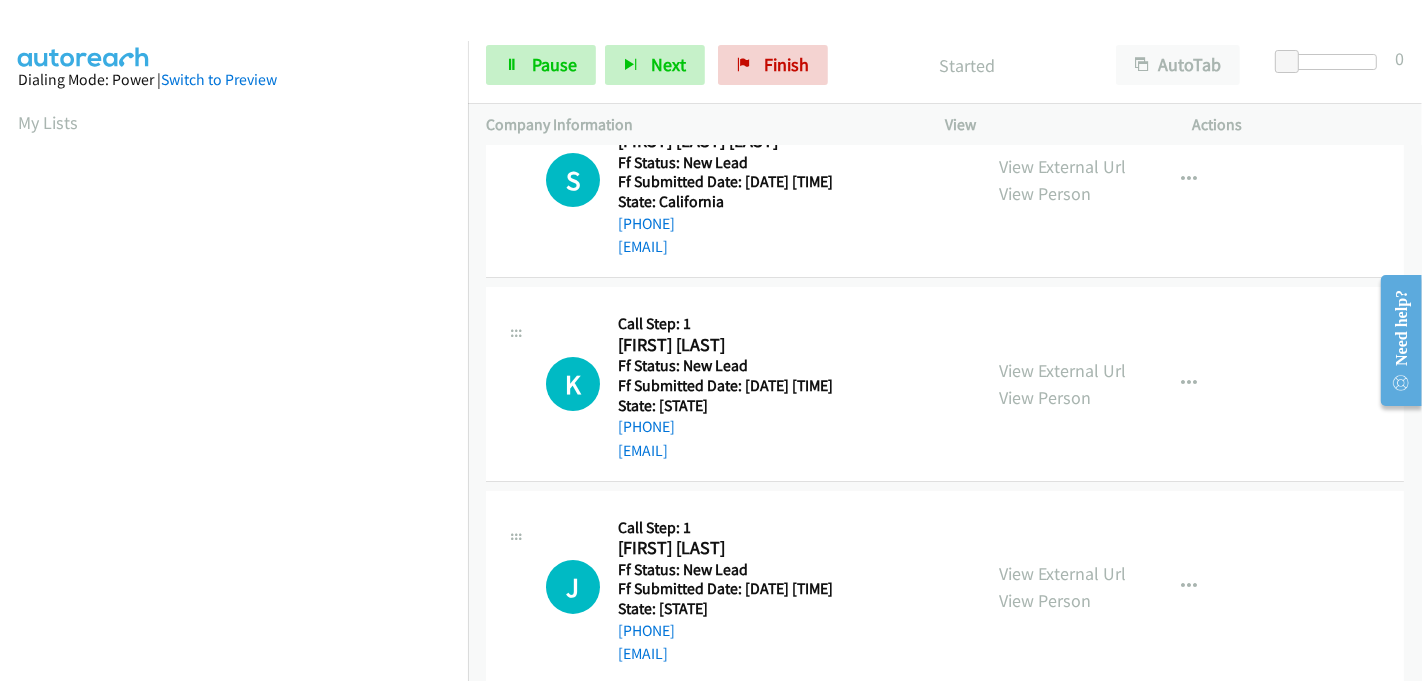 scroll, scrollTop: 100, scrollLeft: 0, axis: vertical 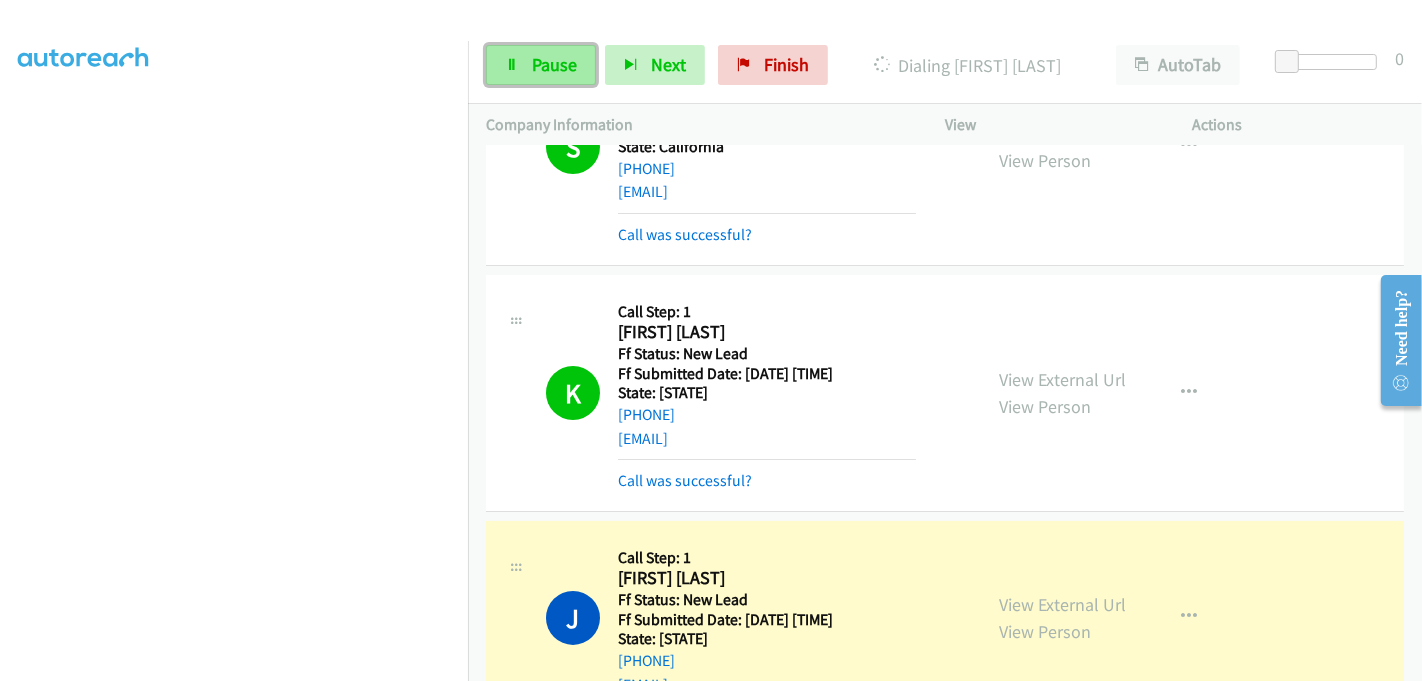 click on "Pause" at bounding box center (554, 64) 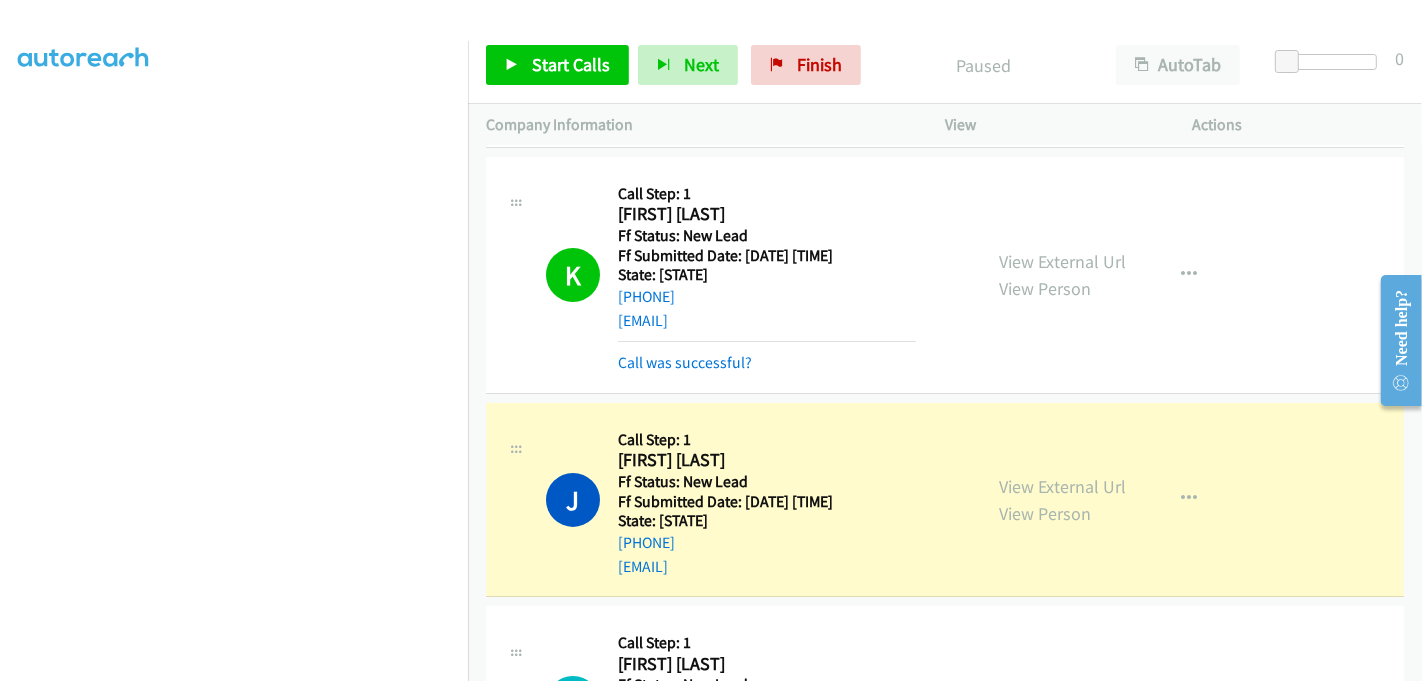 scroll, scrollTop: 455, scrollLeft: 0, axis: vertical 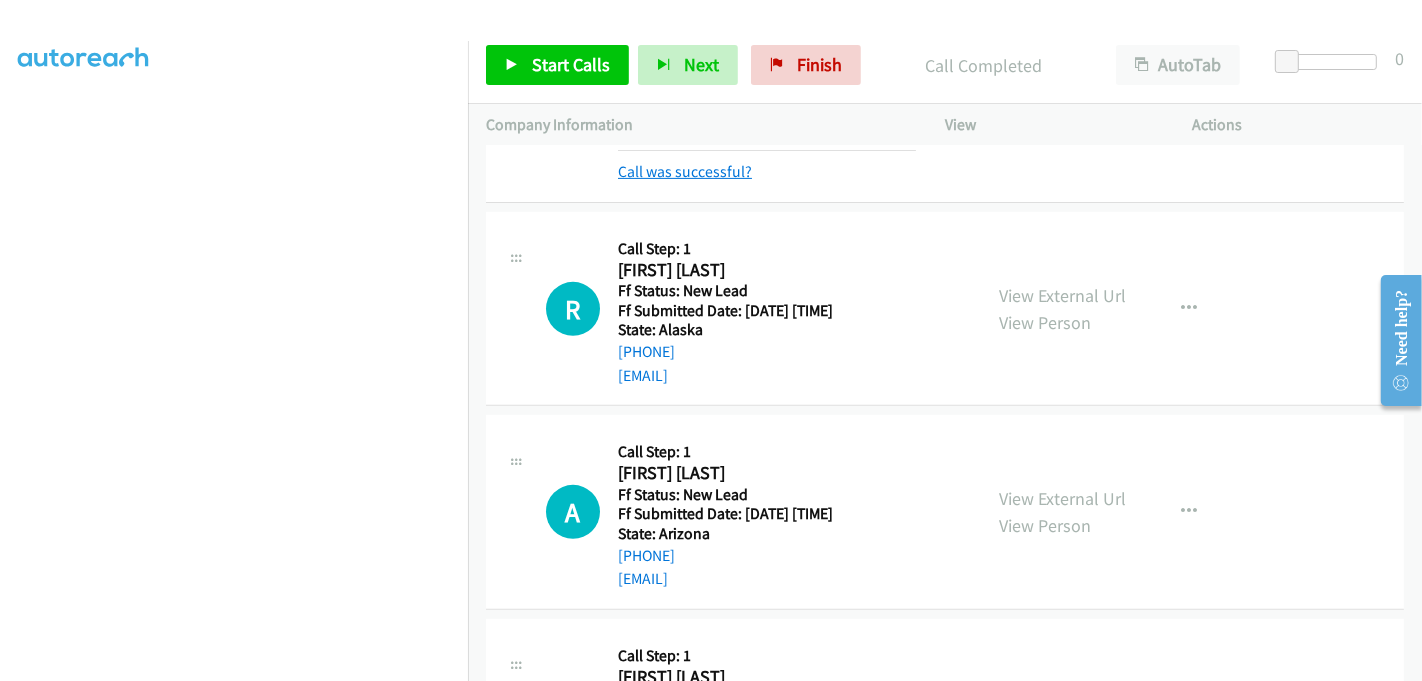 click on "Call was successful?" at bounding box center (685, 171) 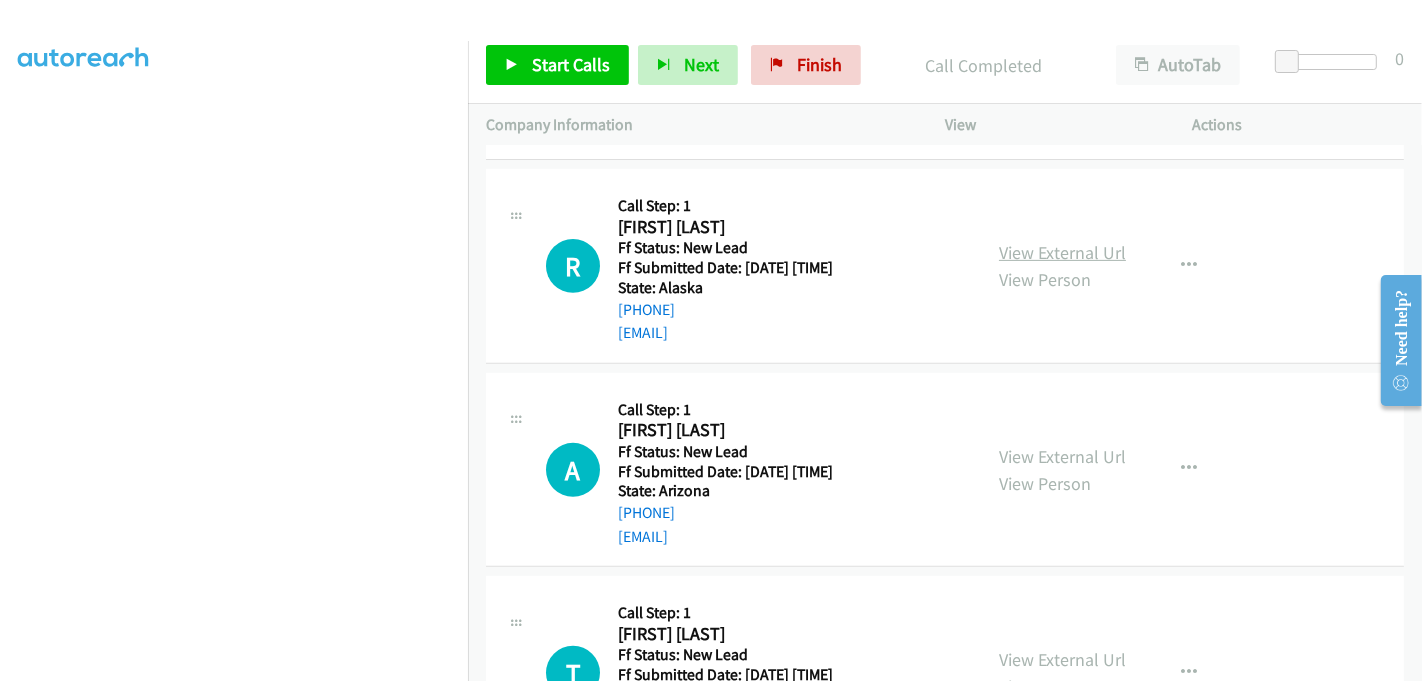 click on "View External Url" at bounding box center (1062, 252) 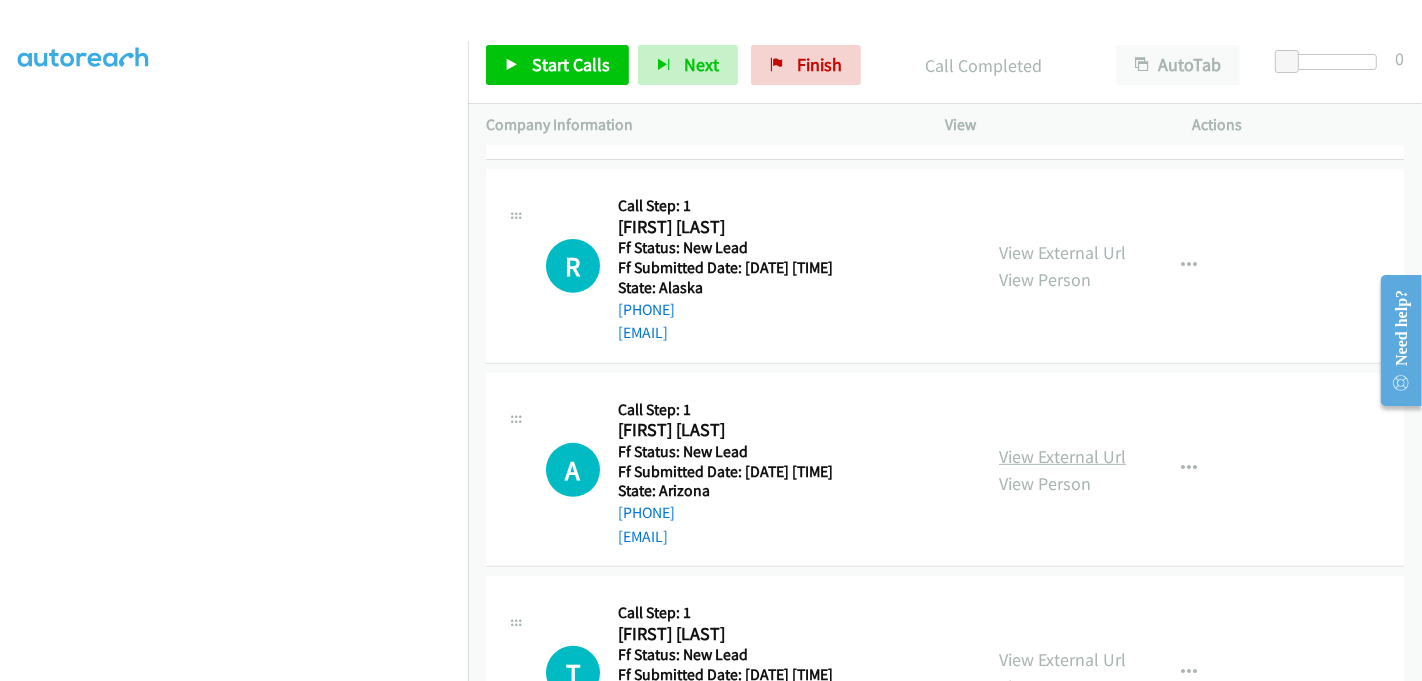 click on "View External Url" at bounding box center [1062, 456] 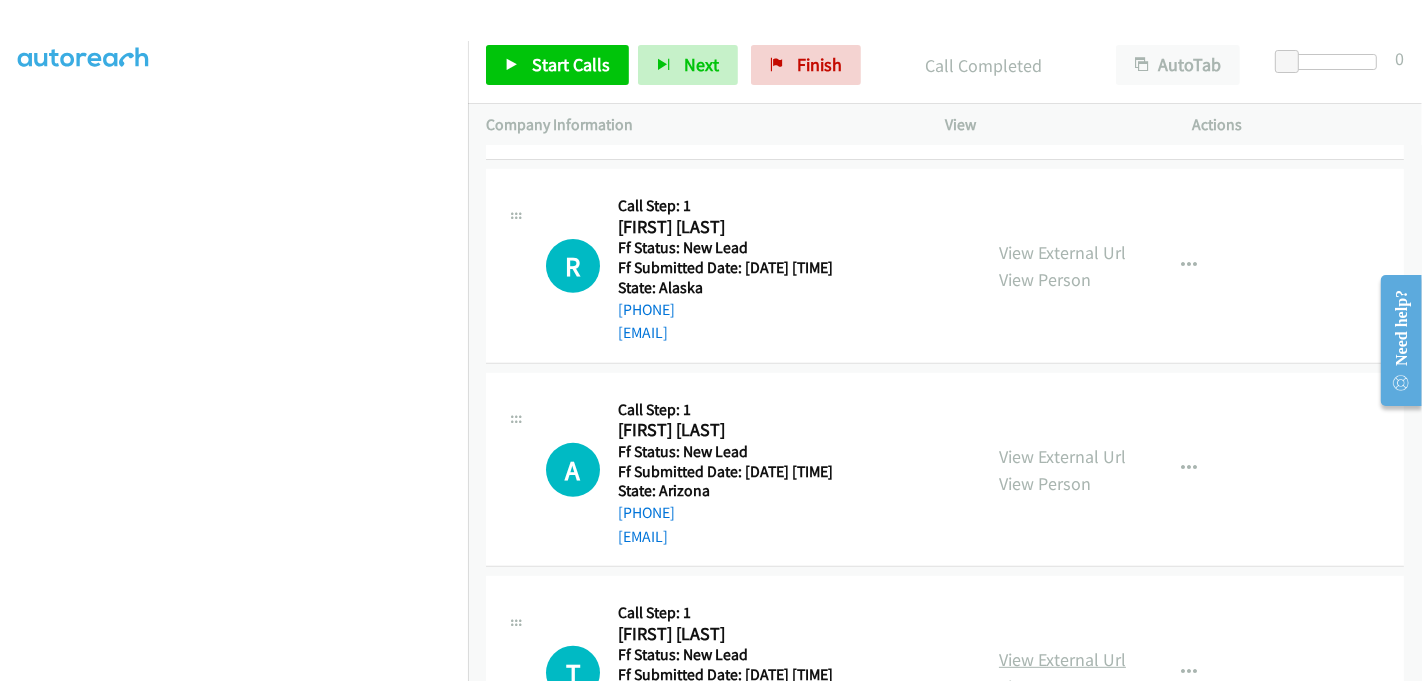 click on "View External Url" at bounding box center (1062, 659) 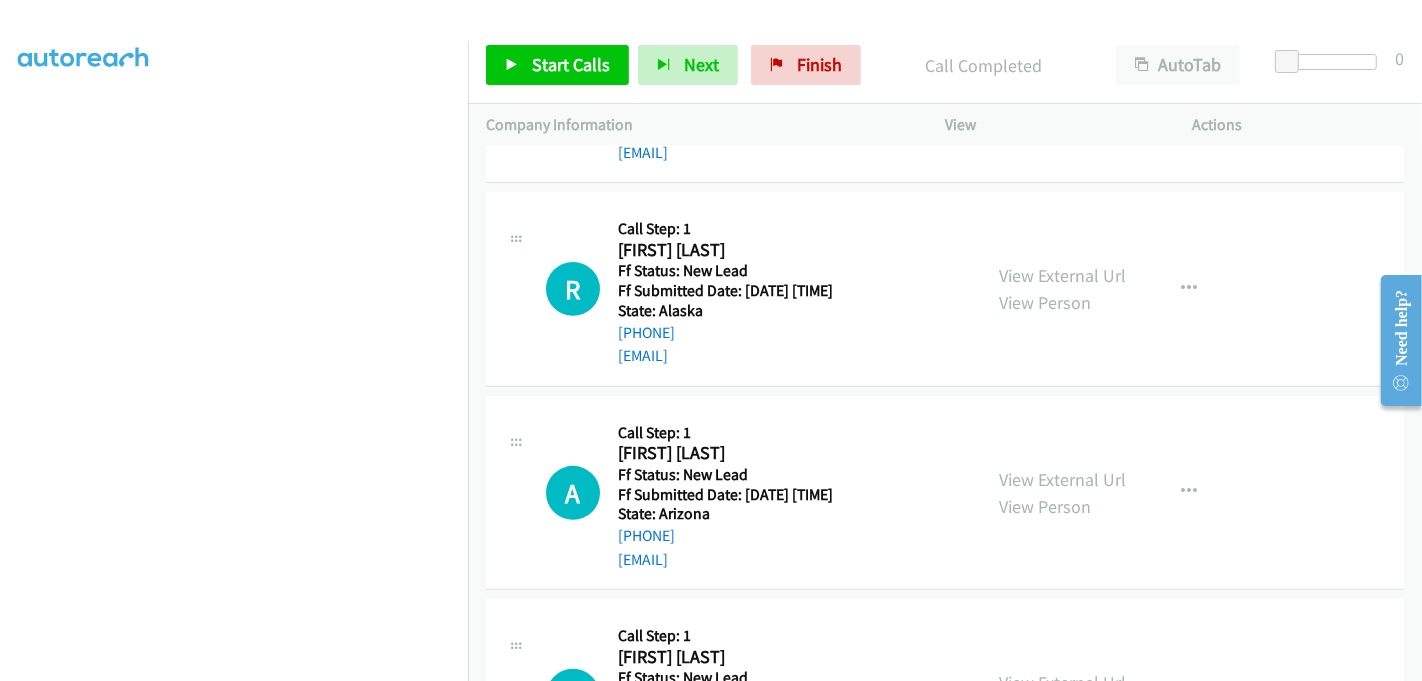 scroll, scrollTop: 573, scrollLeft: 0, axis: vertical 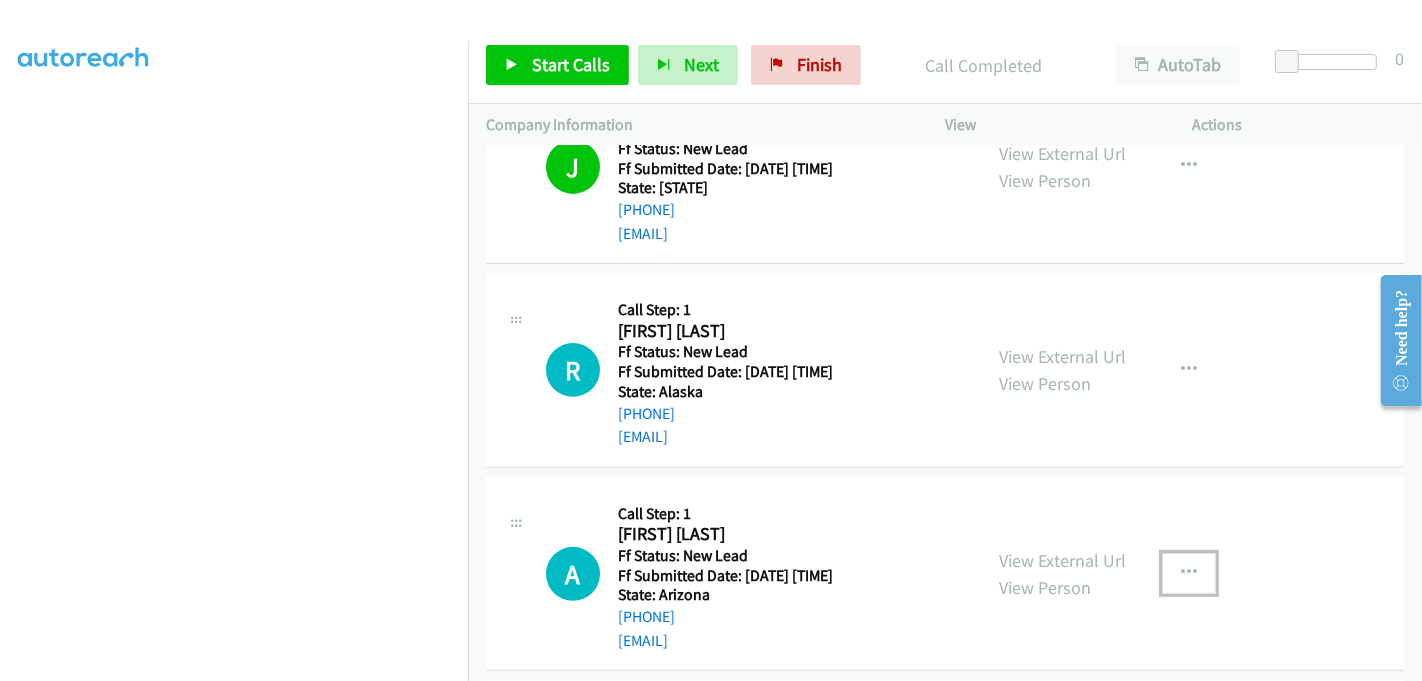 click at bounding box center [1189, 573] 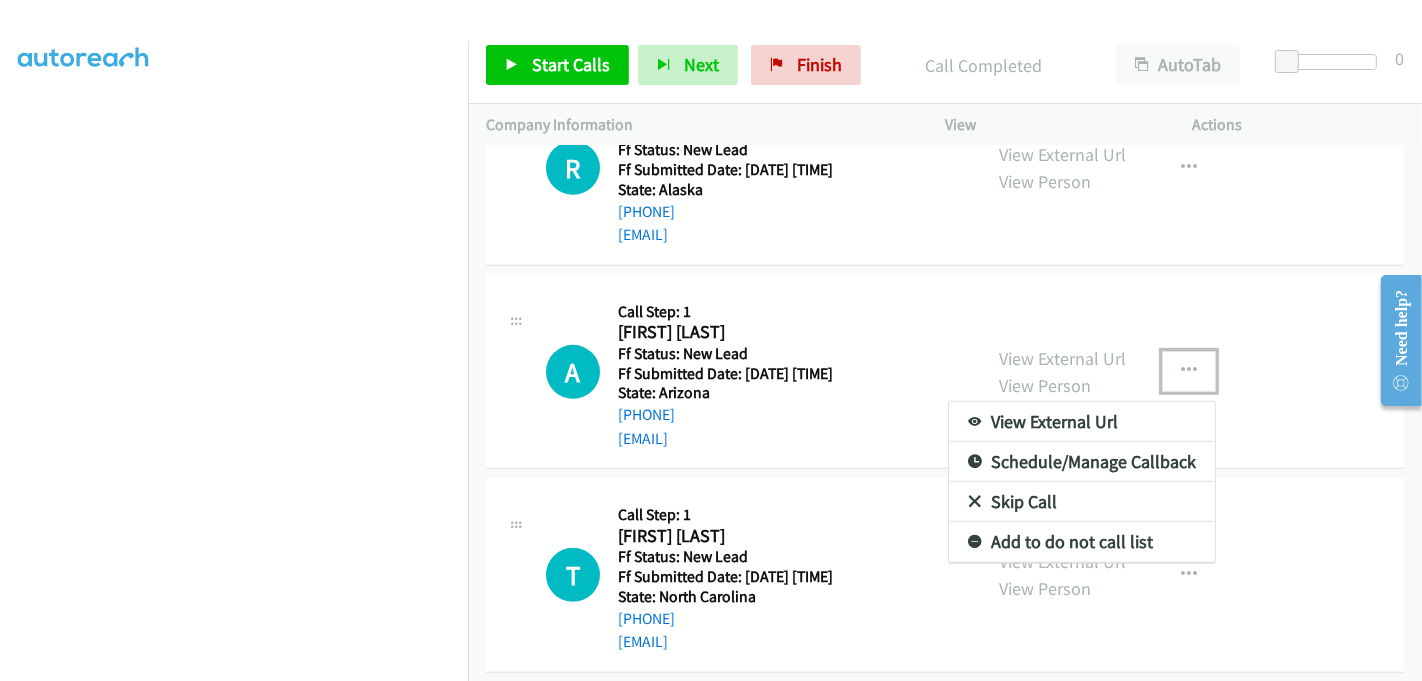 scroll, scrollTop: 773, scrollLeft: 0, axis: vertical 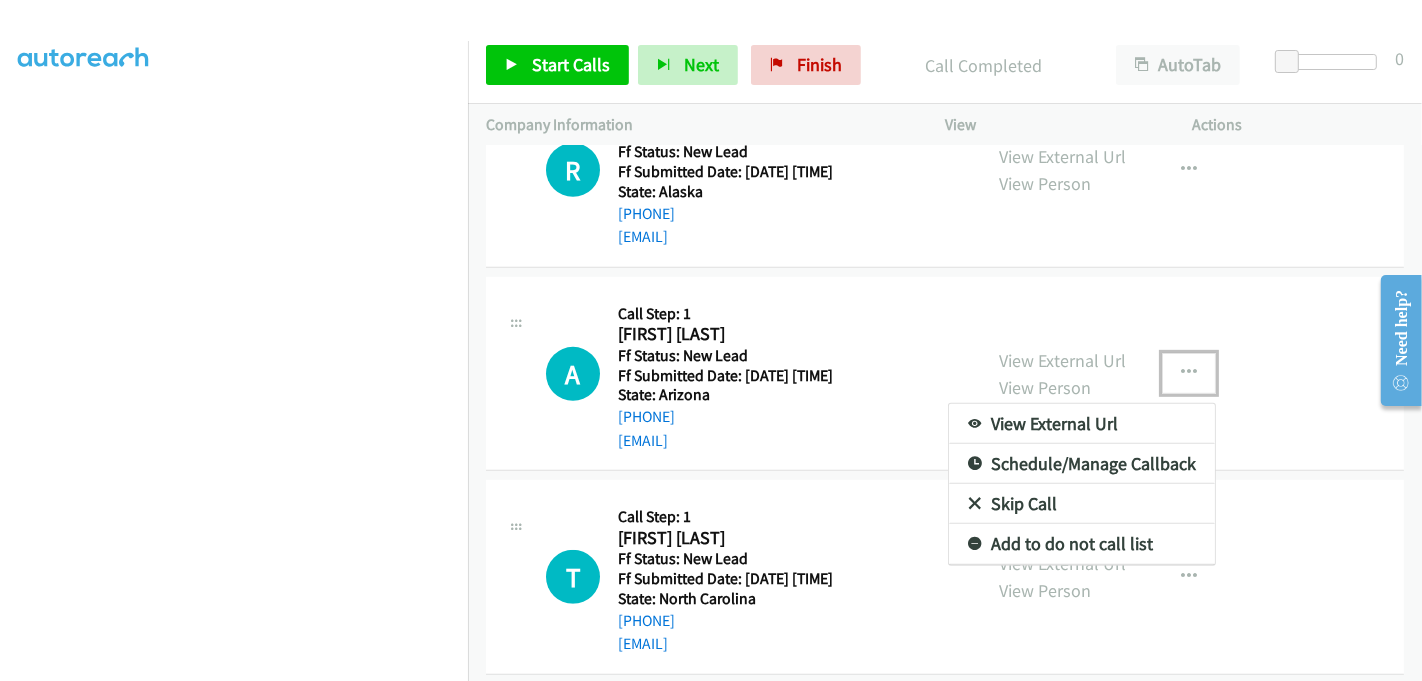 click on "Skip Call" at bounding box center [1082, 504] 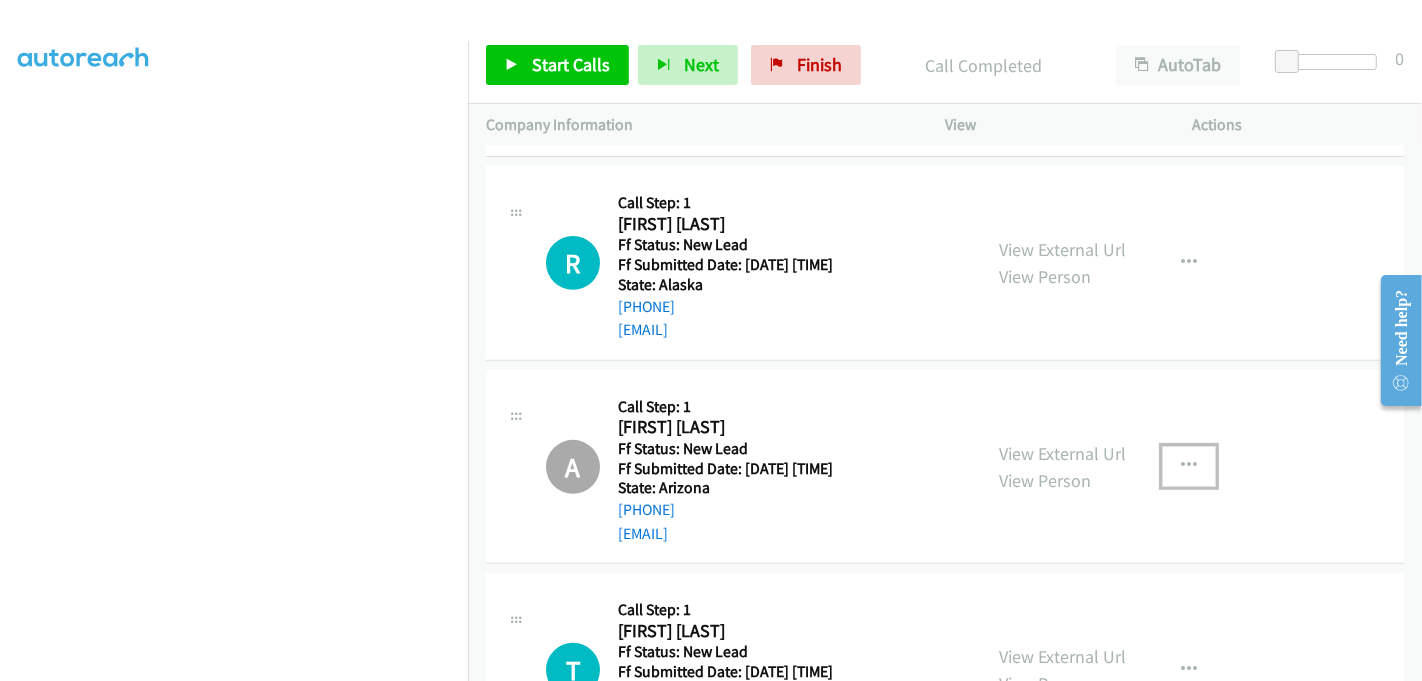 scroll, scrollTop: 551, scrollLeft: 0, axis: vertical 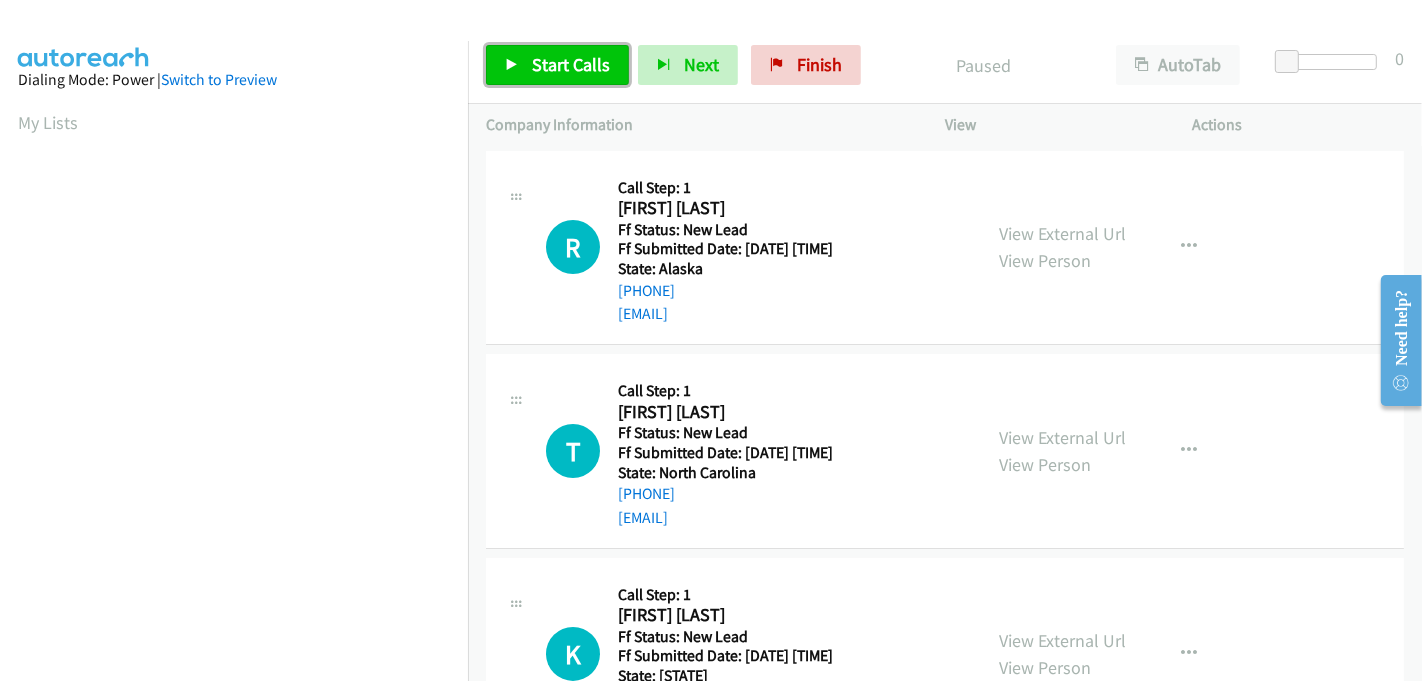 click on "Start Calls" at bounding box center [571, 64] 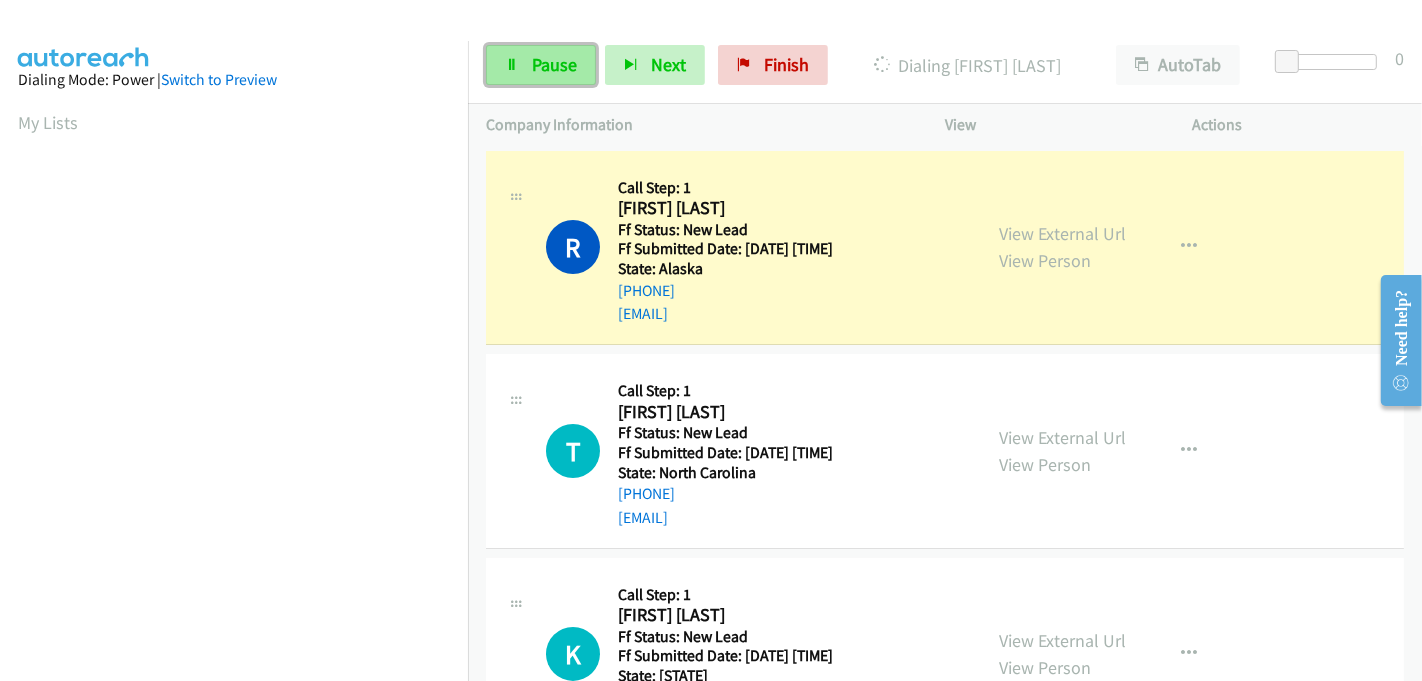 click on "Pause" at bounding box center [554, 64] 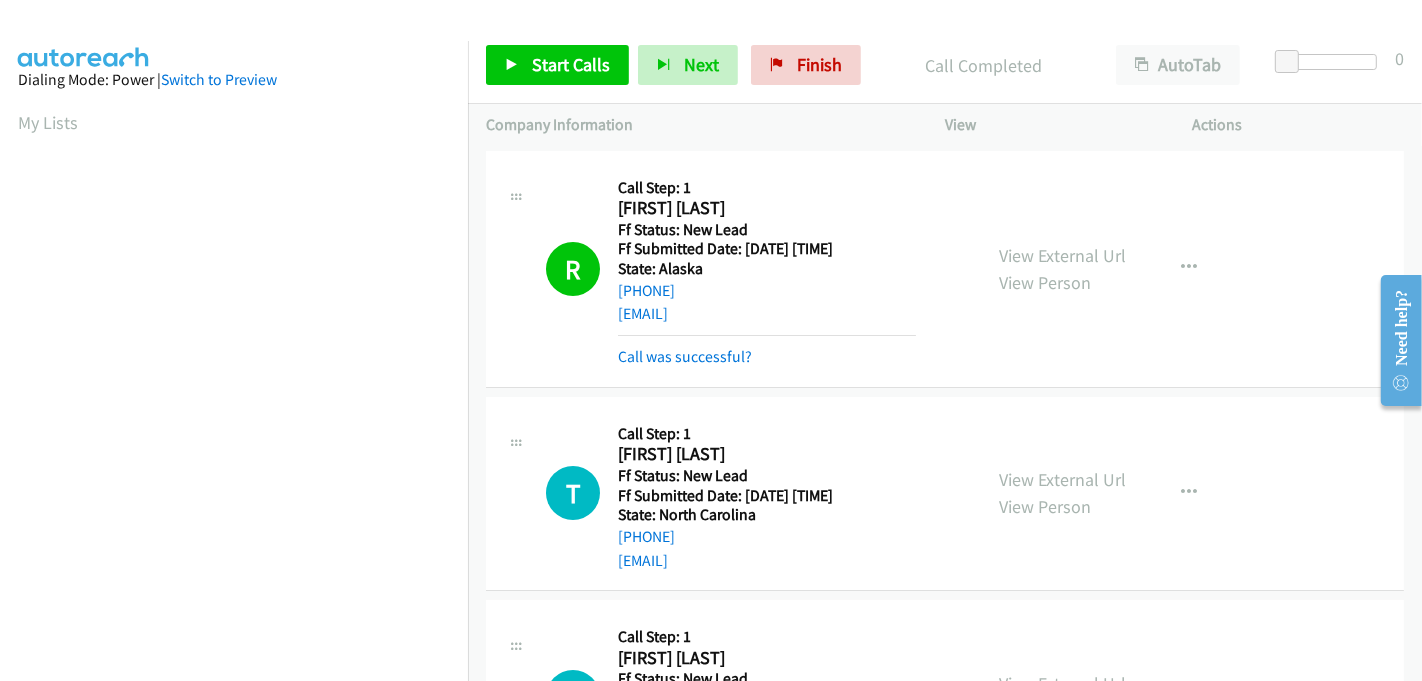 scroll, scrollTop: 442, scrollLeft: 0, axis: vertical 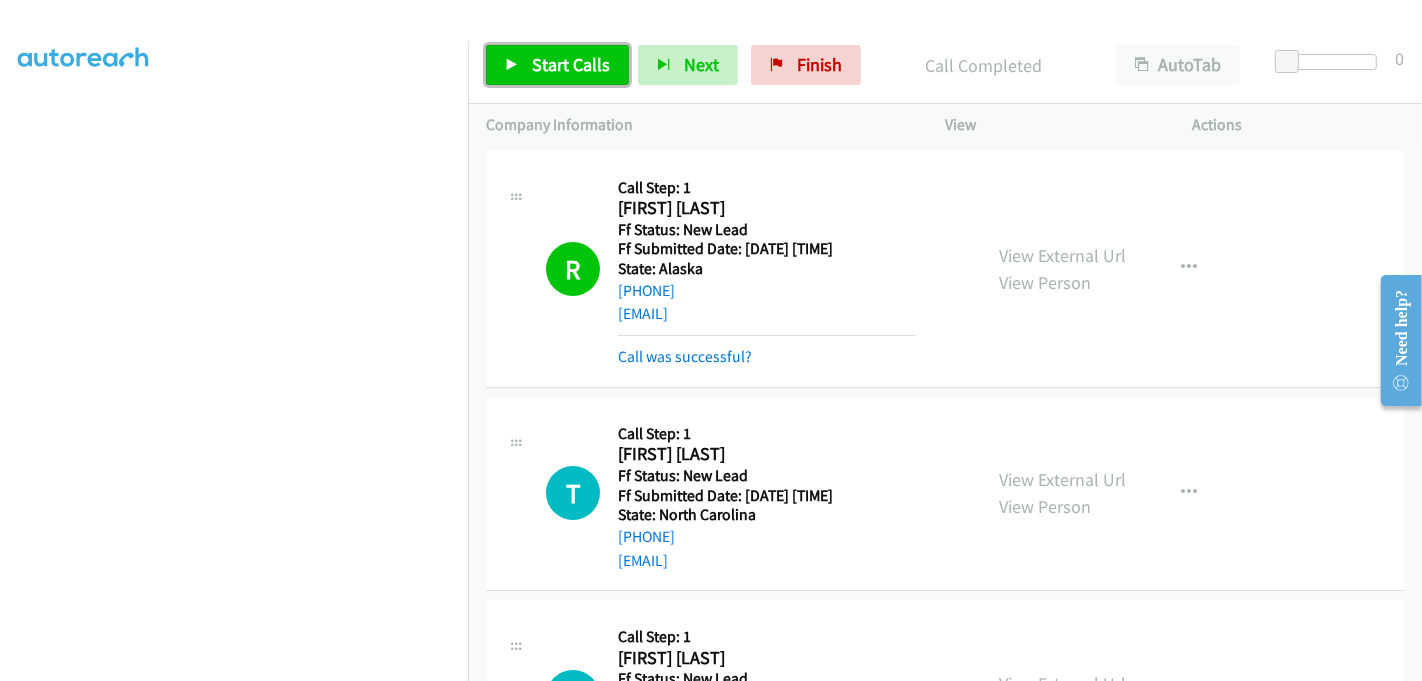 click on "Start Calls" at bounding box center (571, 64) 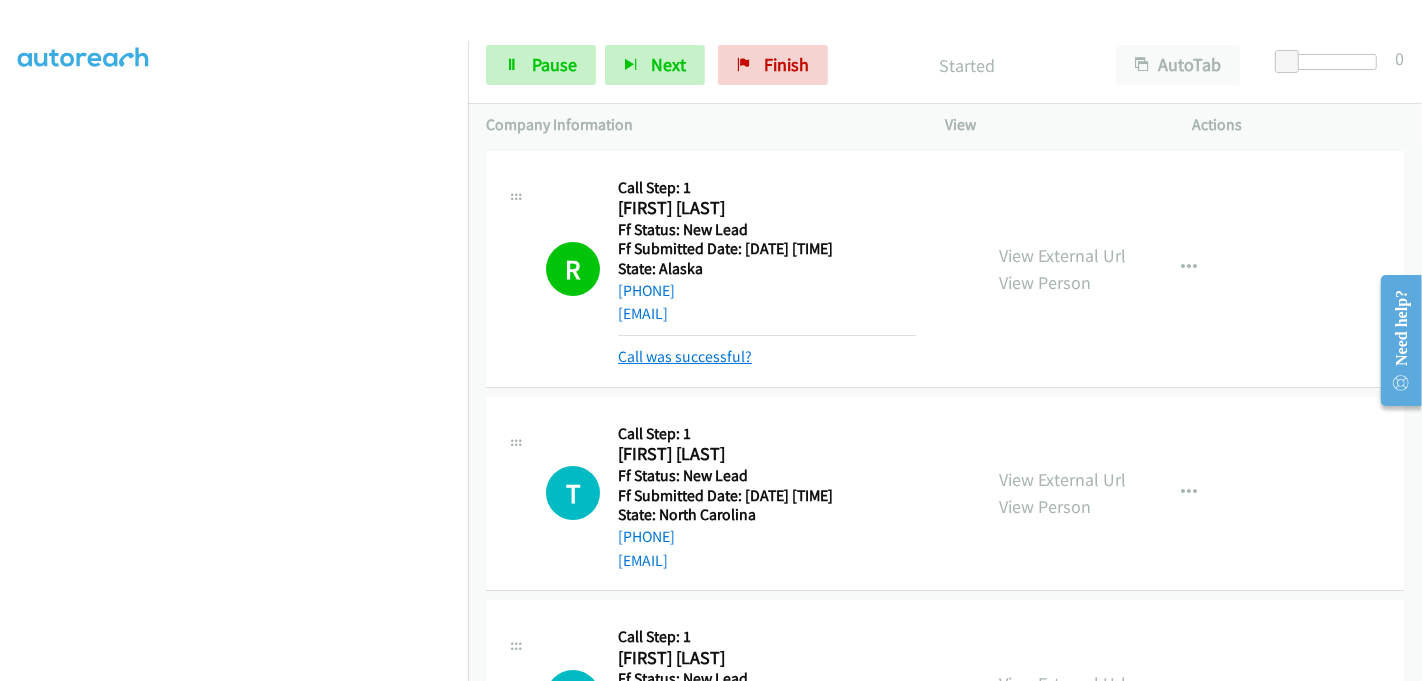 click on "Call was successful?" at bounding box center [685, 356] 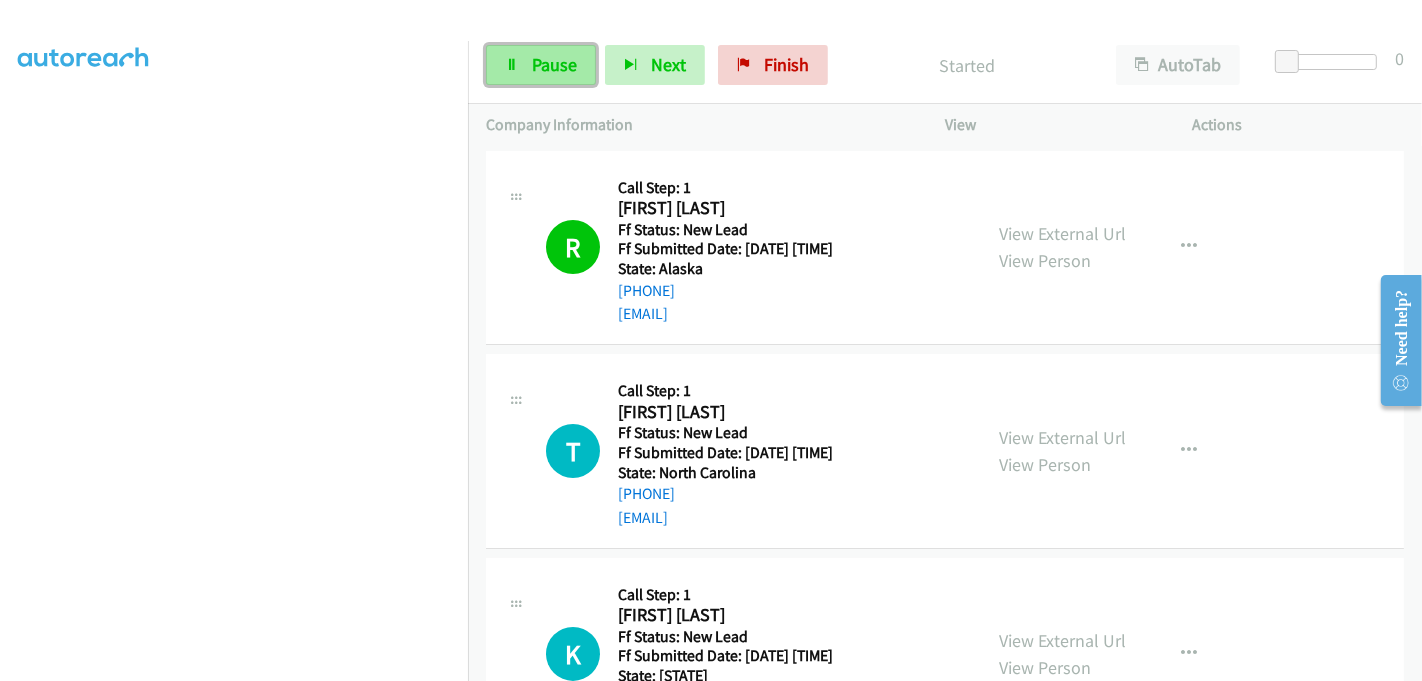 click on "Pause" at bounding box center (541, 65) 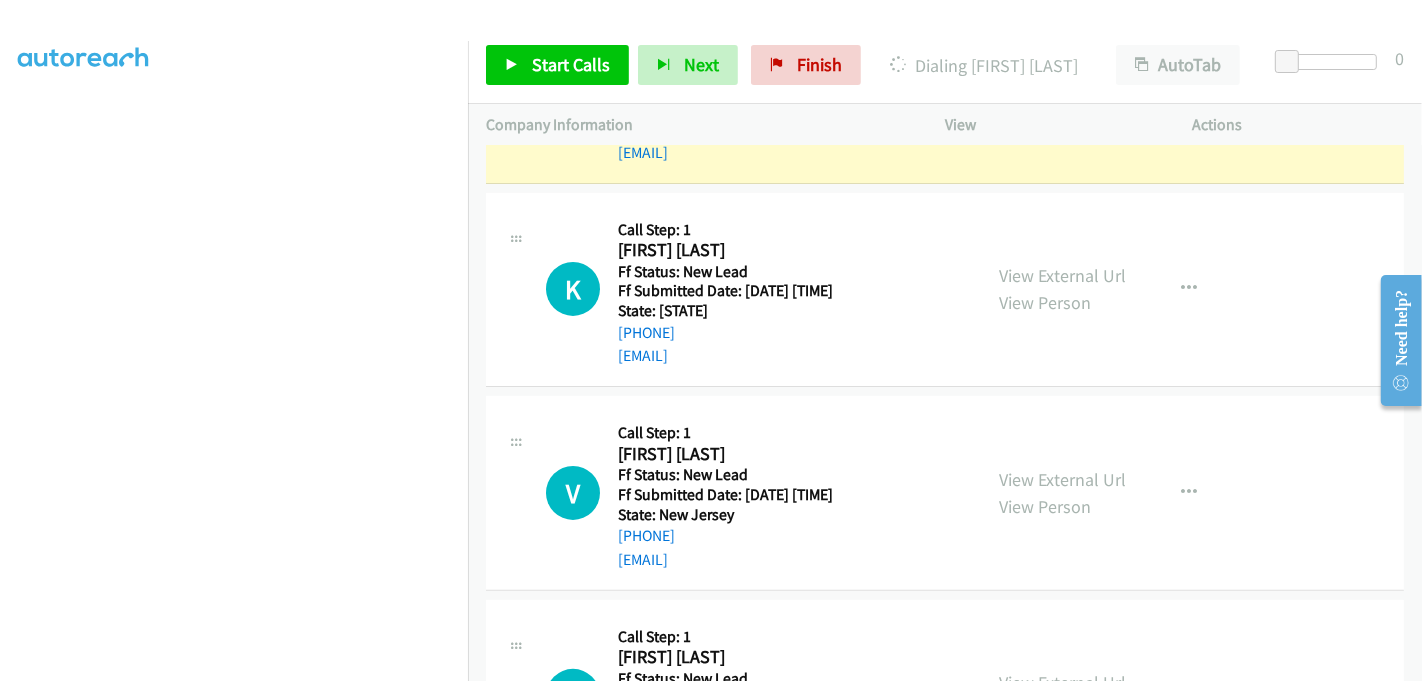 scroll, scrollTop: 285, scrollLeft: 0, axis: vertical 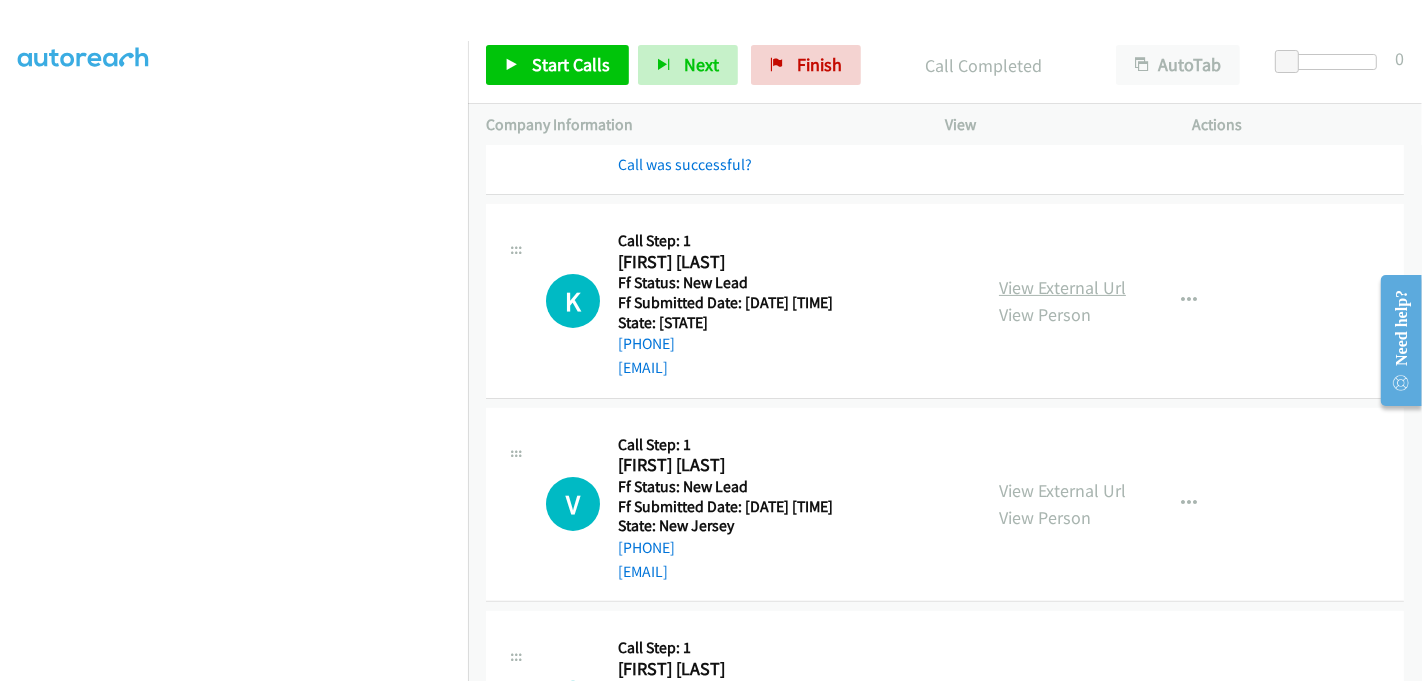 click on "View External Url" at bounding box center (1062, 287) 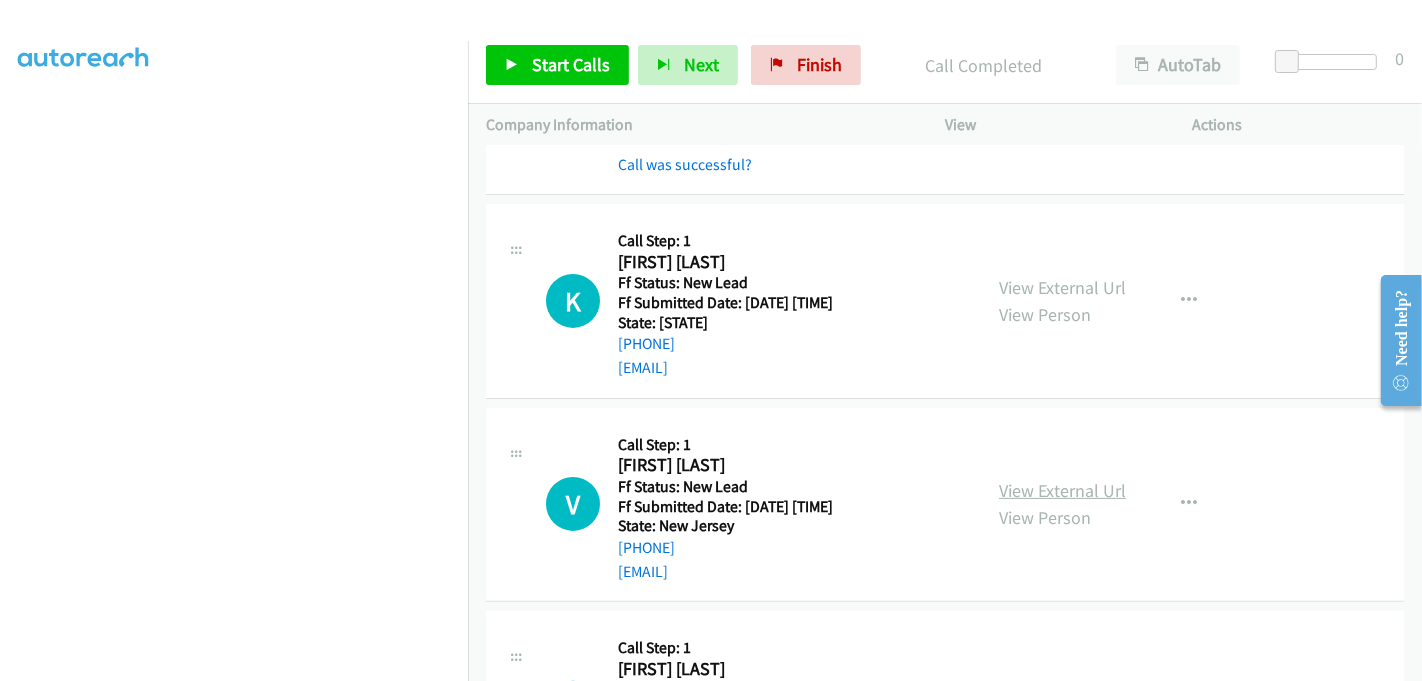 click on "View External Url" at bounding box center [1062, 490] 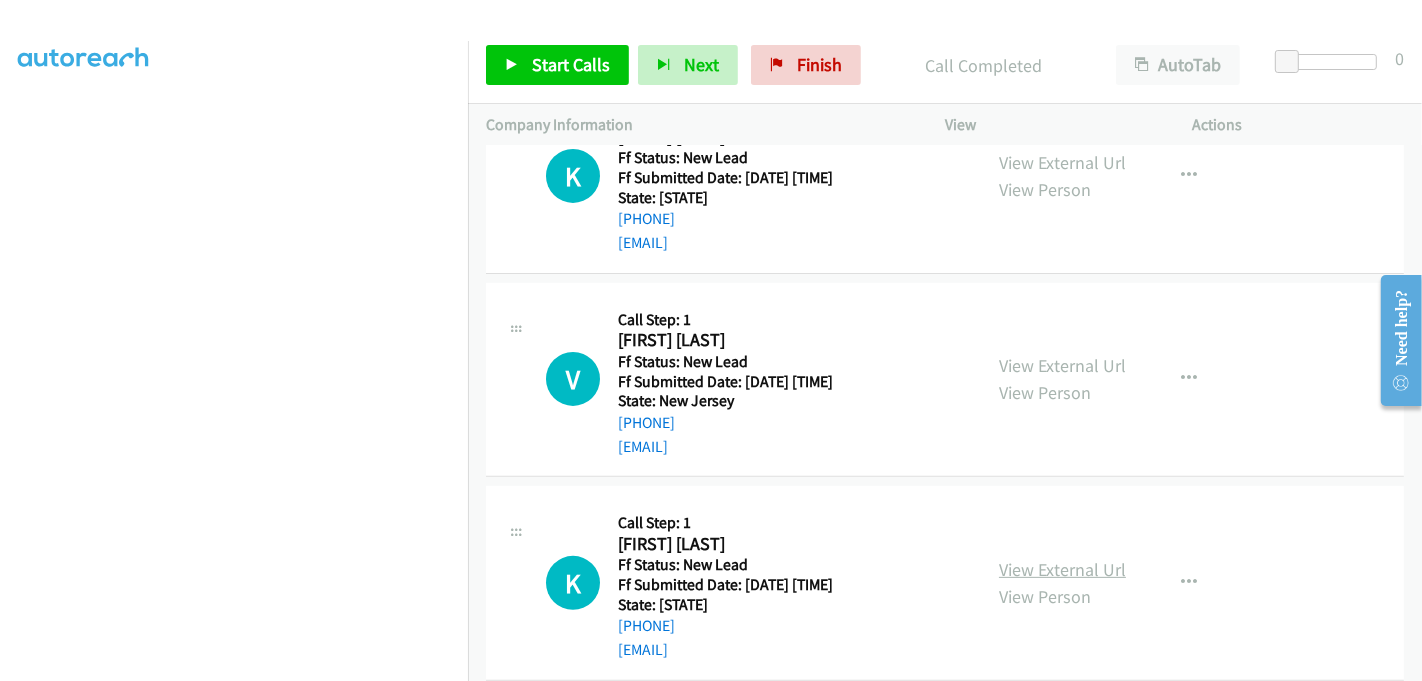 scroll, scrollTop: 549, scrollLeft: 0, axis: vertical 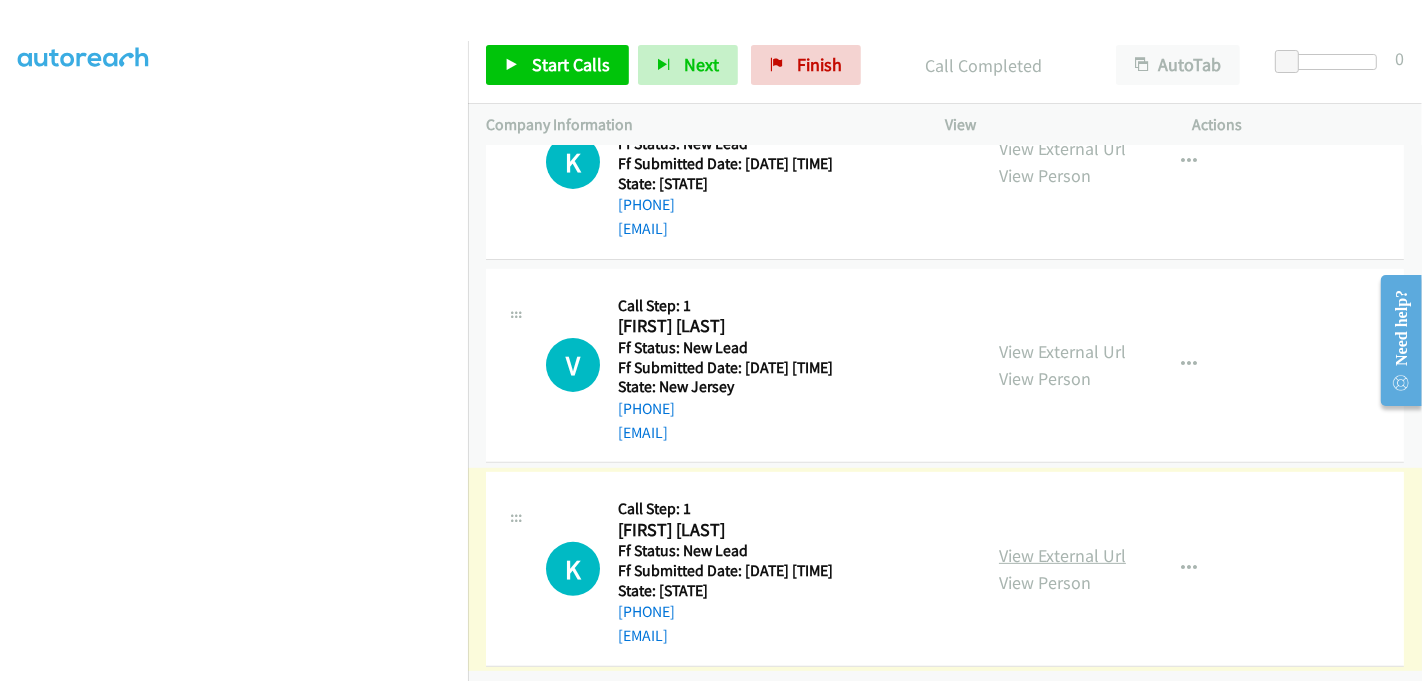 click on "View External Url" at bounding box center (1062, 555) 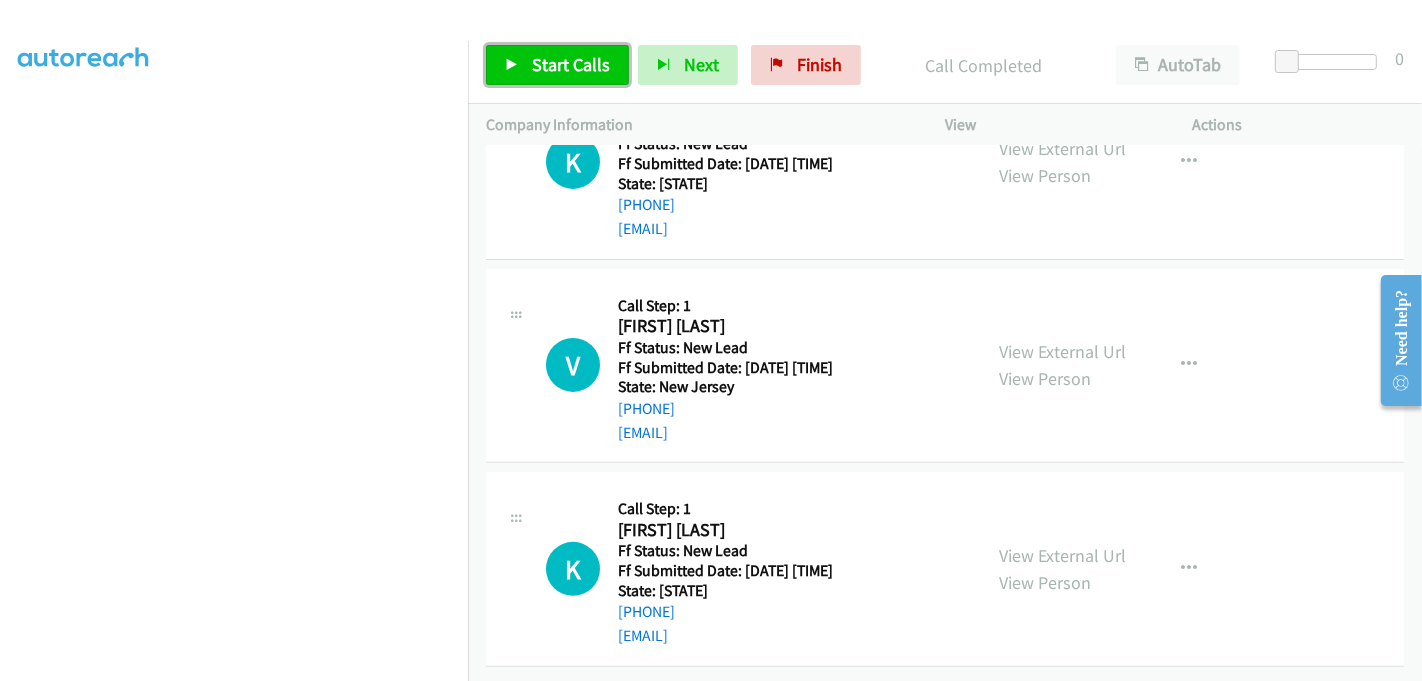click on "Start Calls" at bounding box center [571, 64] 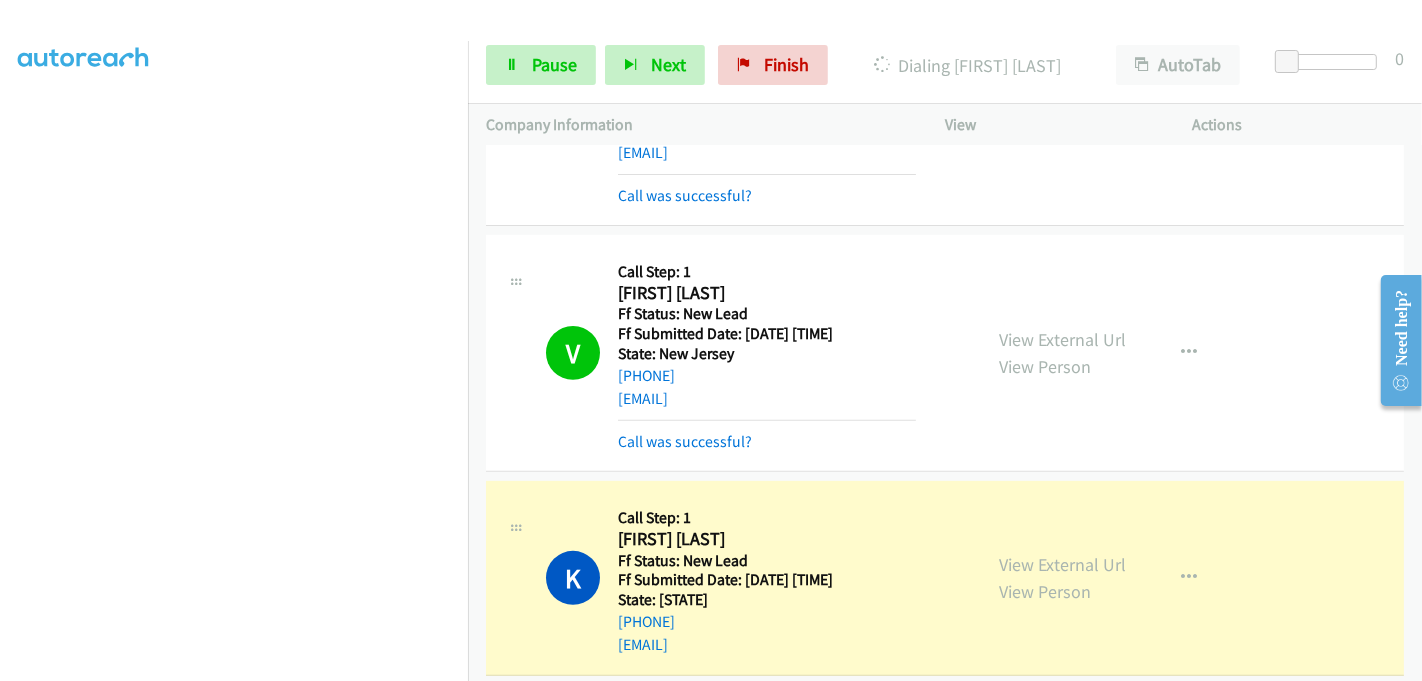 scroll, scrollTop: 634, scrollLeft: 0, axis: vertical 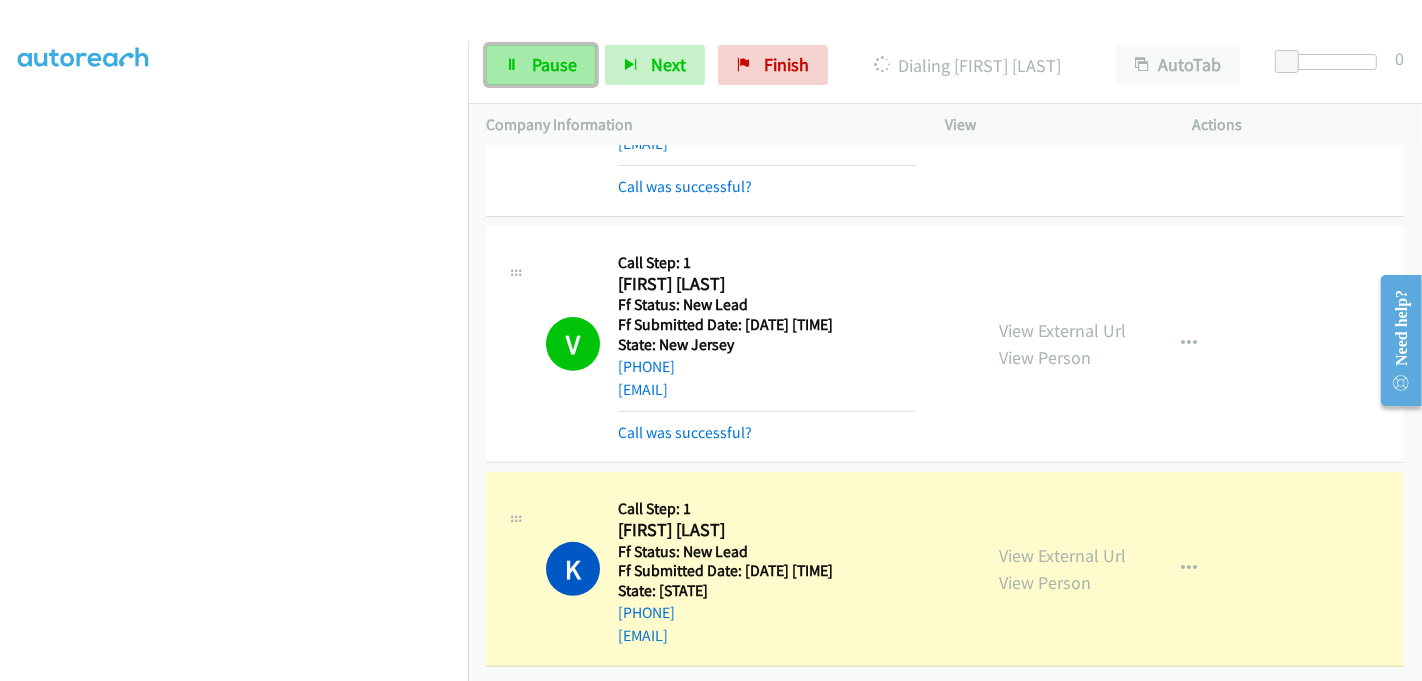 click on "Pause" at bounding box center [541, 65] 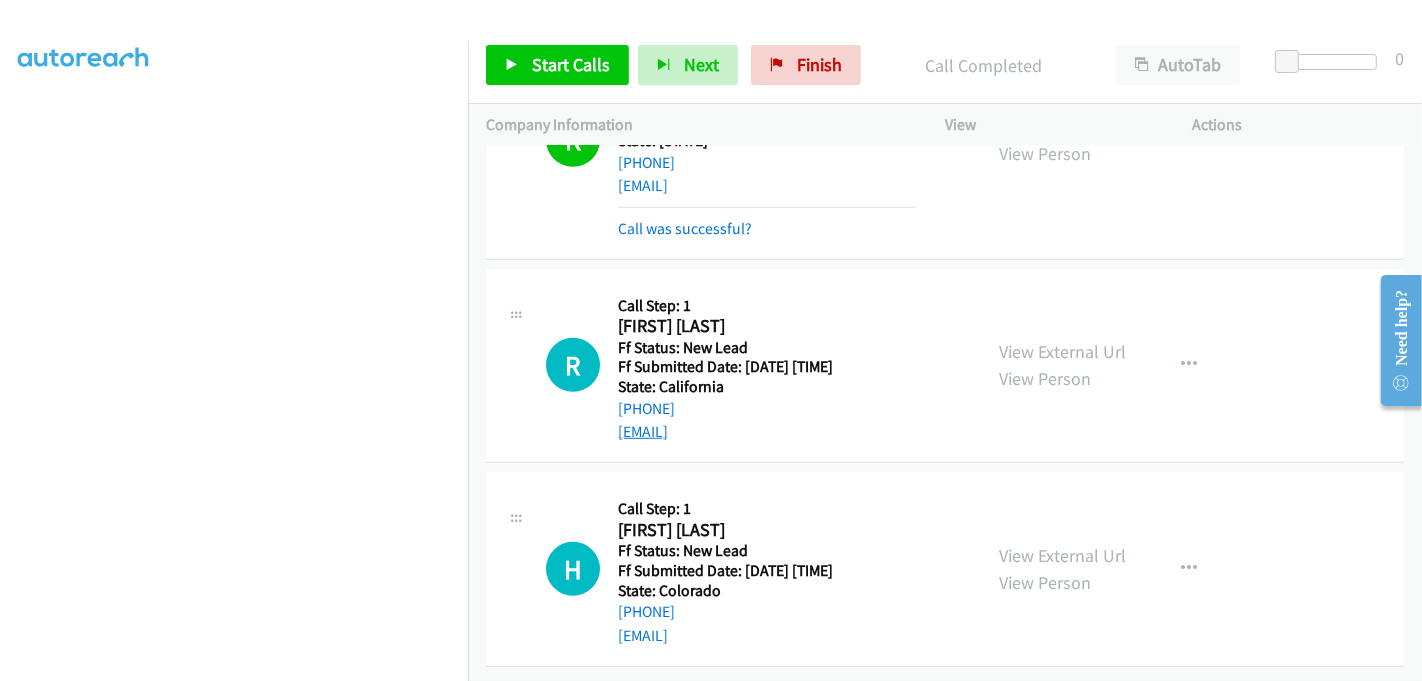 scroll, scrollTop: 1082, scrollLeft: 0, axis: vertical 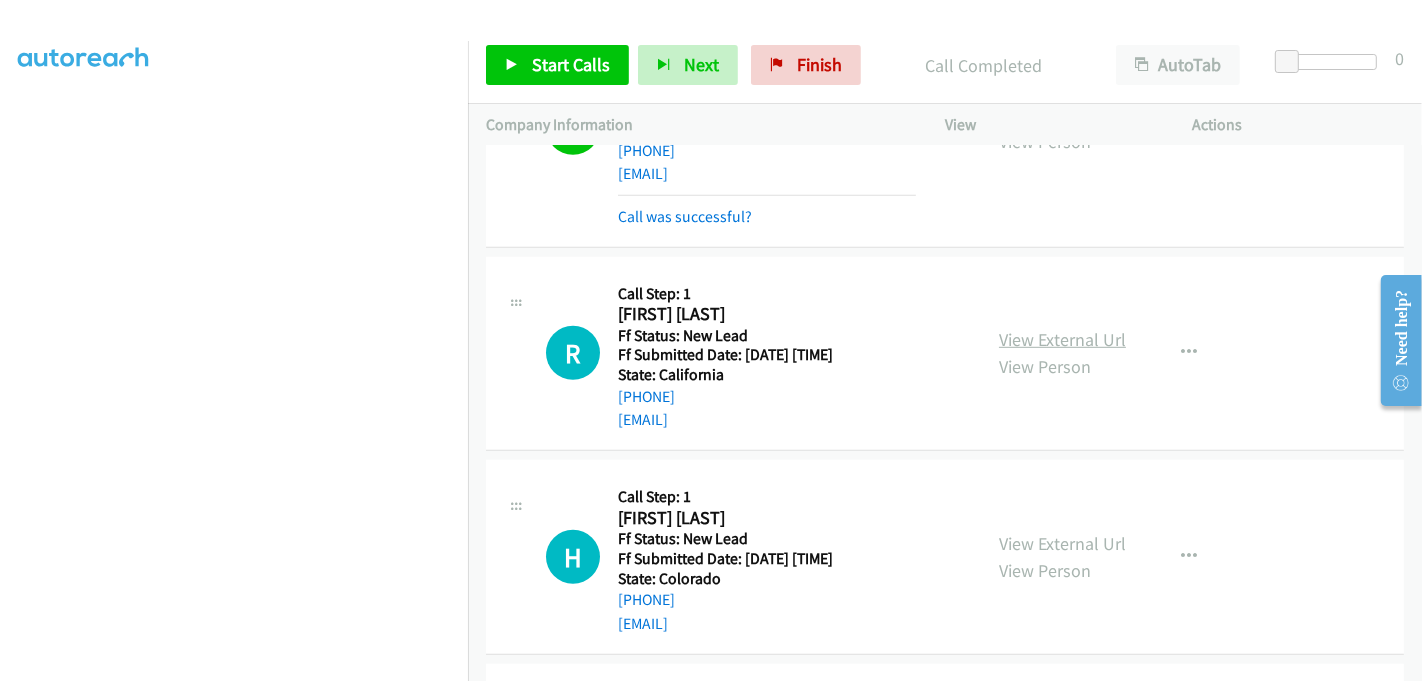 click on "View External Url" at bounding box center (1062, 339) 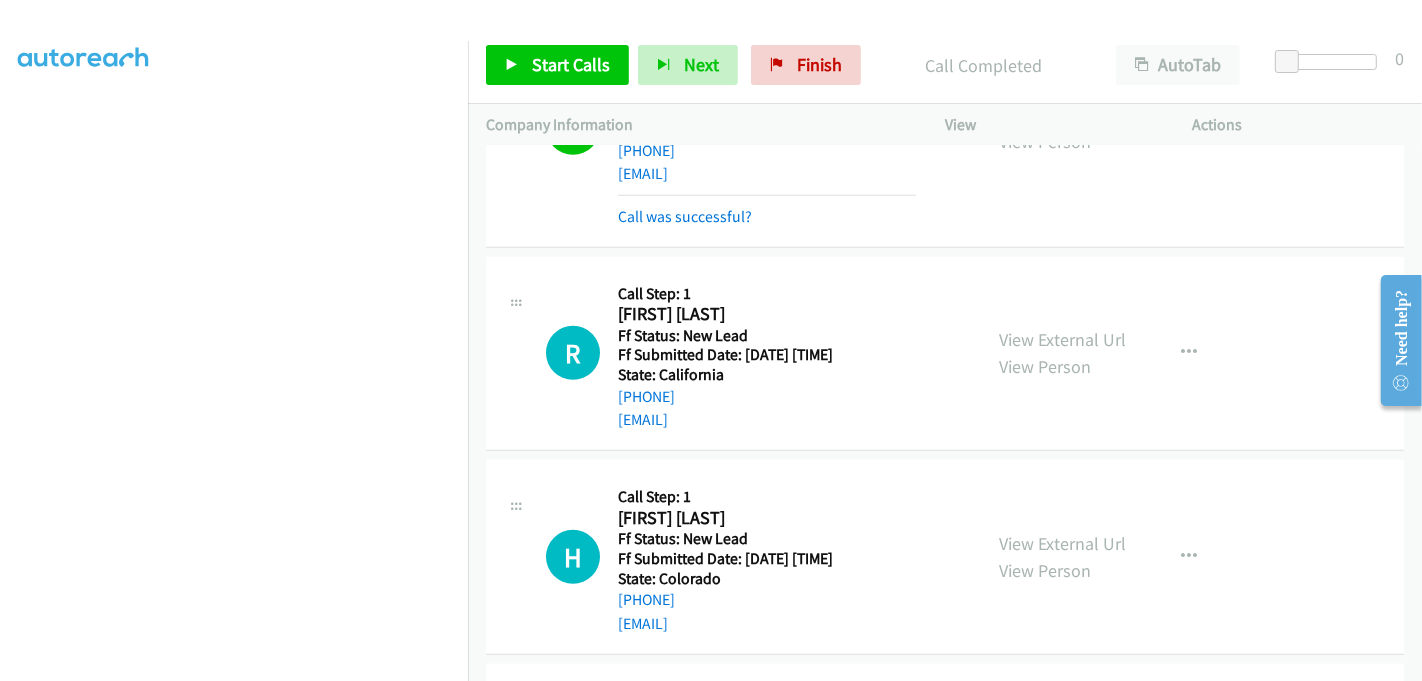 click on "View External Url
View Person
View External Url
Email
Schedule/Manage Callback
Skip Call
Add to do not call list" at bounding box center [1114, 557] 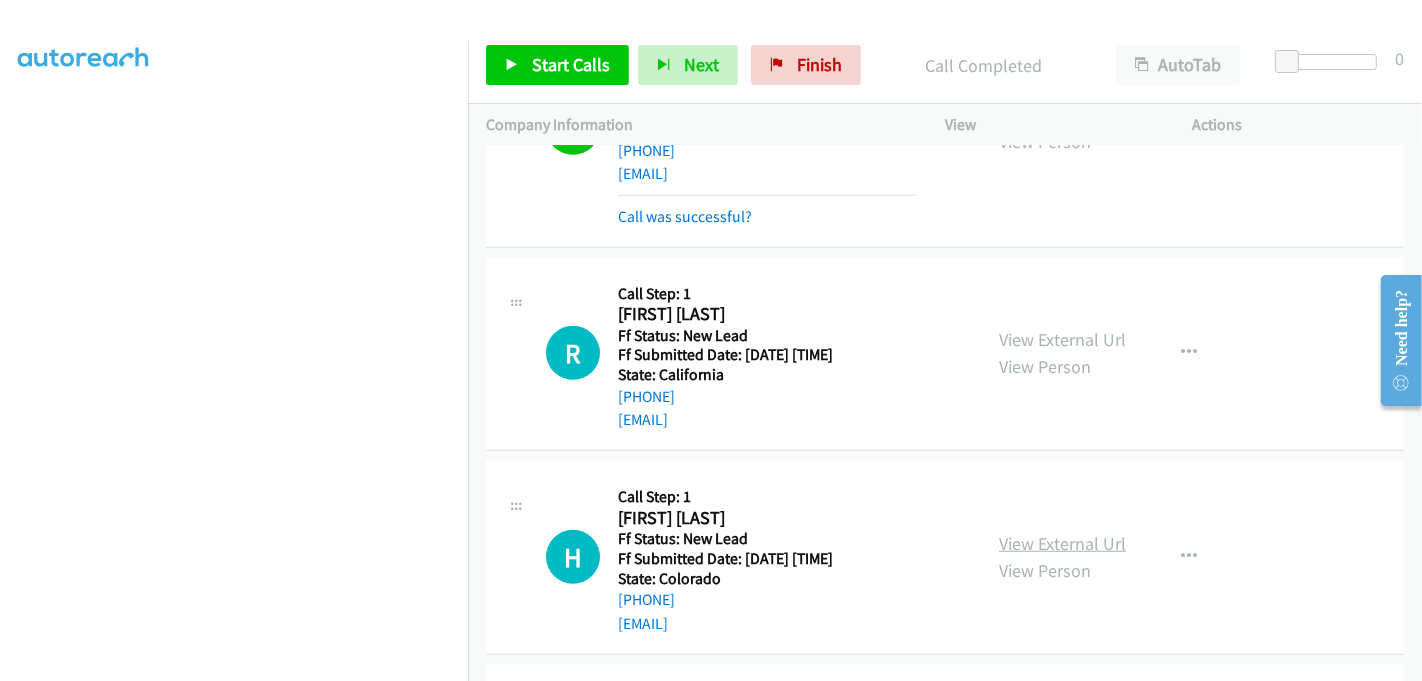 click on "View External Url" at bounding box center [1062, 543] 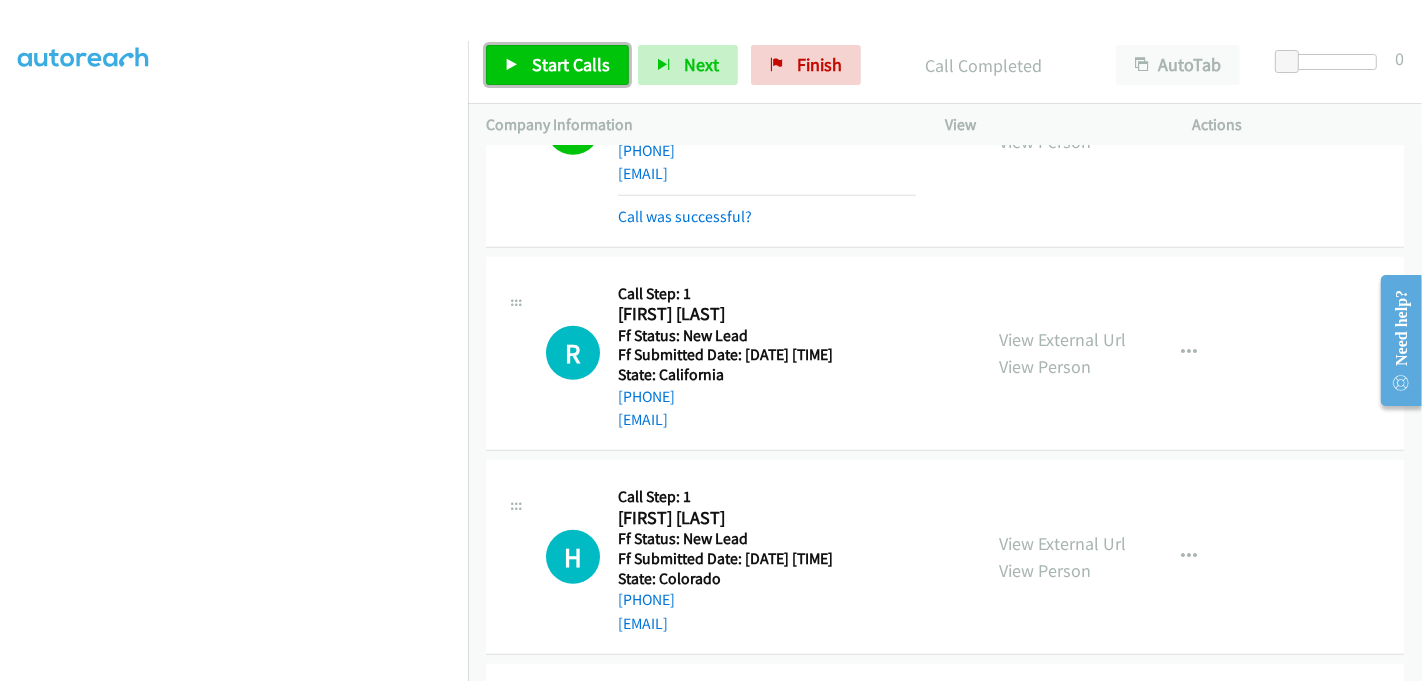 click on "Start Calls" at bounding box center (571, 64) 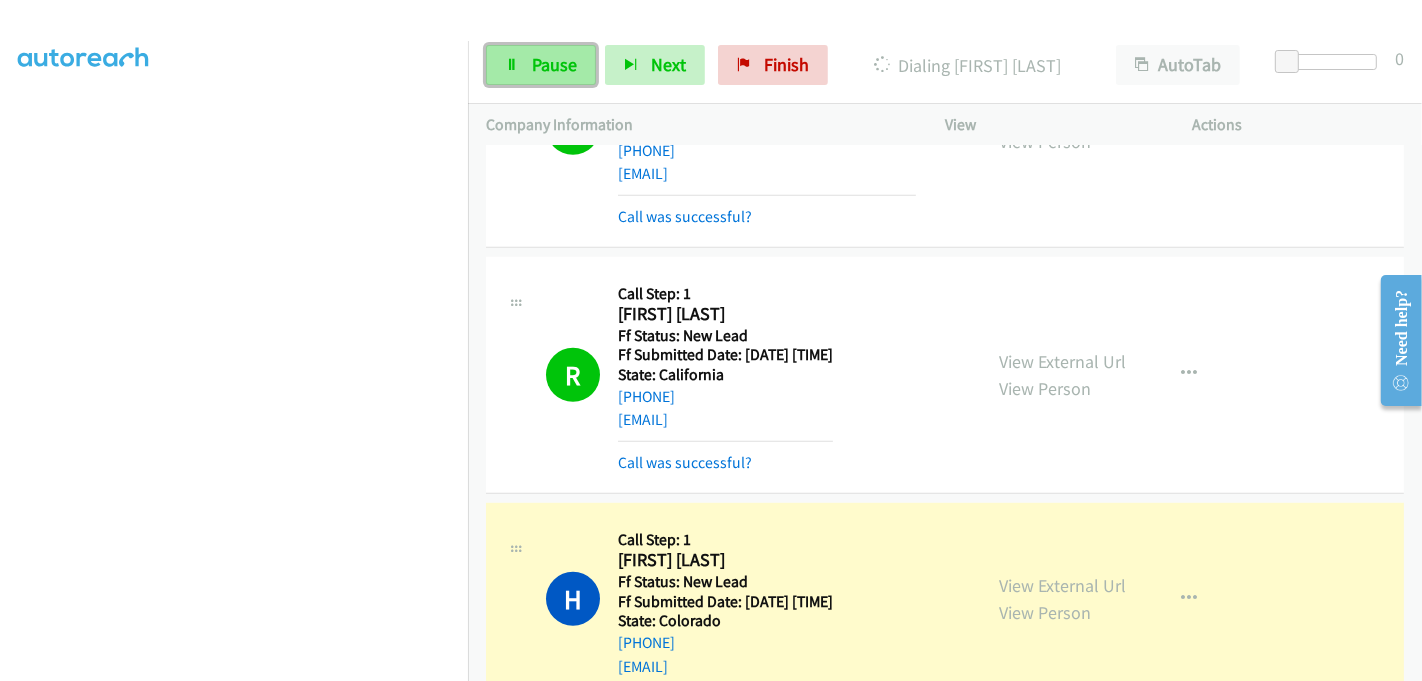 click on "Pause" at bounding box center [541, 65] 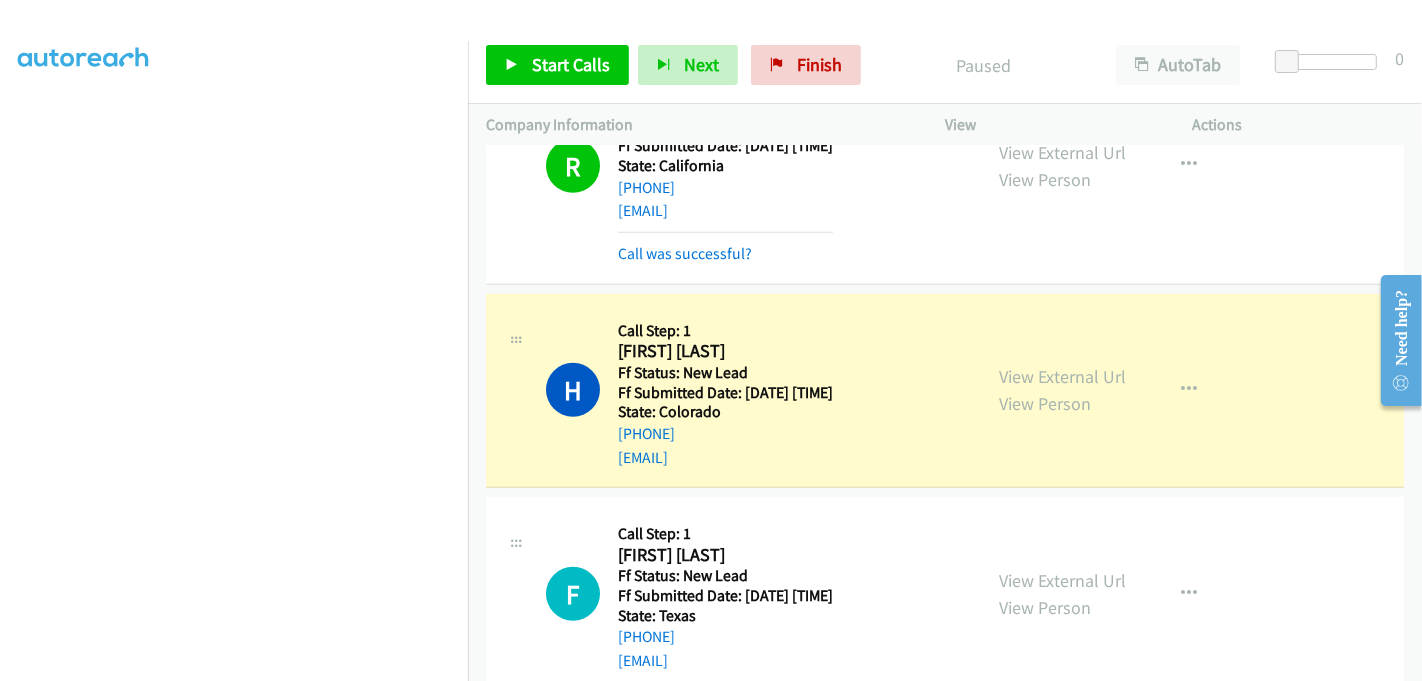 scroll, scrollTop: 1290, scrollLeft: 0, axis: vertical 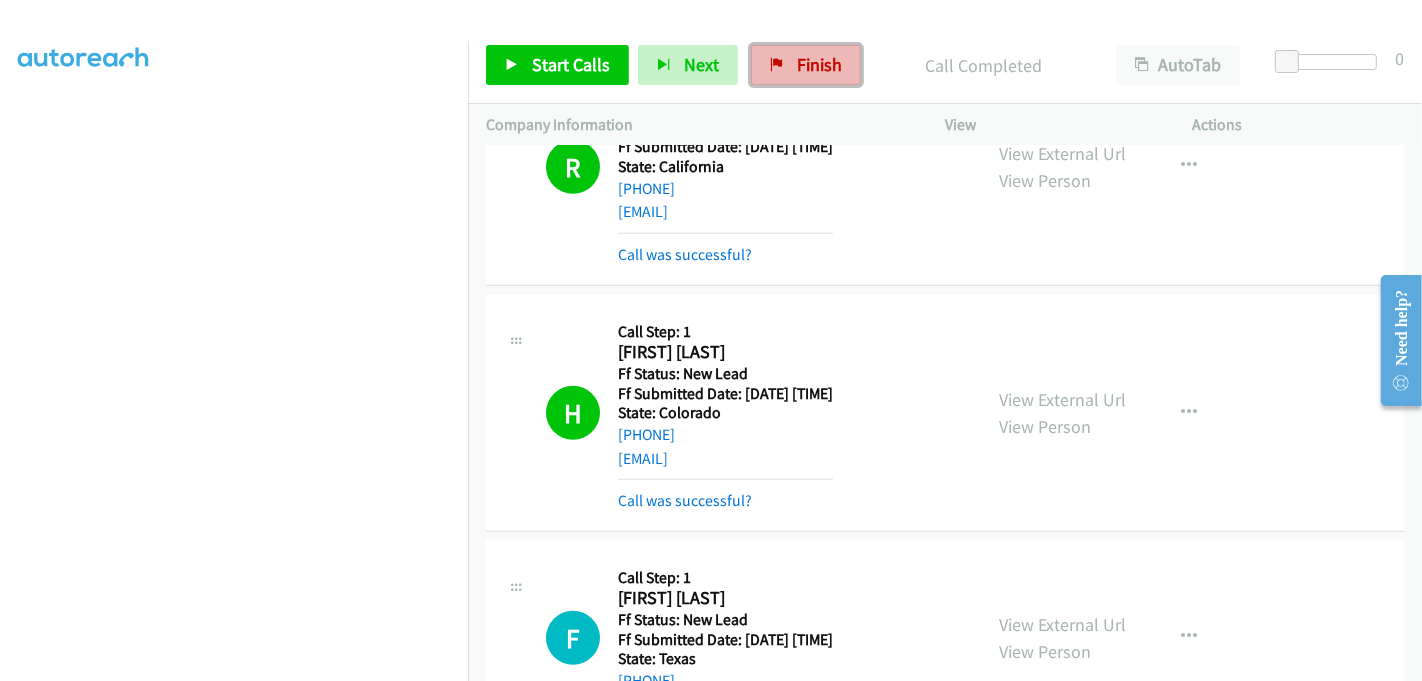 click on "Finish" at bounding box center [819, 64] 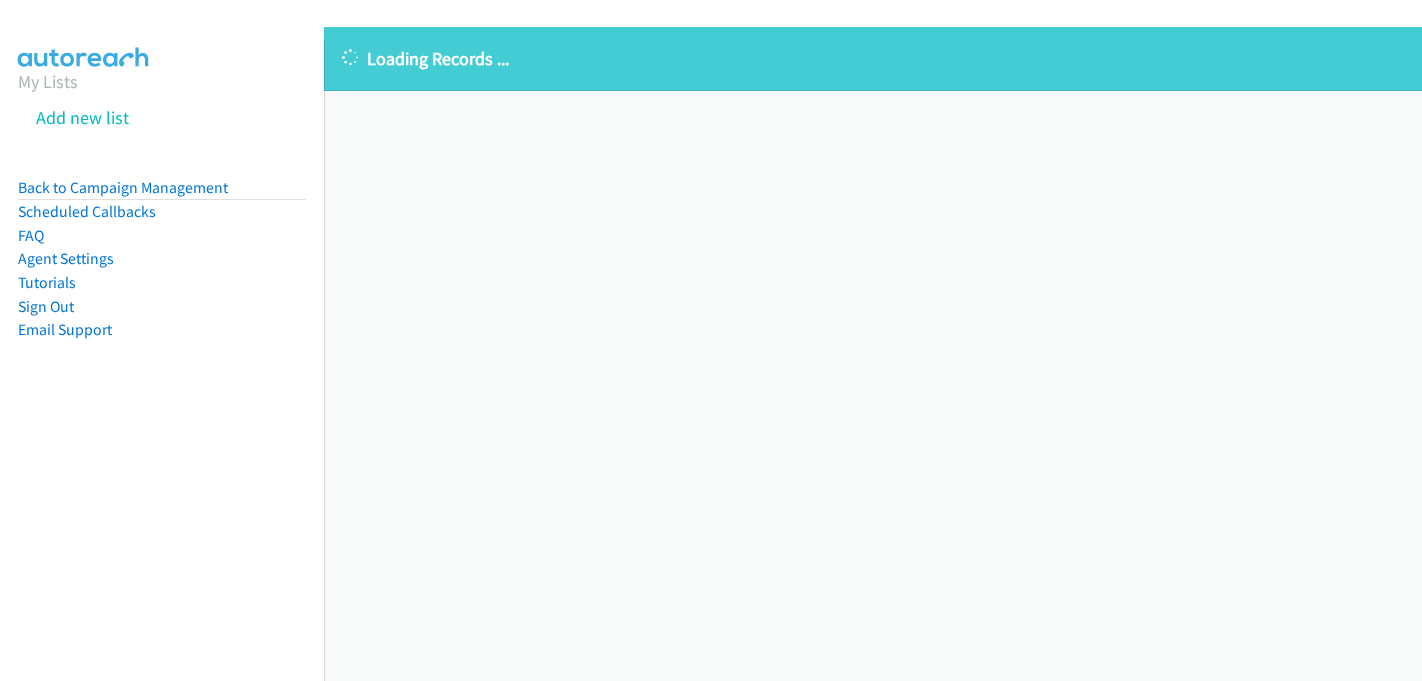 scroll, scrollTop: 0, scrollLeft: 0, axis: both 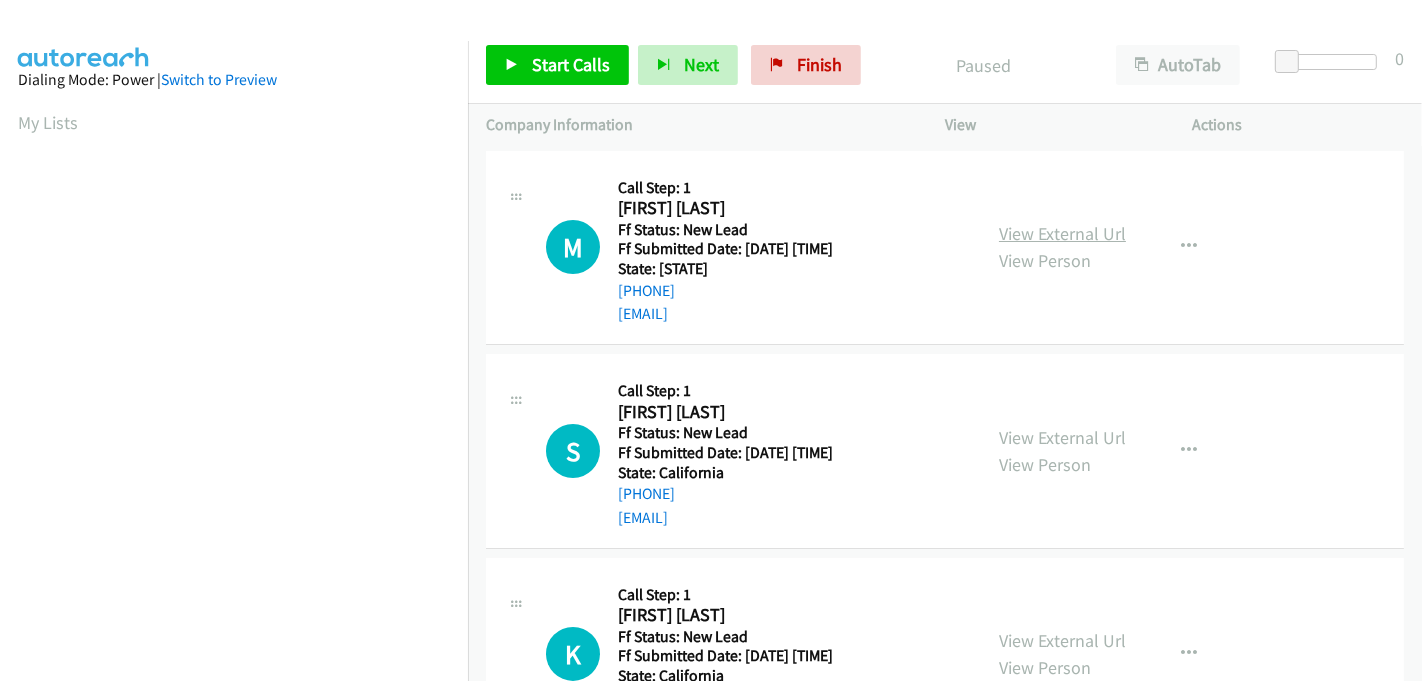 click on "View External Url" at bounding box center (1062, 233) 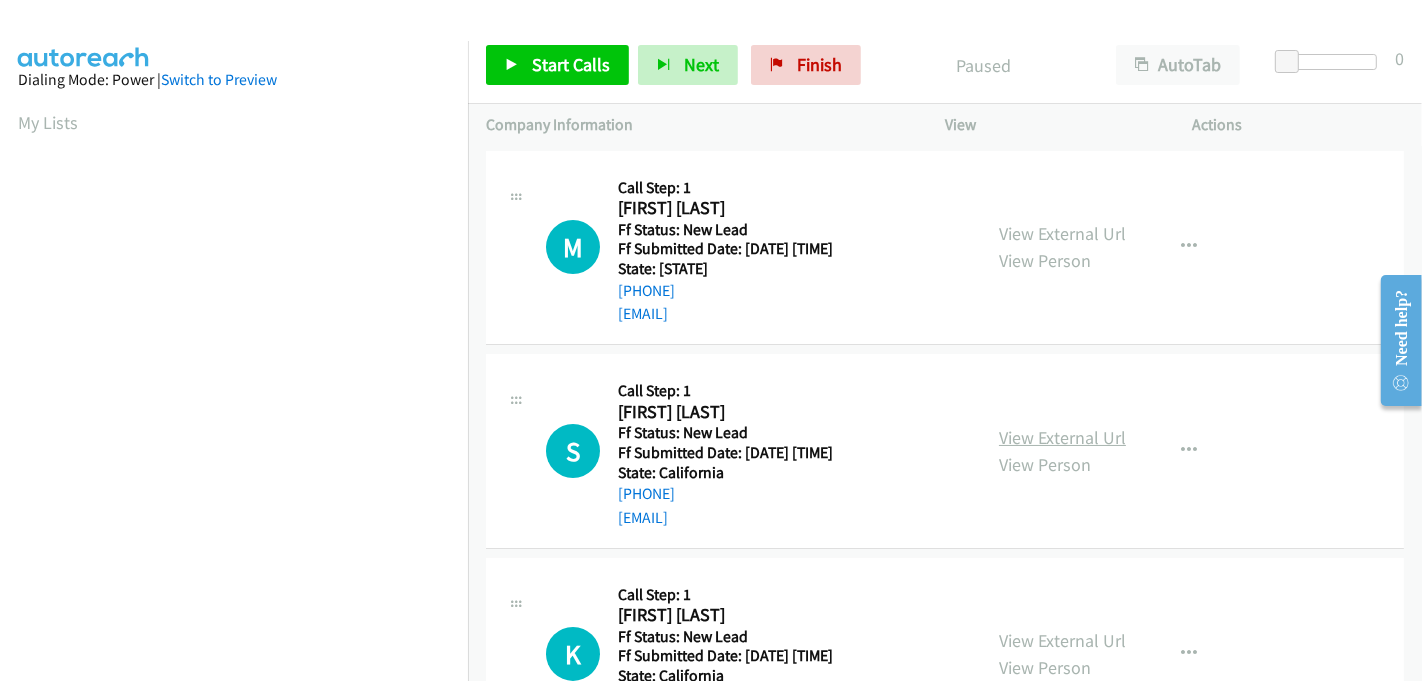 click on "View External Url" at bounding box center (1062, 437) 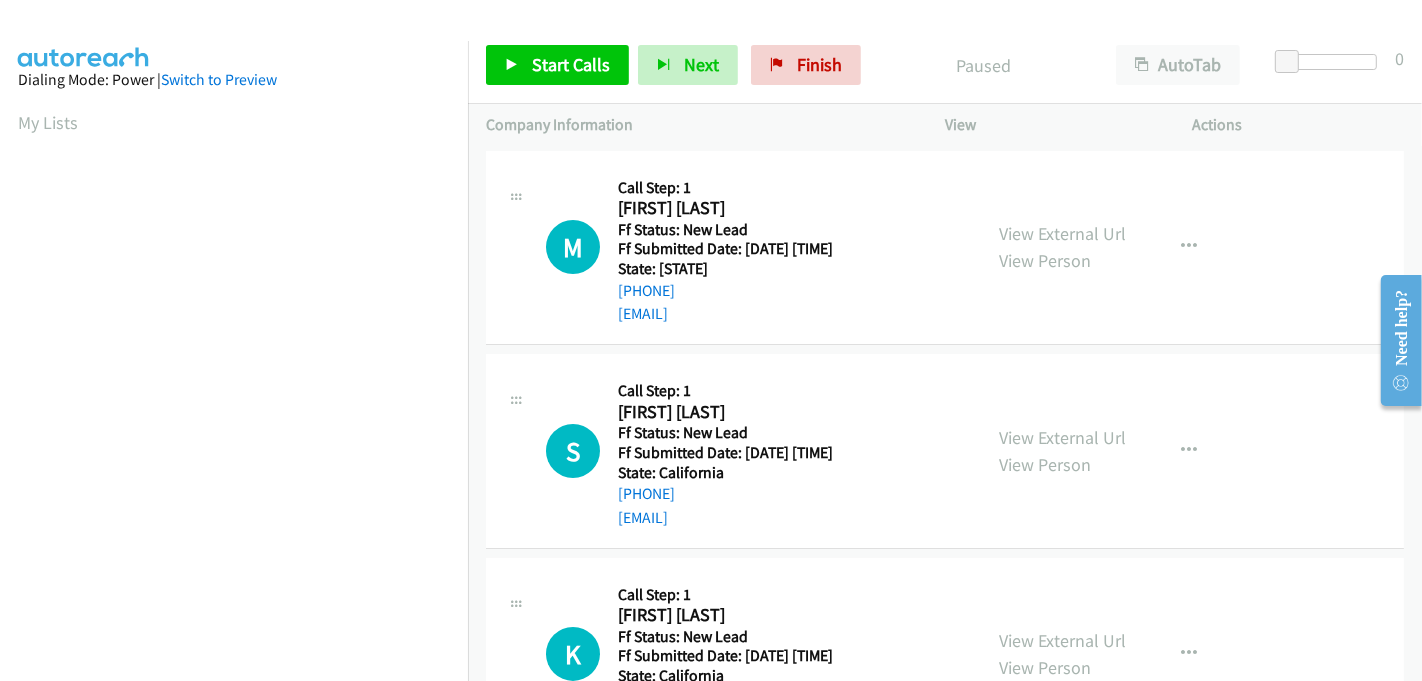 scroll, scrollTop: 222, scrollLeft: 0, axis: vertical 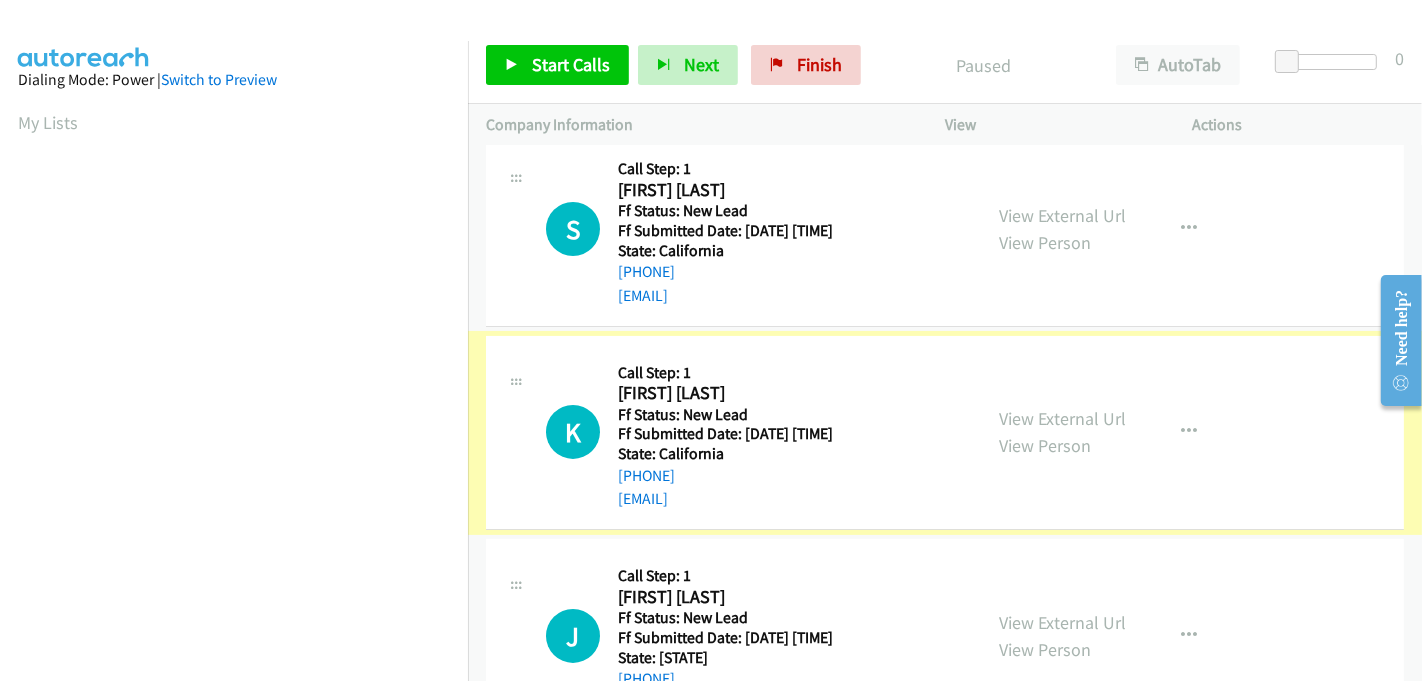 click on "View External Url" at bounding box center (1062, 418) 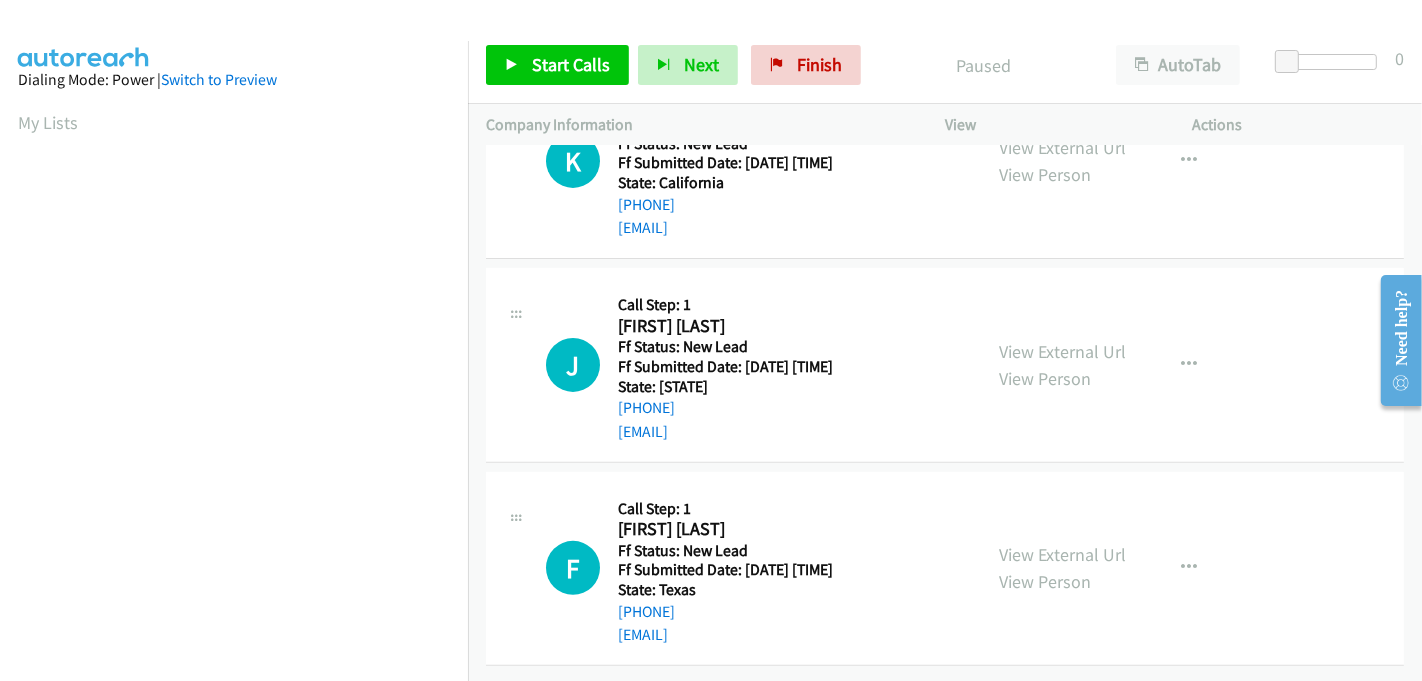 scroll, scrollTop: 507, scrollLeft: 0, axis: vertical 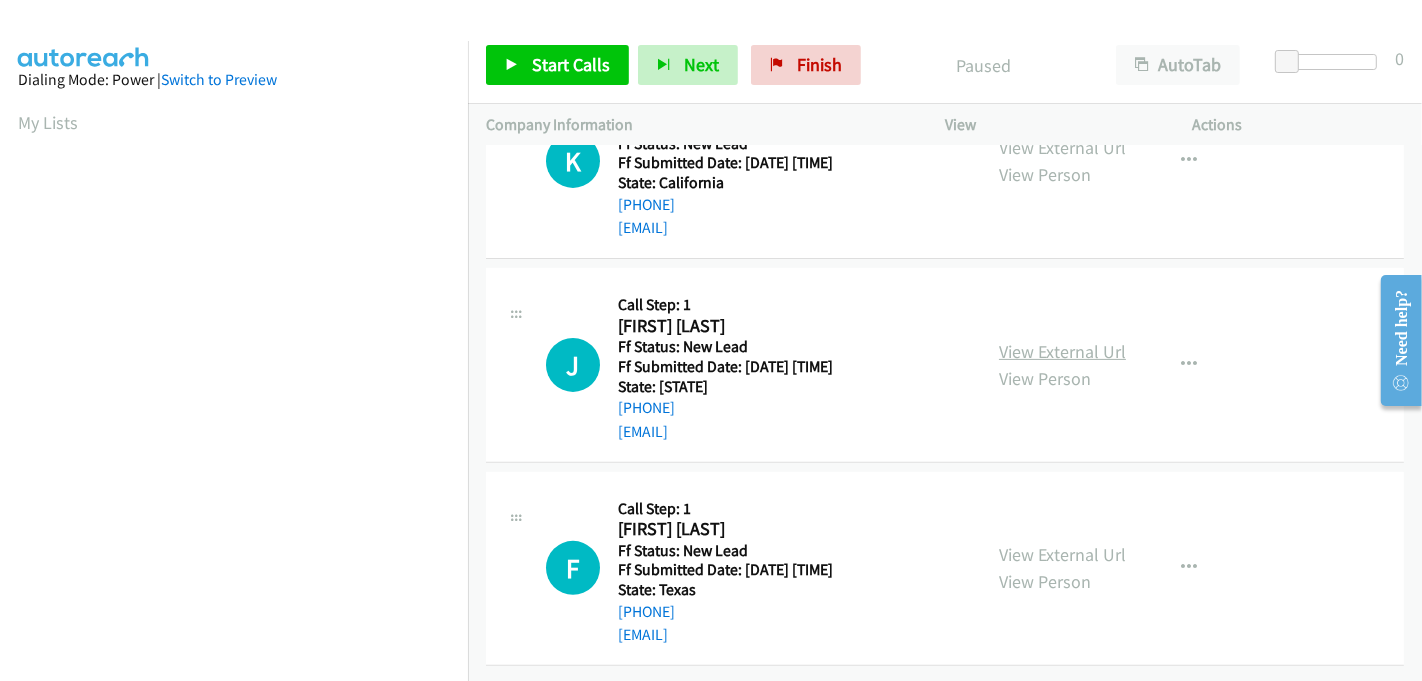 click on "View External Url" at bounding box center (1062, 351) 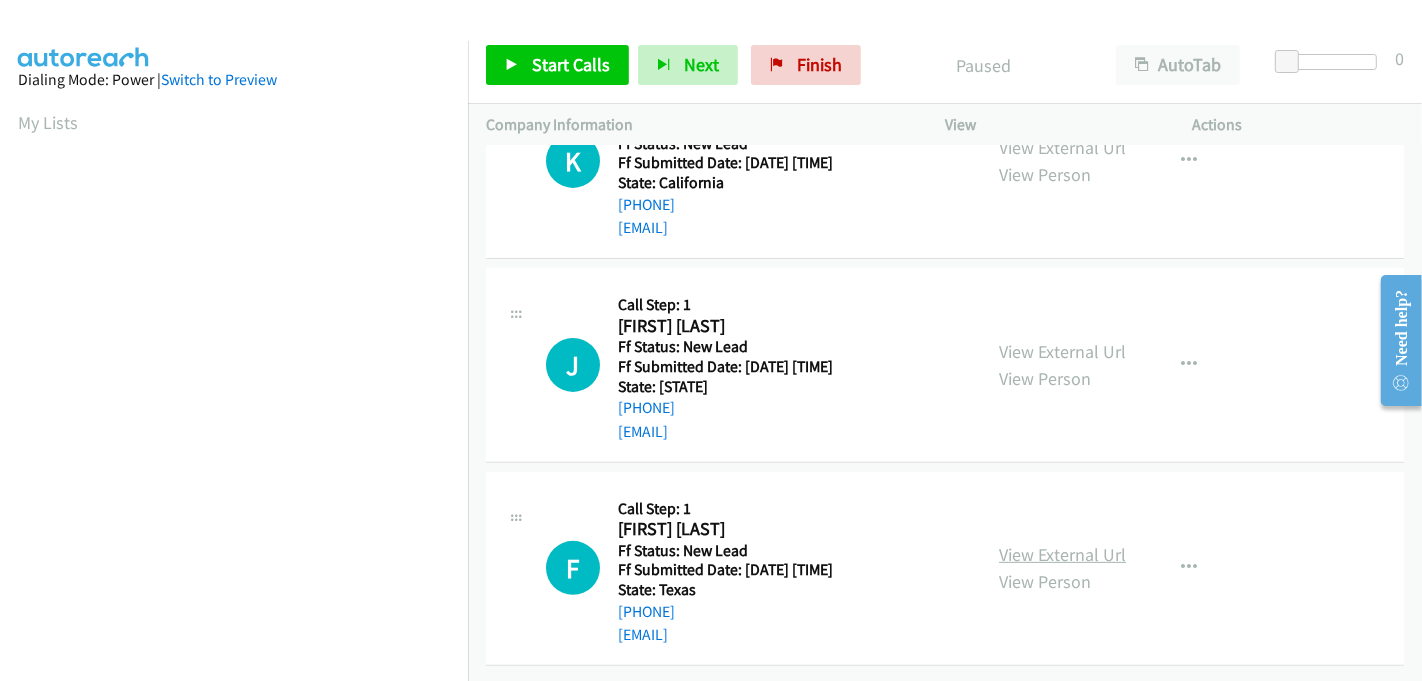 click on "View External Url" at bounding box center [1062, 554] 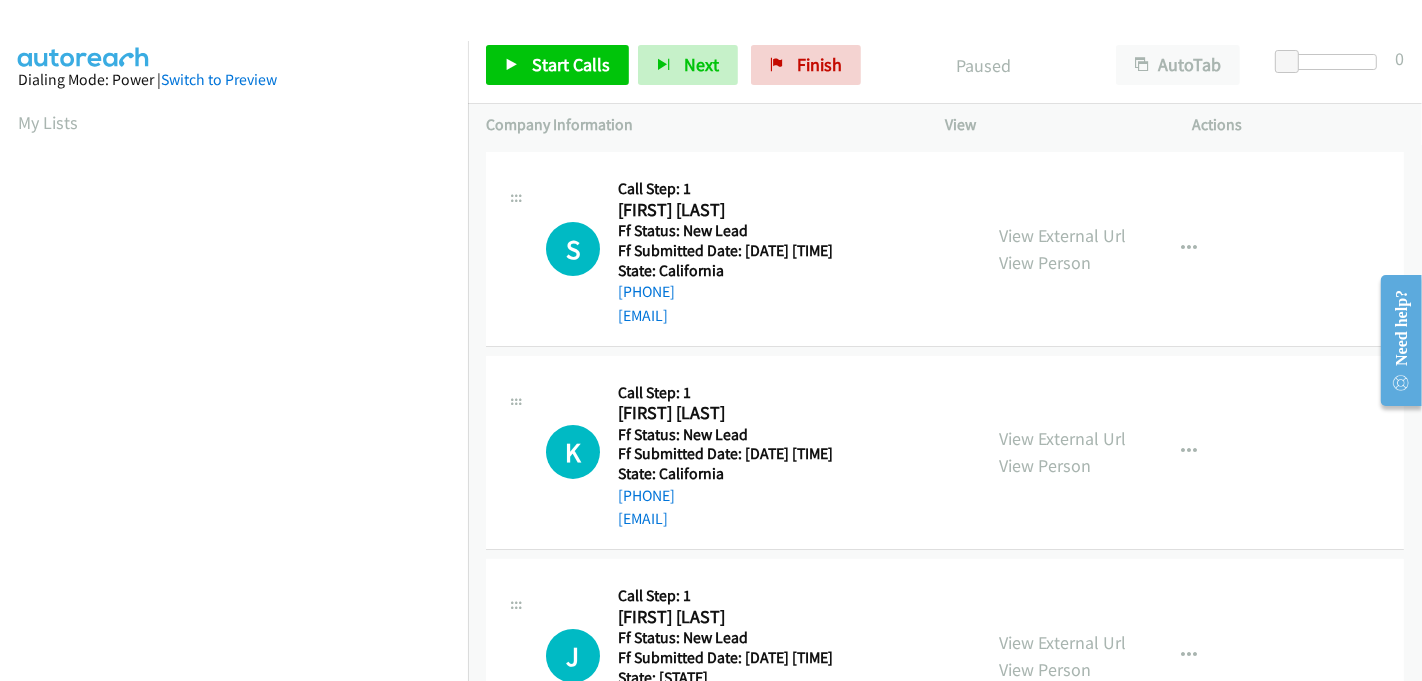 scroll, scrollTop: 0, scrollLeft: 0, axis: both 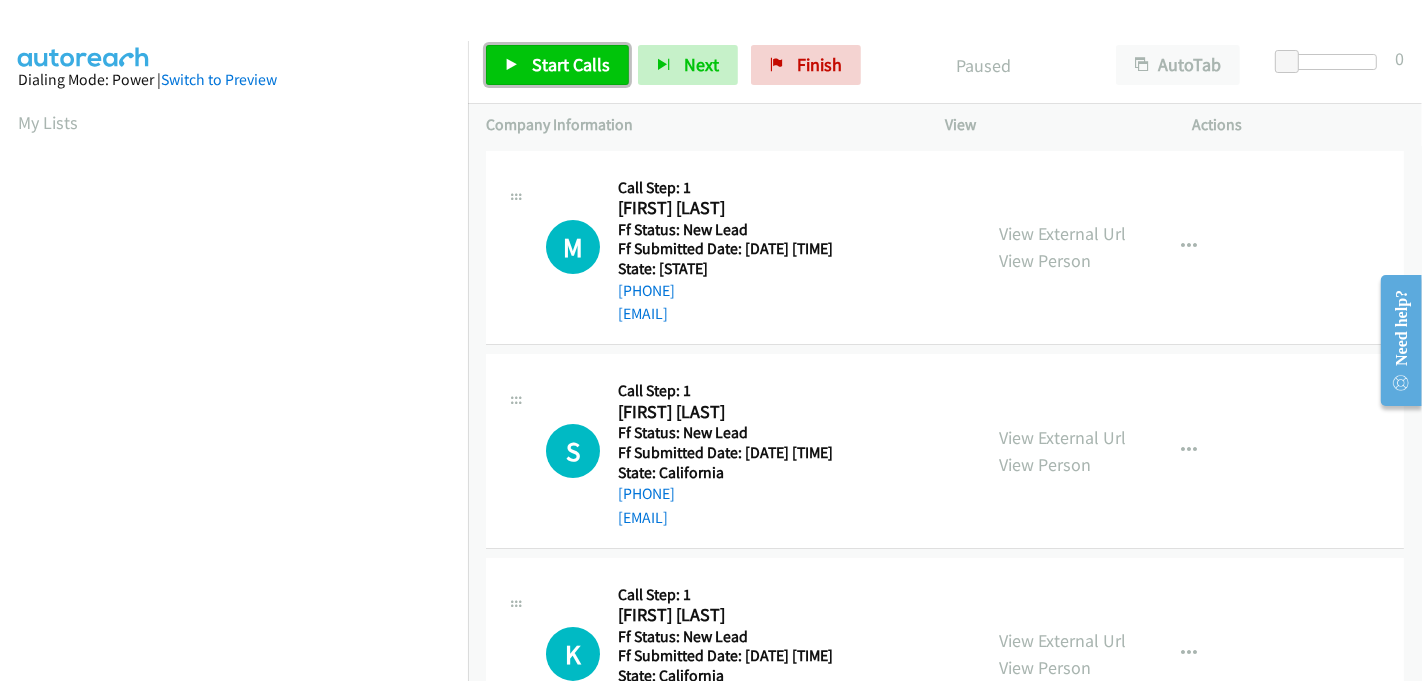 click on "Start Calls" at bounding box center (571, 64) 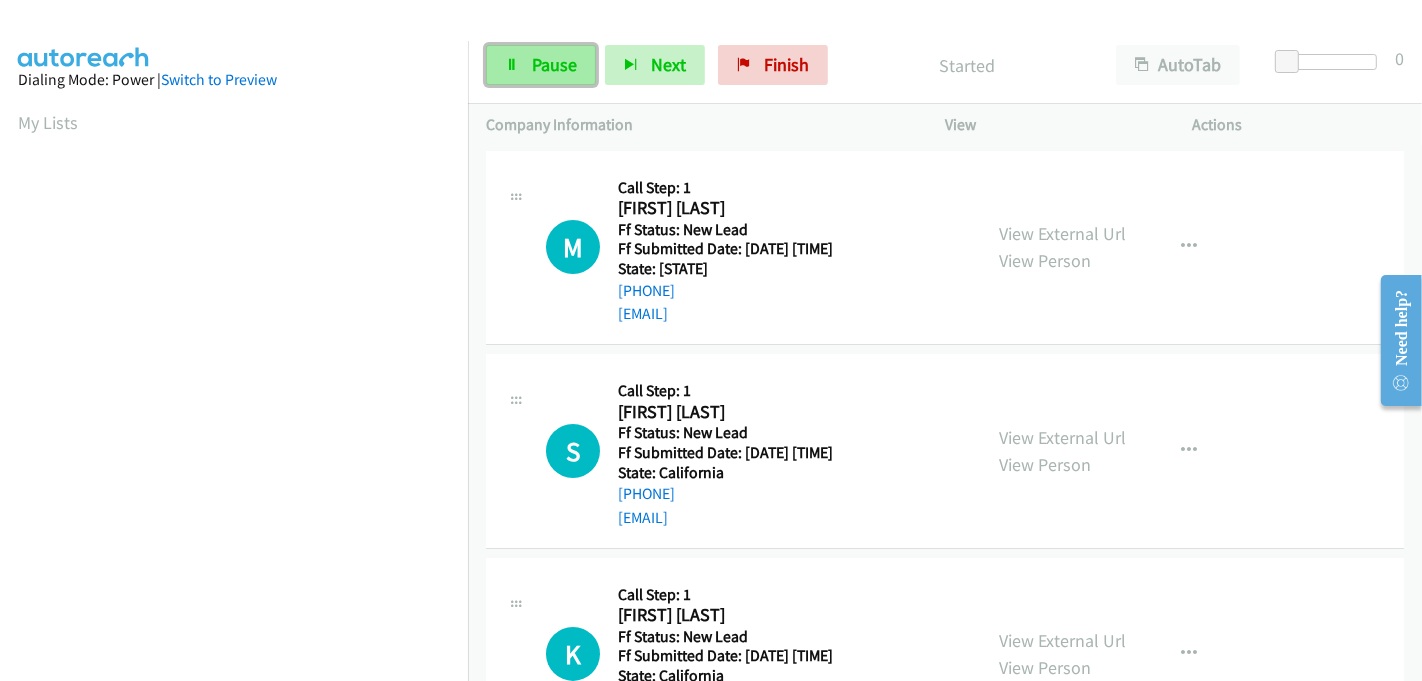 click on "Pause" at bounding box center (541, 65) 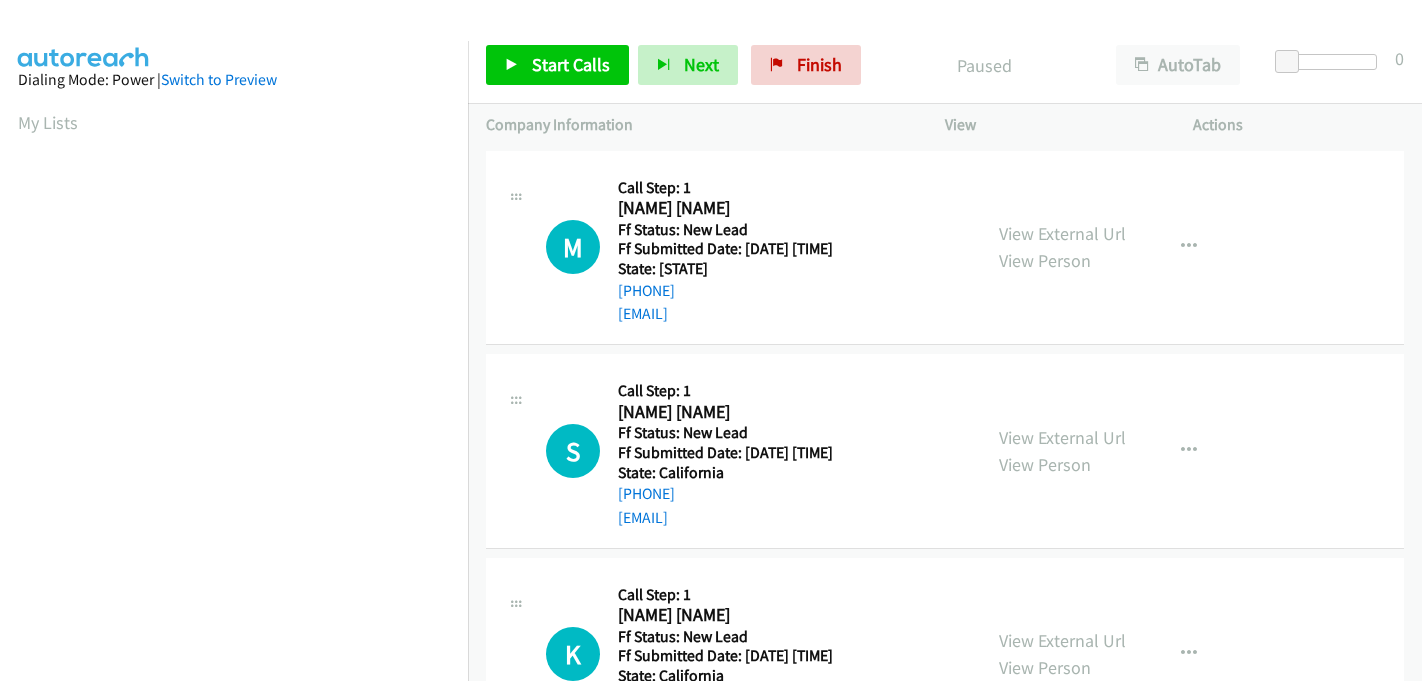 scroll, scrollTop: 0, scrollLeft: 0, axis: both 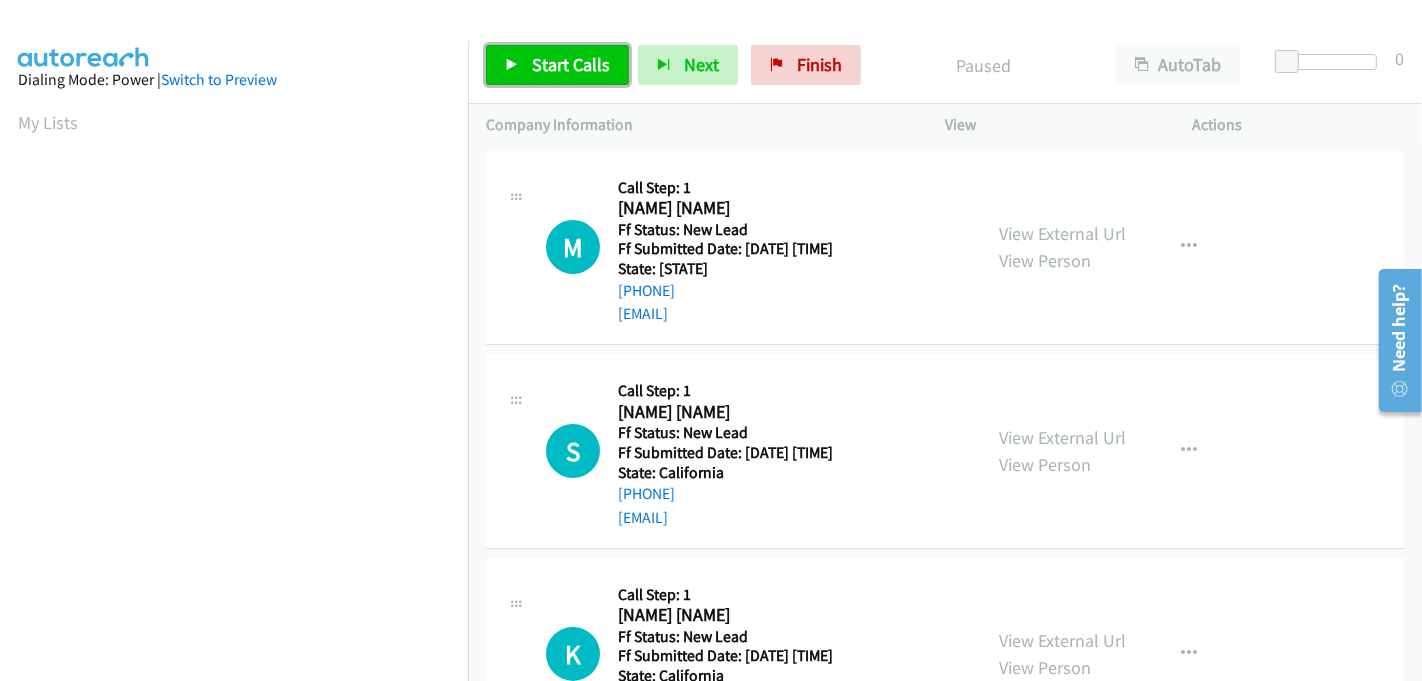 click on "Start Calls" at bounding box center (571, 64) 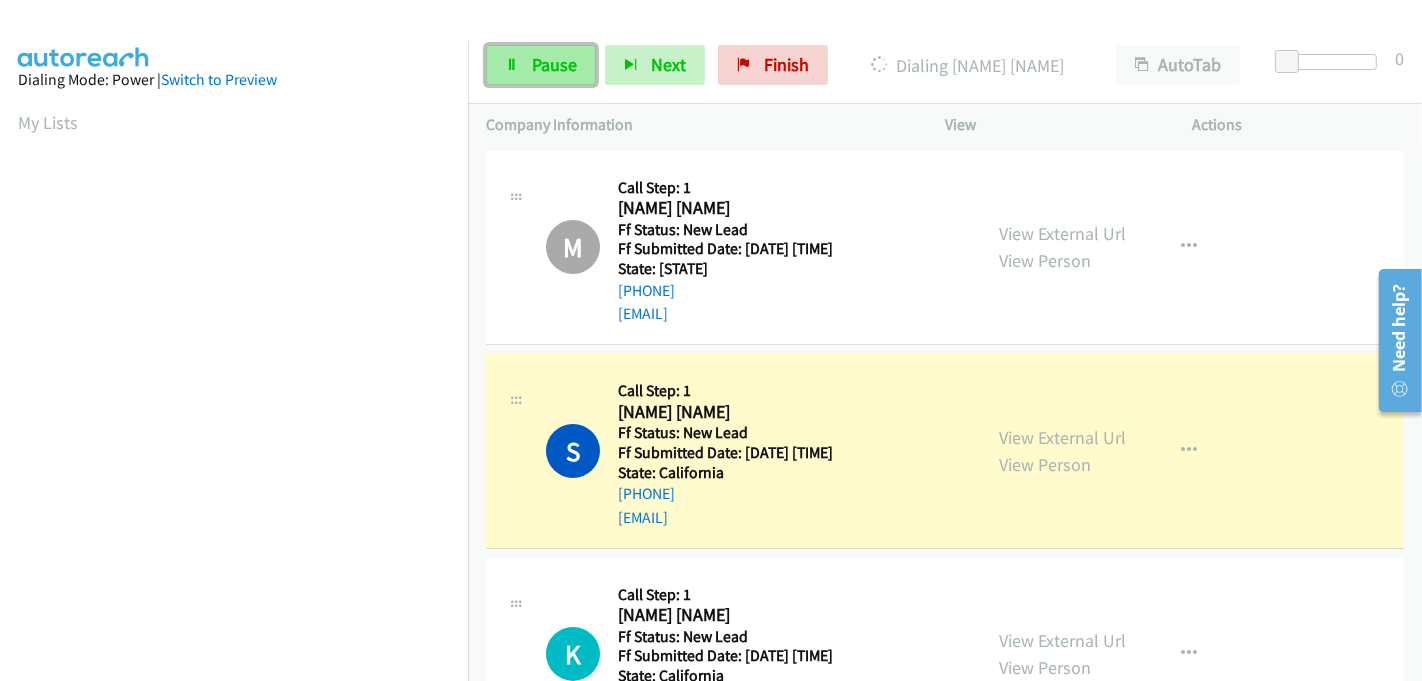 click on "Pause" at bounding box center (554, 64) 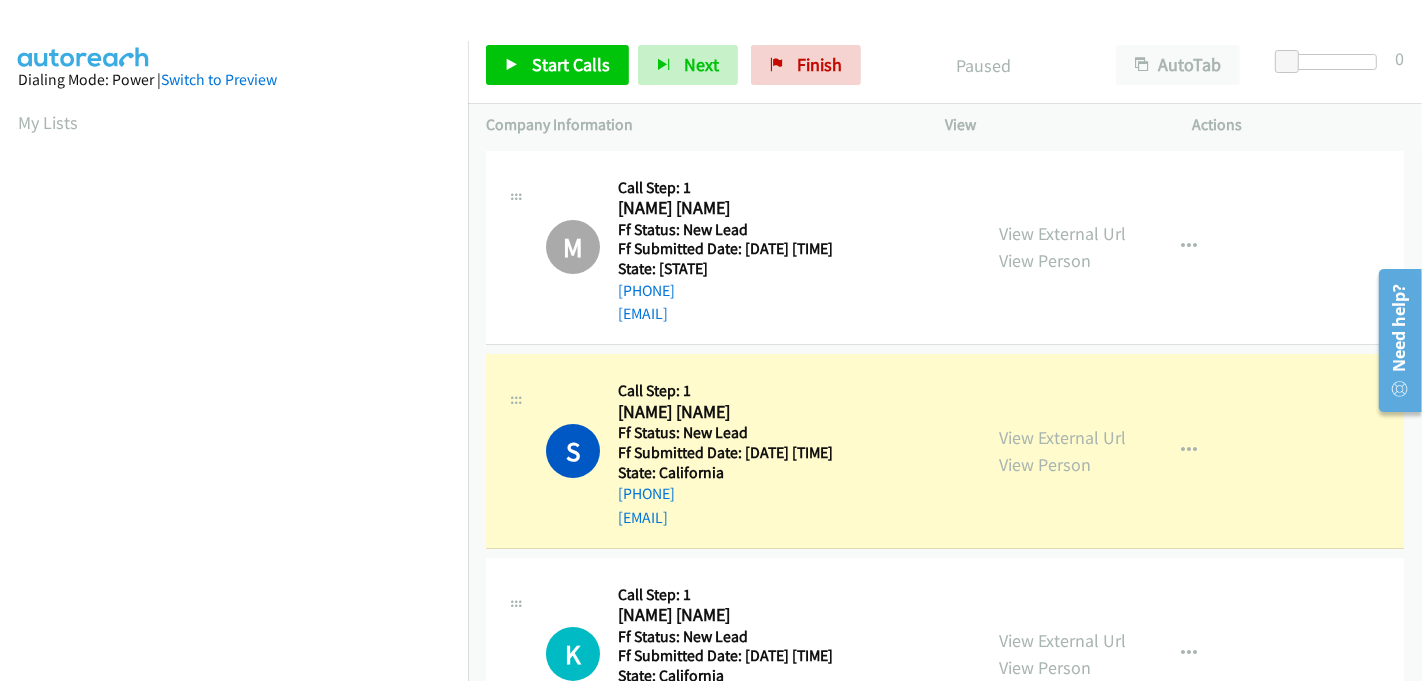 scroll, scrollTop: 222, scrollLeft: 0, axis: vertical 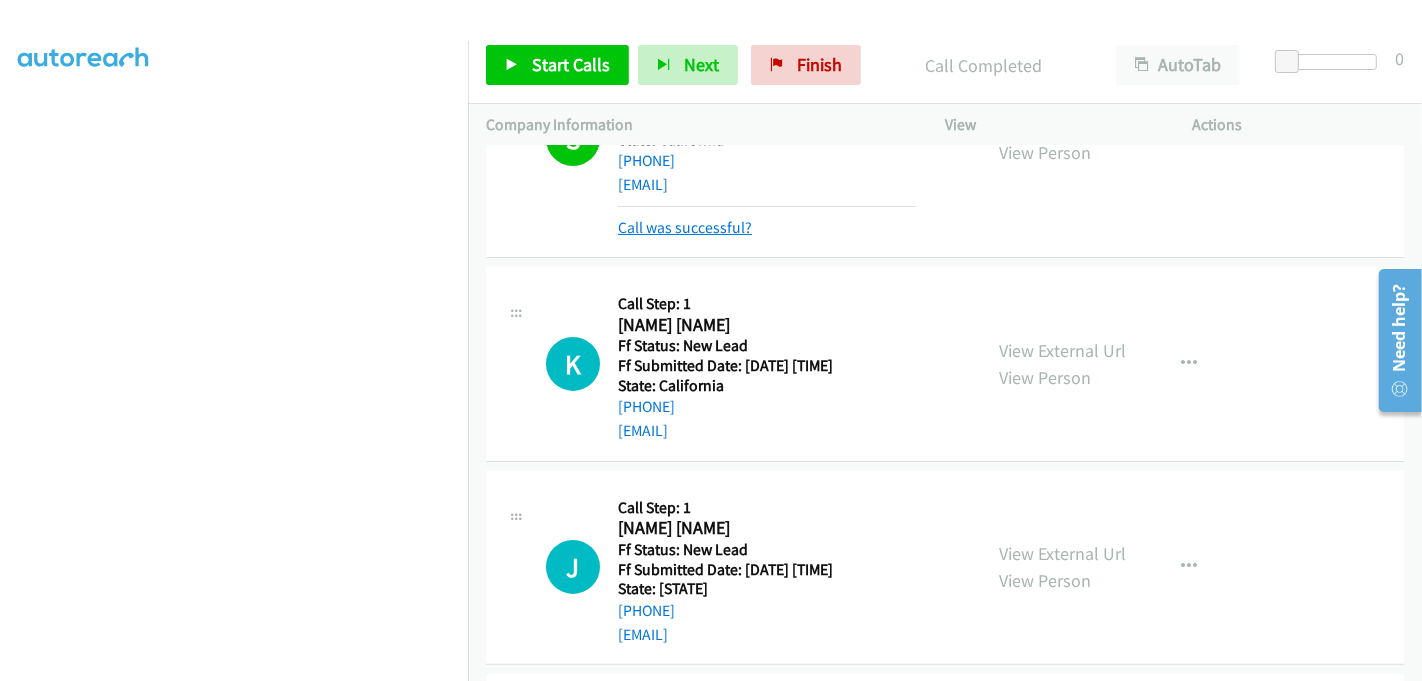 click on "Call was successful?" at bounding box center [685, 227] 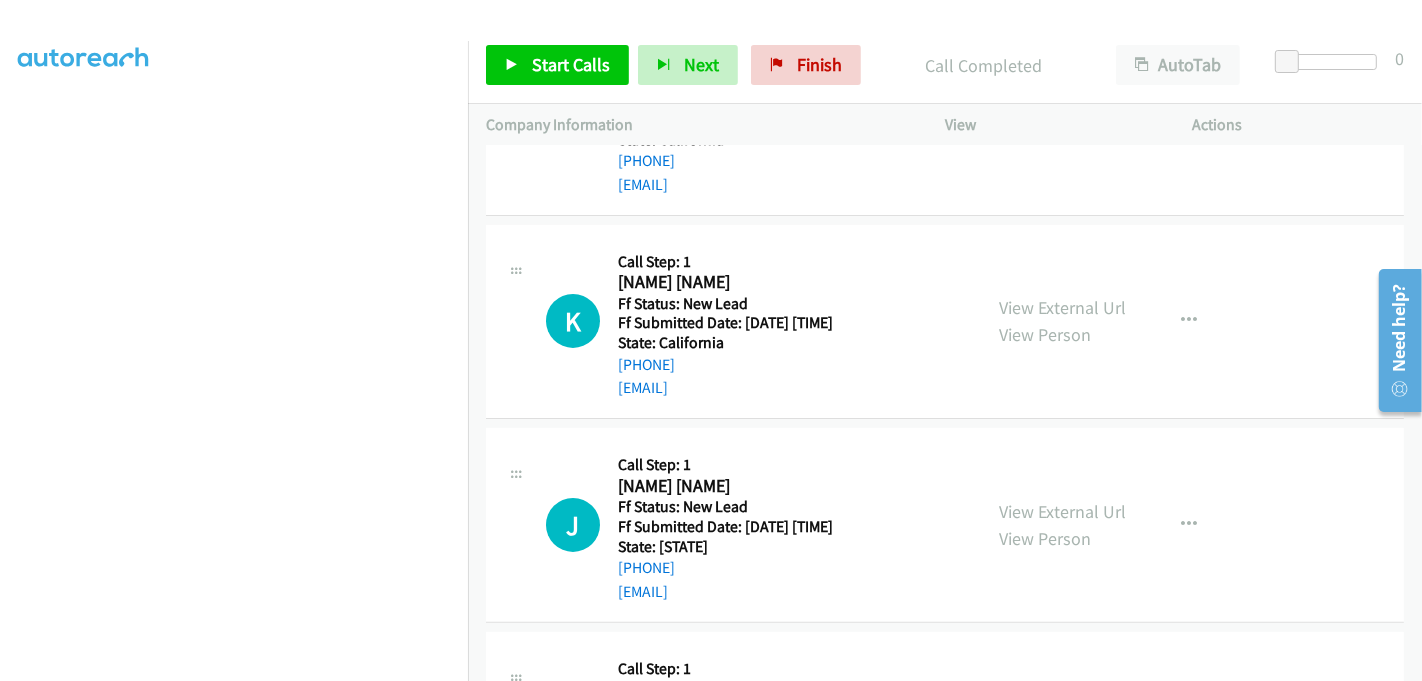 scroll, scrollTop: 312, scrollLeft: 0, axis: vertical 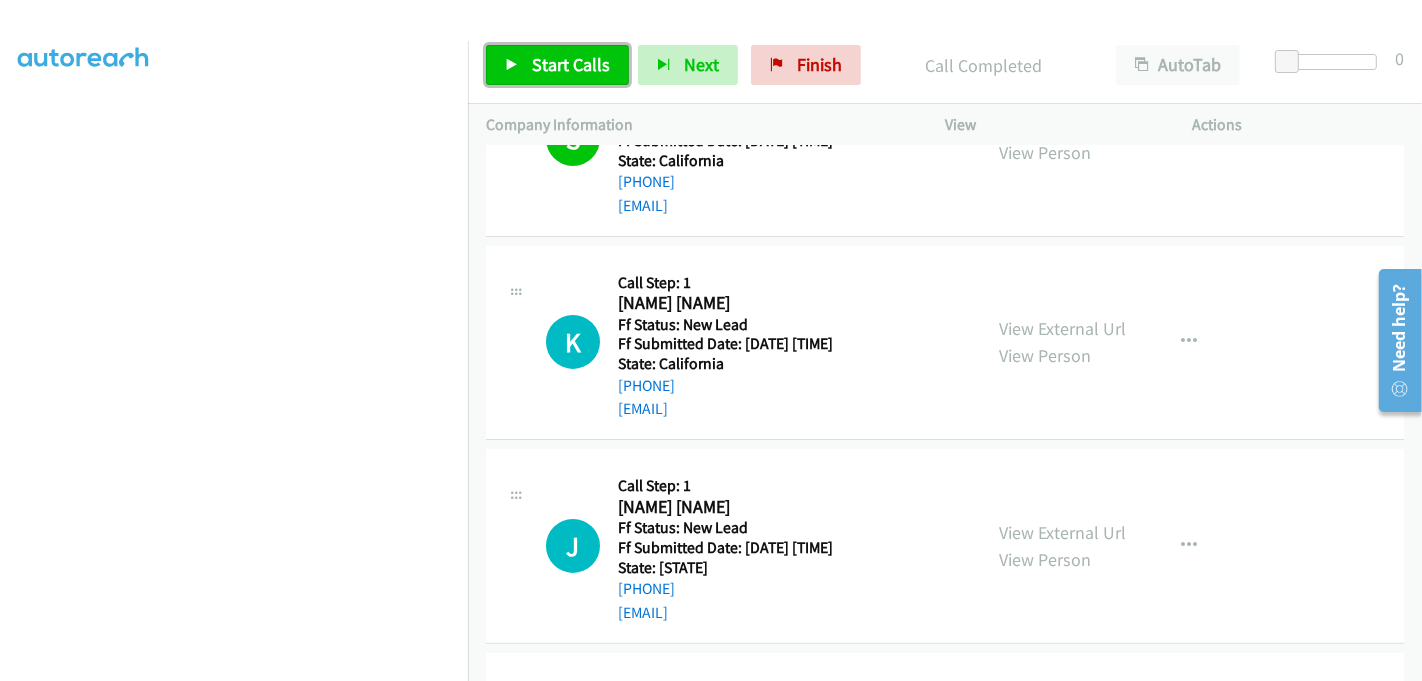 click on "Start Calls" at bounding box center (557, 65) 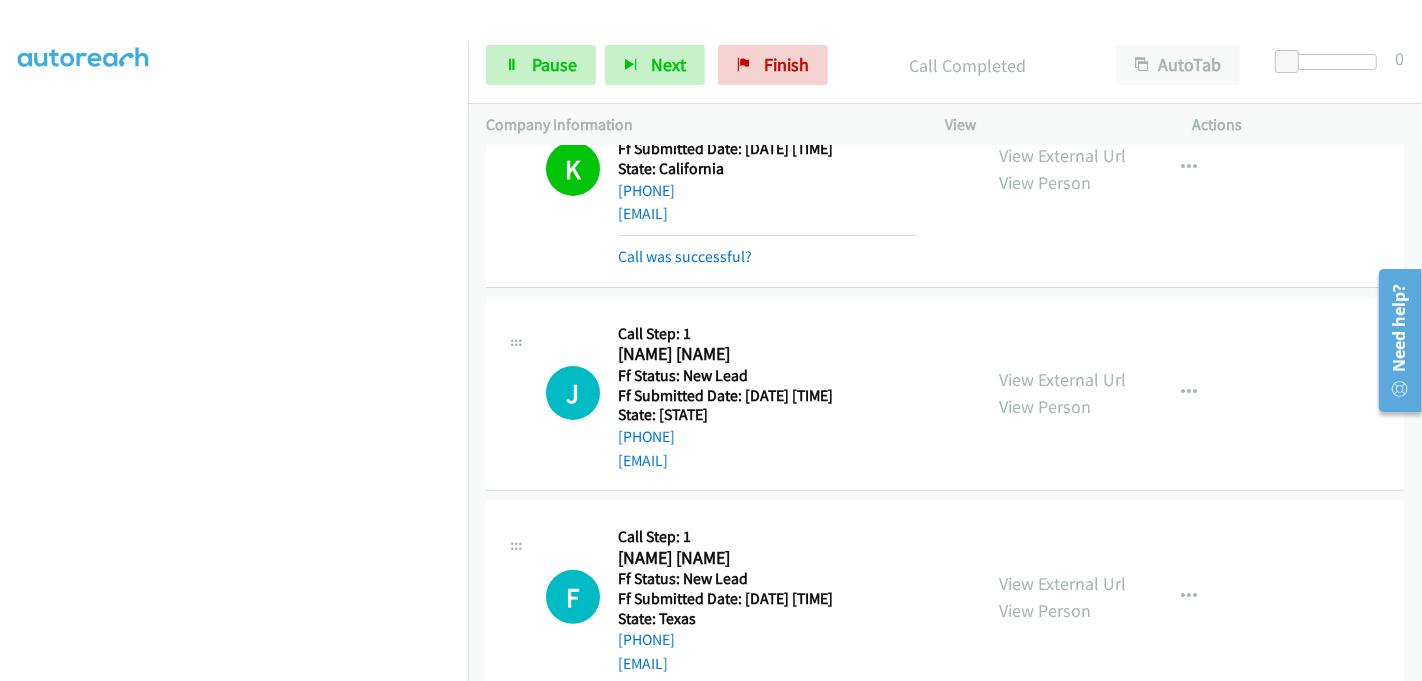 scroll, scrollTop: 528, scrollLeft: 0, axis: vertical 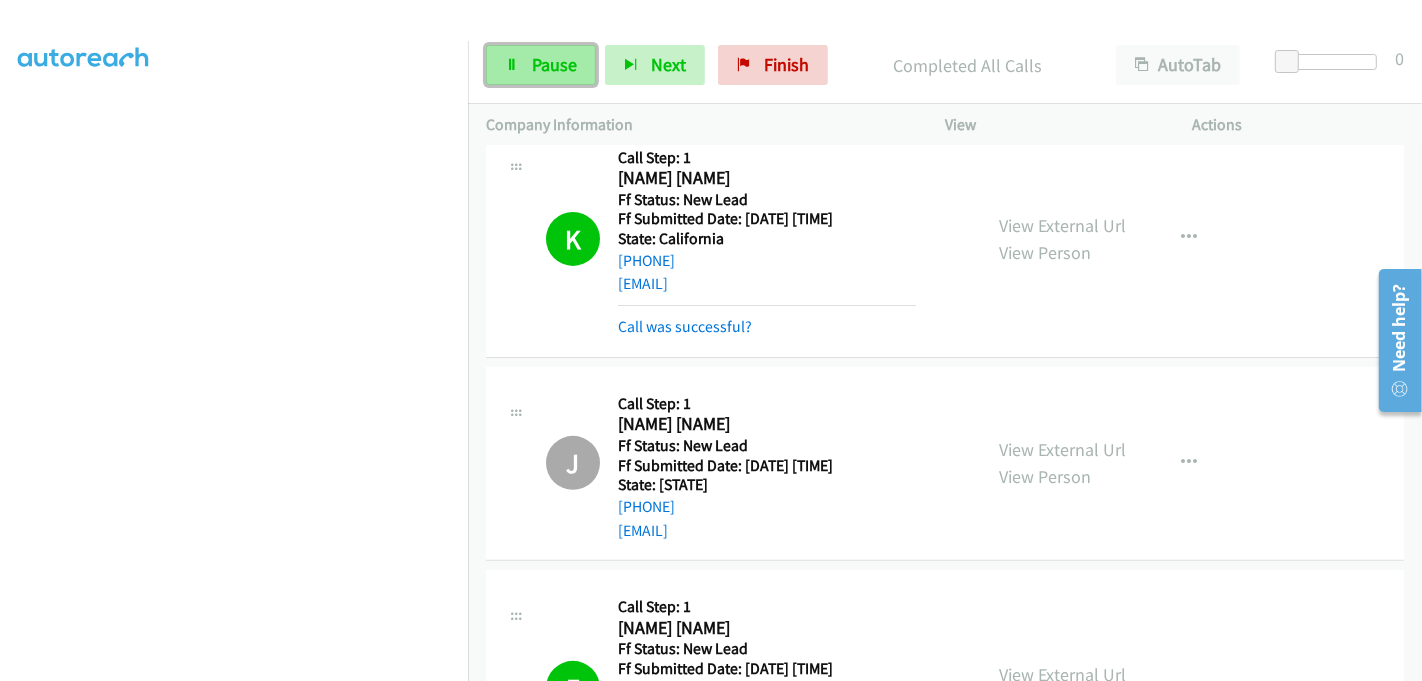 click on "Pause" at bounding box center (554, 64) 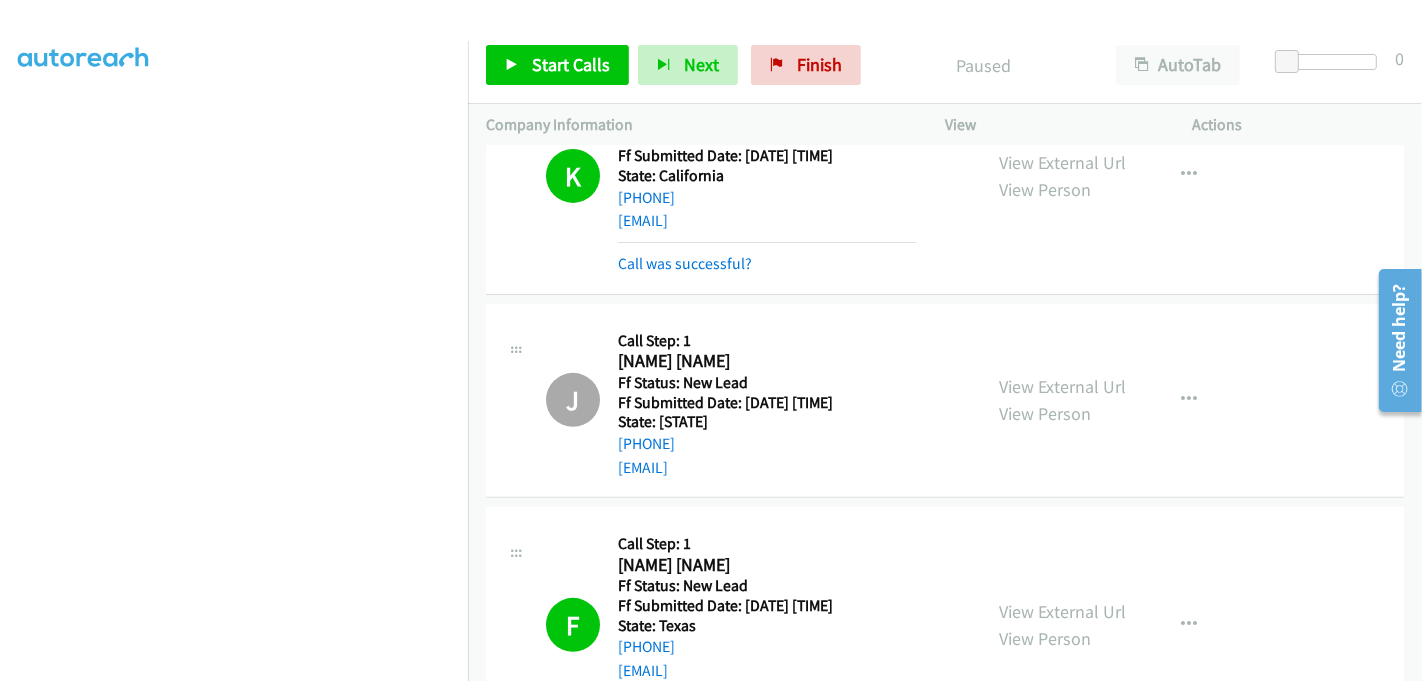 scroll, scrollTop: 682, scrollLeft: 0, axis: vertical 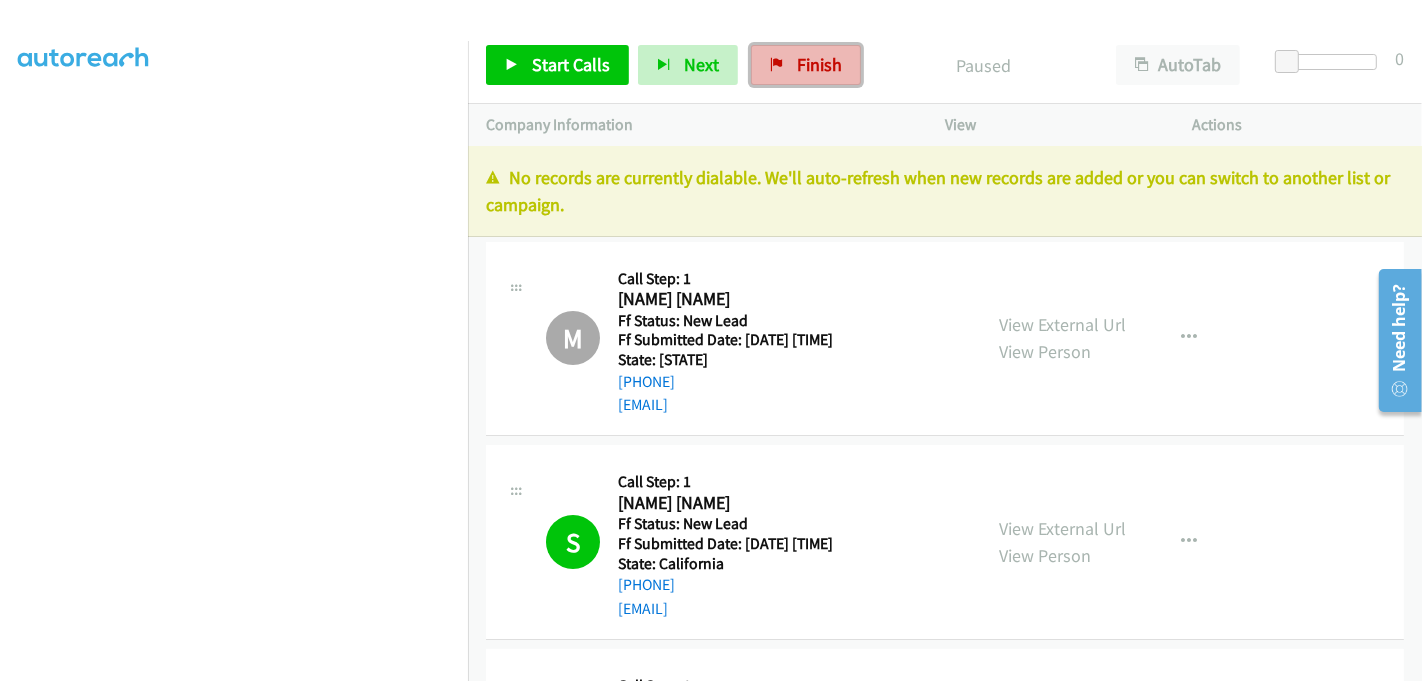 click on "Finish" at bounding box center (806, 65) 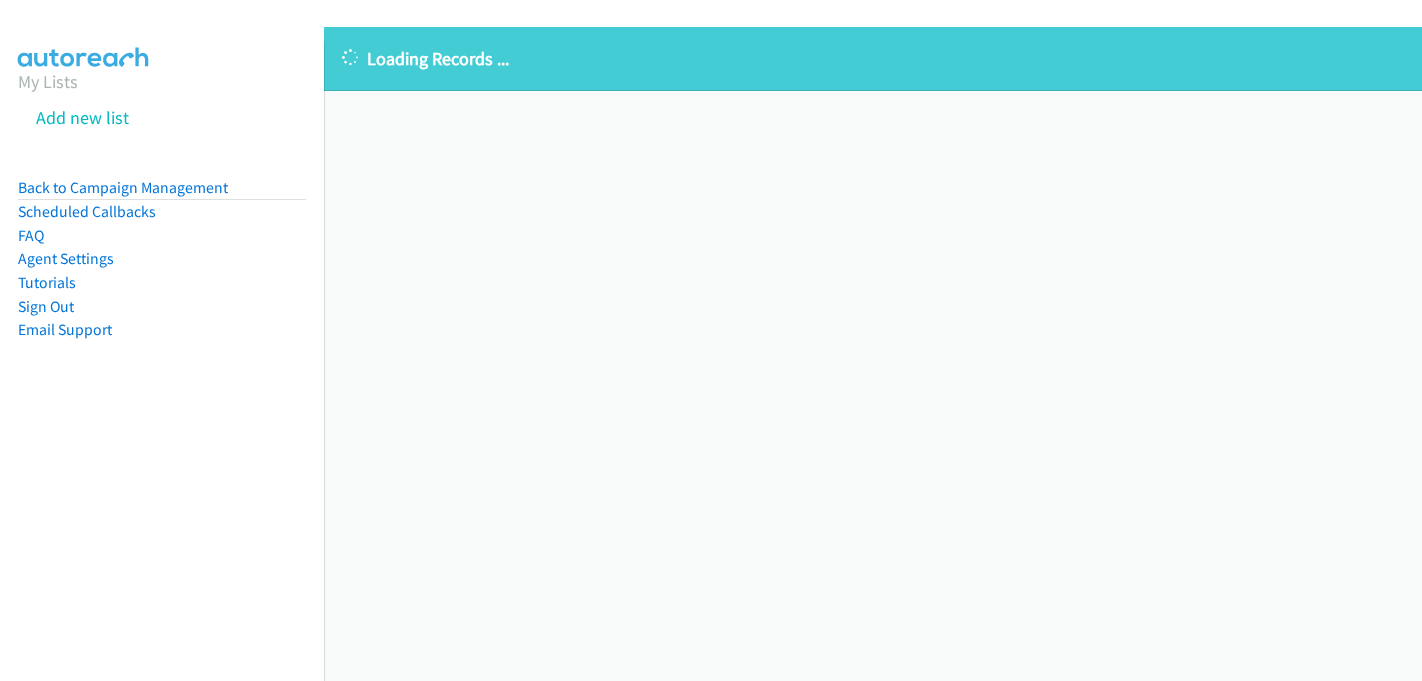 scroll, scrollTop: 0, scrollLeft: 0, axis: both 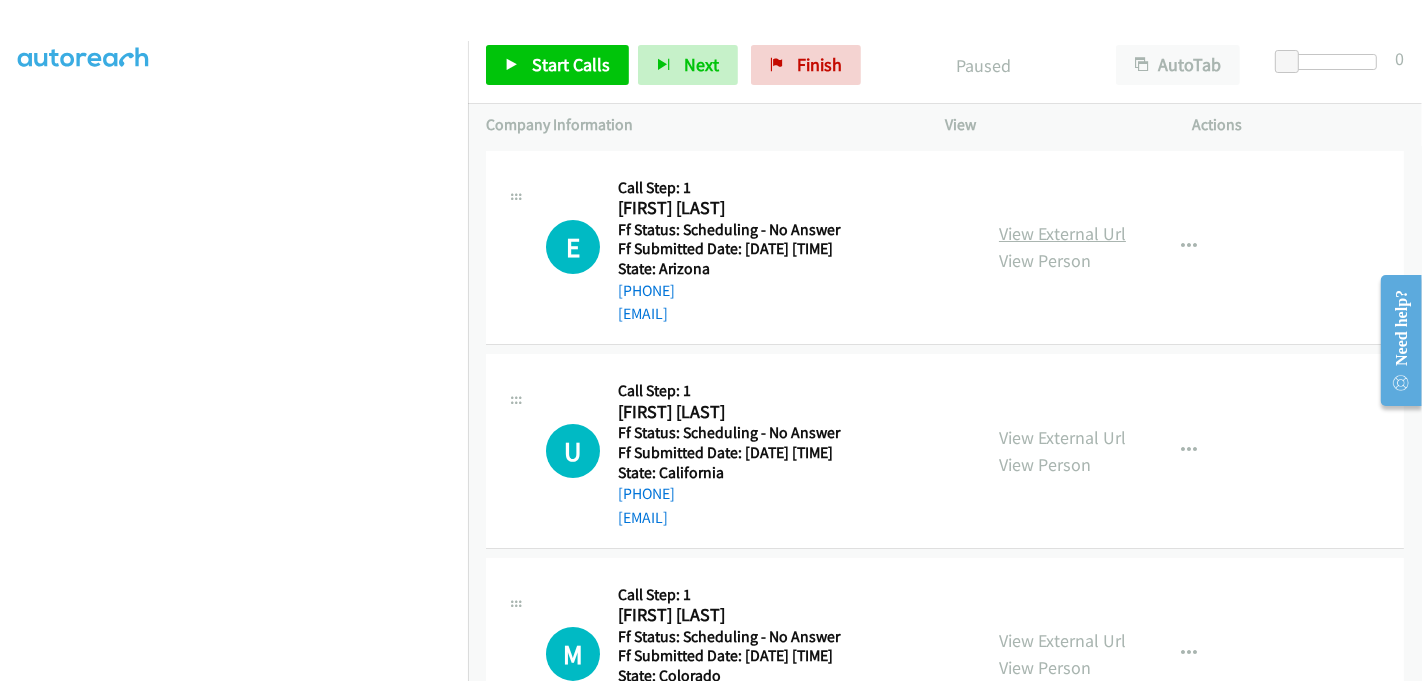 click on "View External Url" at bounding box center [1062, 233] 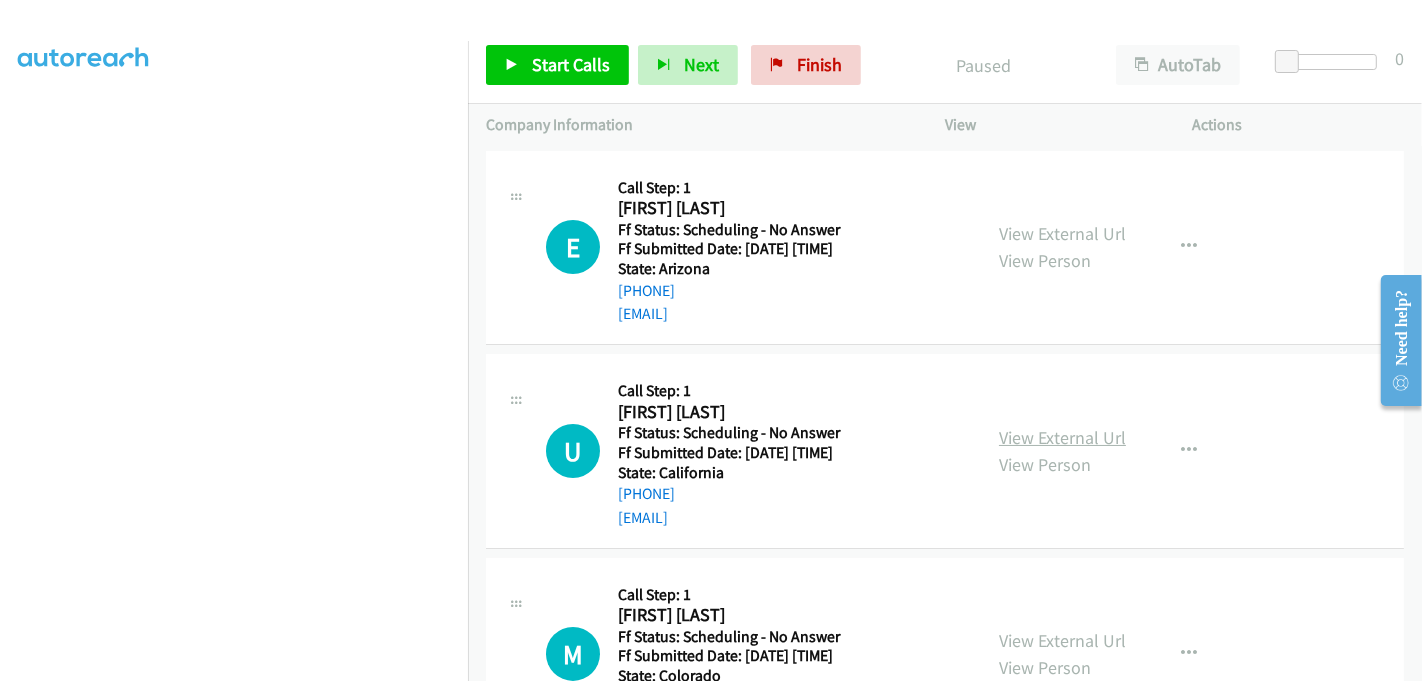 click on "View External Url" at bounding box center (1062, 437) 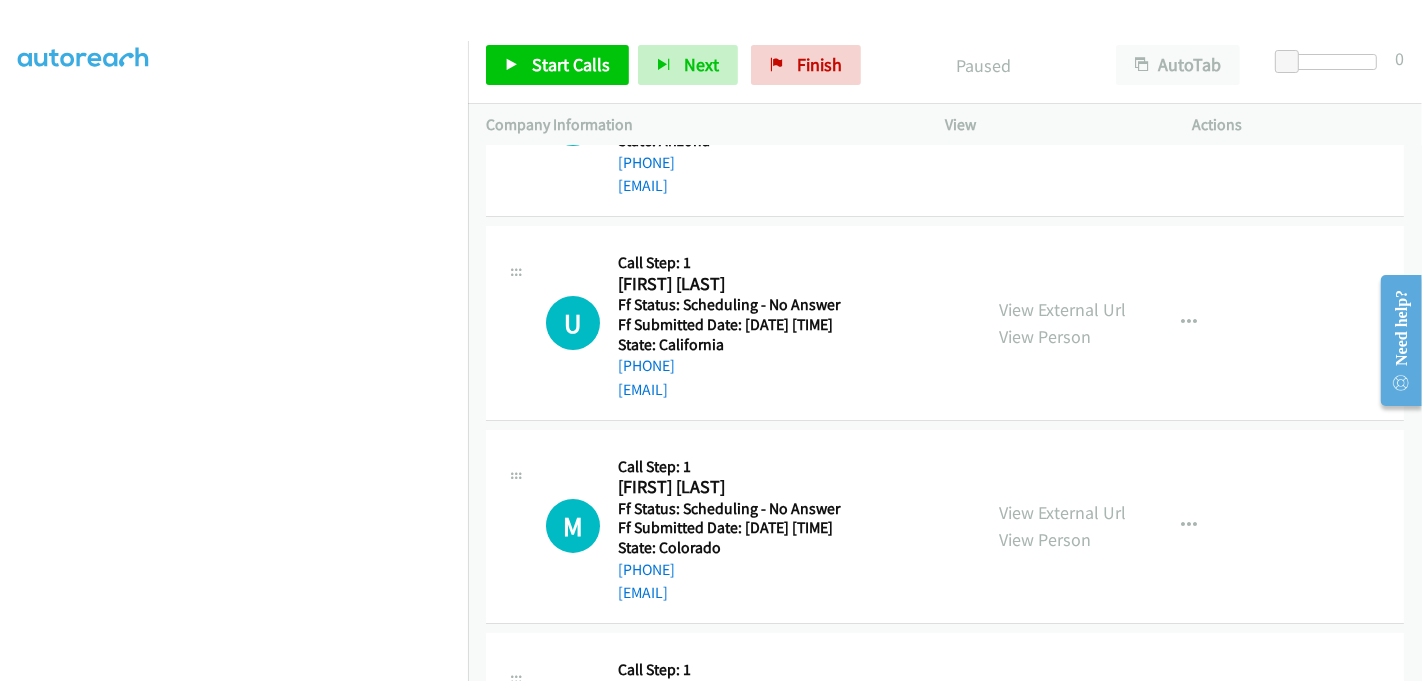 scroll, scrollTop: 333, scrollLeft: 0, axis: vertical 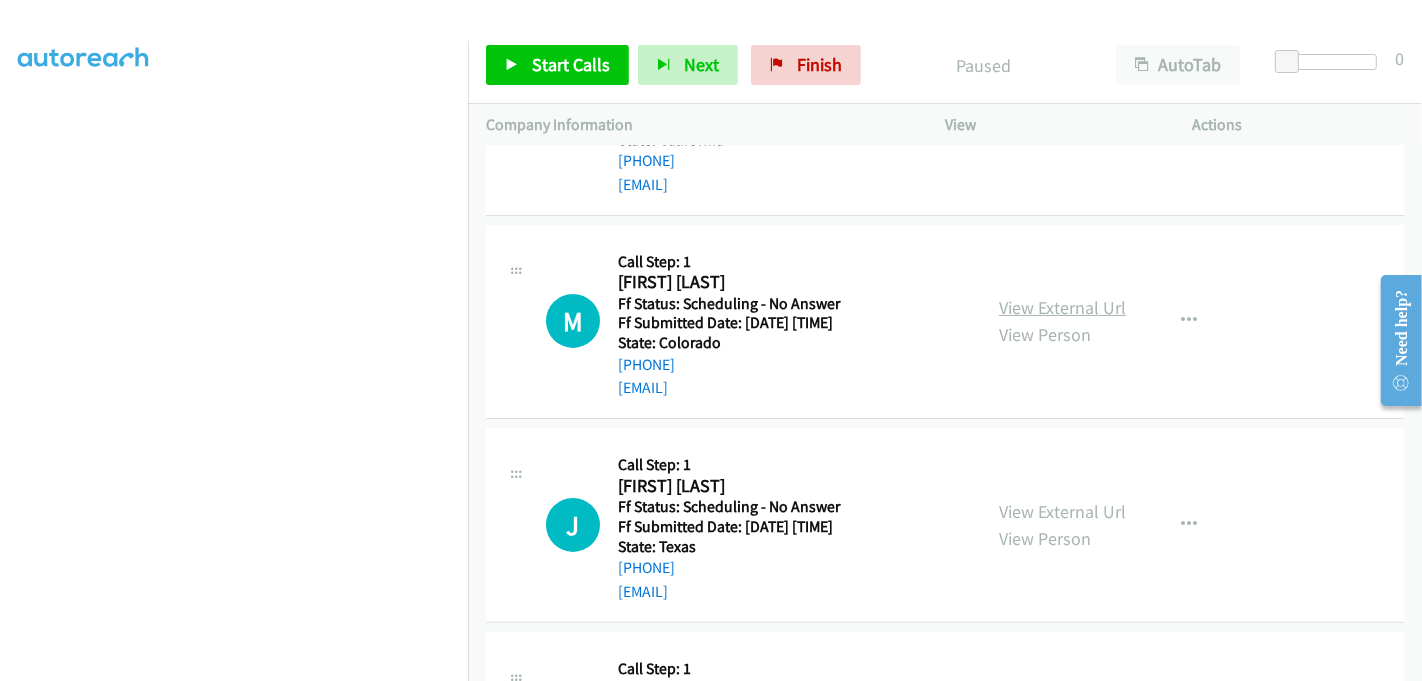 click on "View External Url" at bounding box center [1062, 307] 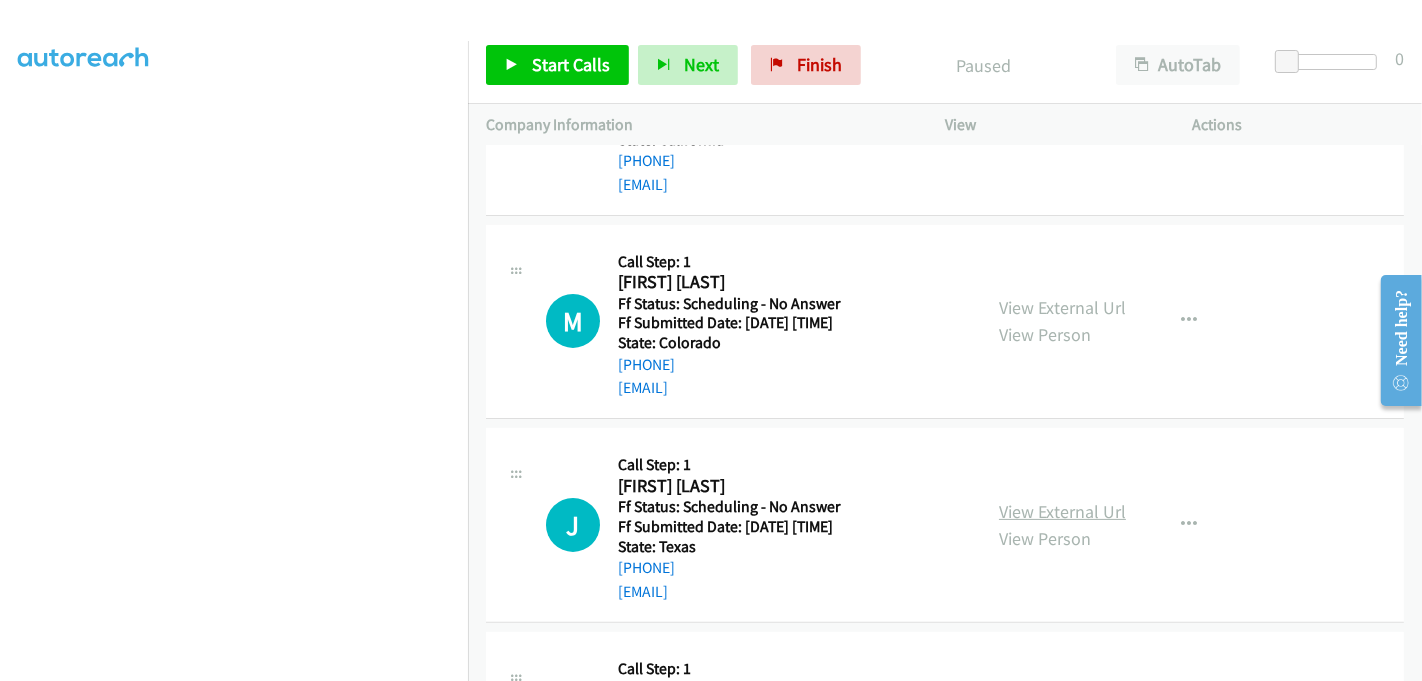 click on "View External Url" at bounding box center [1062, 511] 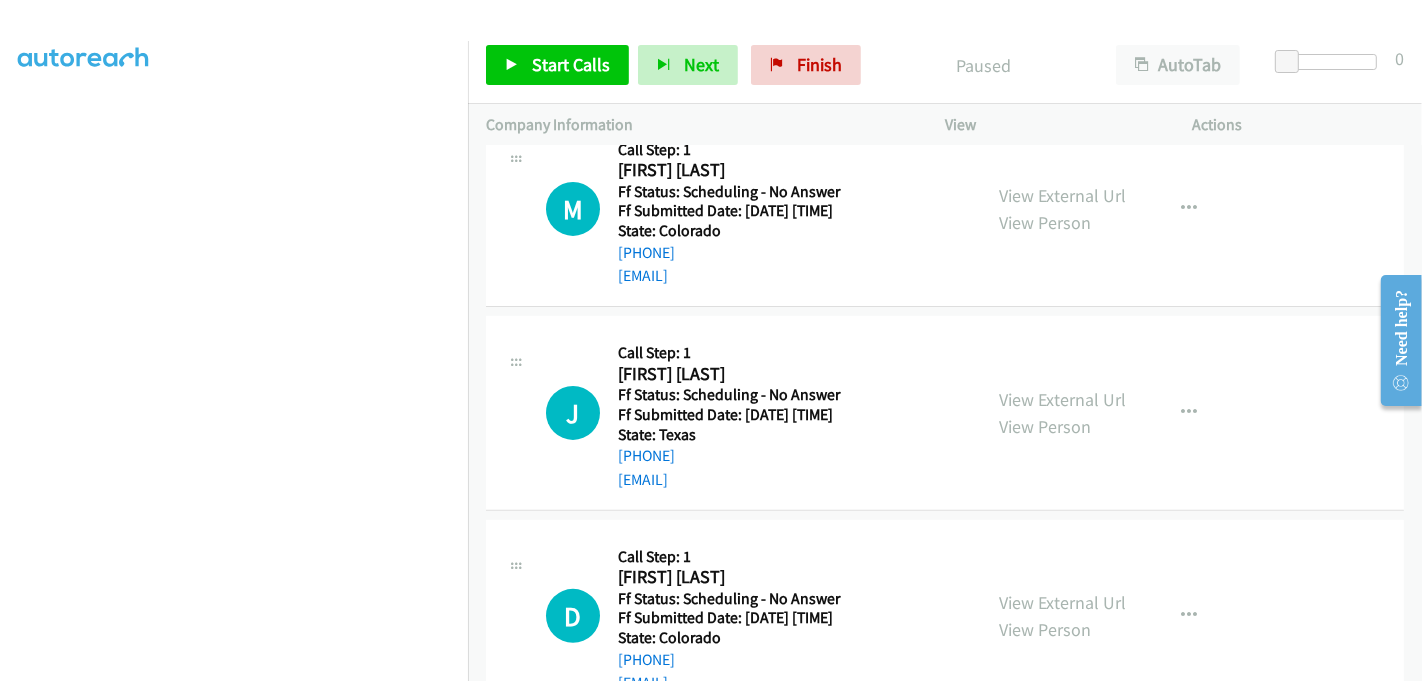 scroll, scrollTop: 555, scrollLeft: 0, axis: vertical 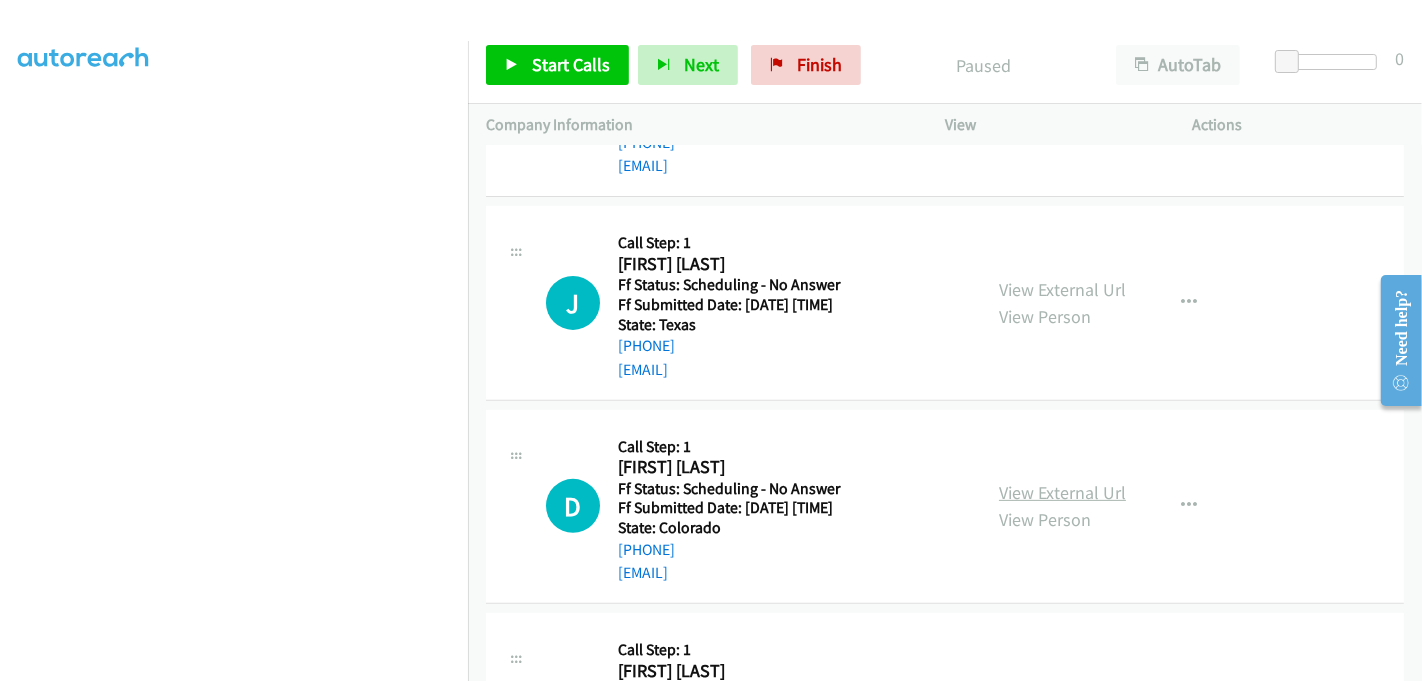 click on "View External Url" at bounding box center [1062, 492] 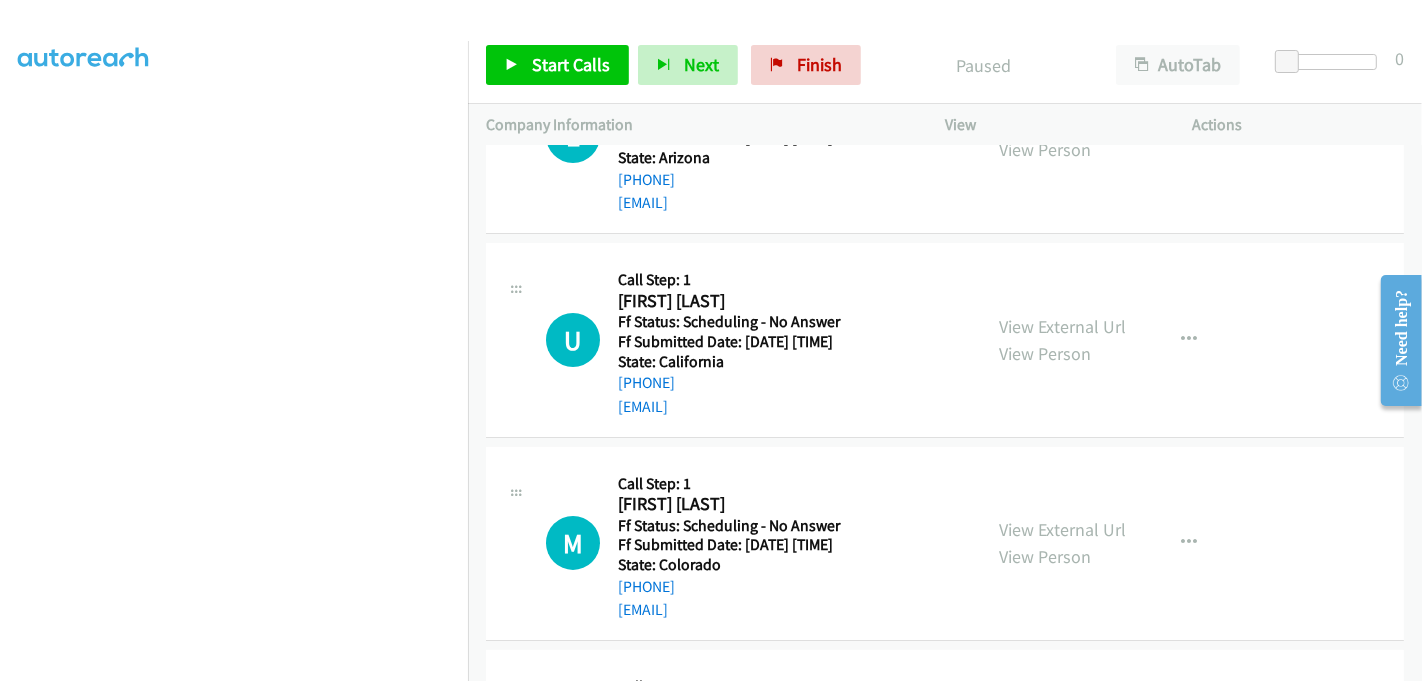 scroll, scrollTop: 0, scrollLeft: 0, axis: both 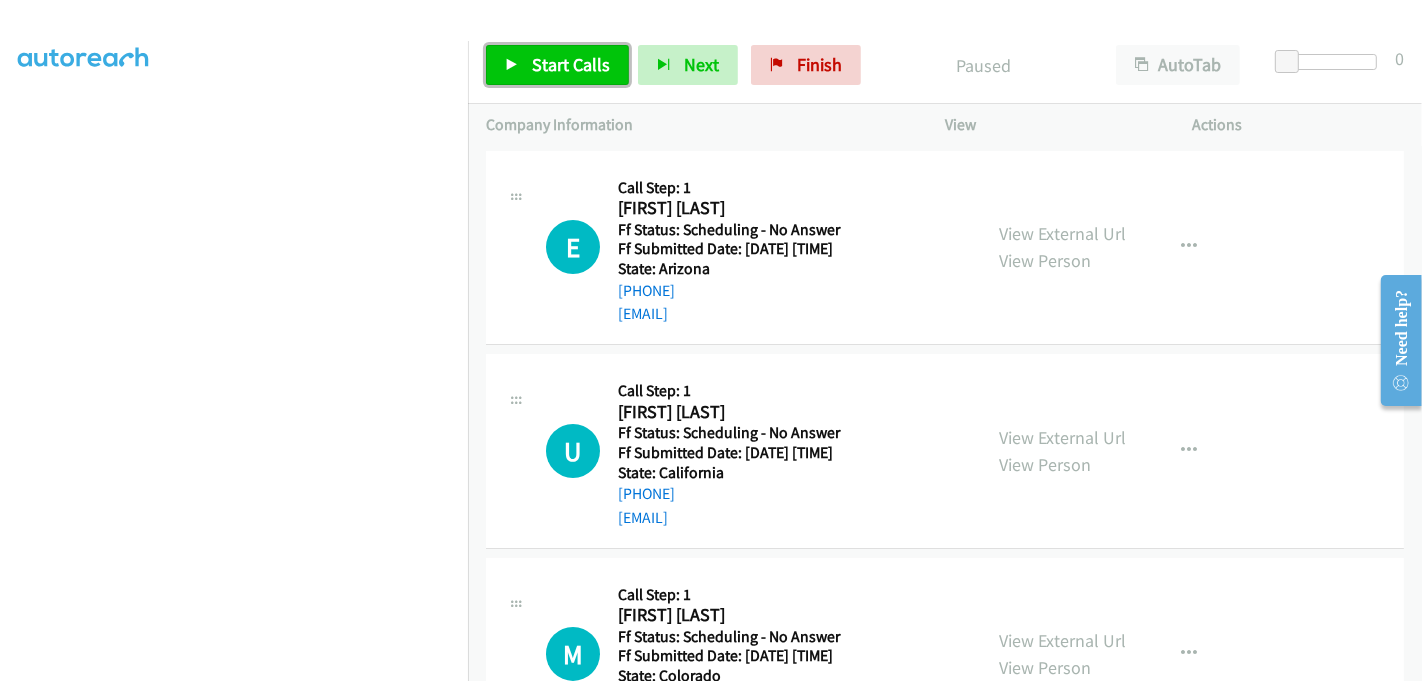 click on "Start Calls" at bounding box center [571, 64] 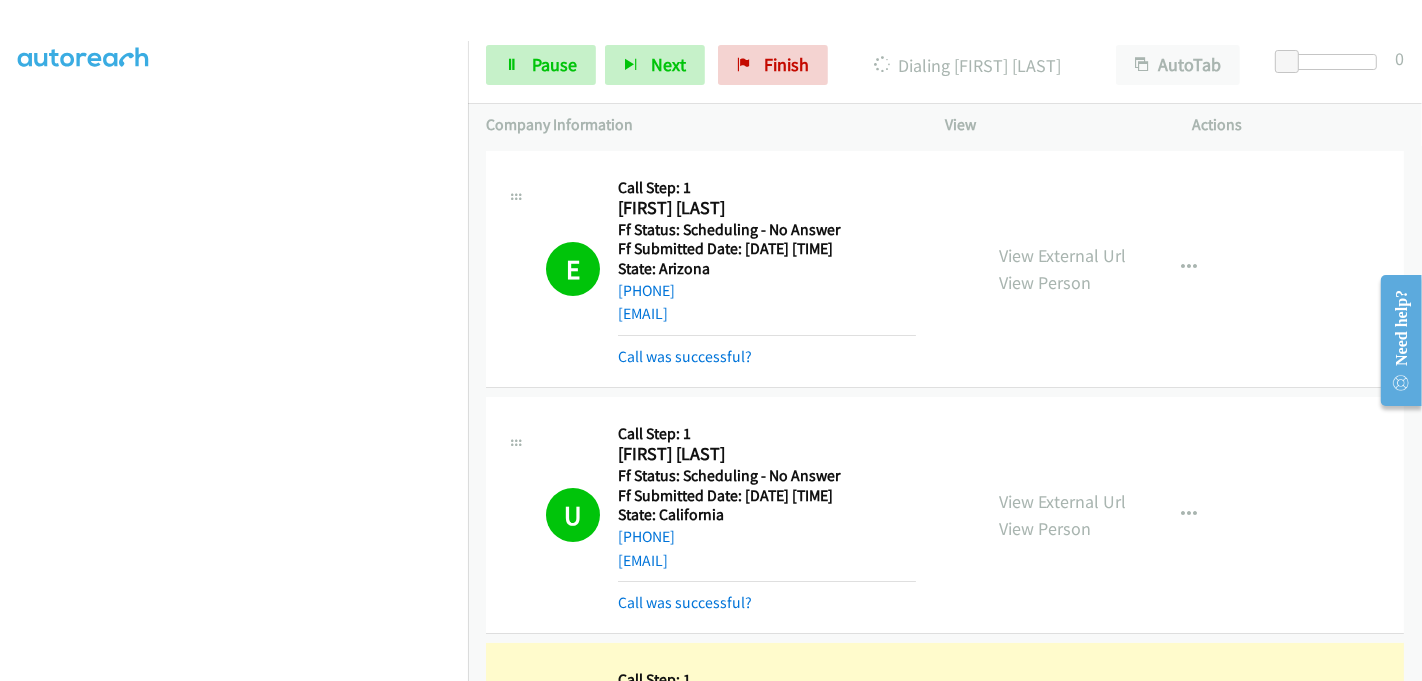 scroll, scrollTop: 0, scrollLeft: 0, axis: both 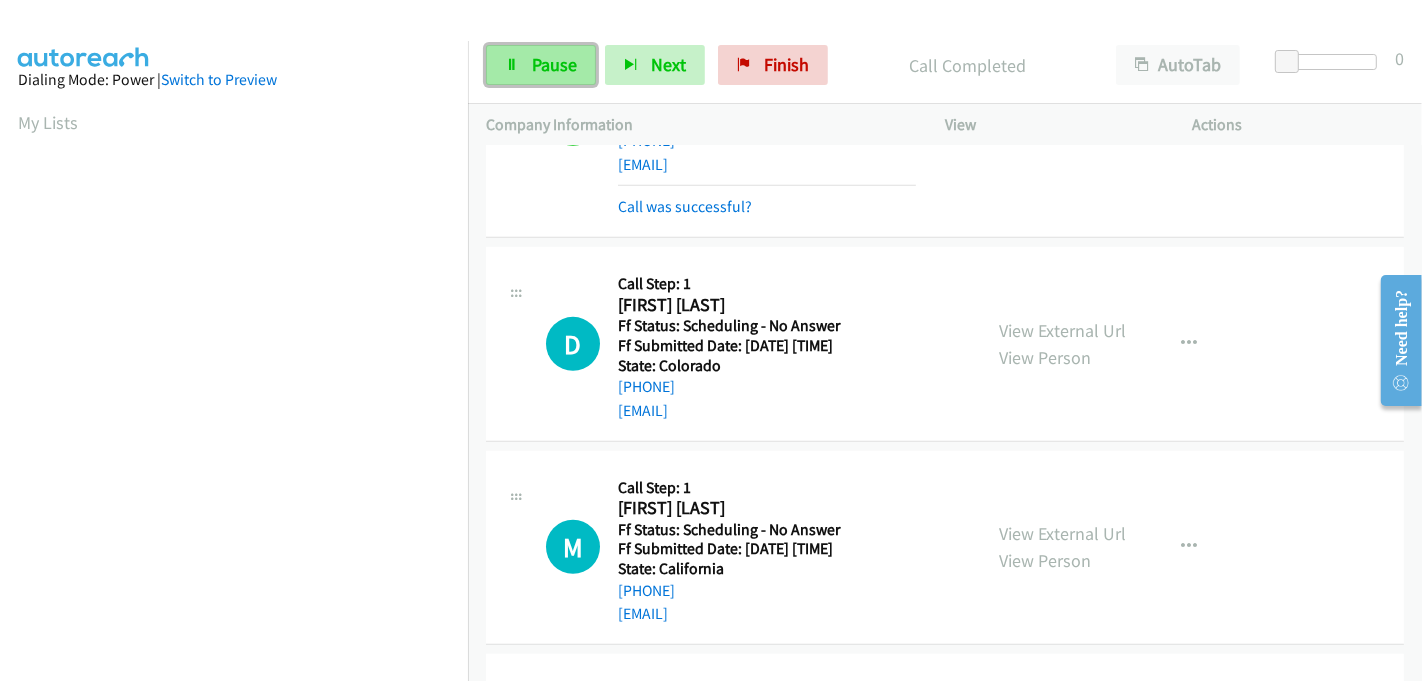 click on "Pause" at bounding box center (554, 64) 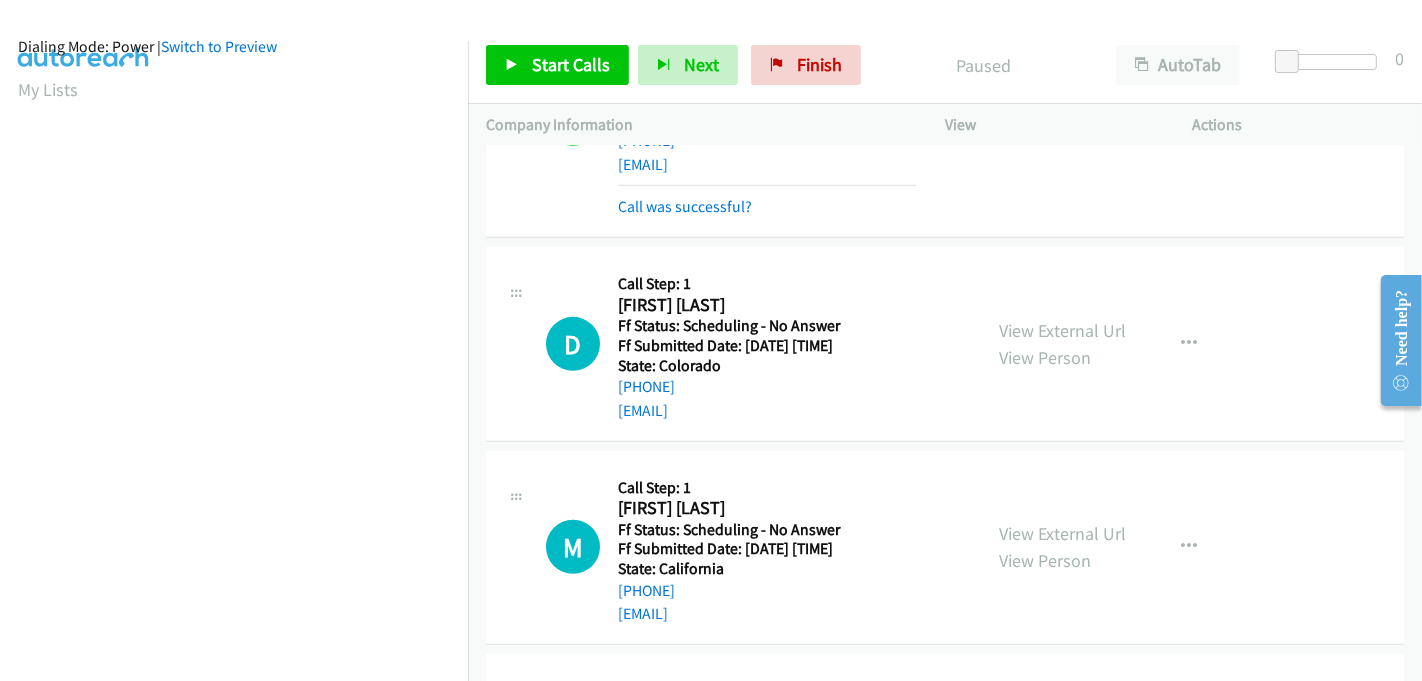 scroll, scrollTop: 144, scrollLeft: 0, axis: vertical 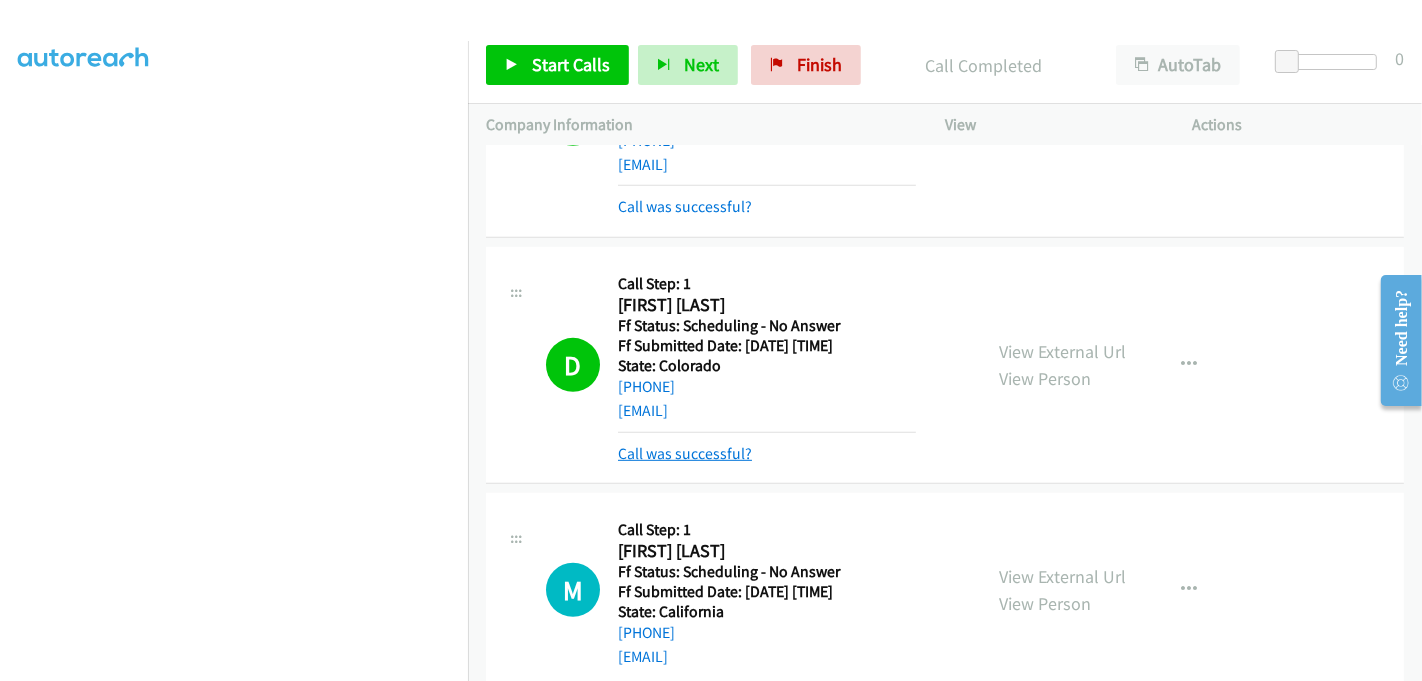 click on "Call was successful?" at bounding box center (685, 453) 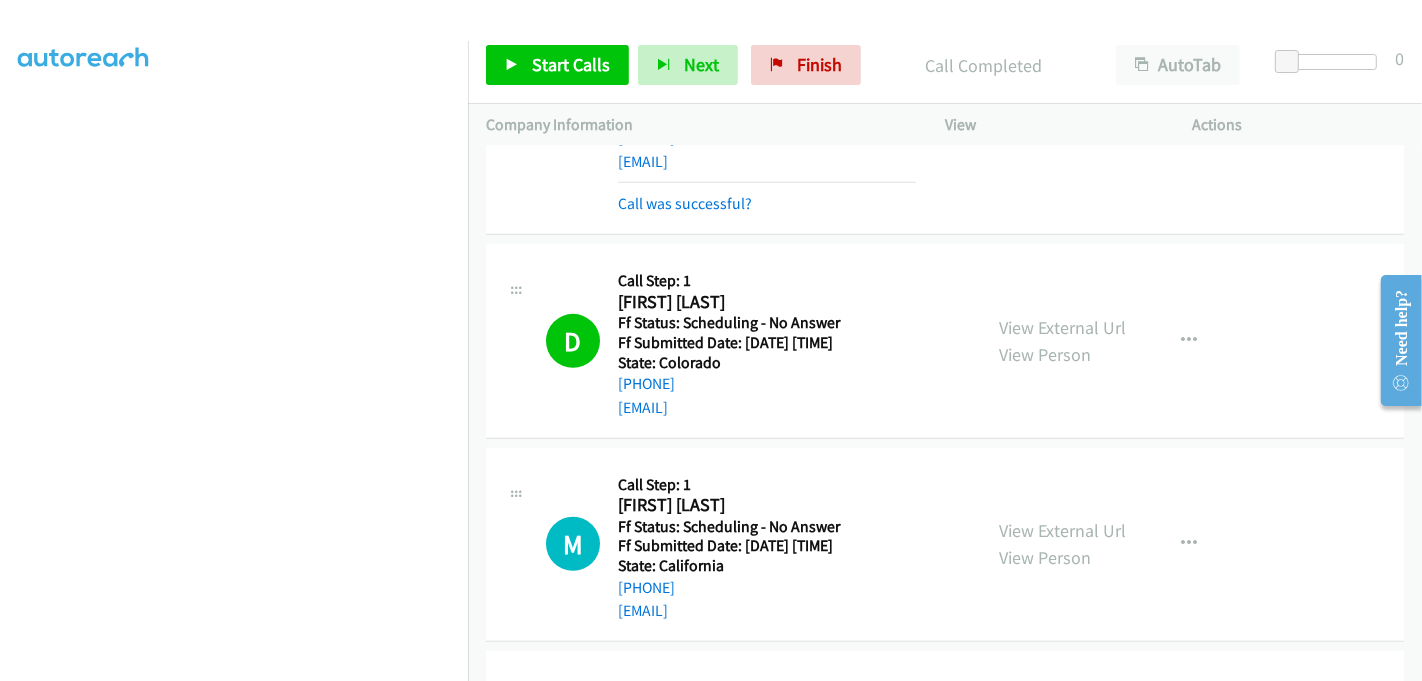 scroll, scrollTop: 888, scrollLeft: 0, axis: vertical 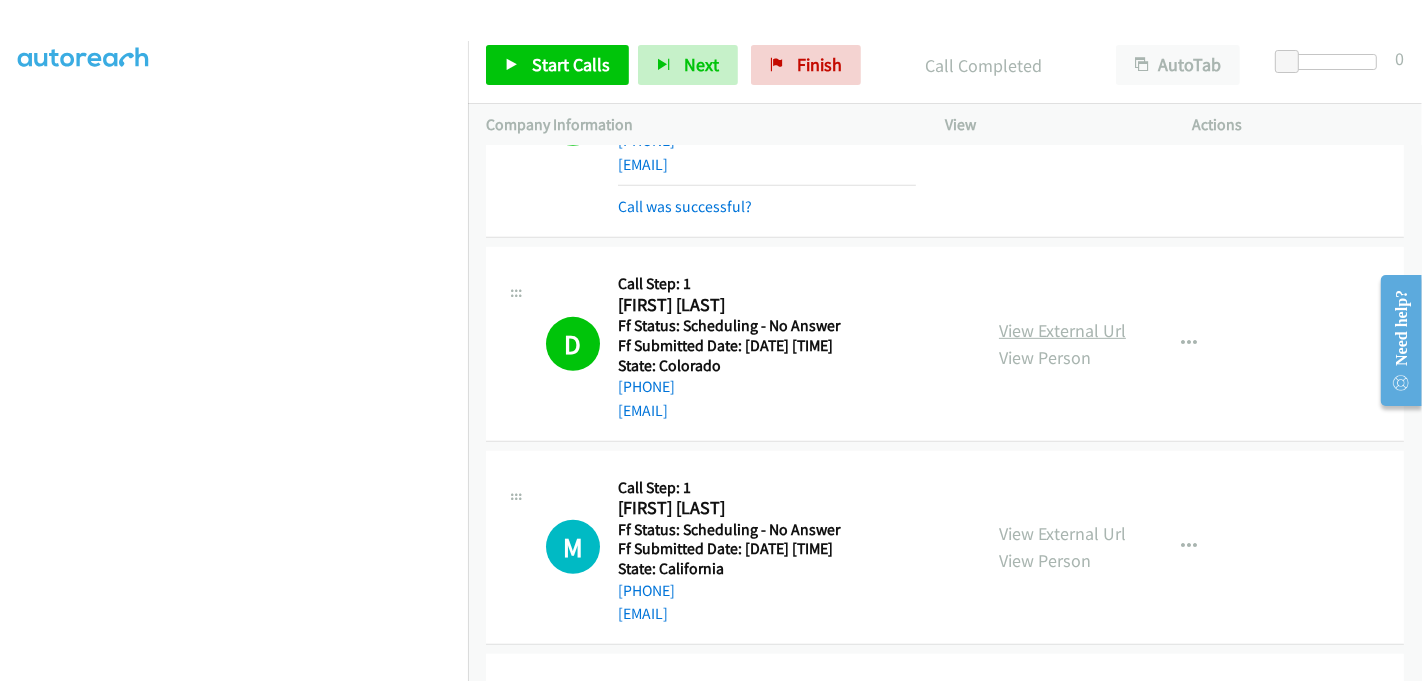 click on "View External Url" at bounding box center [1062, 330] 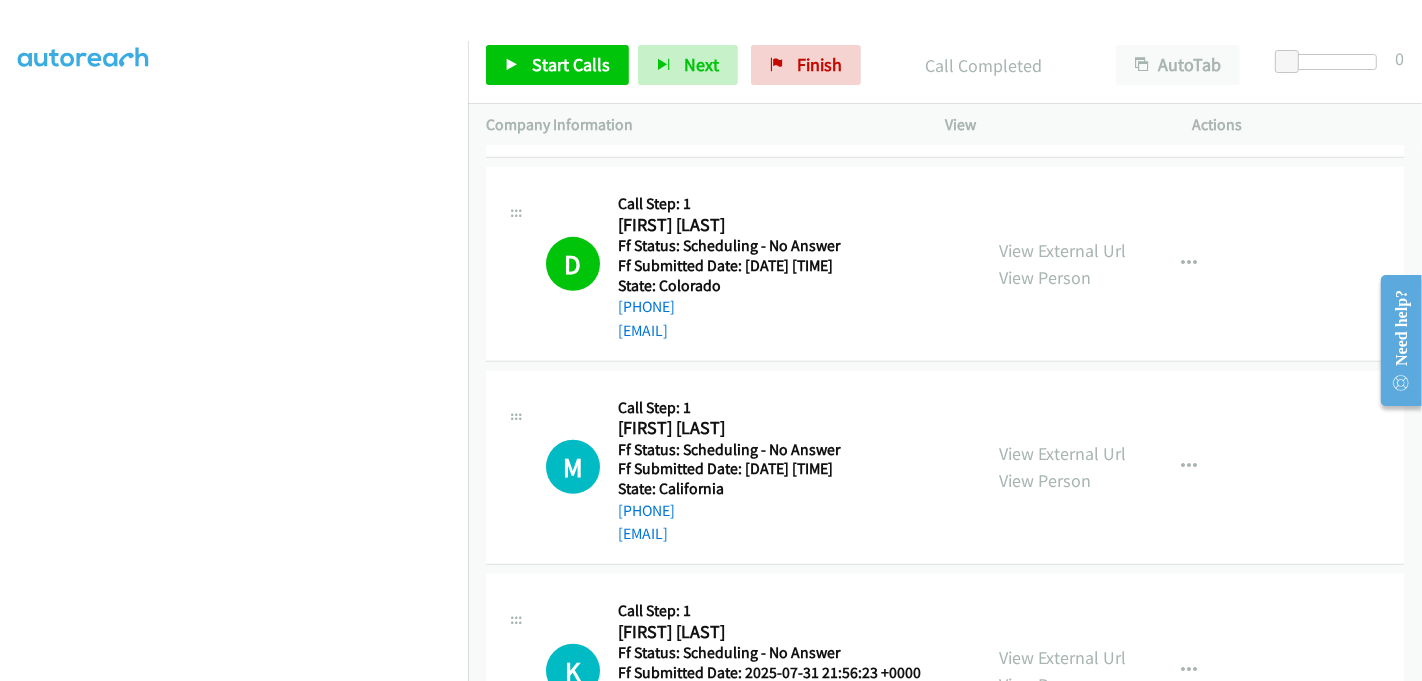 scroll, scrollTop: 1111, scrollLeft: 0, axis: vertical 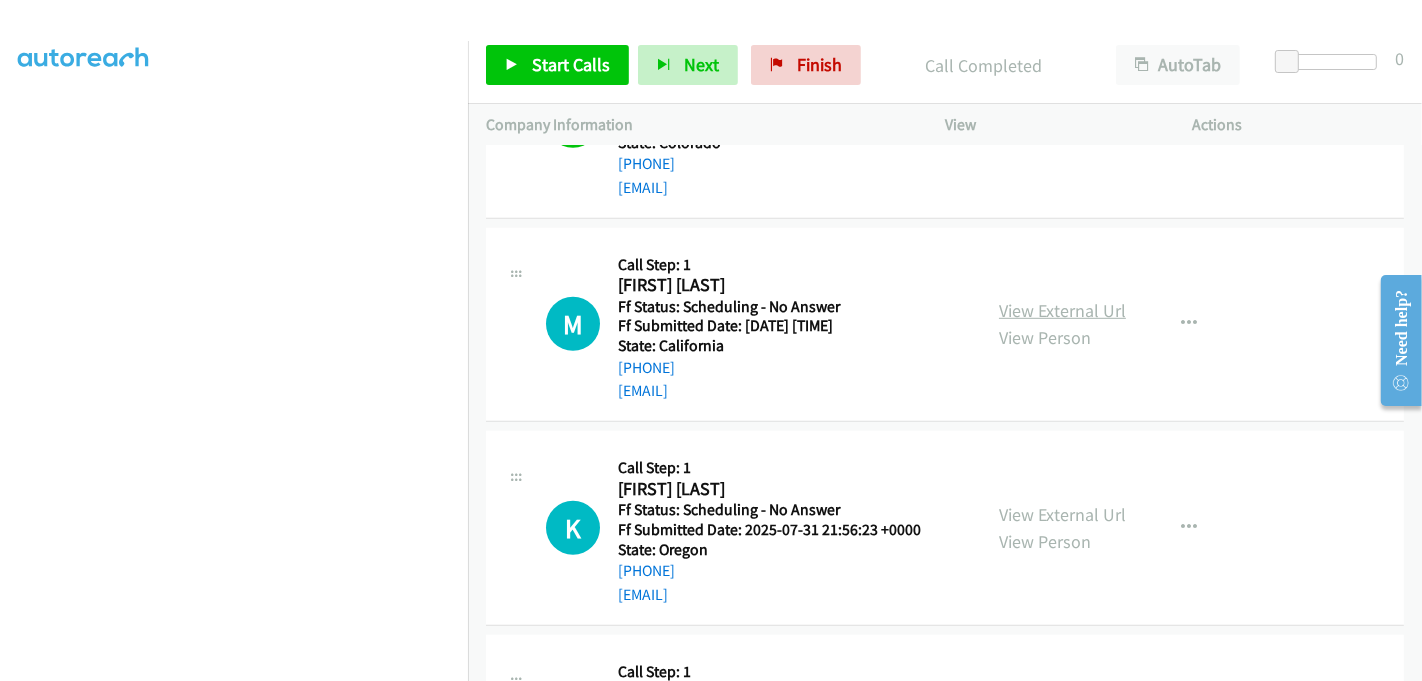 click on "View External Url" at bounding box center (1062, 310) 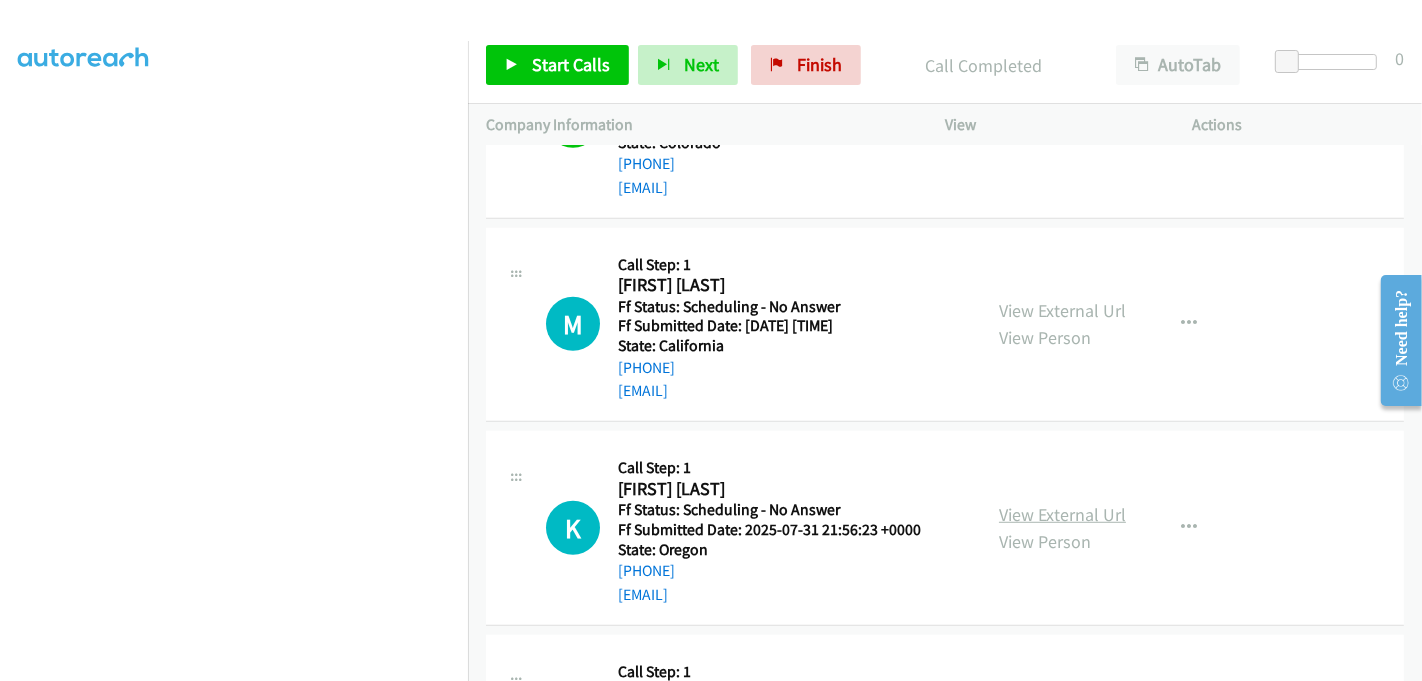 click on "View External Url" at bounding box center [1062, 514] 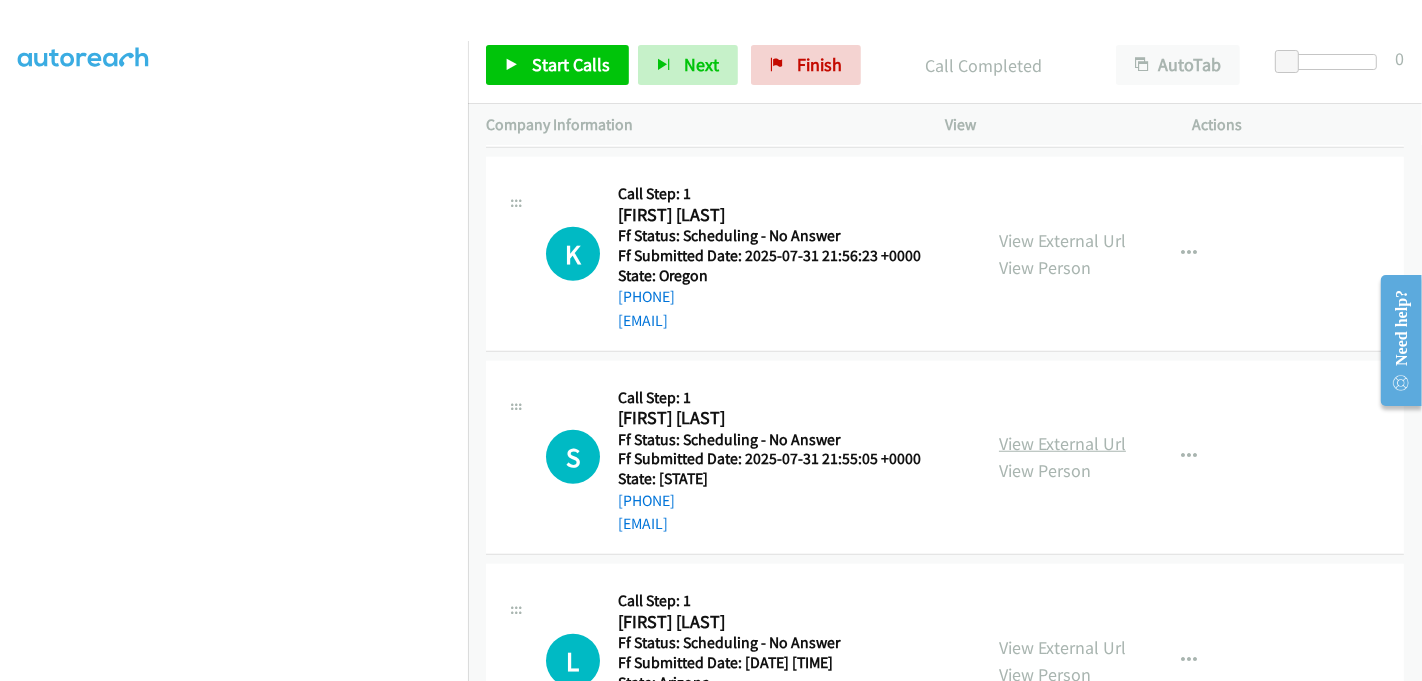 scroll, scrollTop: 1444, scrollLeft: 0, axis: vertical 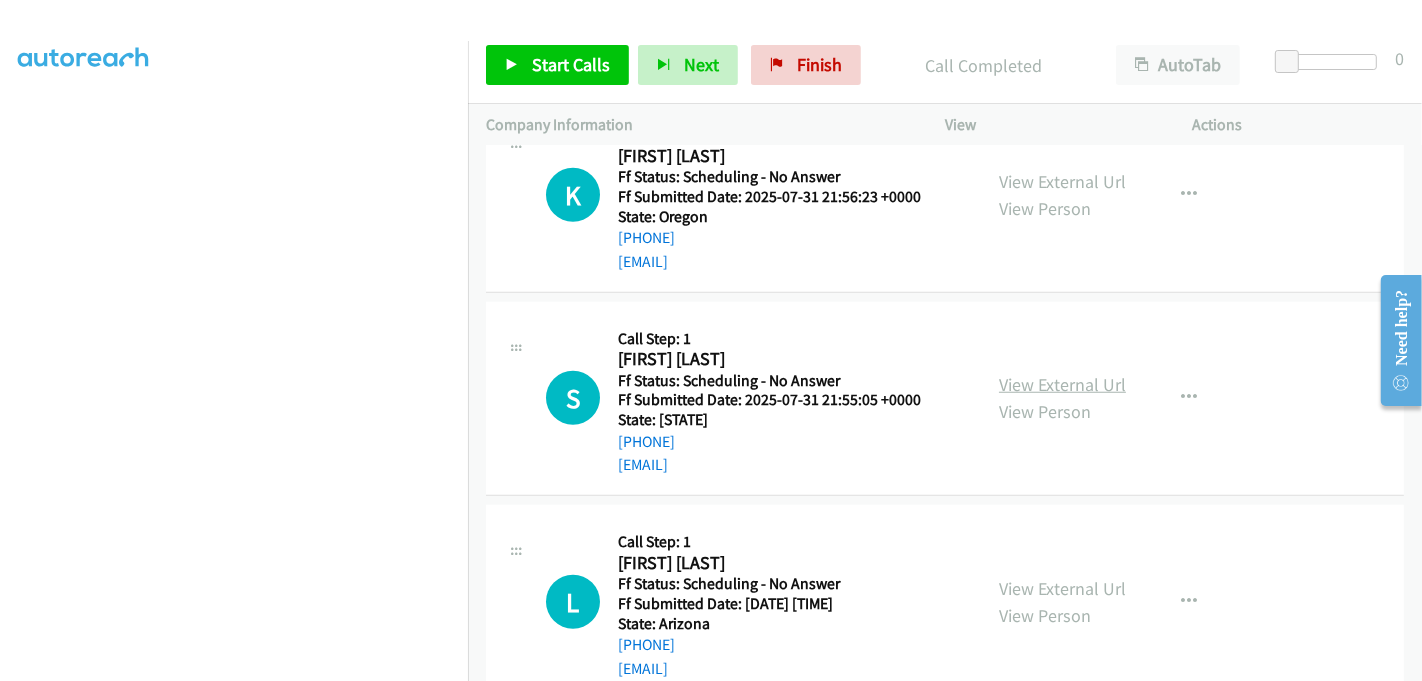 click on "View External Url" at bounding box center (1062, 384) 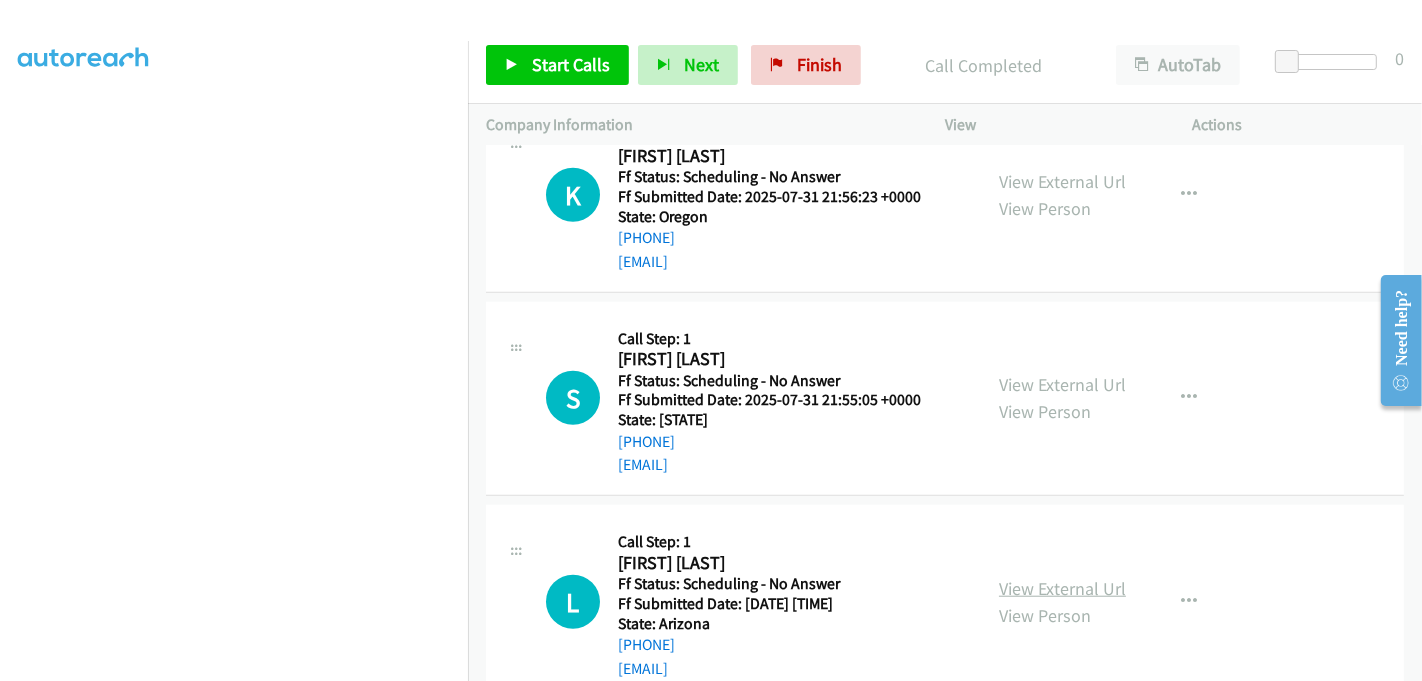 click on "View External Url" at bounding box center (1062, 588) 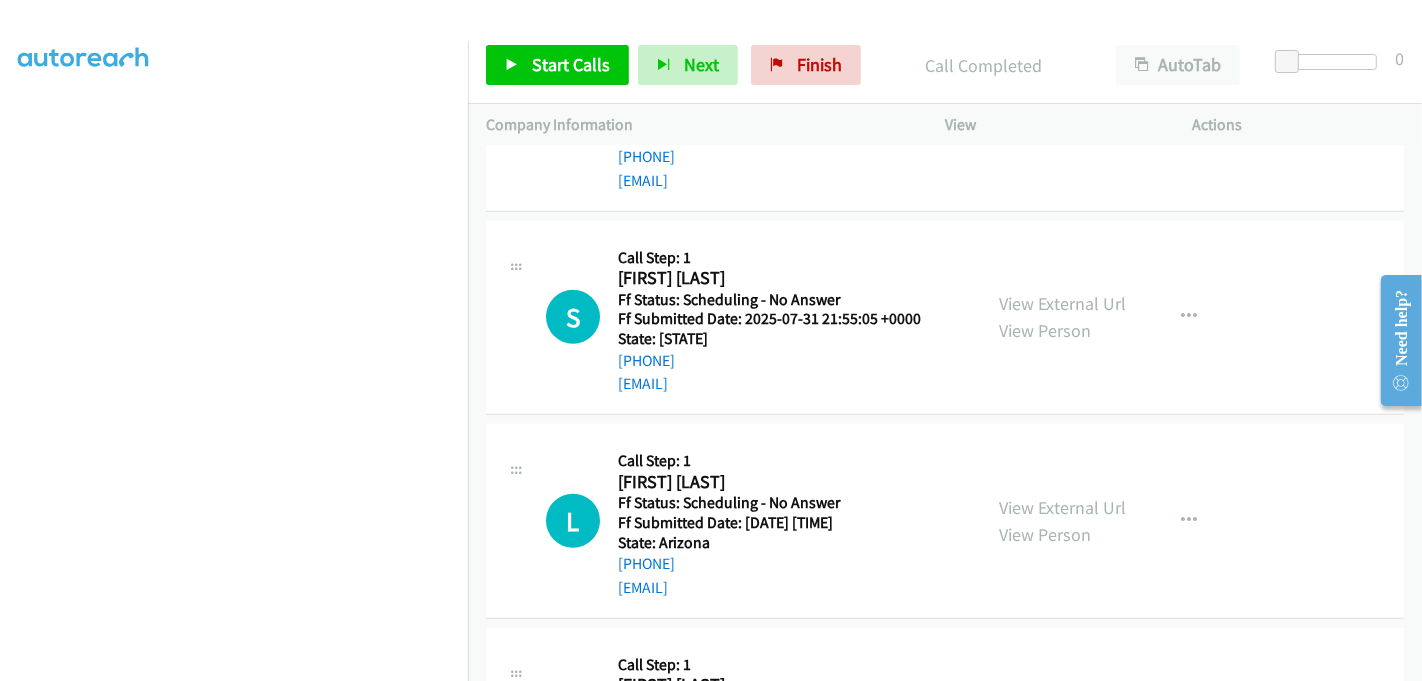 scroll, scrollTop: 1666, scrollLeft: 0, axis: vertical 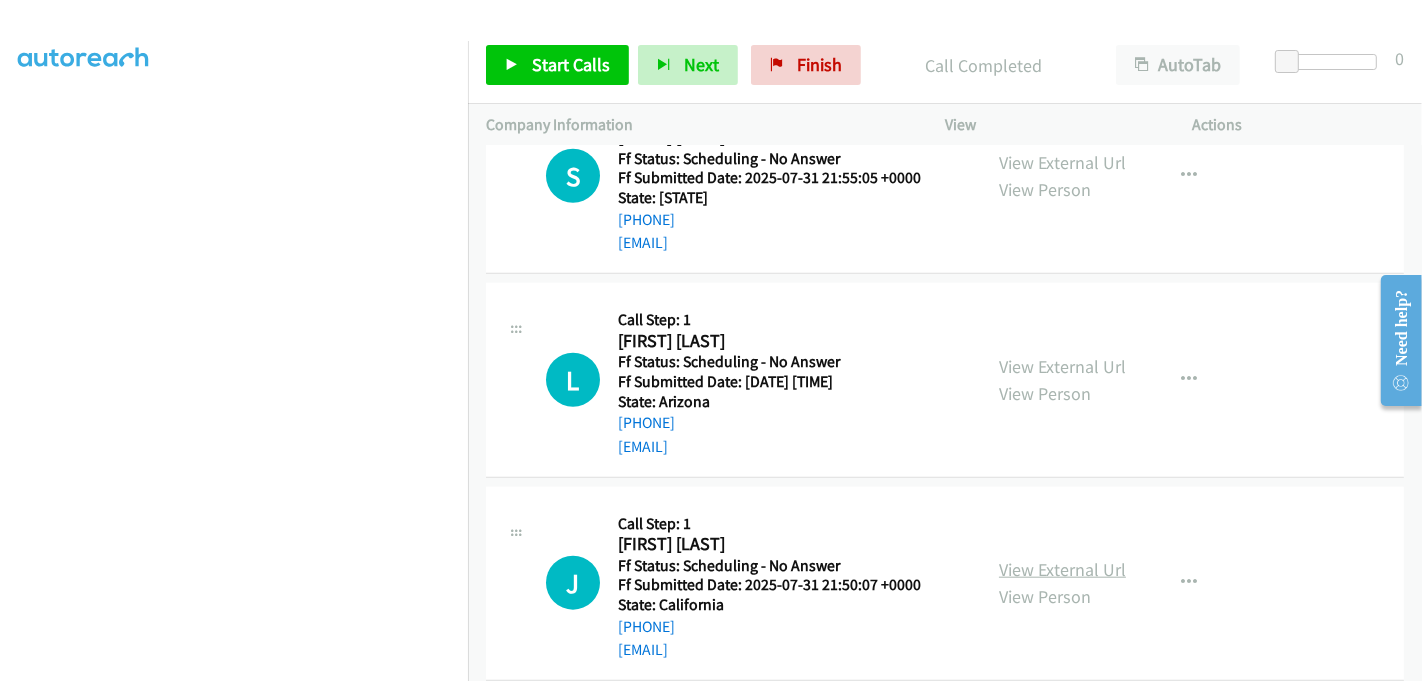 click on "View External Url" at bounding box center (1062, 569) 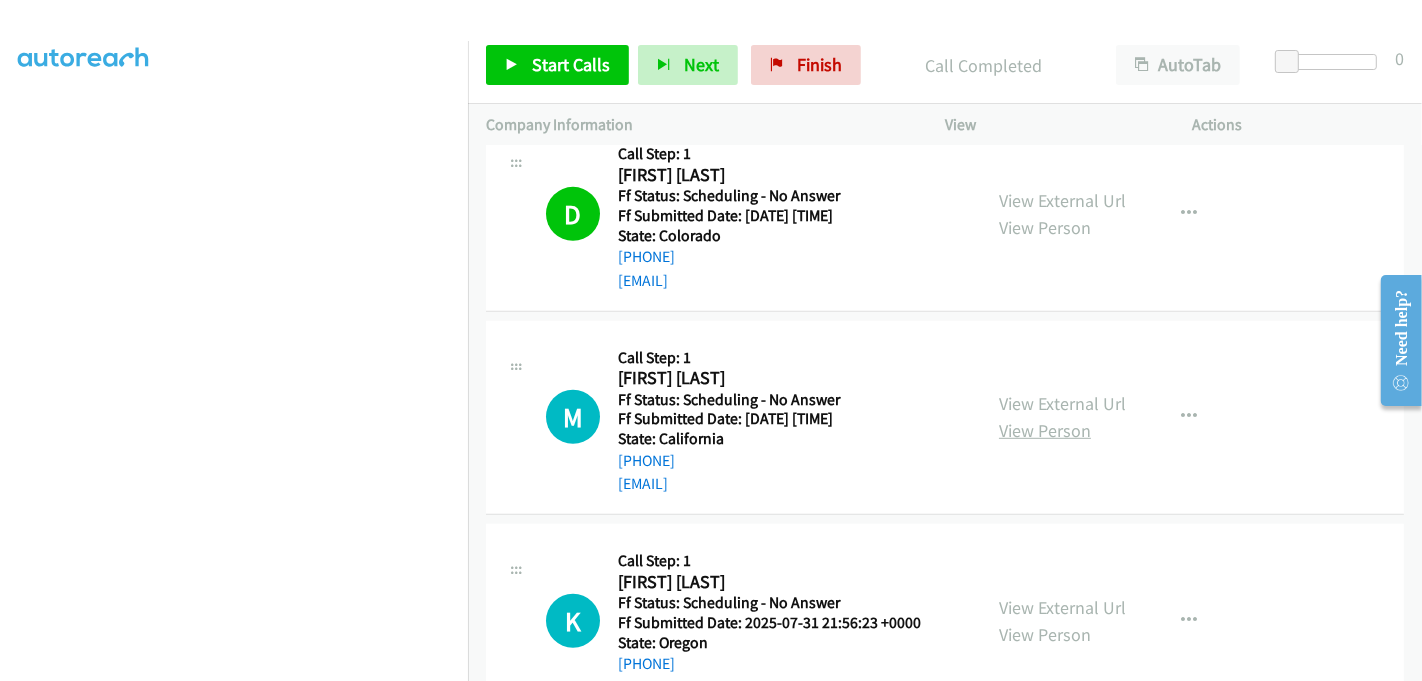 scroll, scrollTop: 1000, scrollLeft: 0, axis: vertical 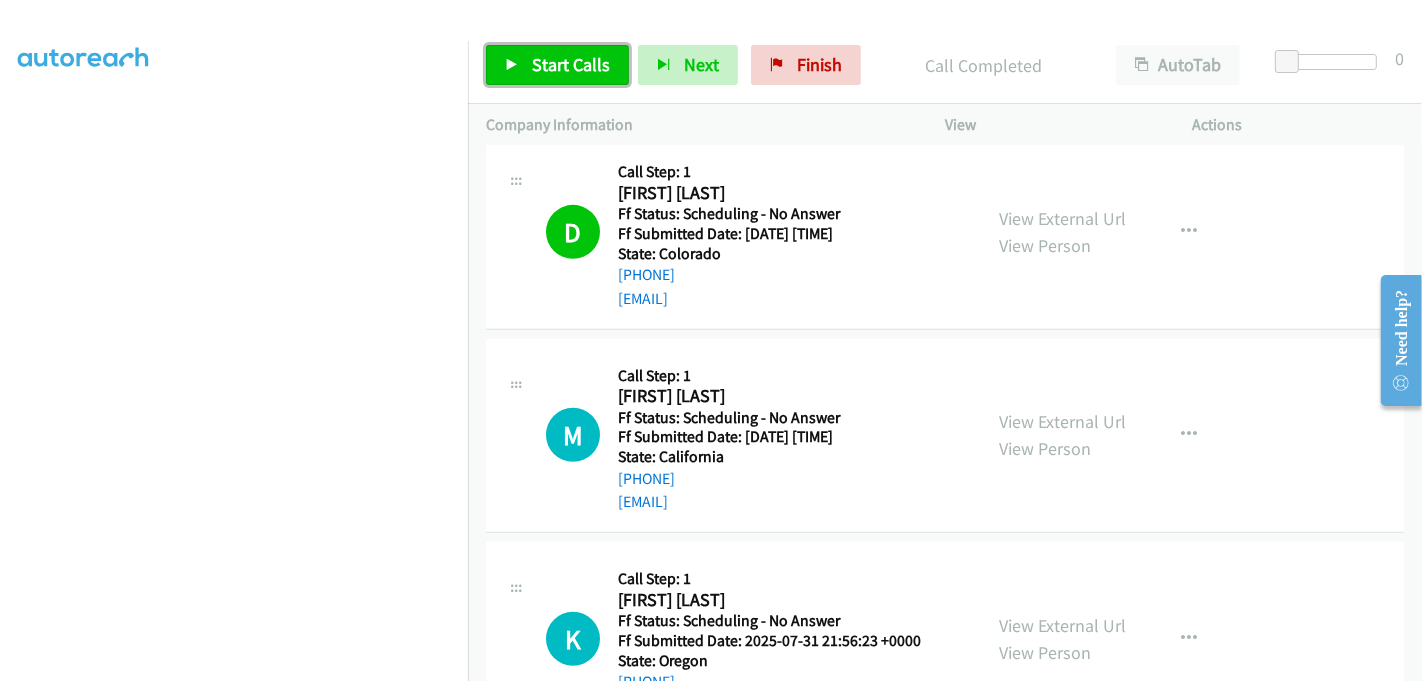 click on "Start Calls" at bounding box center (571, 64) 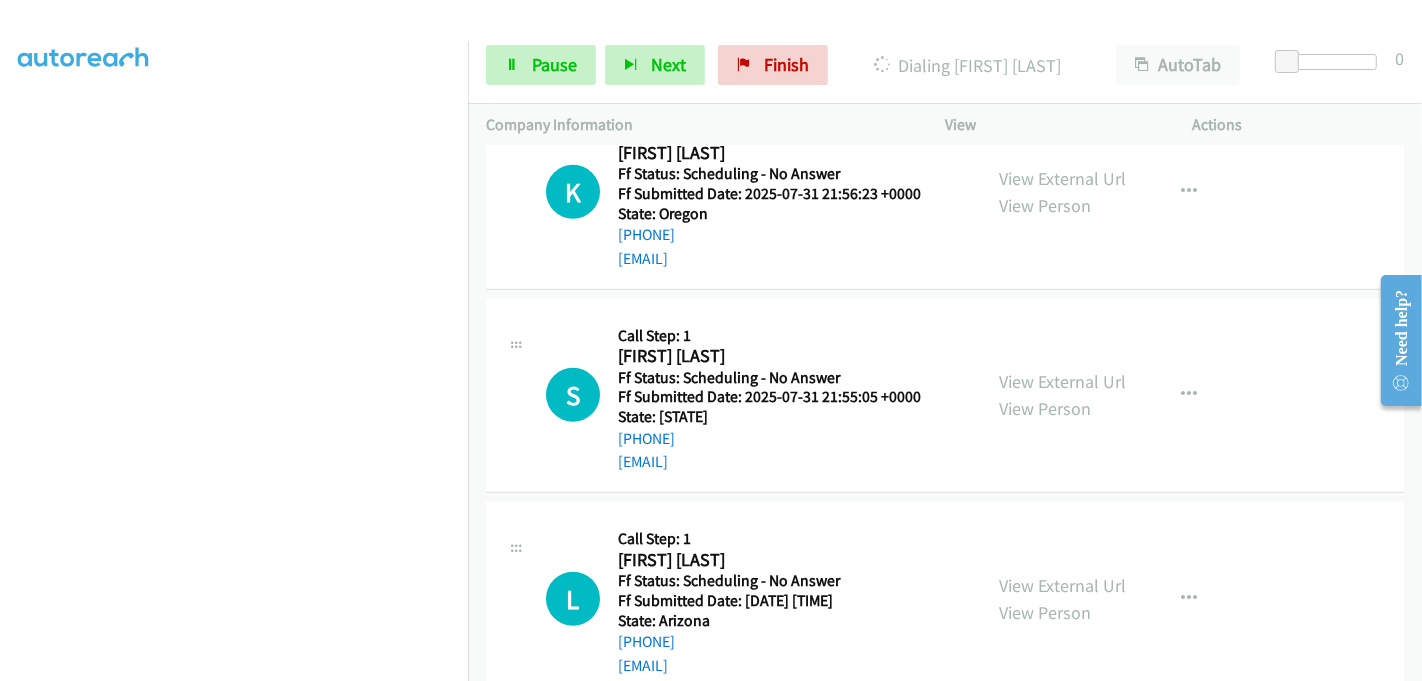 scroll, scrollTop: 1555, scrollLeft: 0, axis: vertical 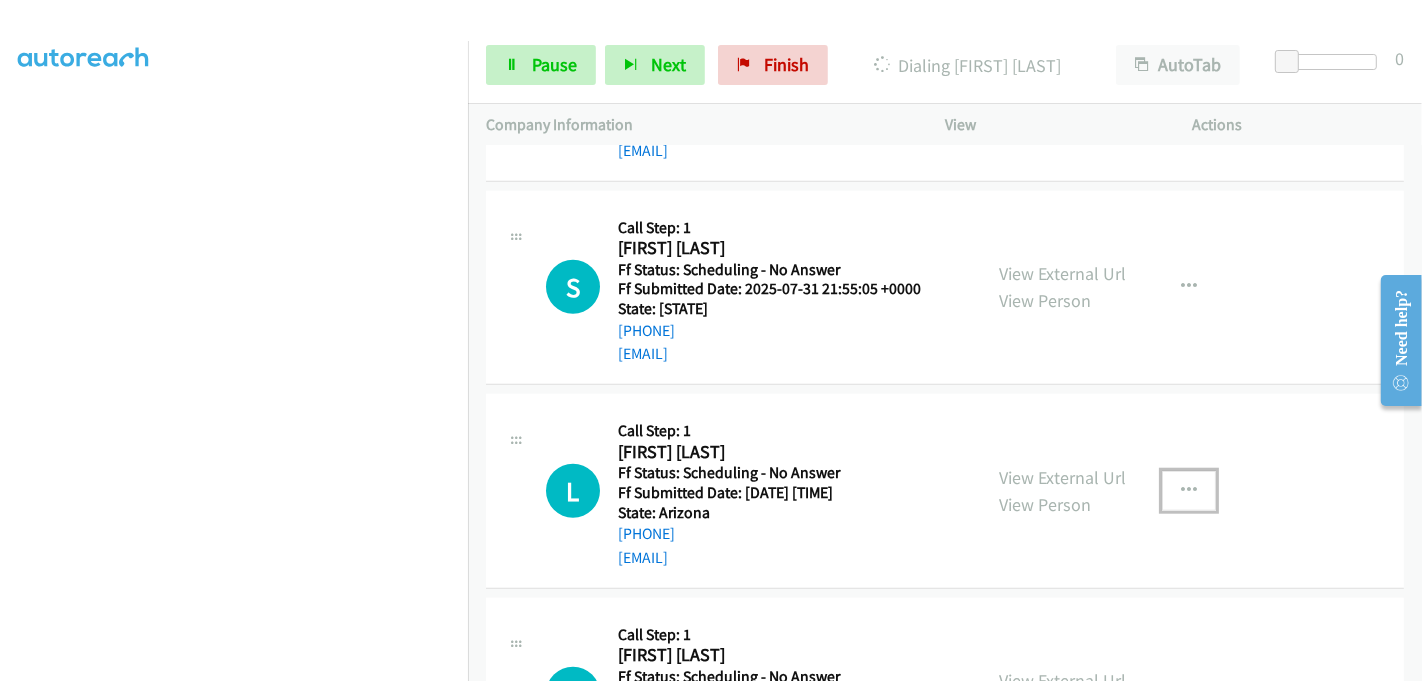 click at bounding box center (1189, 491) 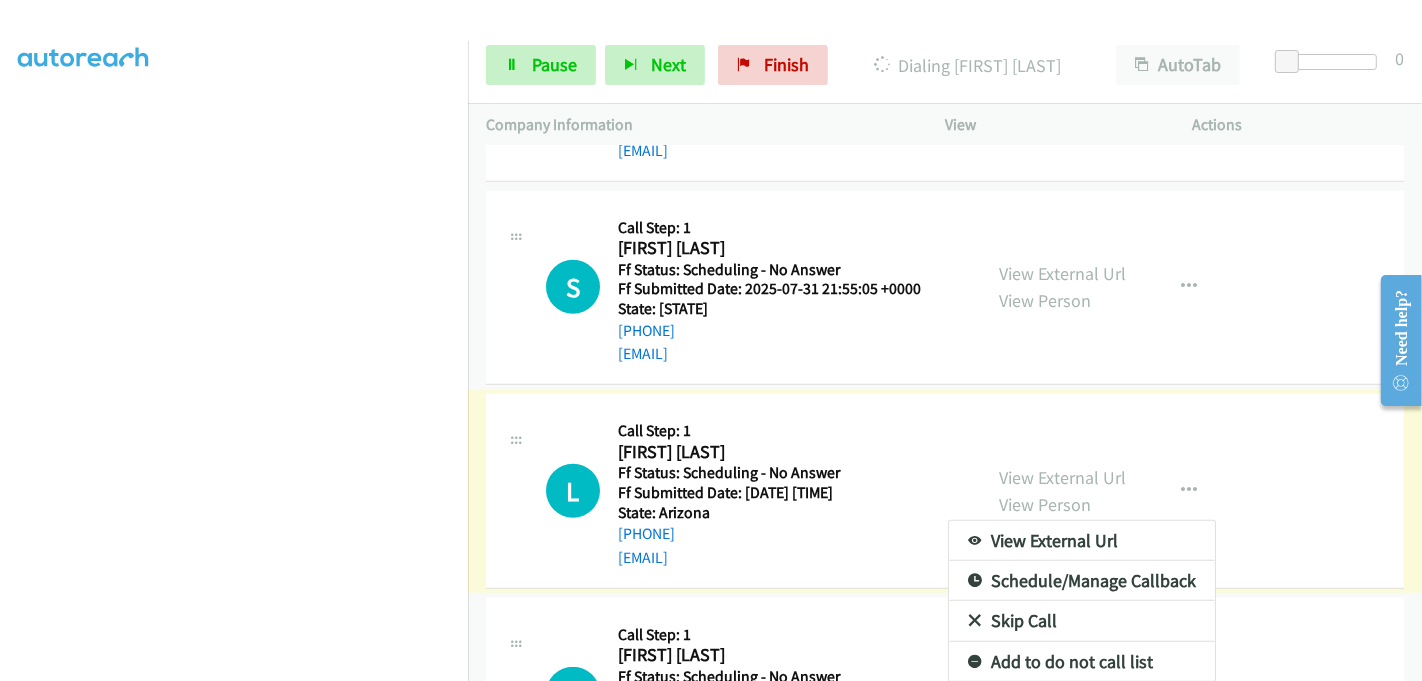 click on "Skip Call" at bounding box center (1082, 621) 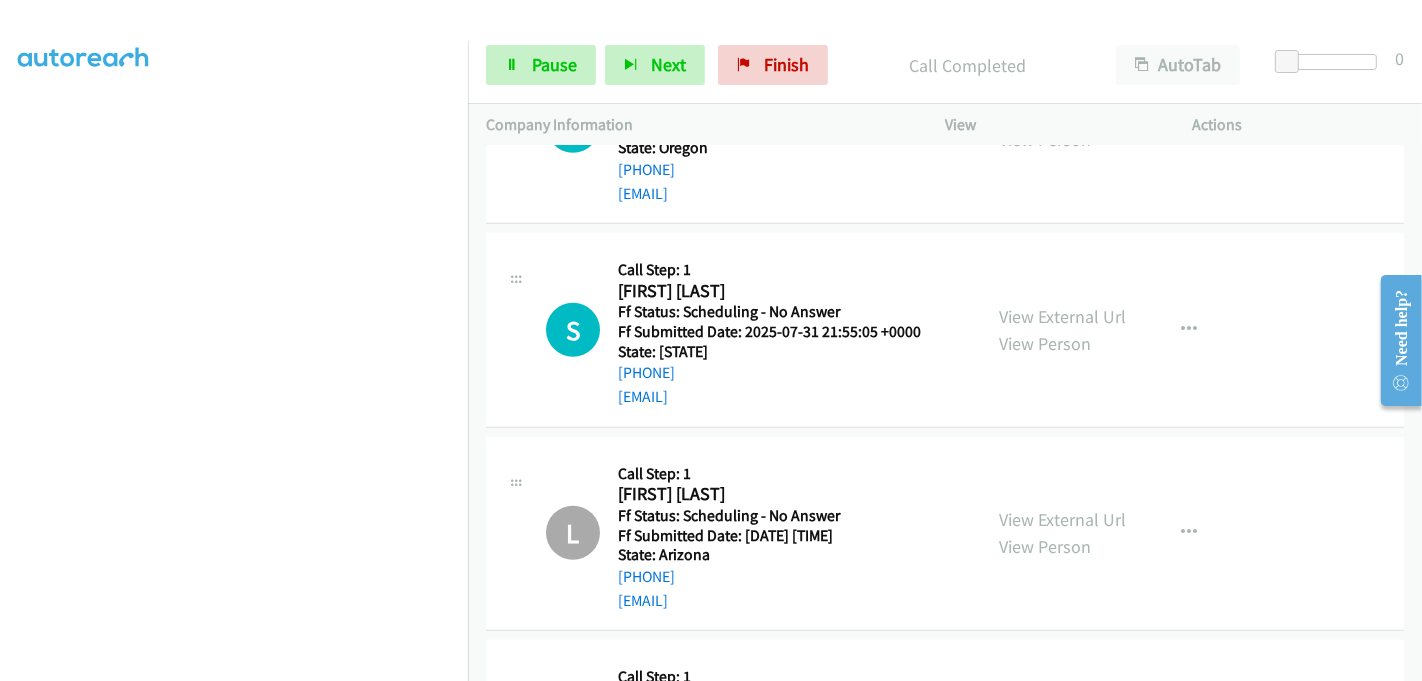 scroll, scrollTop: 442, scrollLeft: 0, axis: vertical 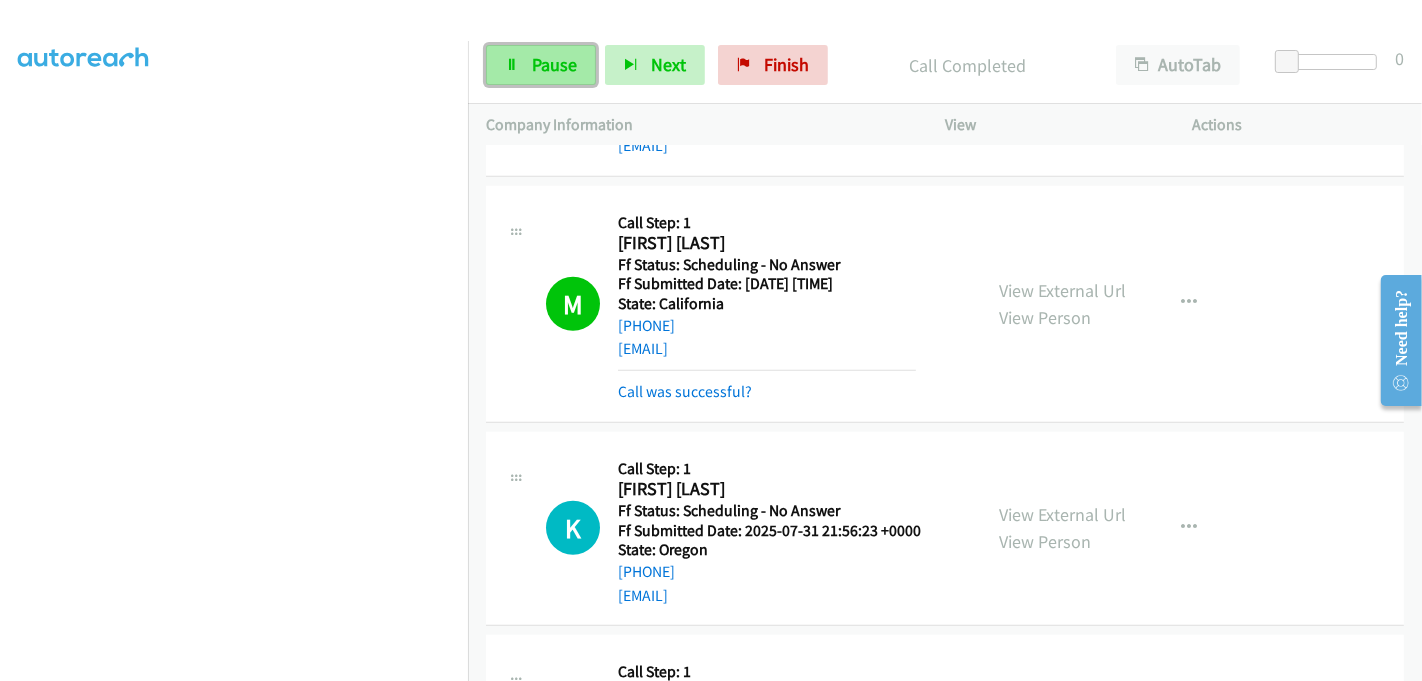 click on "Pause" at bounding box center (554, 64) 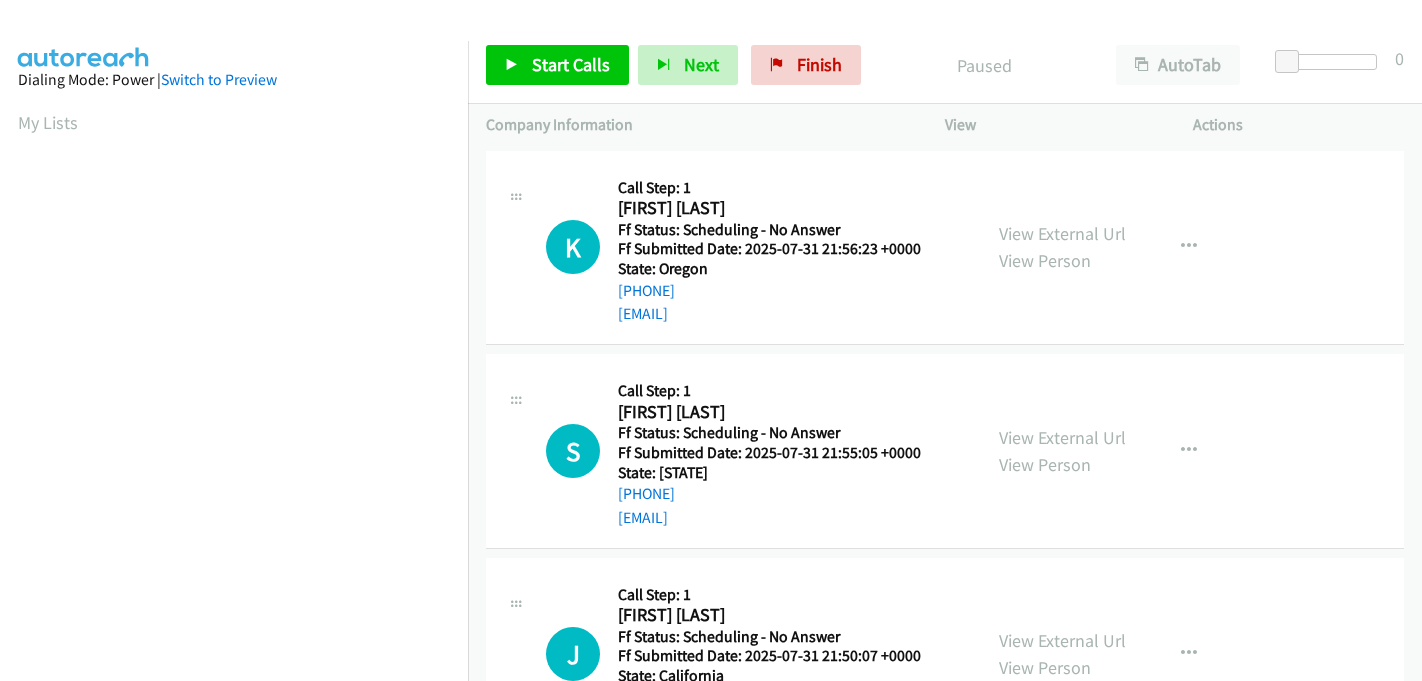 scroll, scrollTop: 0, scrollLeft: 0, axis: both 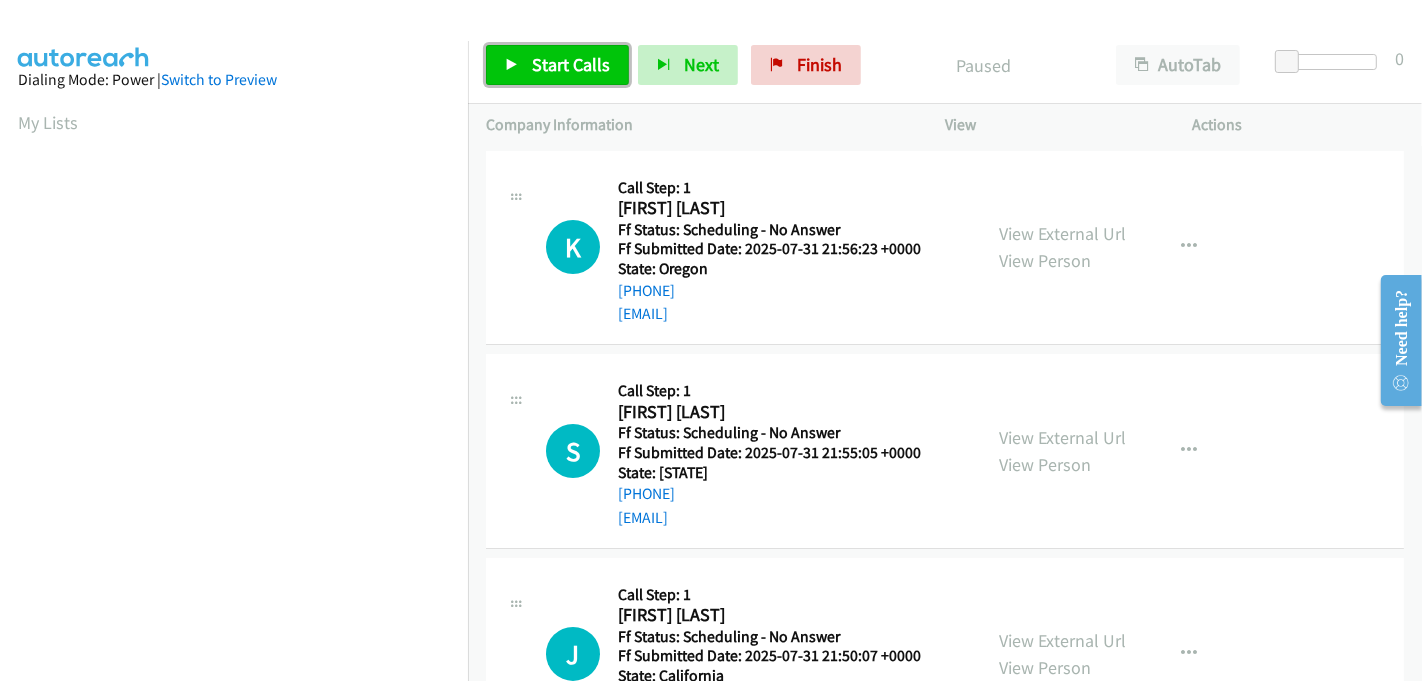 click on "Start Calls" at bounding box center (571, 64) 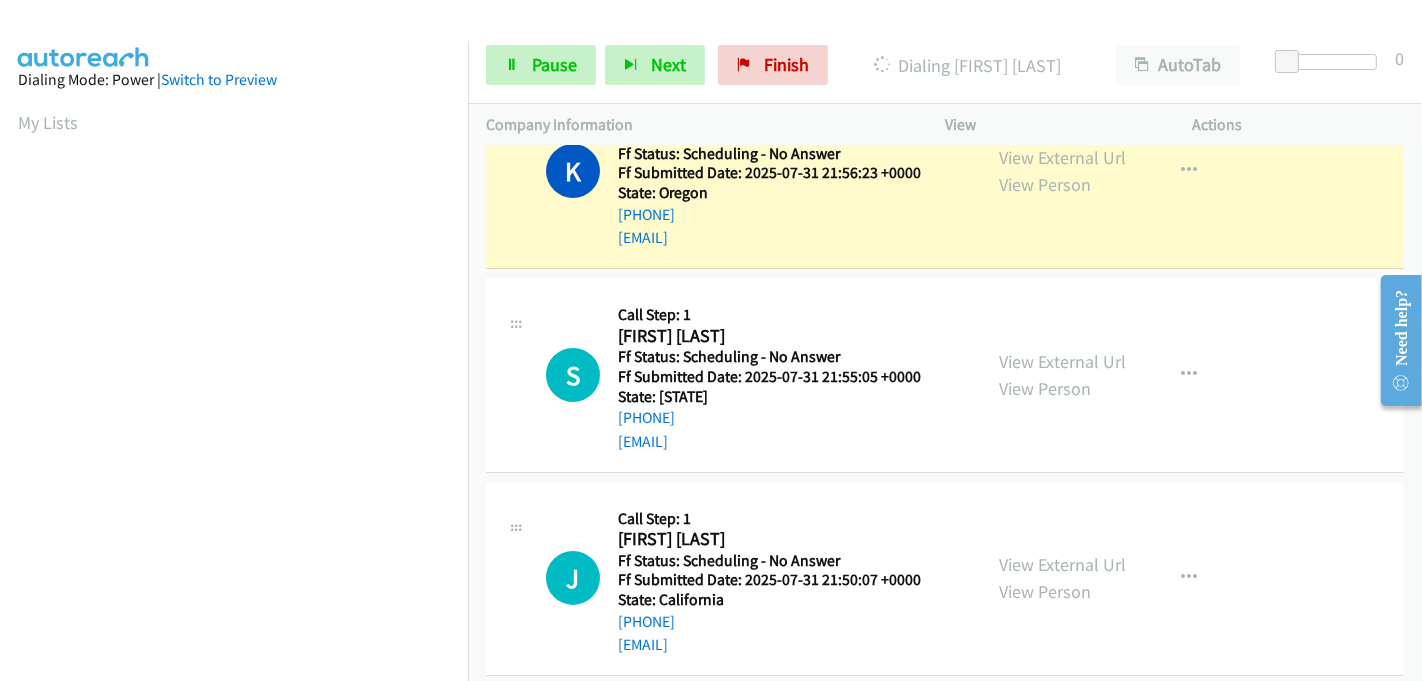 scroll, scrollTop: 111, scrollLeft: 0, axis: vertical 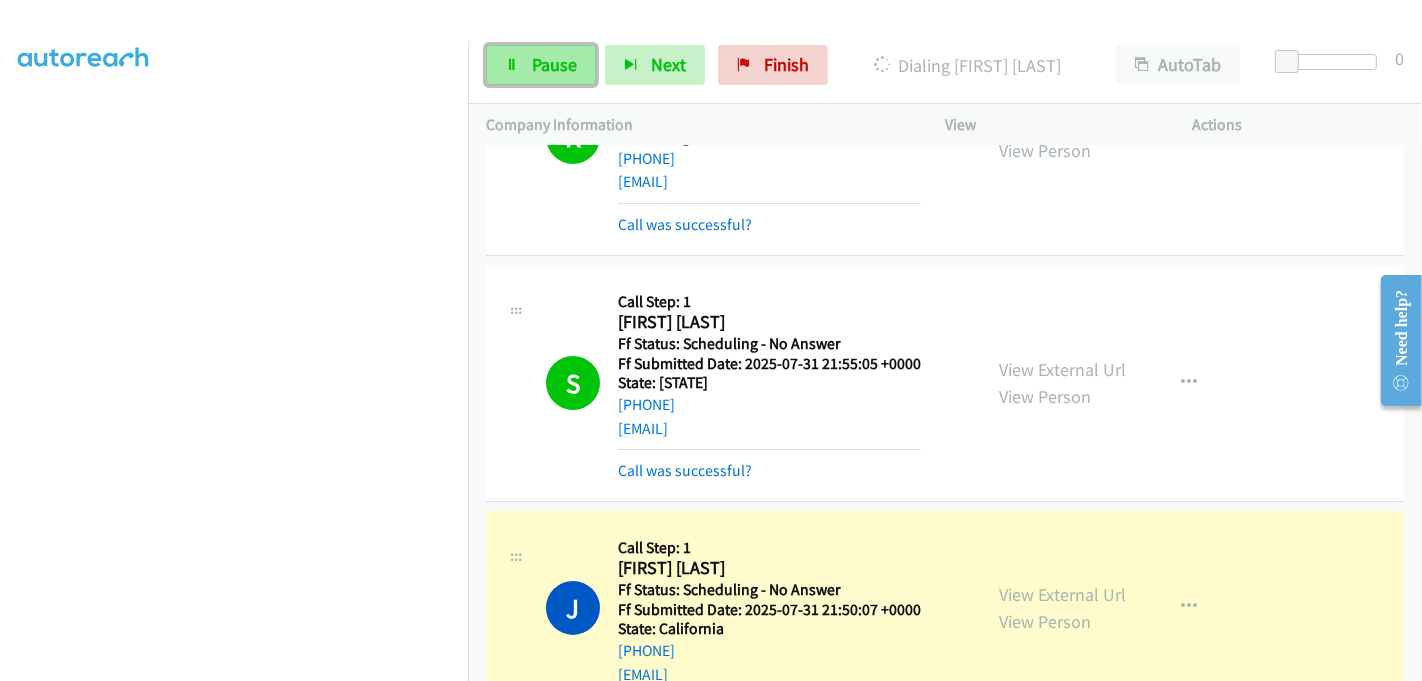click on "Pause" at bounding box center [554, 64] 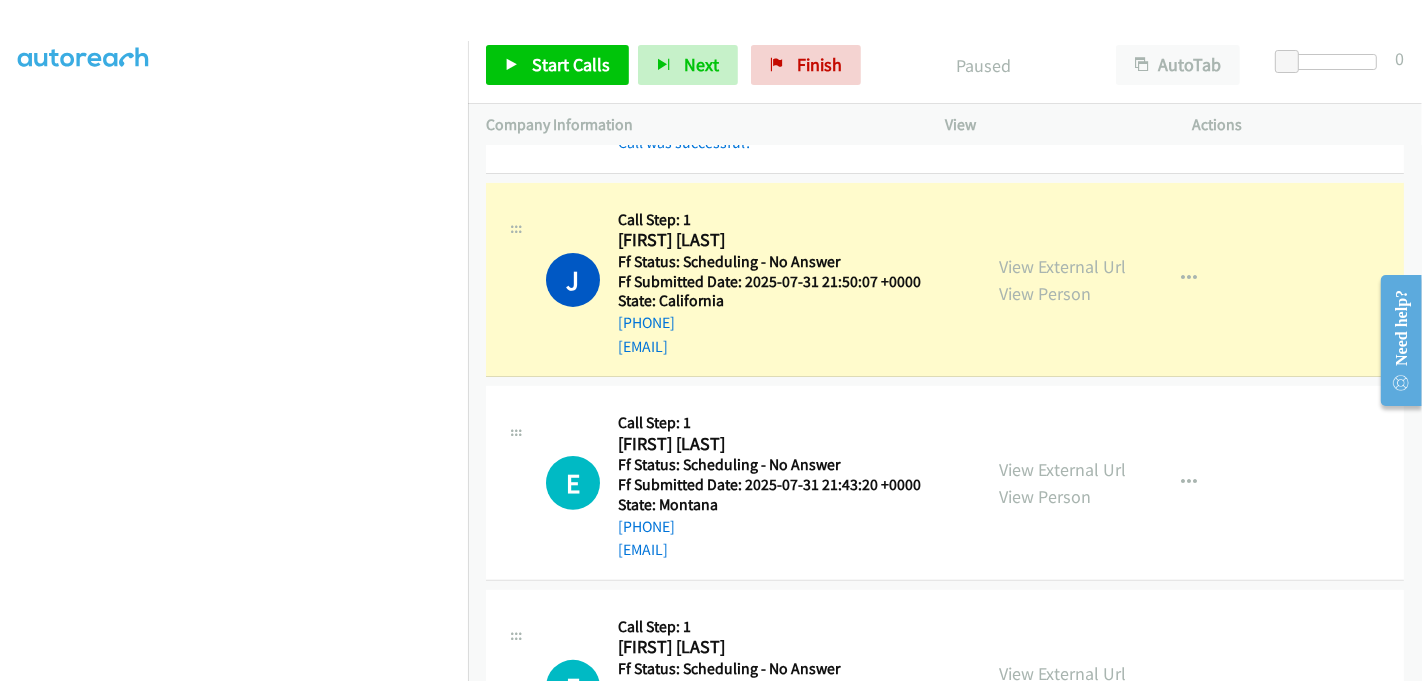 scroll, scrollTop: 465, scrollLeft: 0, axis: vertical 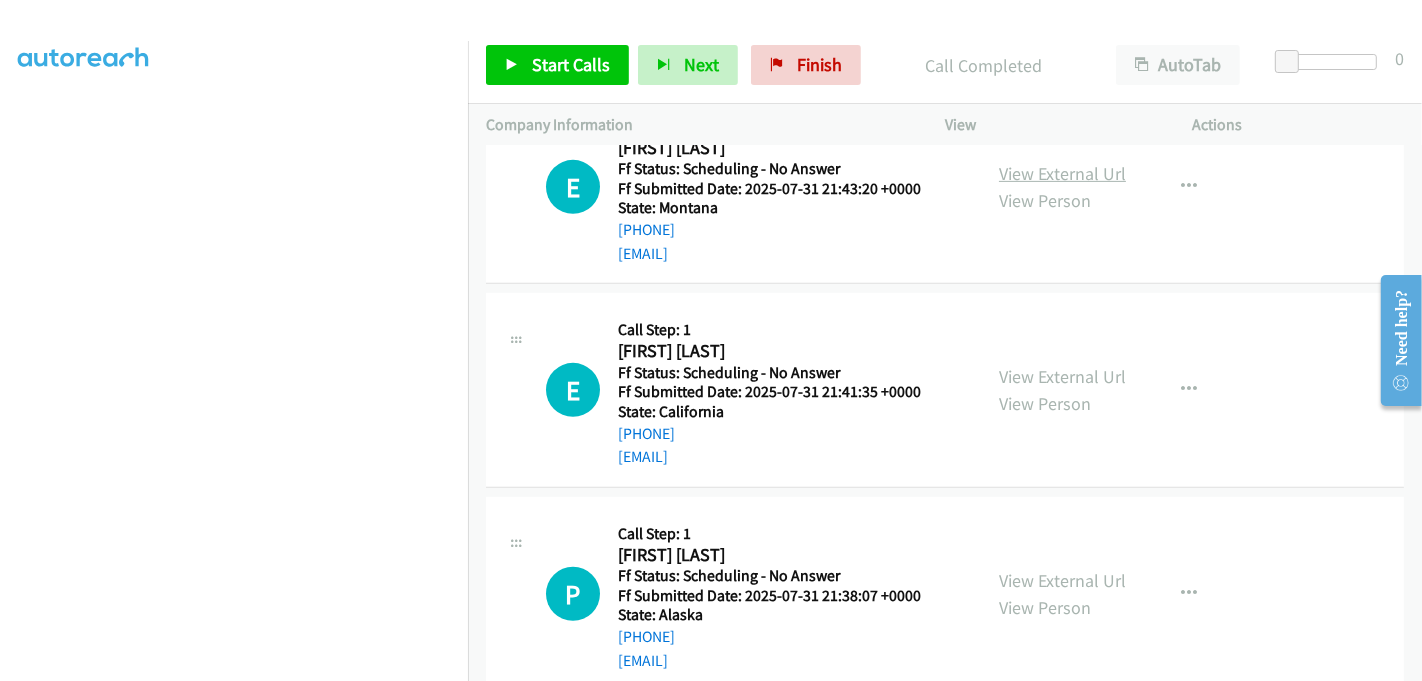 click on "View External Url" at bounding box center (1062, 173) 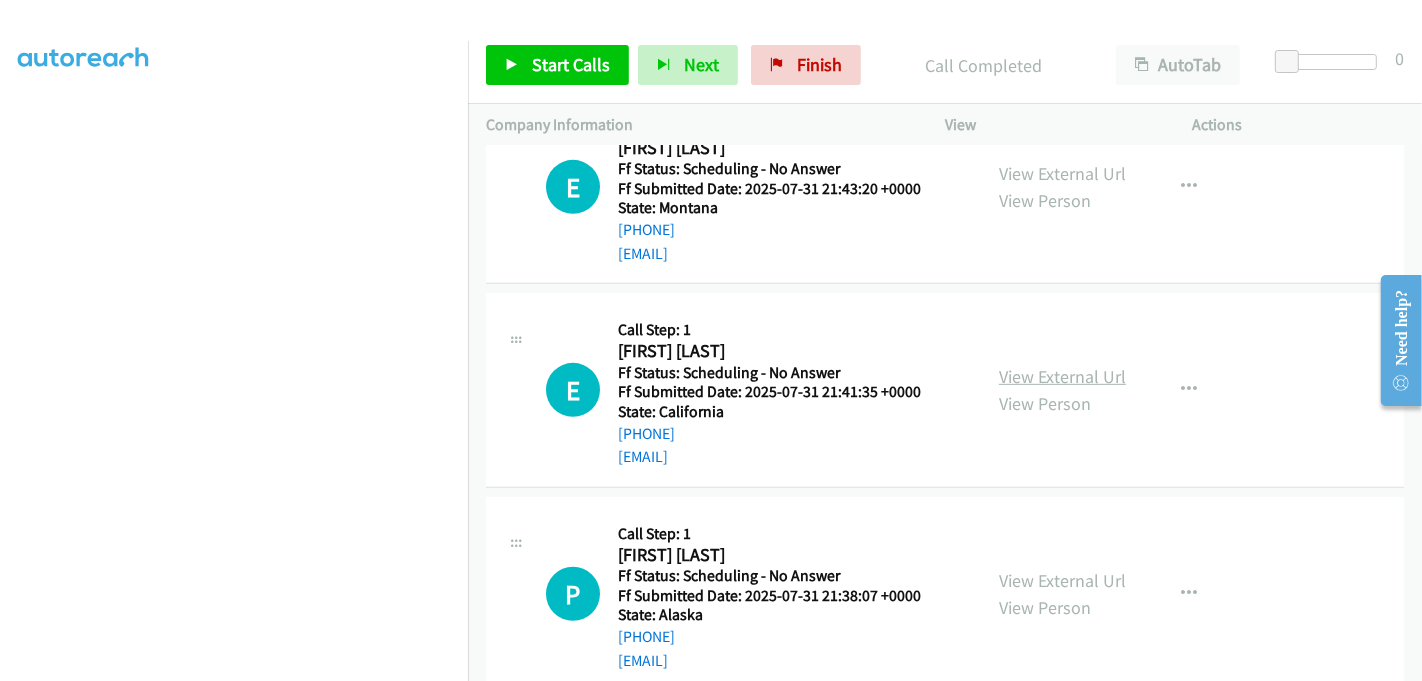click on "View External Url" at bounding box center [1062, 376] 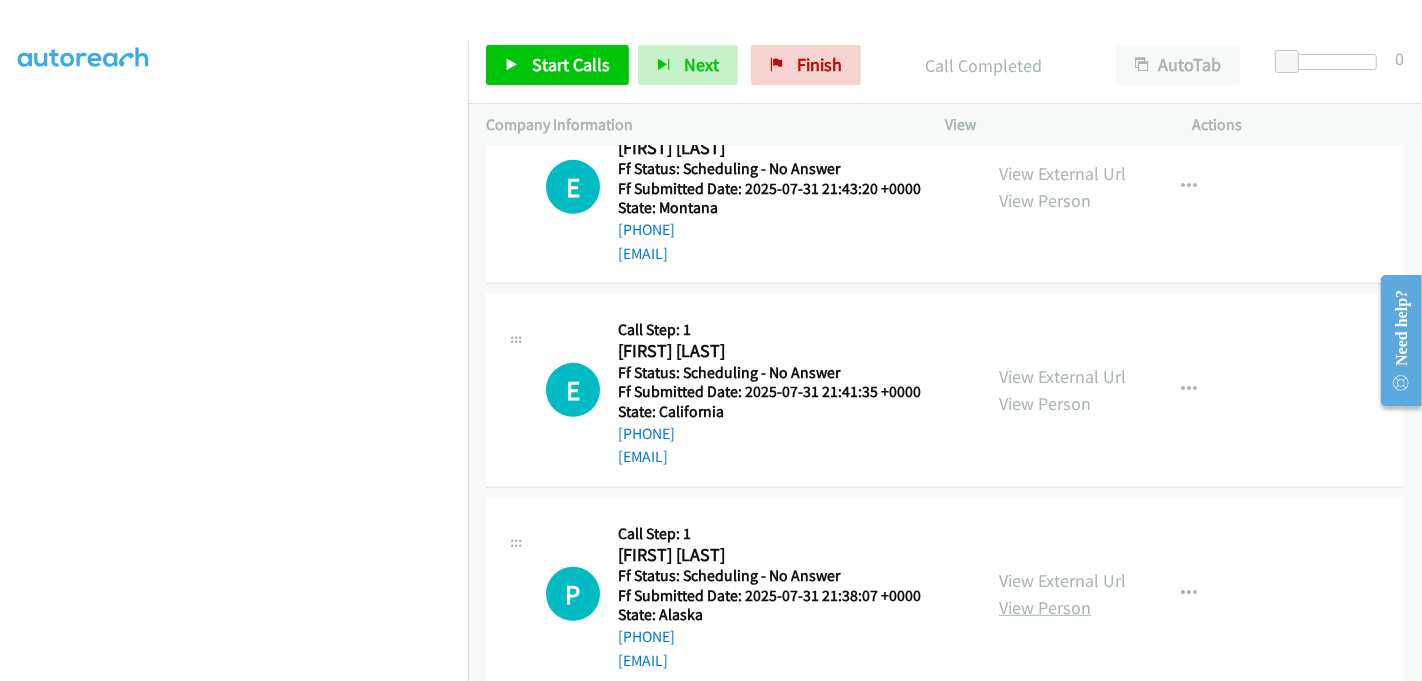 click on "View Person" at bounding box center (1045, 607) 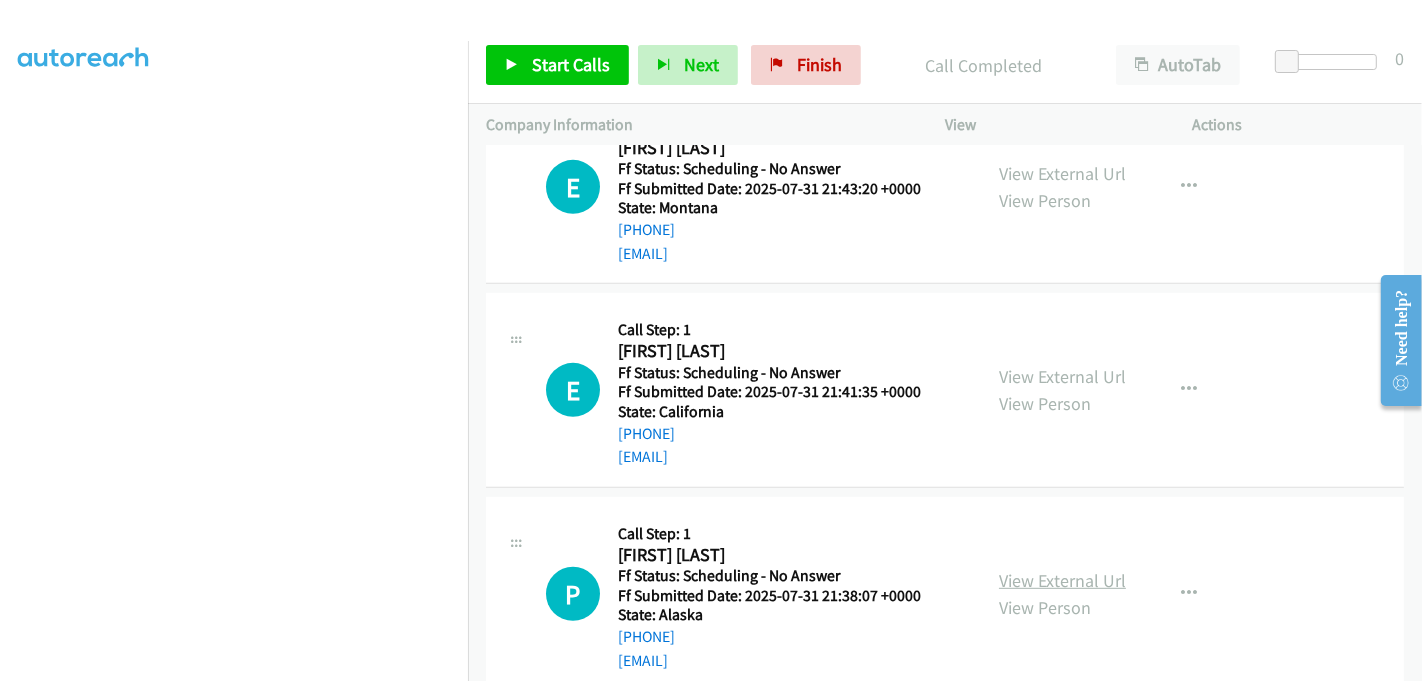 click on "View External Url" at bounding box center (1062, 580) 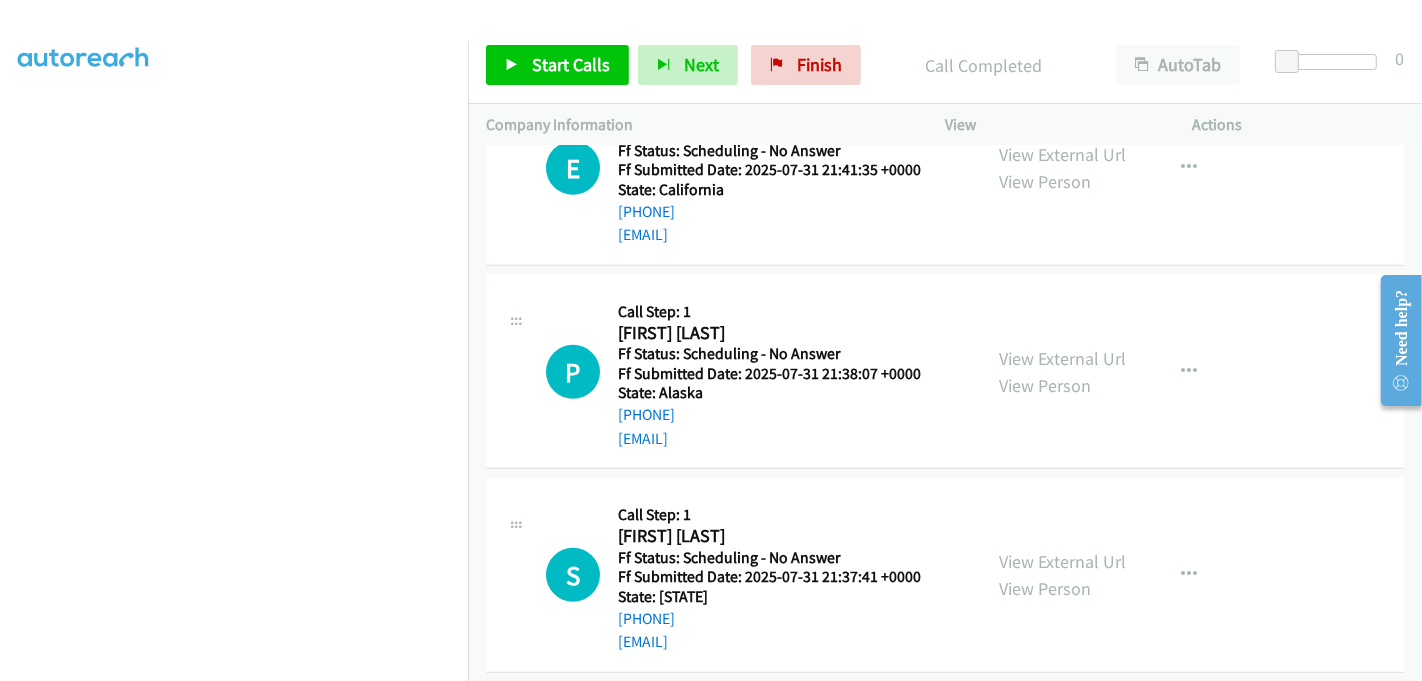 scroll, scrollTop: 1243, scrollLeft: 0, axis: vertical 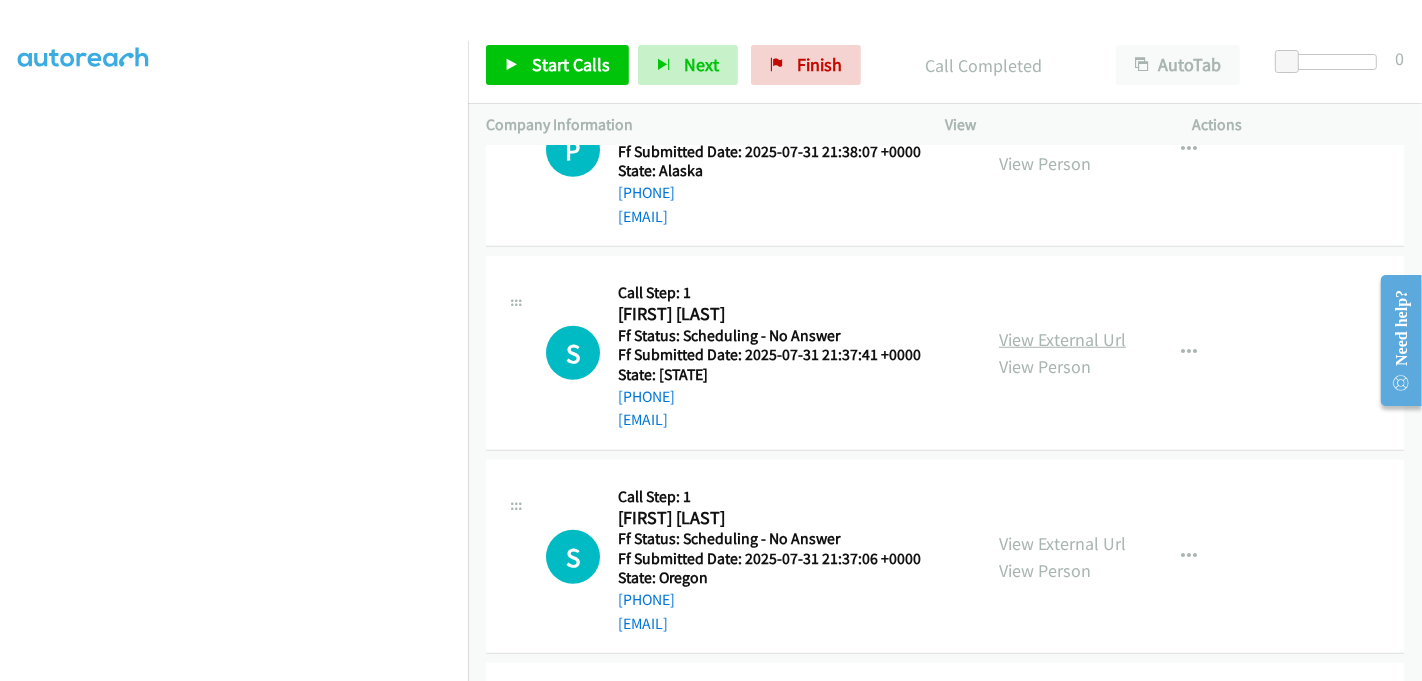 click on "View External Url" at bounding box center [1062, 339] 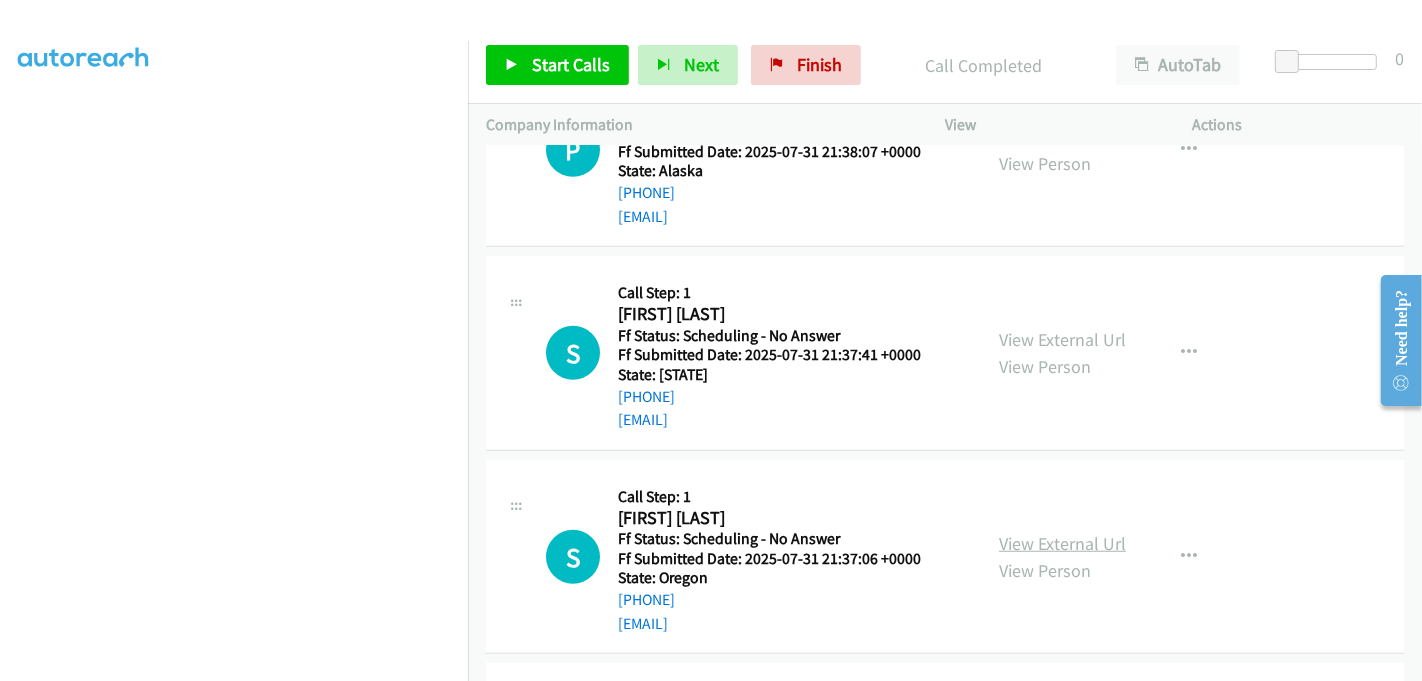 click on "View External Url" at bounding box center [1062, 543] 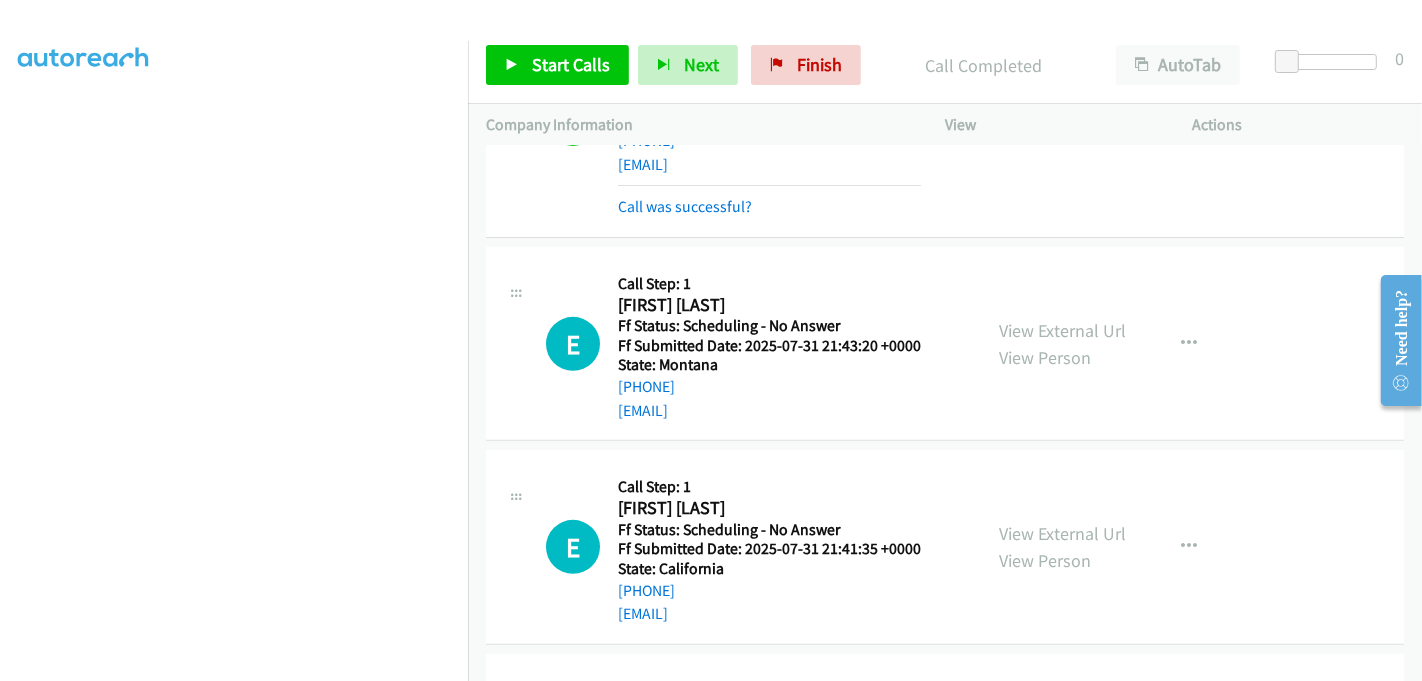 scroll, scrollTop: 688, scrollLeft: 0, axis: vertical 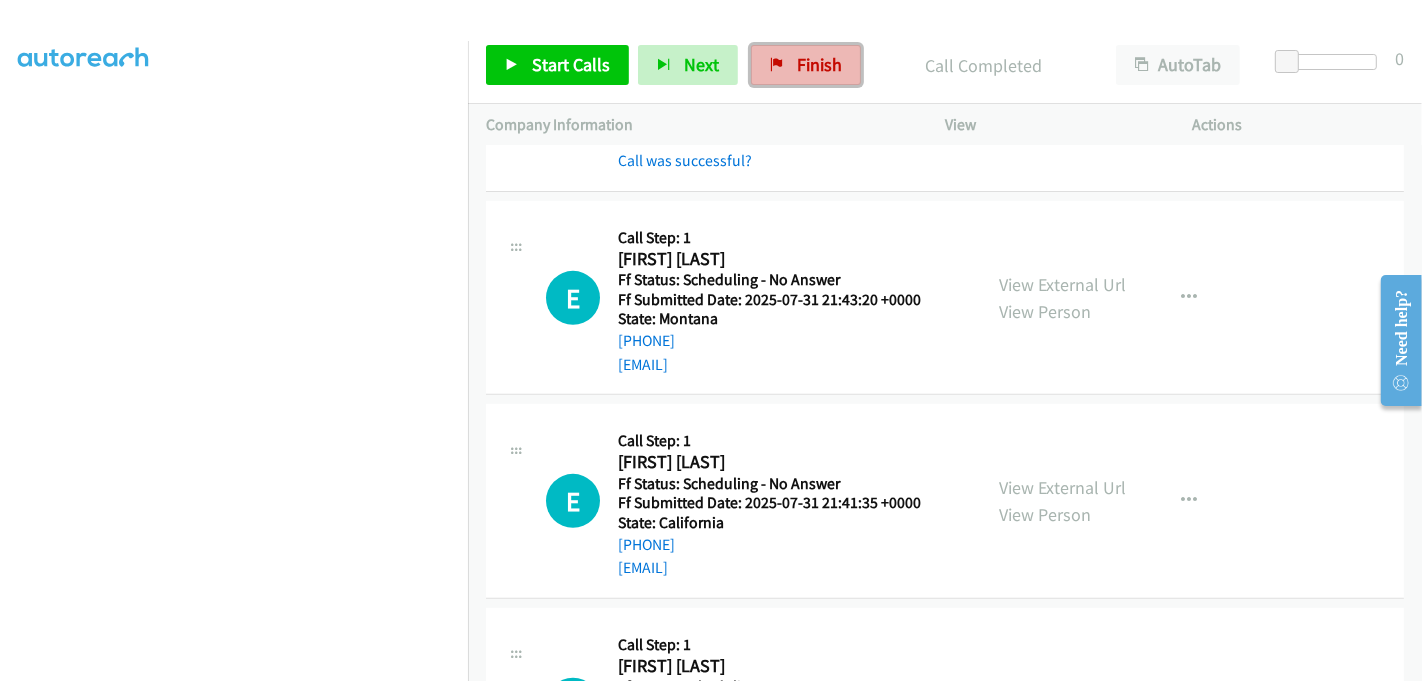 click on "Finish" at bounding box center (819, 64) 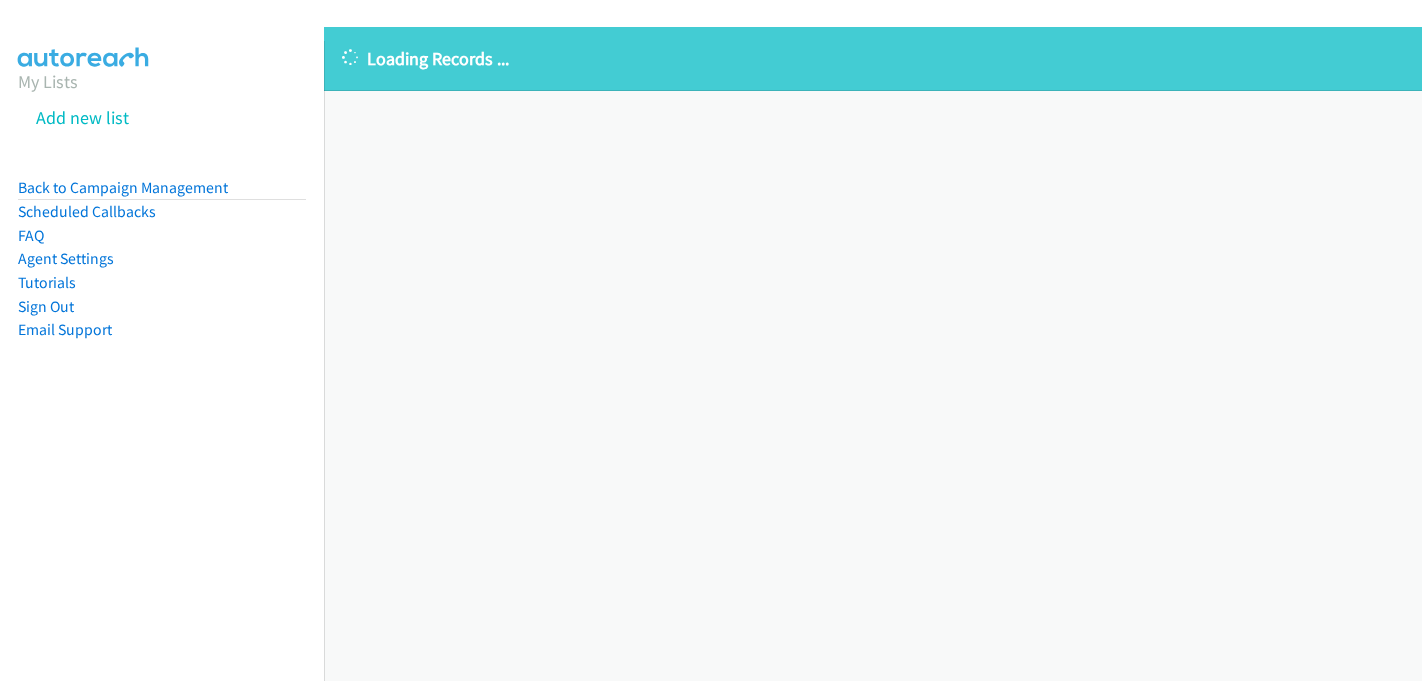 scroll, scrollTop: 0, scrollLeft: 0, axis: both 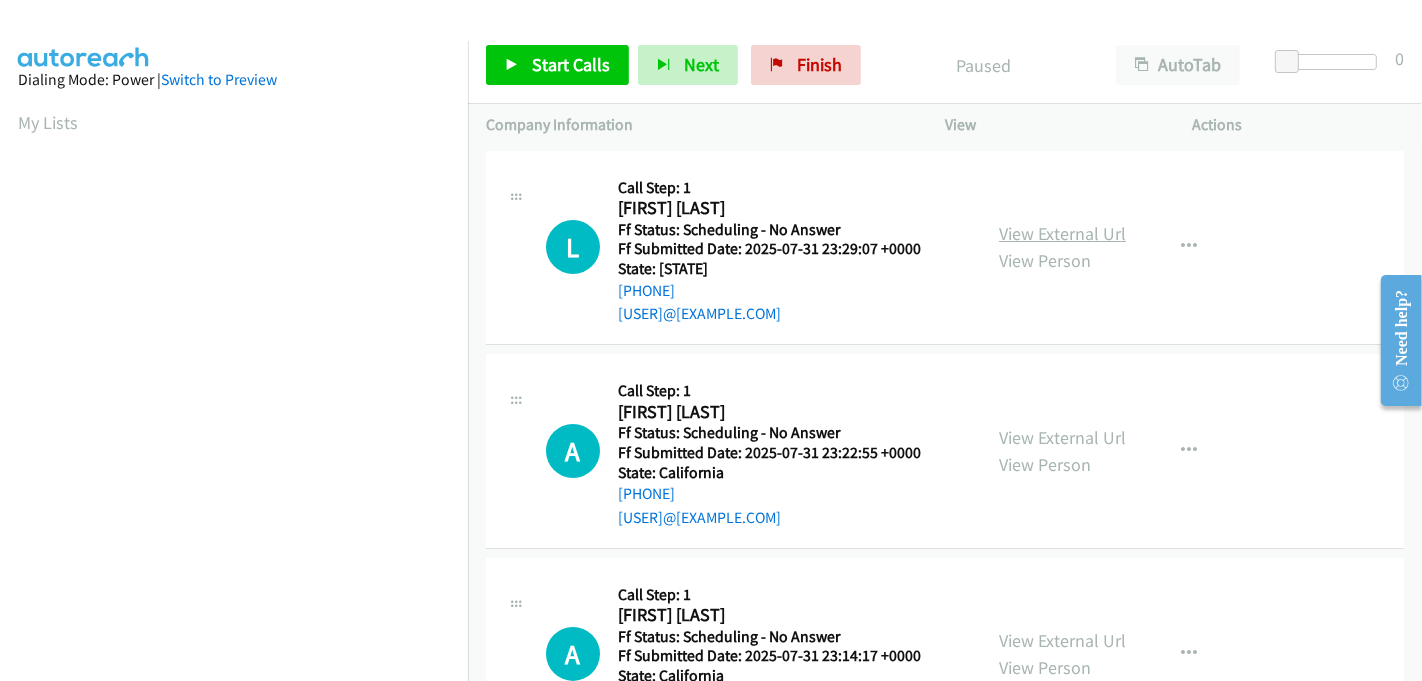 click on "View External Url" at bounding box center [1062, 233] 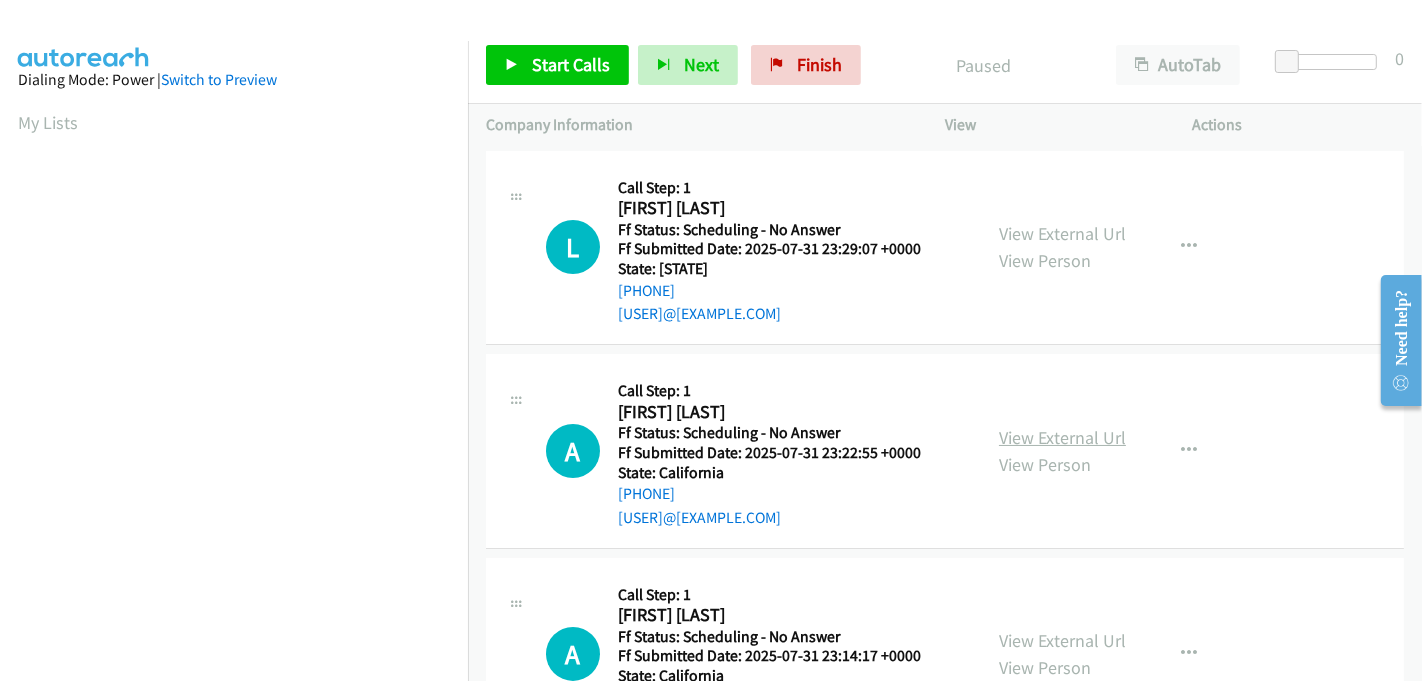 click on "View External Url" at bounding box center (1062, 437) 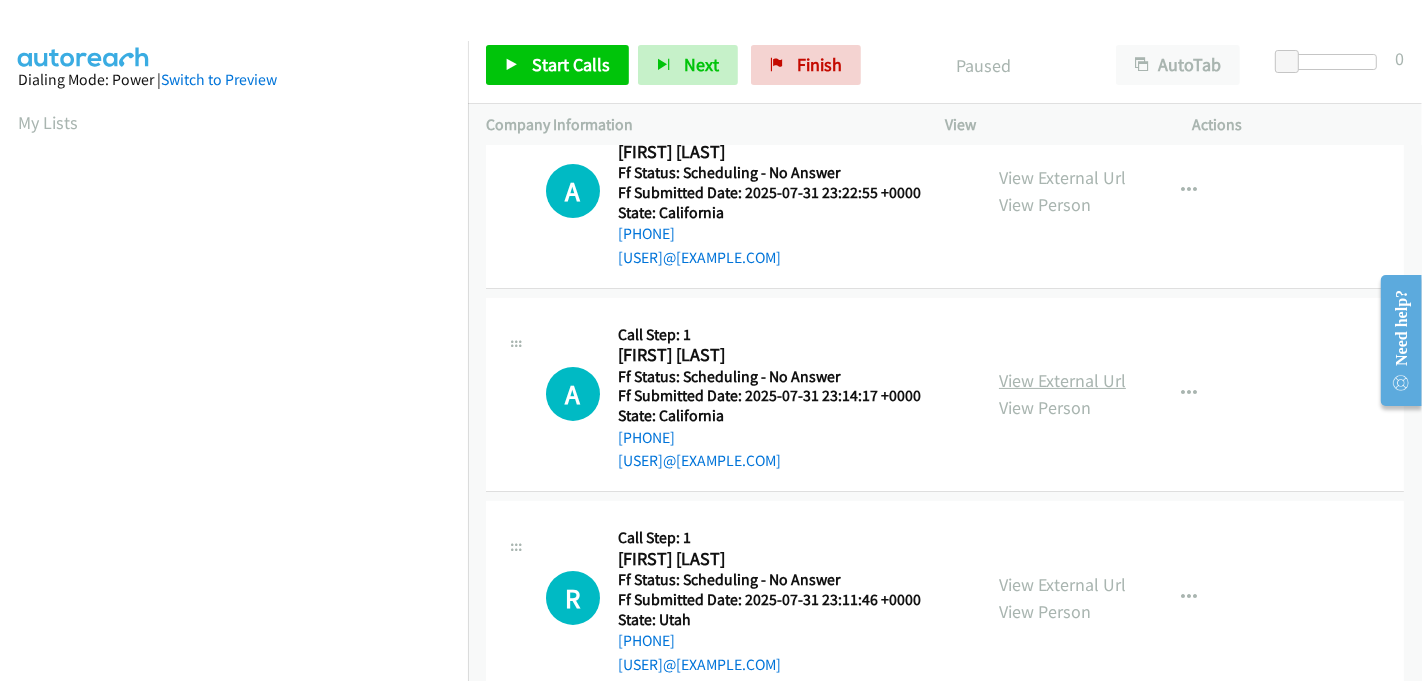 scroll, scrollTop: 333, scrollLeft: 0, axis: vertical 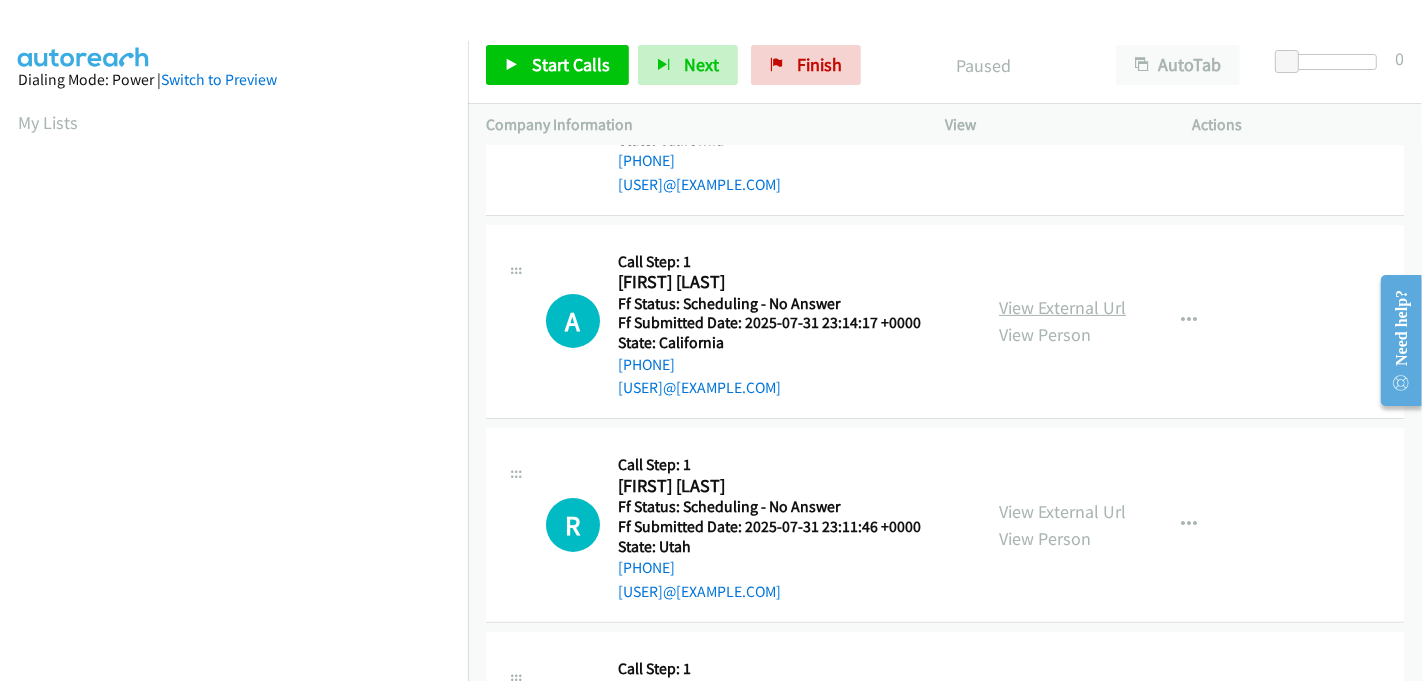 click on "View External Url" at bounding box center [1062, 307] 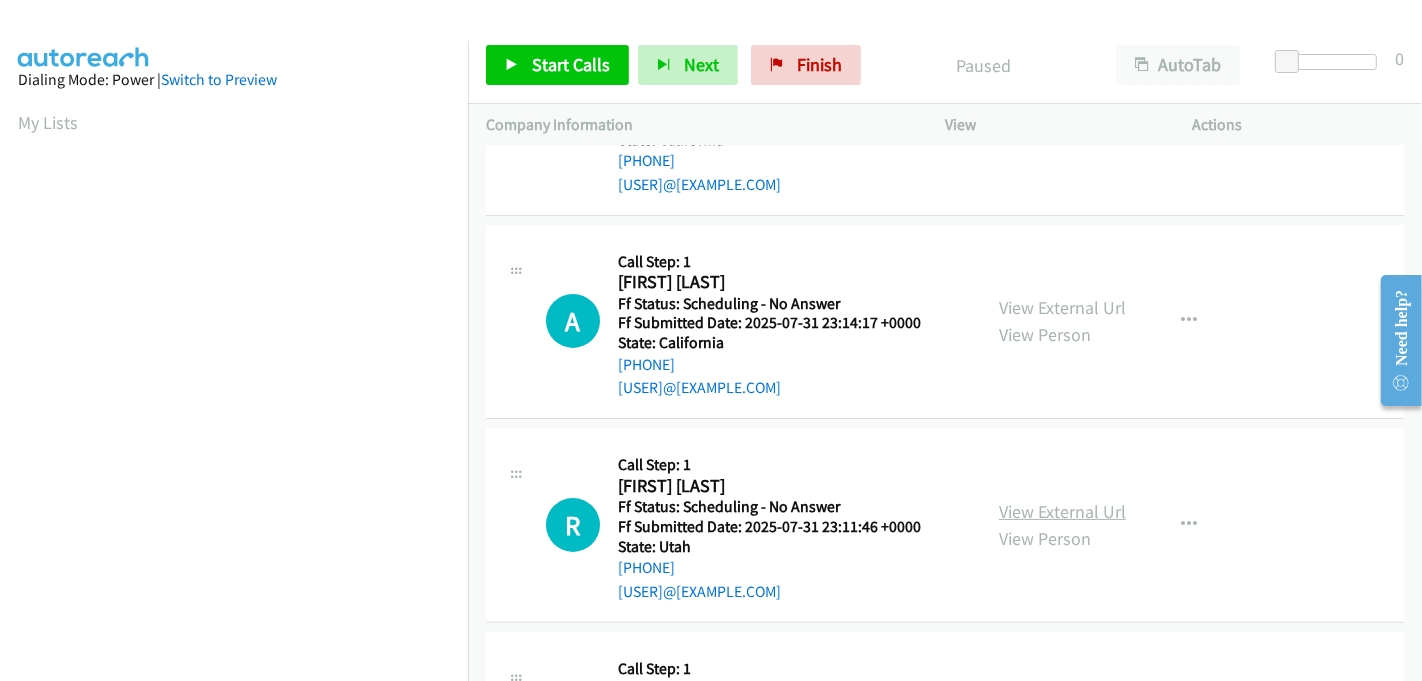click on "View External Url" at bounding box center [1062, 511] 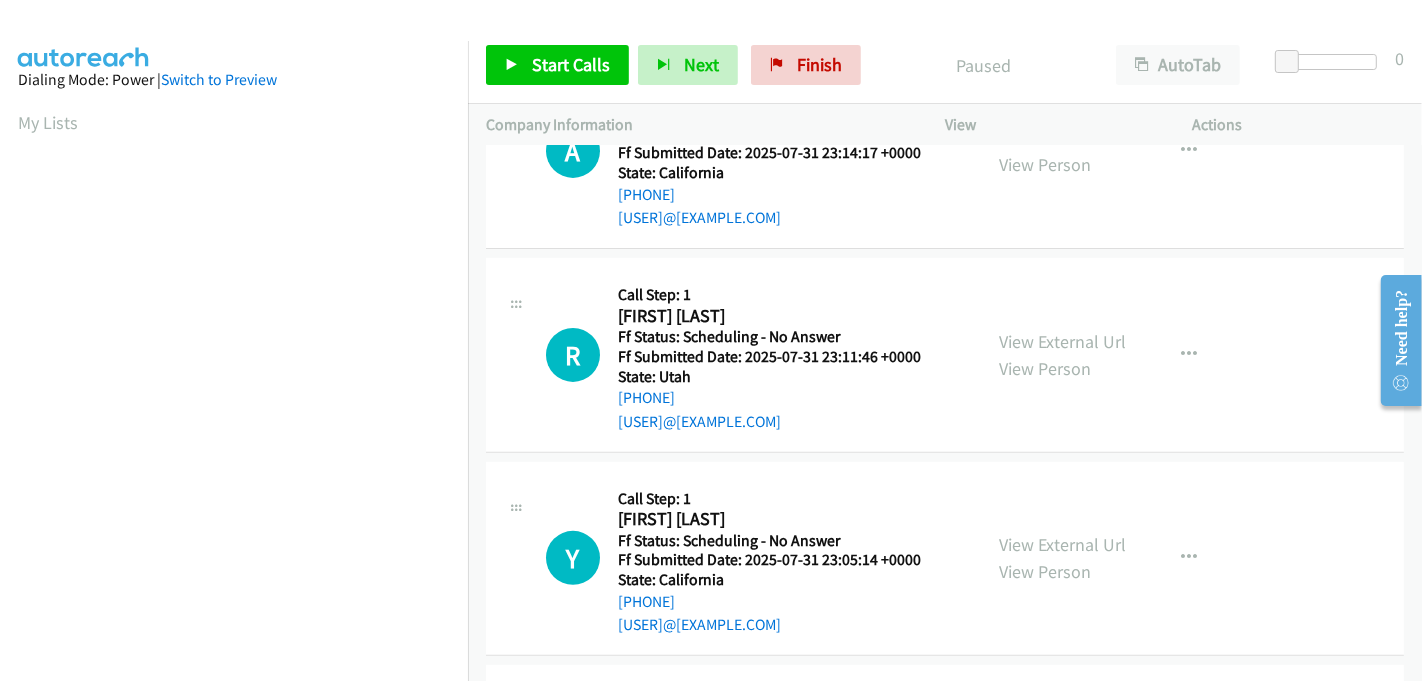 scroll, scrollTop: 555, scrollLeft: 0, axis: vertical 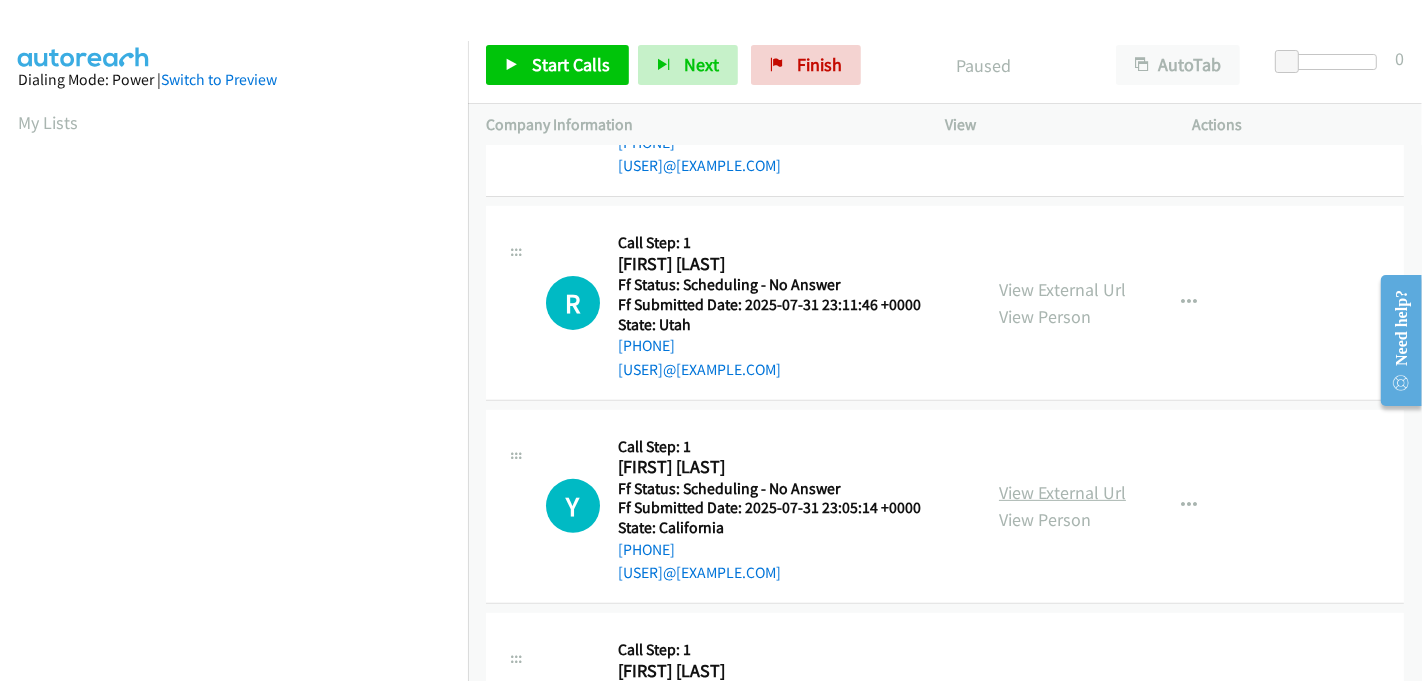 click on "View External Url" at bounding box center (1062, 492) 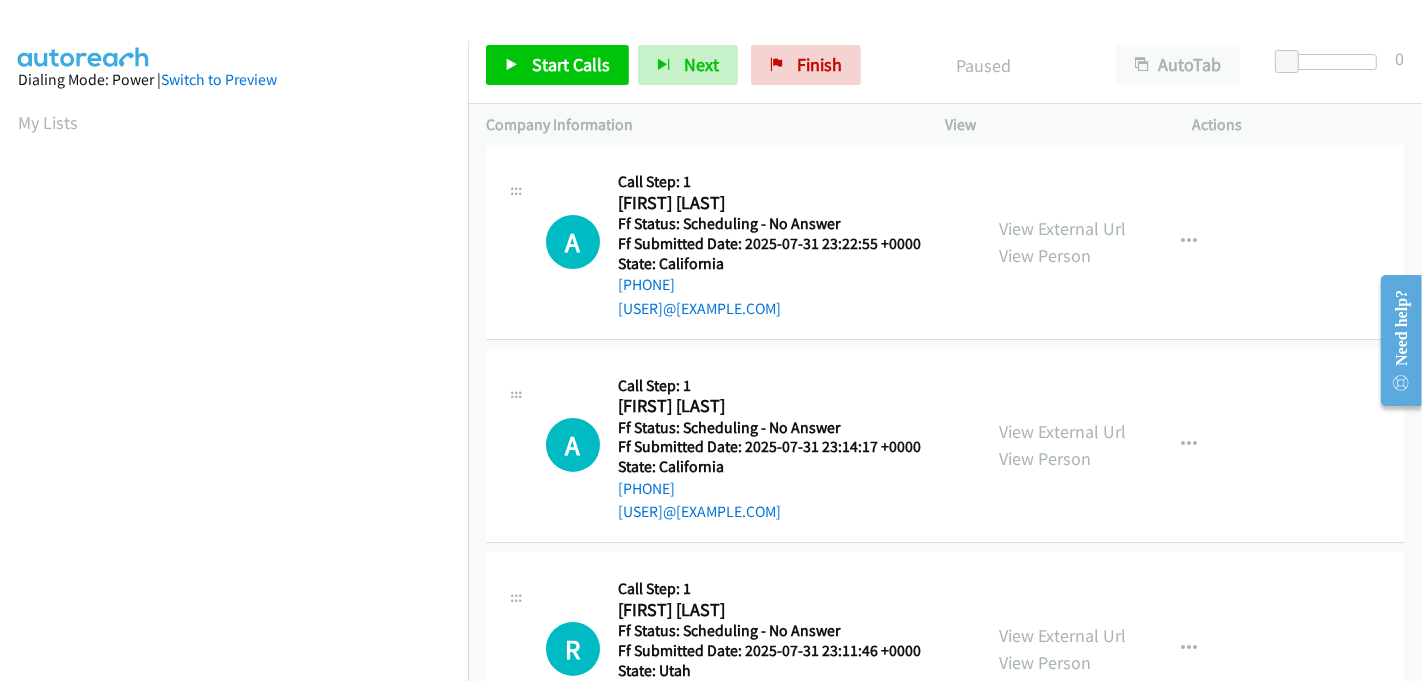 scroll, scrollTop: 0, scrollLeft: 0, axis: both 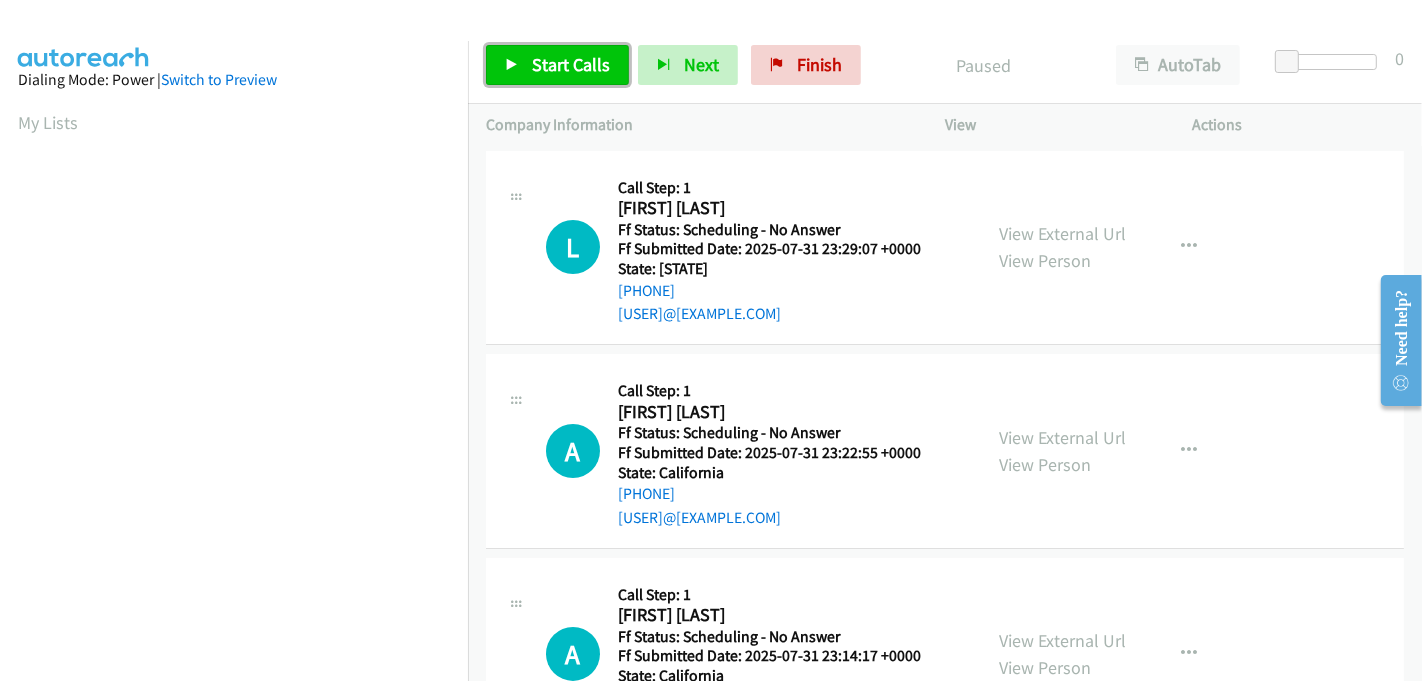 click on "Start Calls" at bounding box center (571, 64) 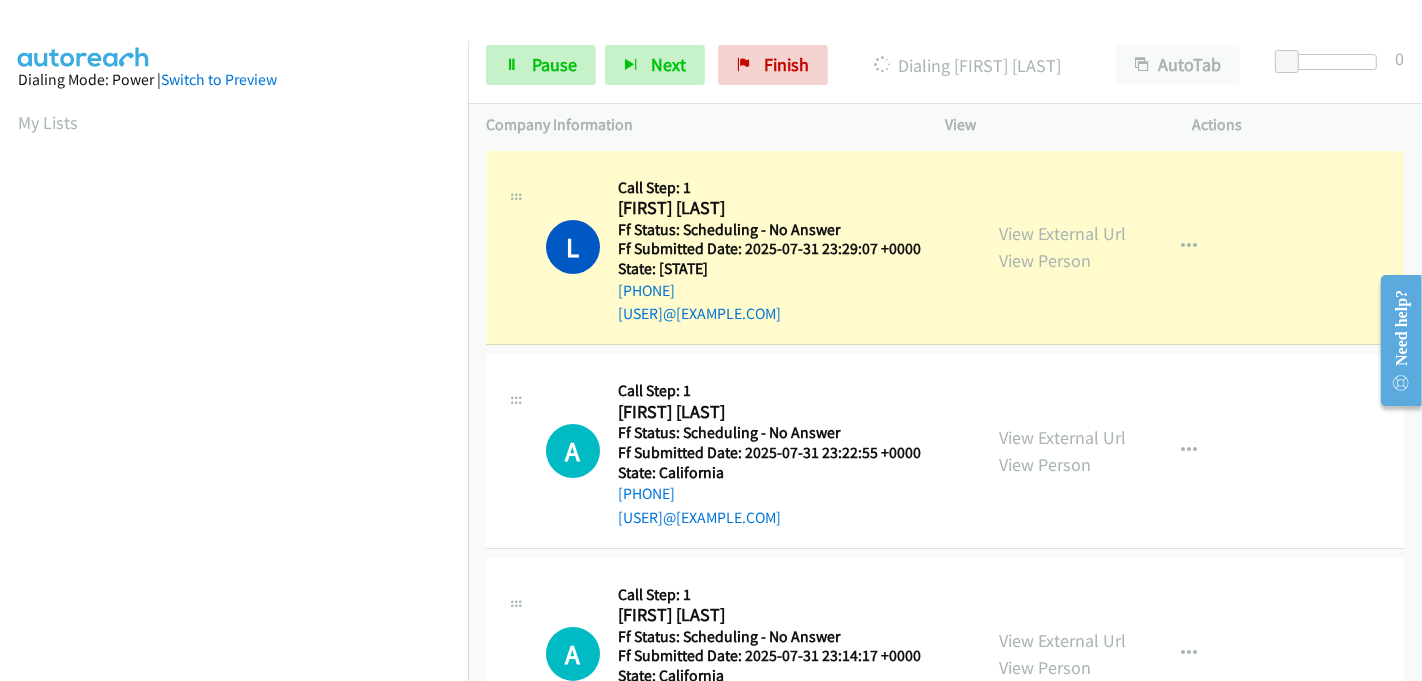 scroll, scrollTop: 442, scrollLeft: 0, axis: vertical 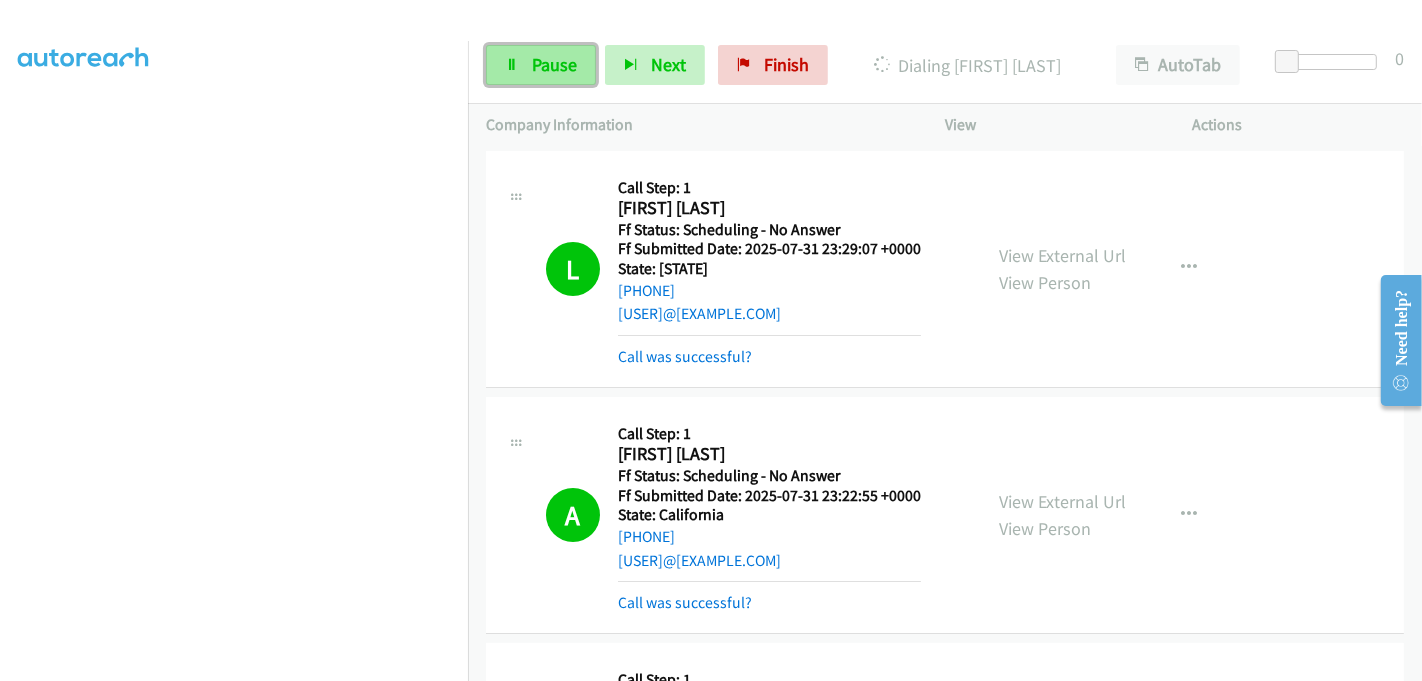 click on "Pause" at bounding box center (541, 65) 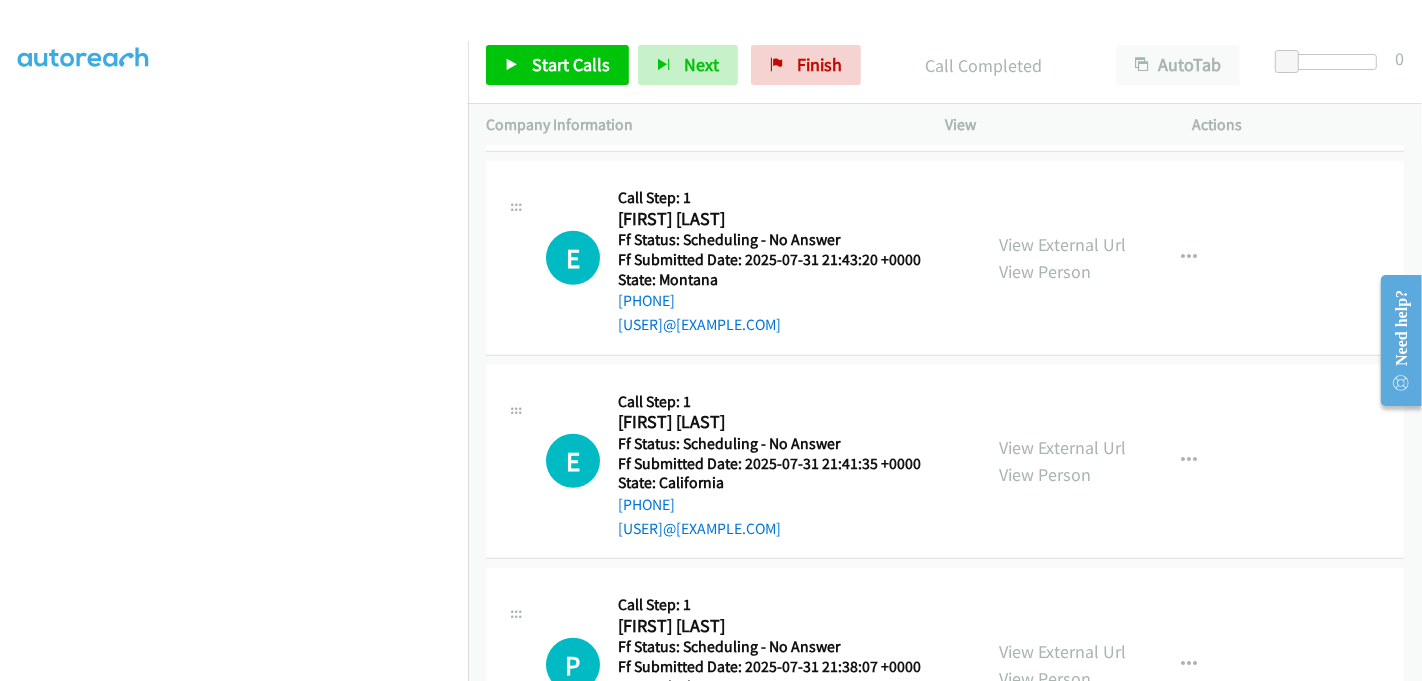scroll, scrollTop: 1222, scrollLeft: 0, axis: vertical 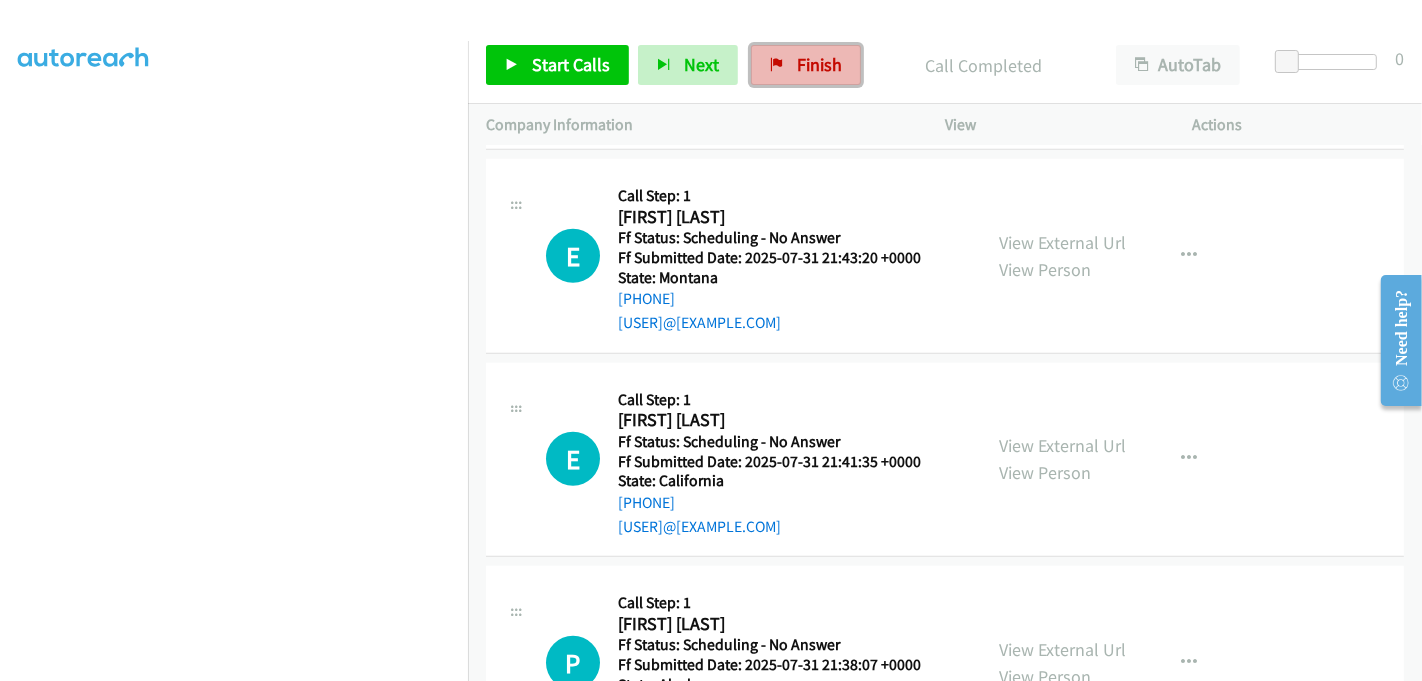 click on "Finish" at bounding box center [806, 65] 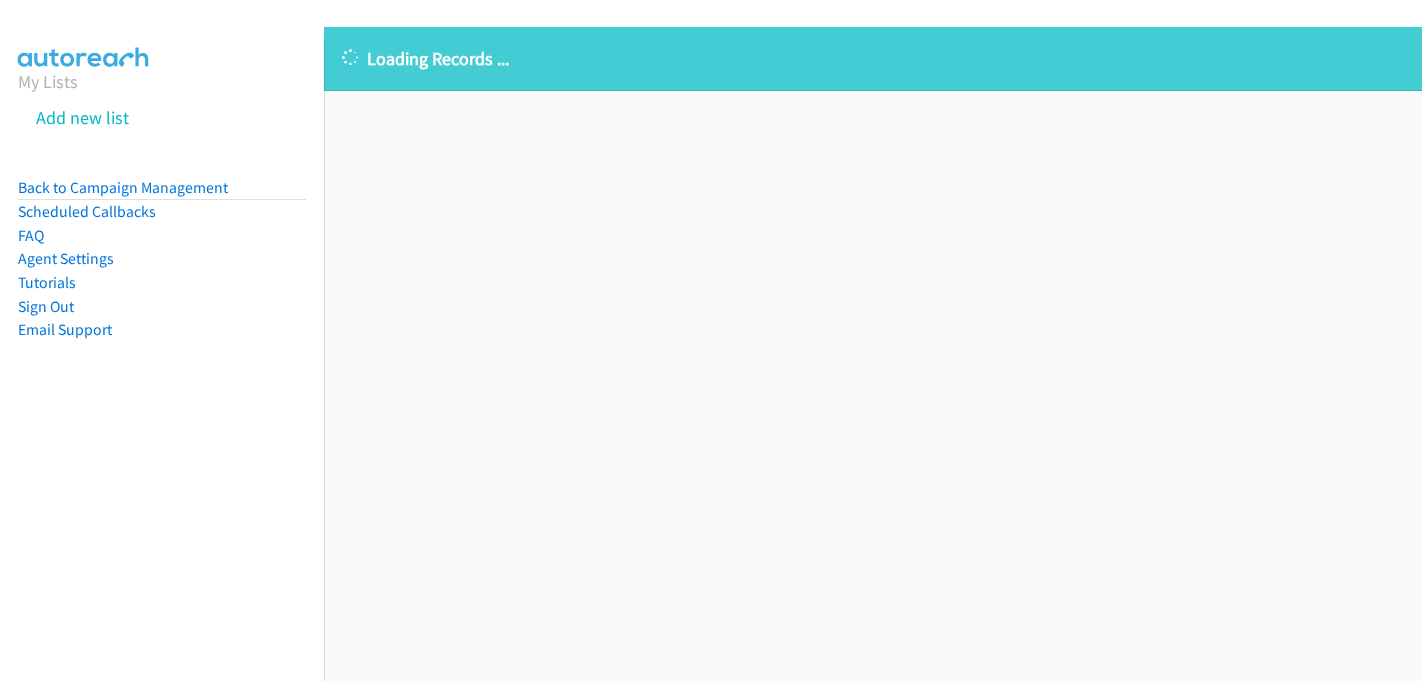 scroll, scrollTop: 0, scrollLeft: 0, axis: both 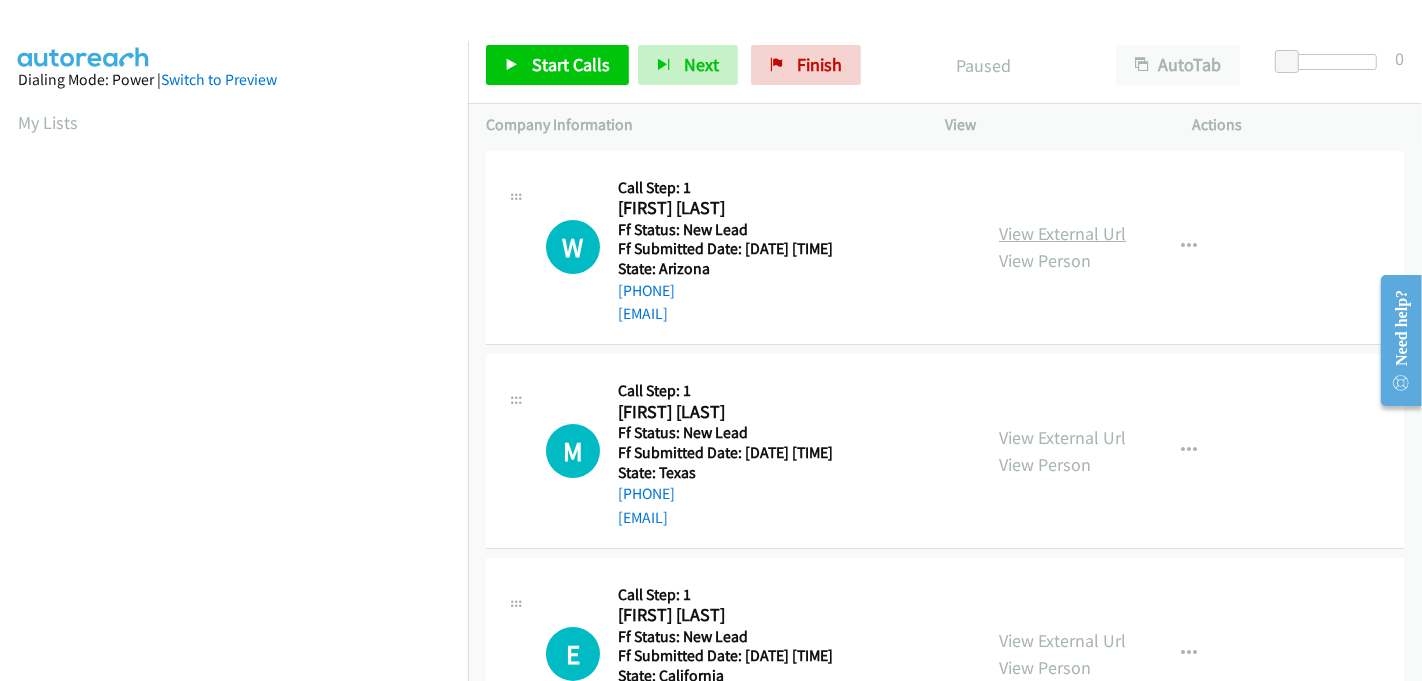click on "View External Url" at bounding box center (1062, 233) 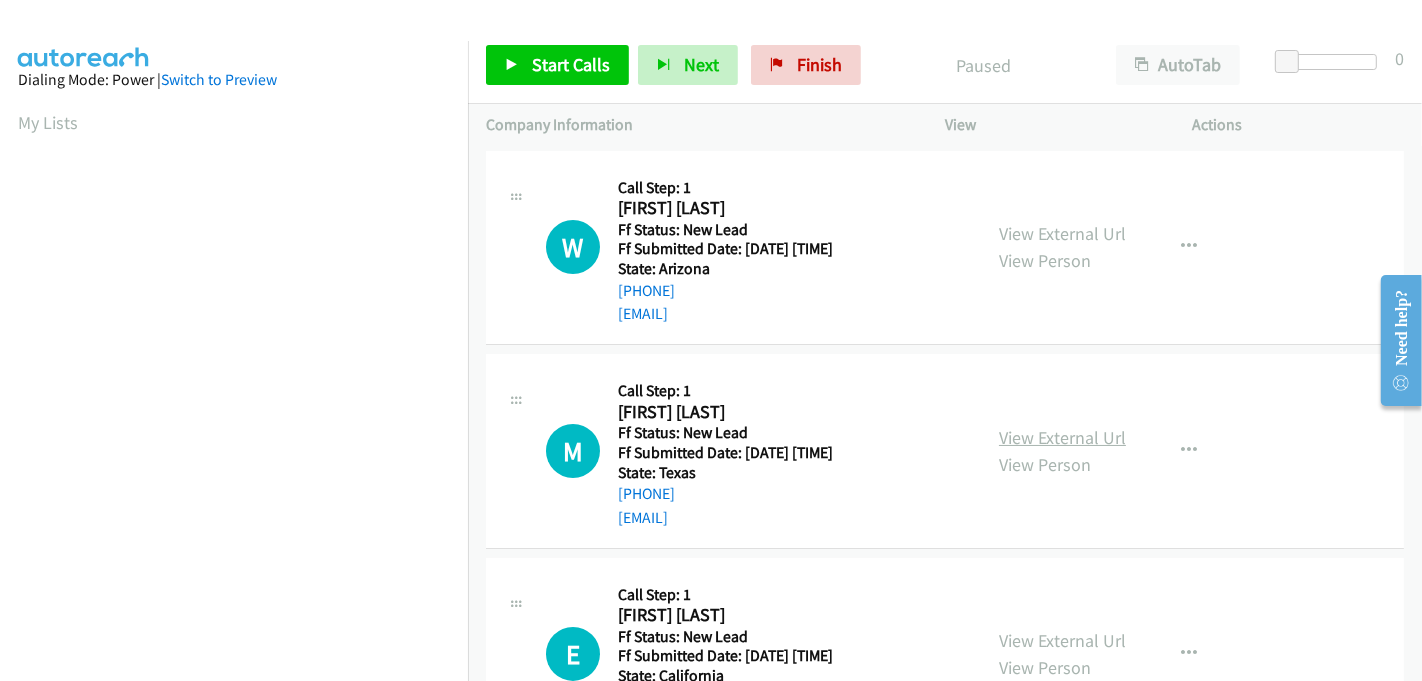 click on "View External Url" at bounding box center [1062, 437] 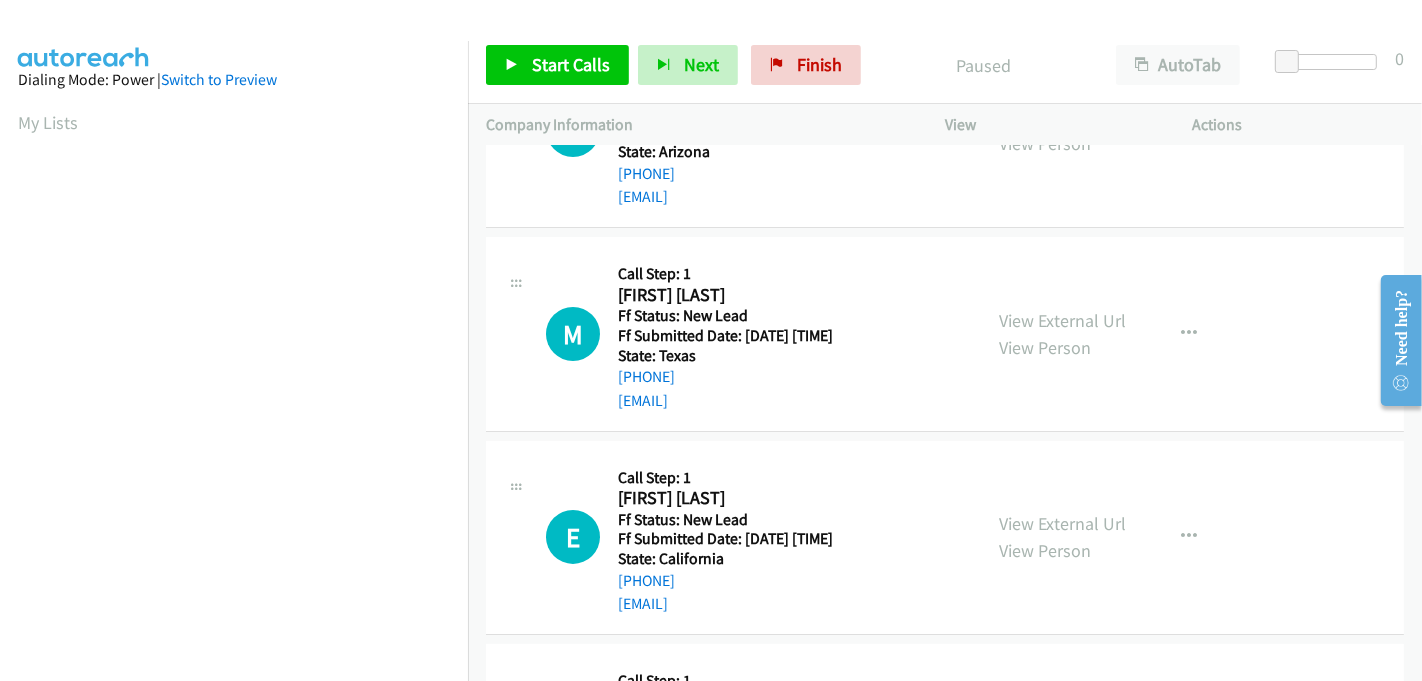 scroll, scrollTop: 333, scrollLeft: 0, axis: vertical 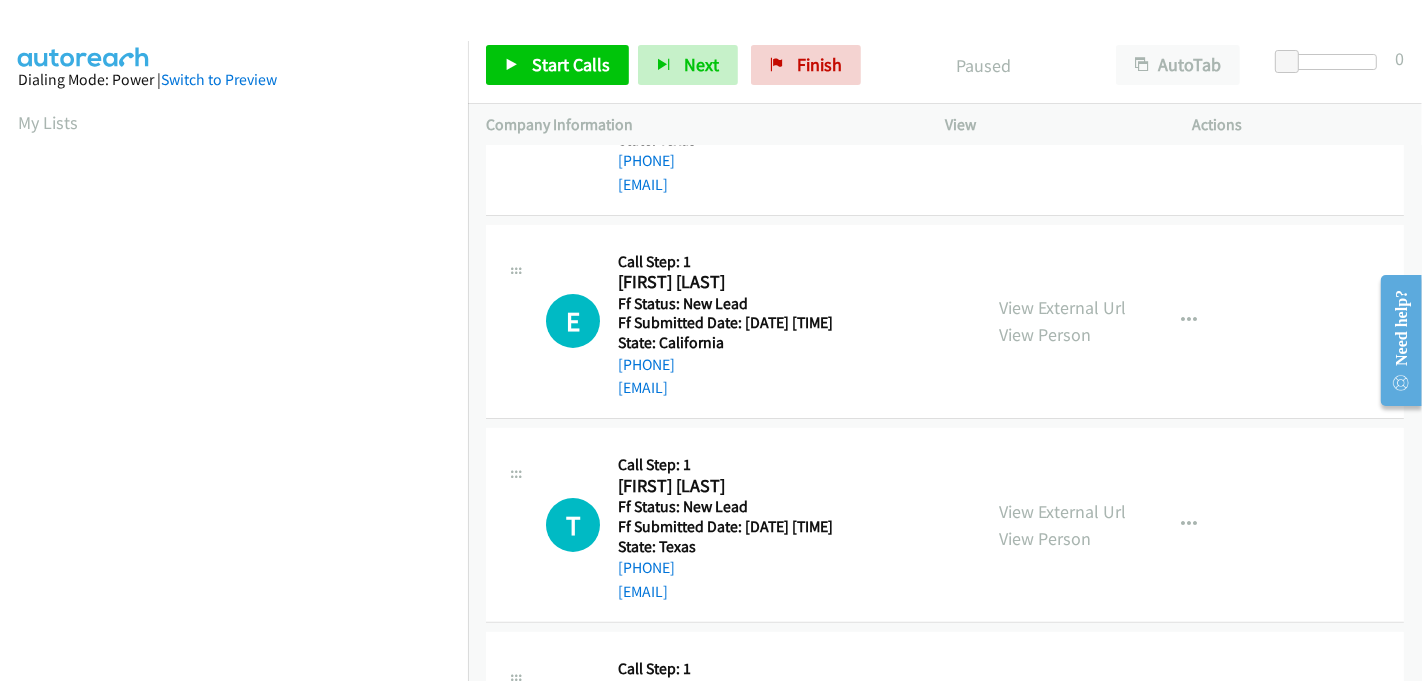 click on "View External Url
View Person" at bounding box center [1062, 321] 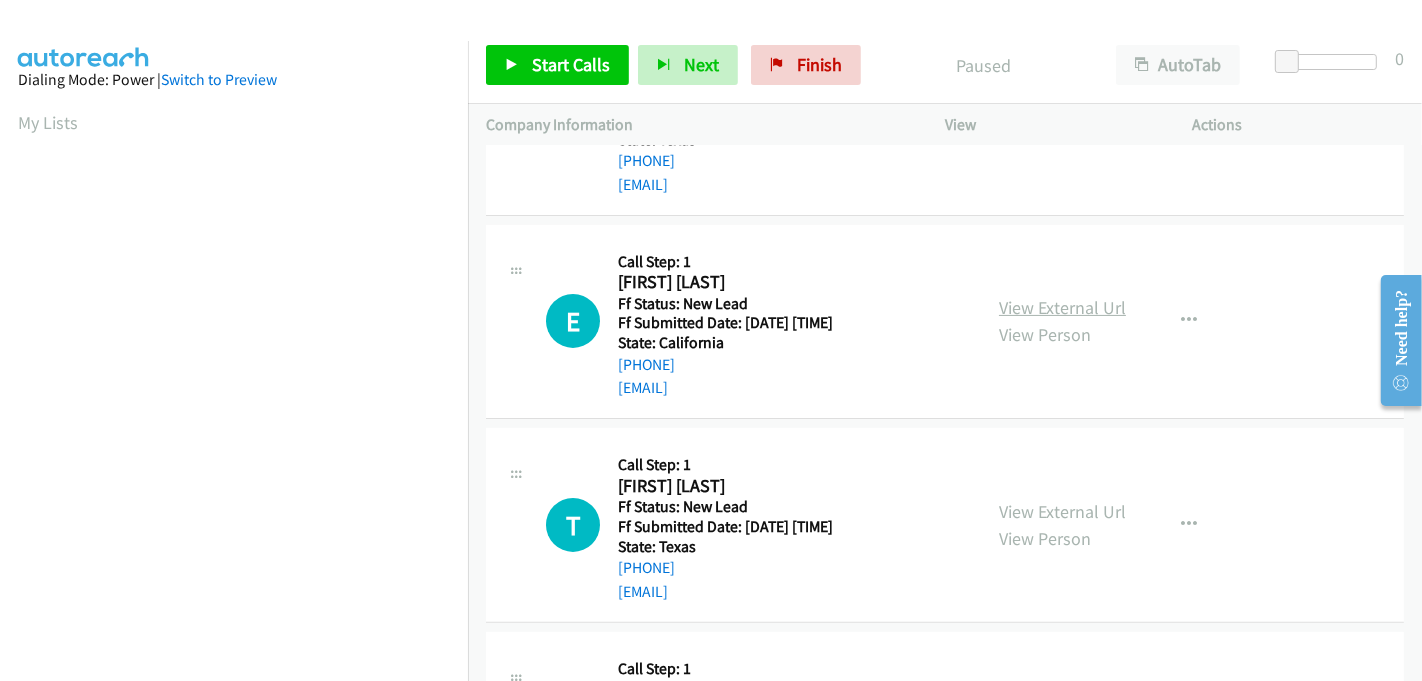 click on "View External Url" at bounding box center [1062, 307] 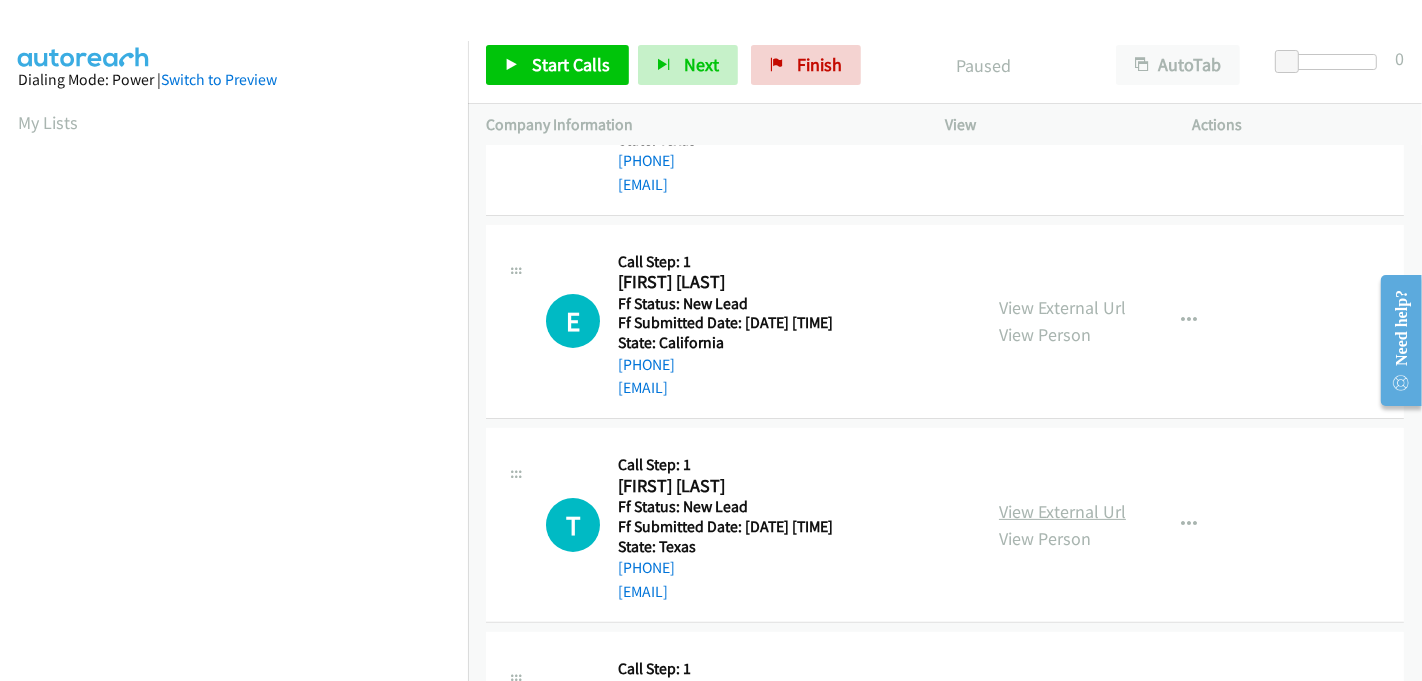 click on "View External Url" at bounding box center [1062, 511] 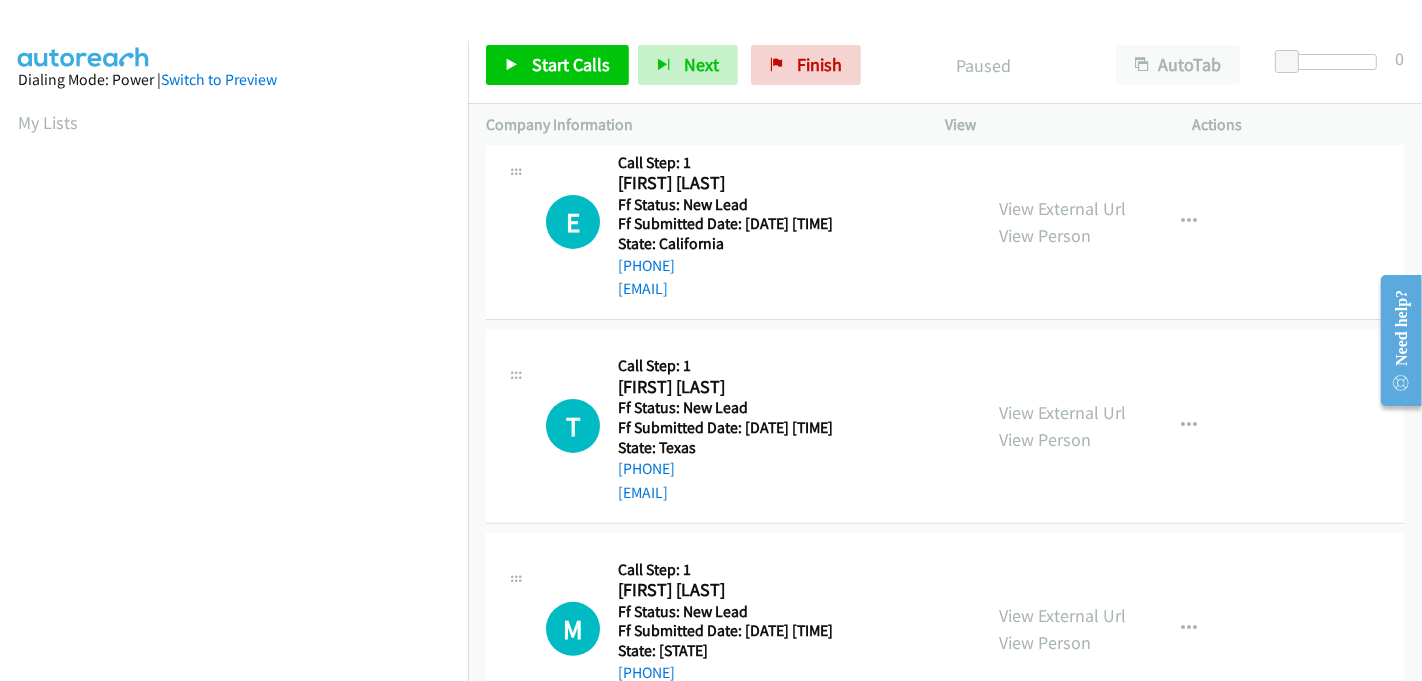 scroll, scrollTop: 507, scrollLeft: 0, axis: vertical 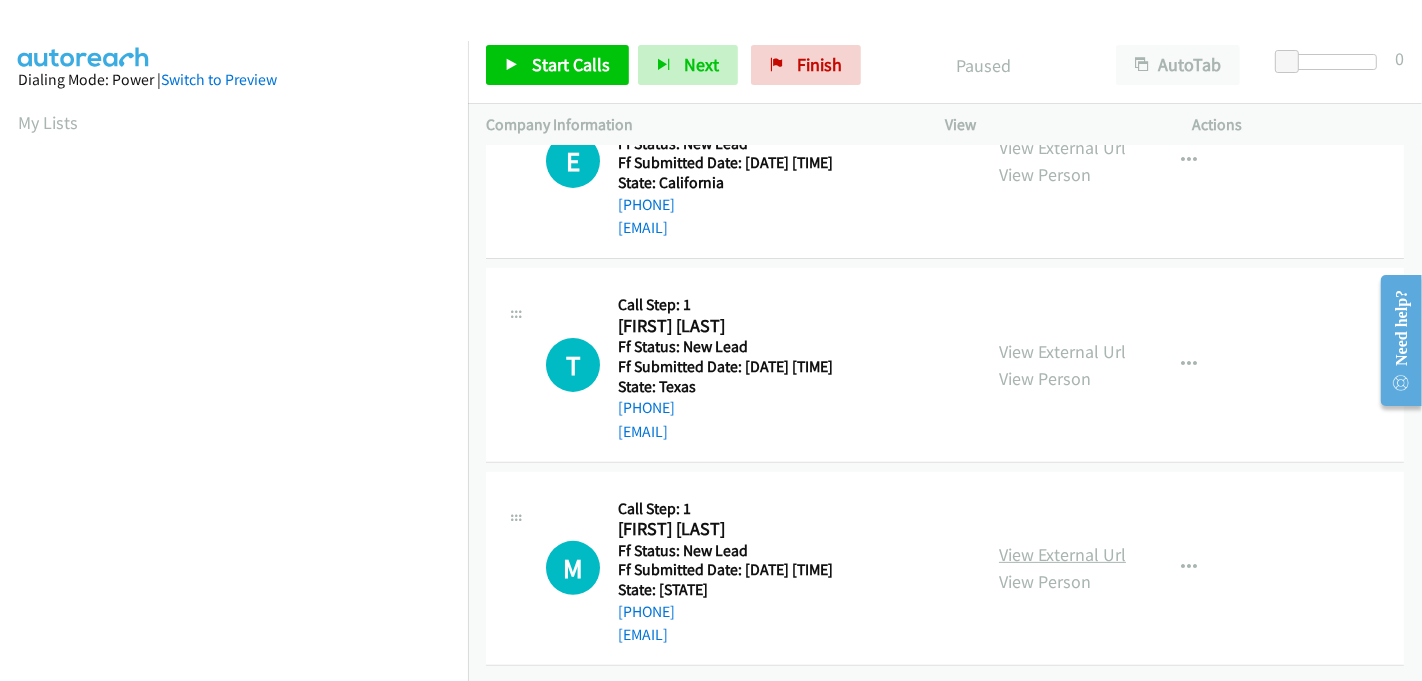 click on "View External Url" at bounding box center (1062, 554) 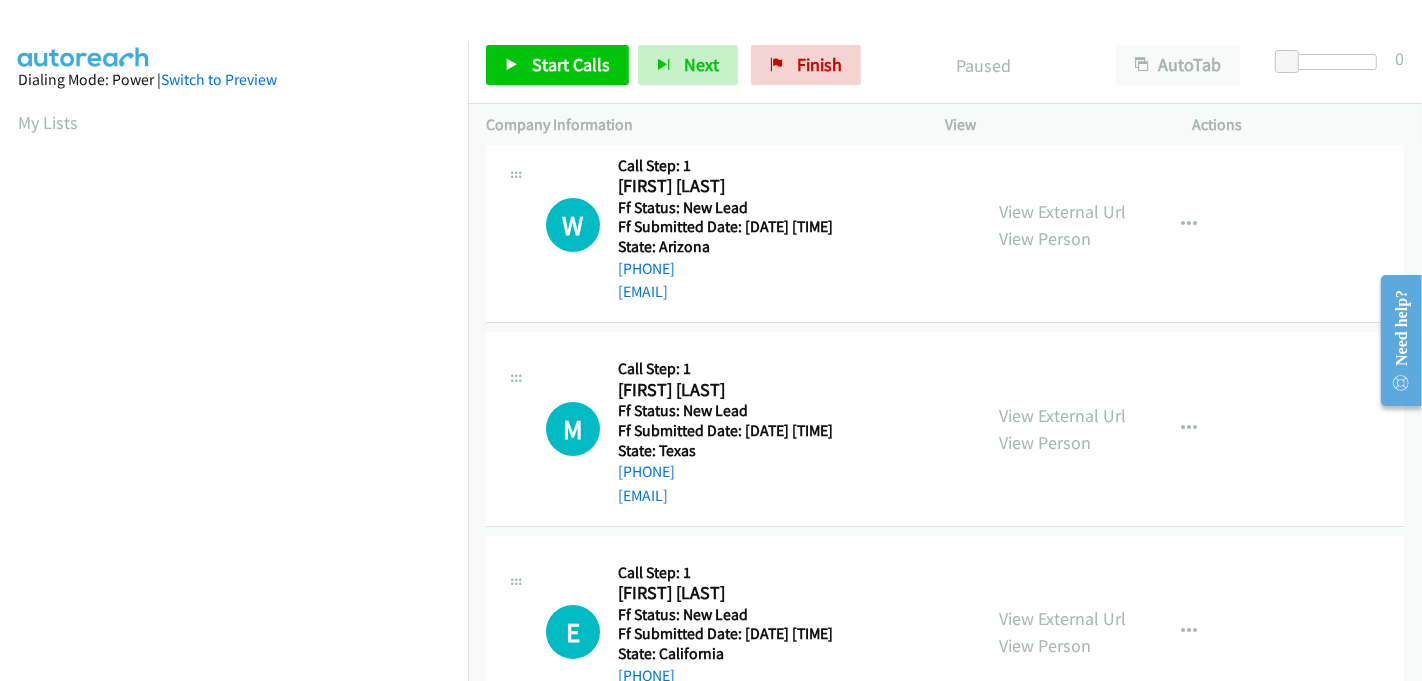 scroll, scrollTop: 0, scrollLeft: 0, axis: both 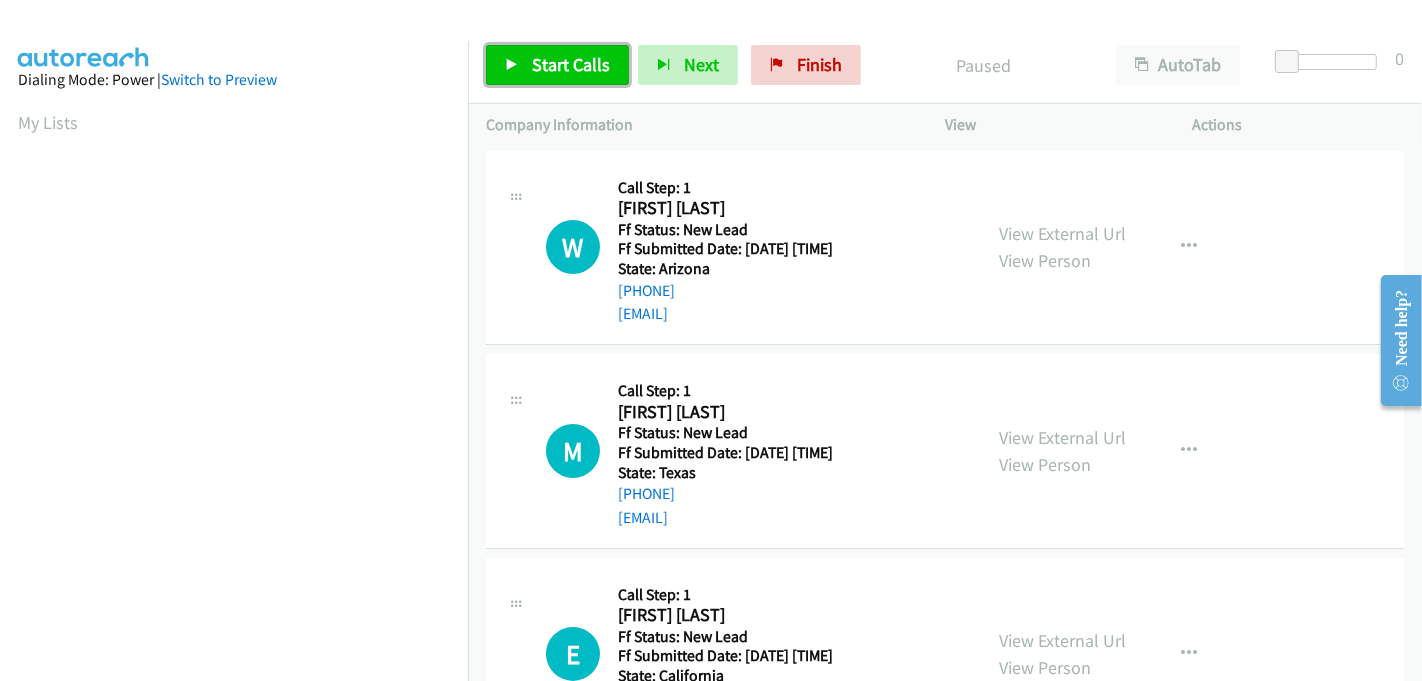 click on "Start Calls" at bounding box center [571, 64] 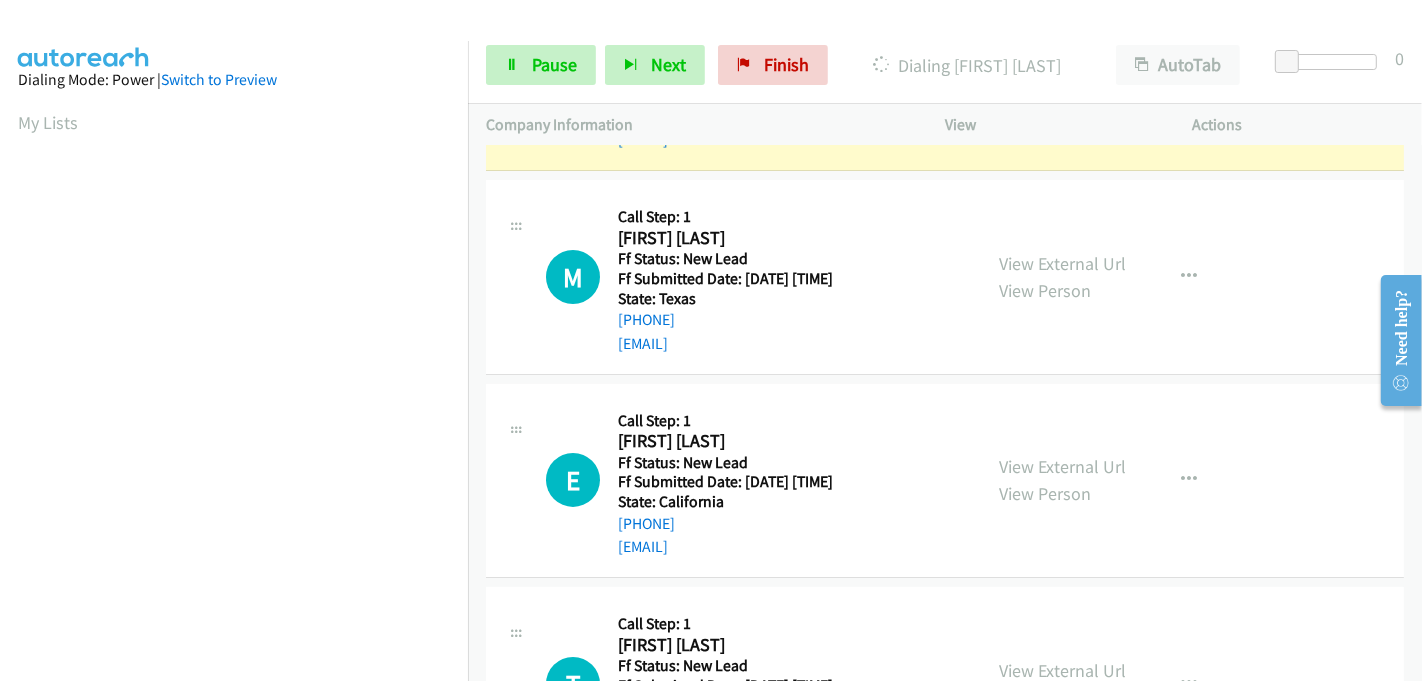scroll, scrollTop: 0, scrollLeft: 0, axis: both 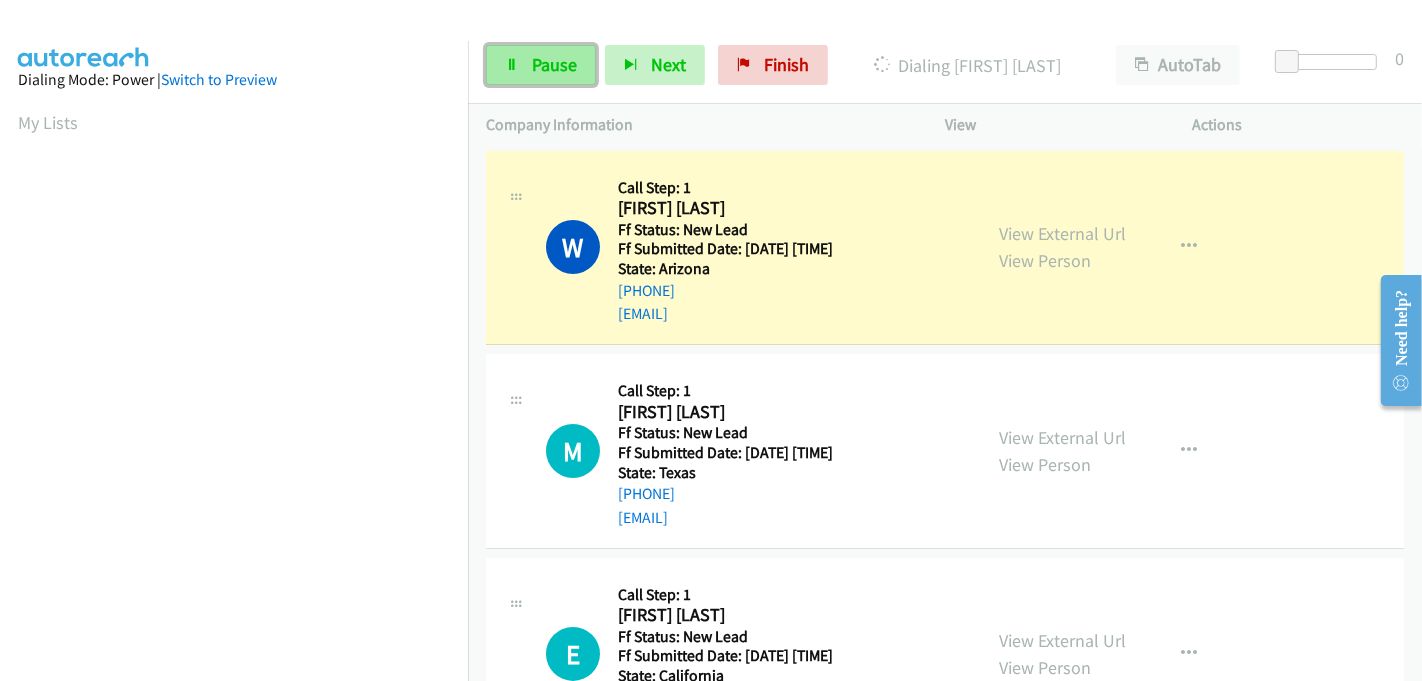 click on "Pause" at bounding box center (554, 64) 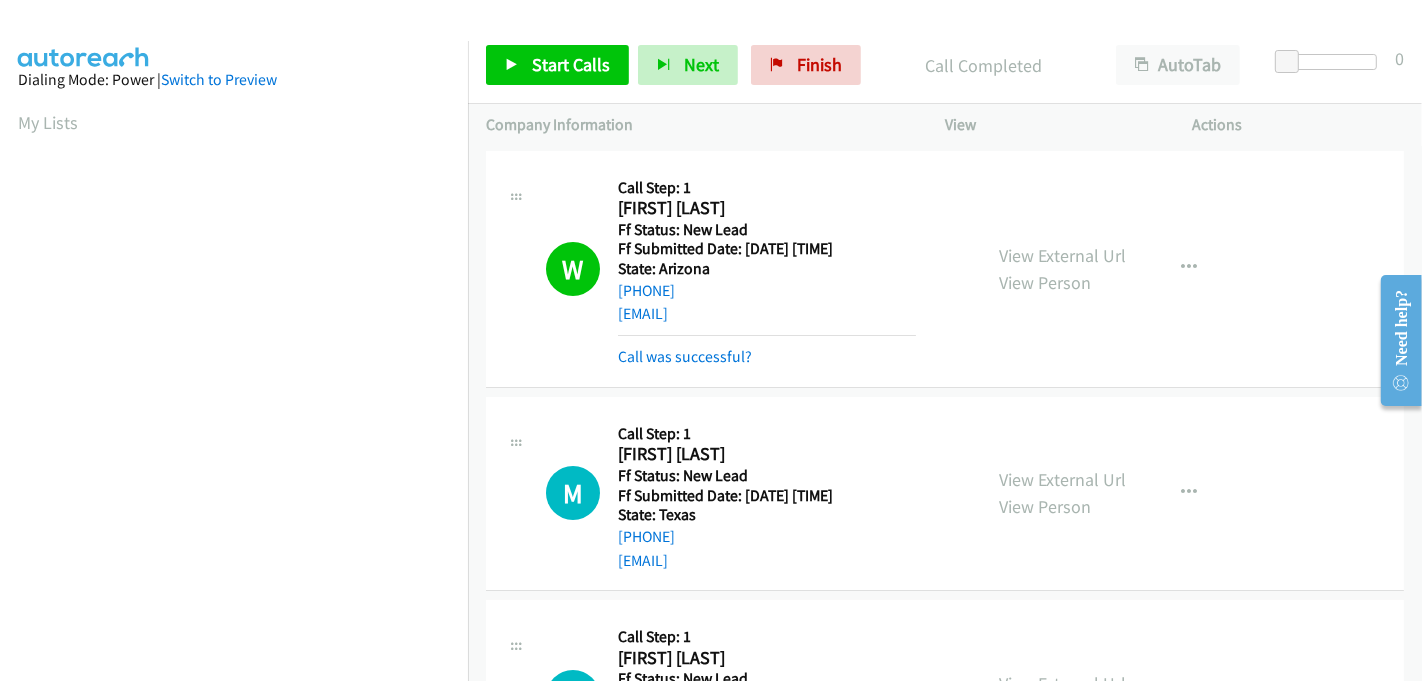 scroll, scrollTop: 442, scrollLeft: 0, axis: vertical 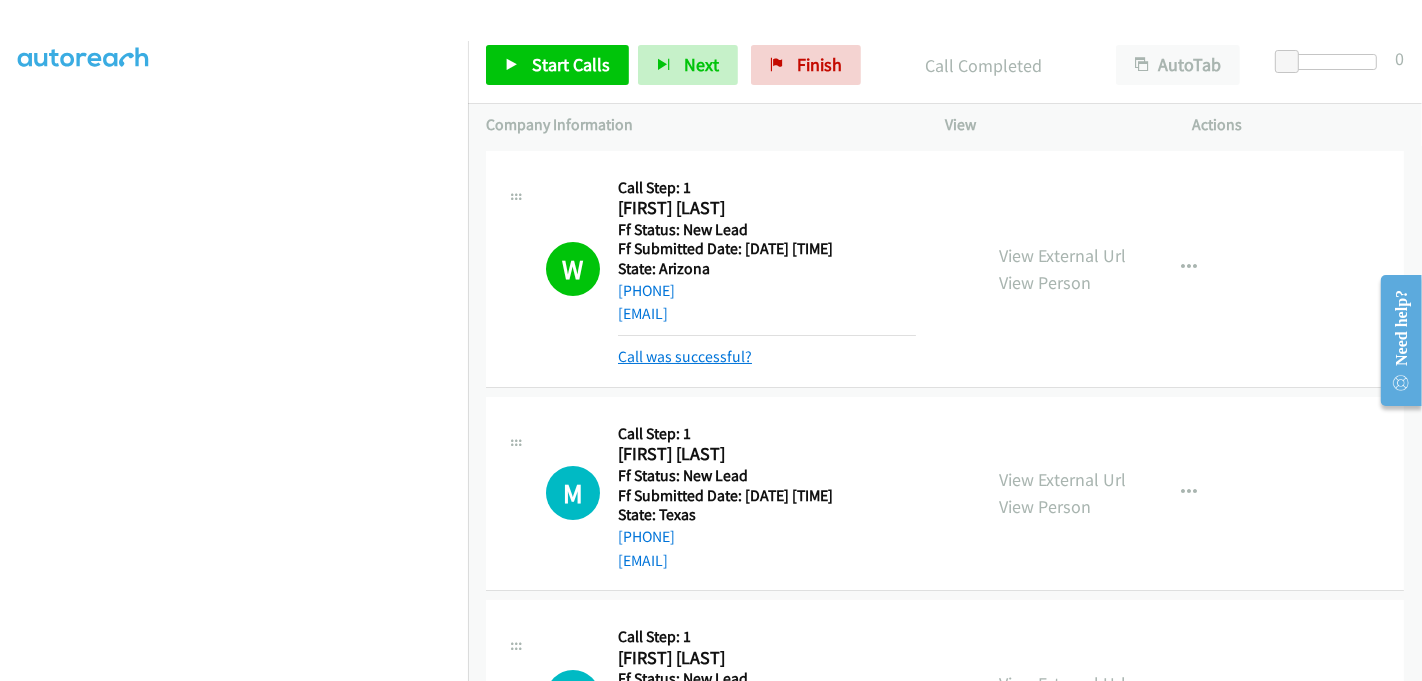 click on "Call was successful?" at bounding box center [685, 356] 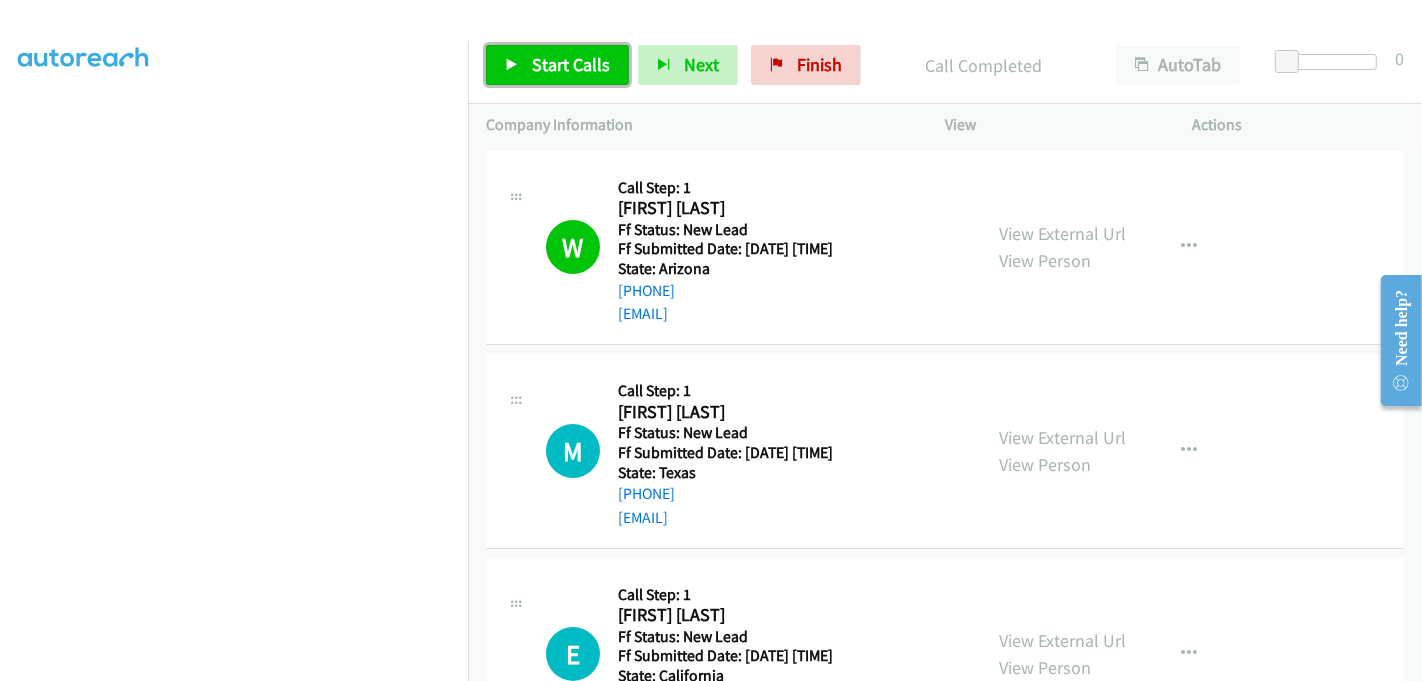 click on "Start Calls" at bounding box center [571, 64] 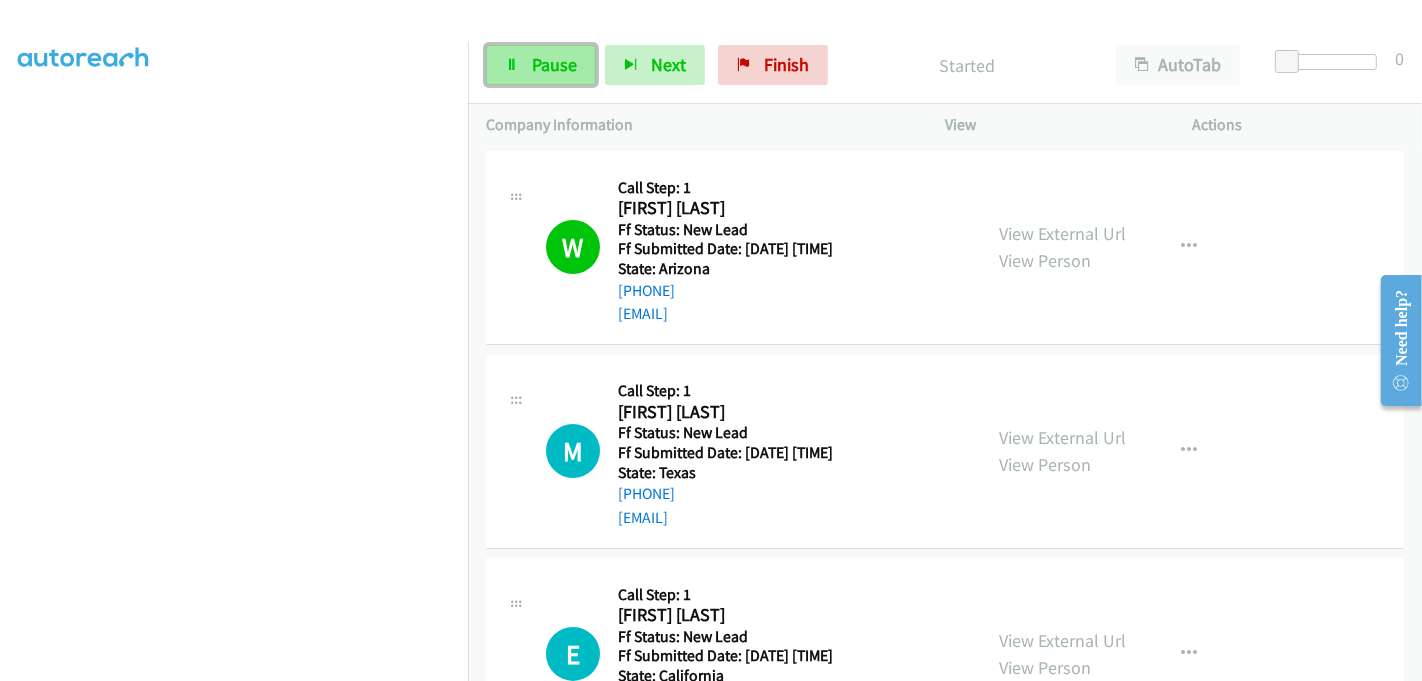 click on "Pause" at bounding box center (554, 64) 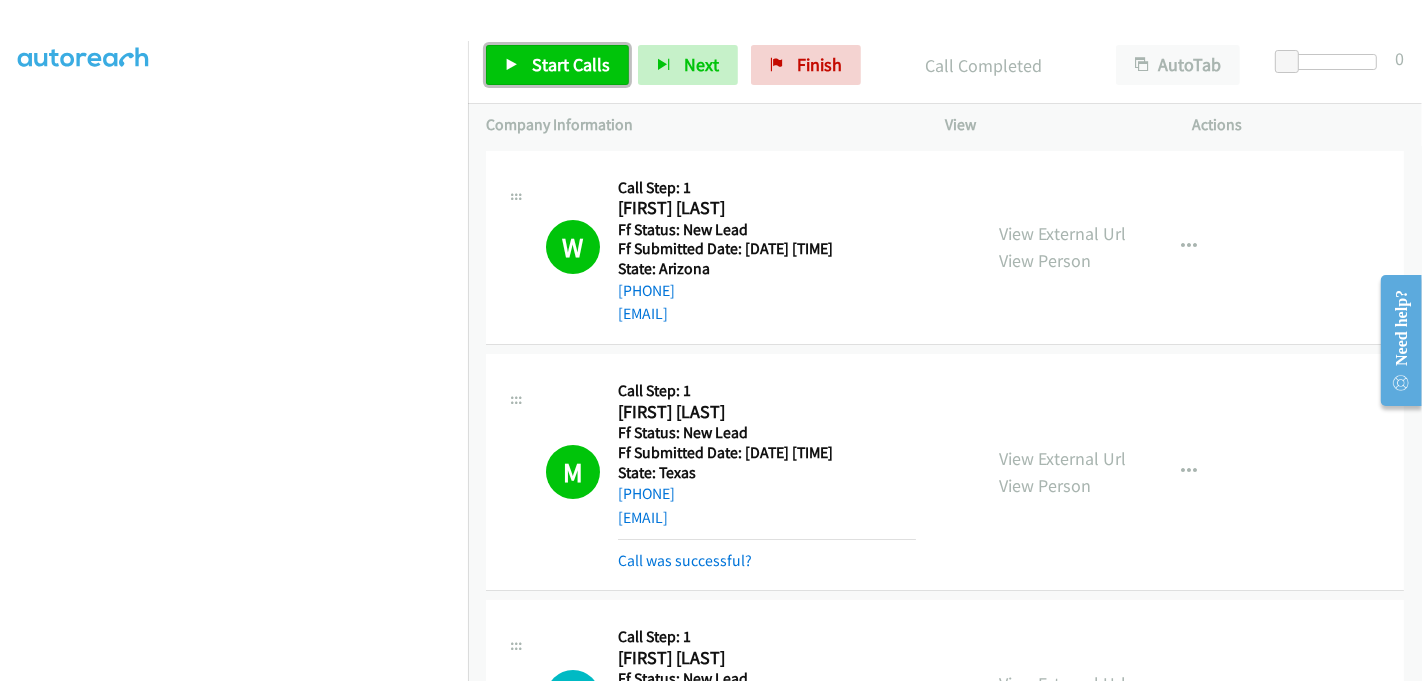 click on "Start Calls" at bounding box center (557, 65) 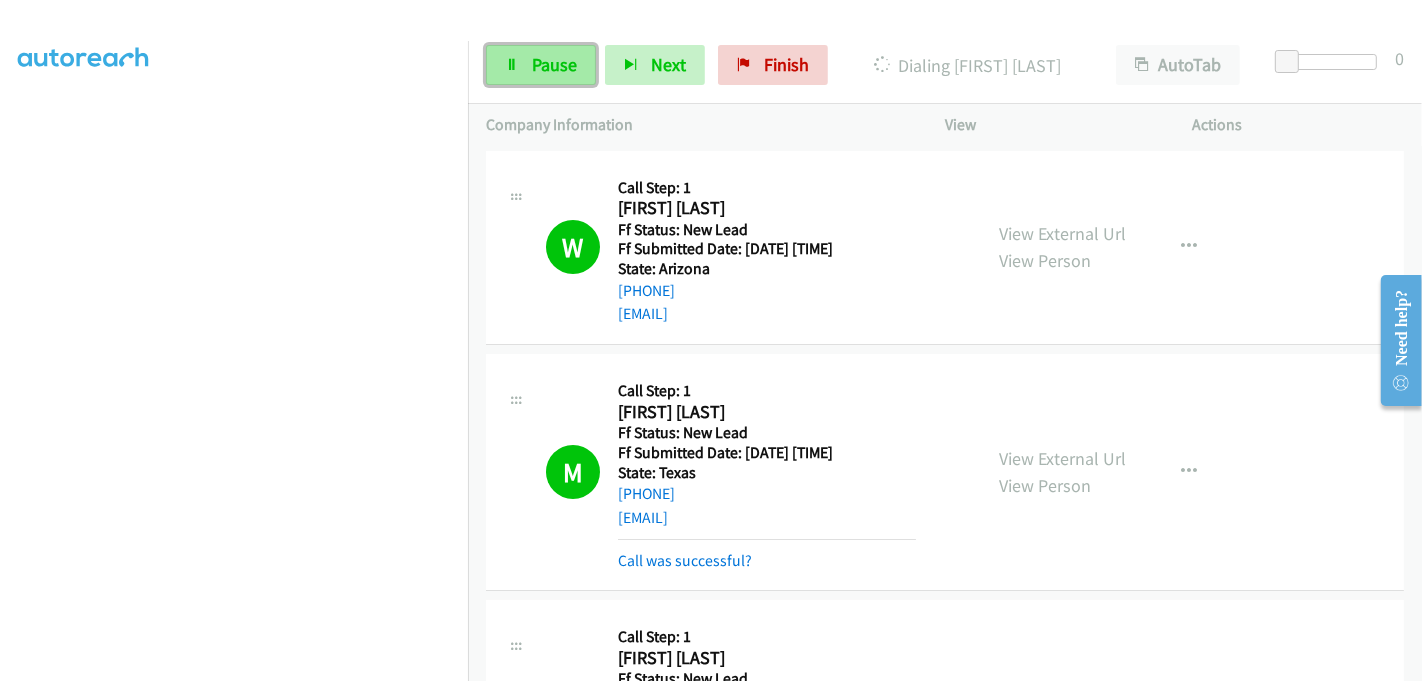 click on "Pause" at bounding box center [554, 64] 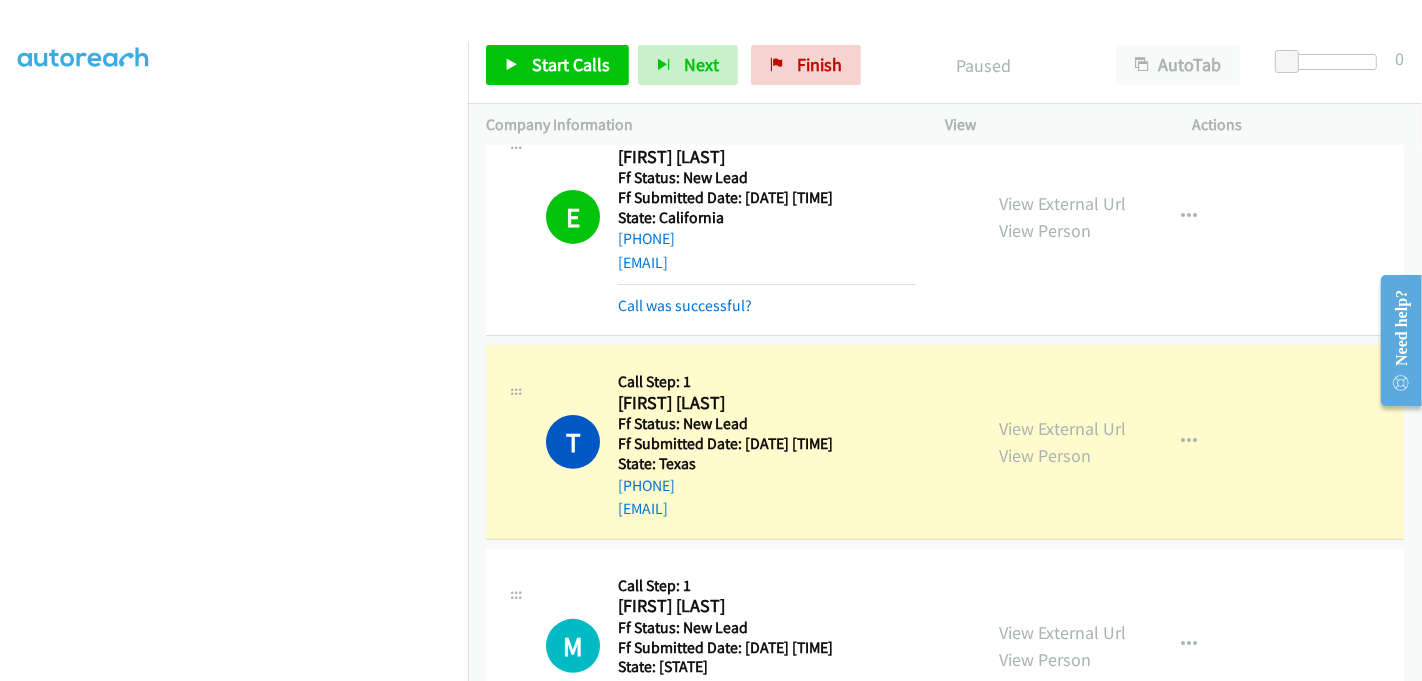 scroll, scrollTop: 591, scrollLeft: 0, axis: vertical 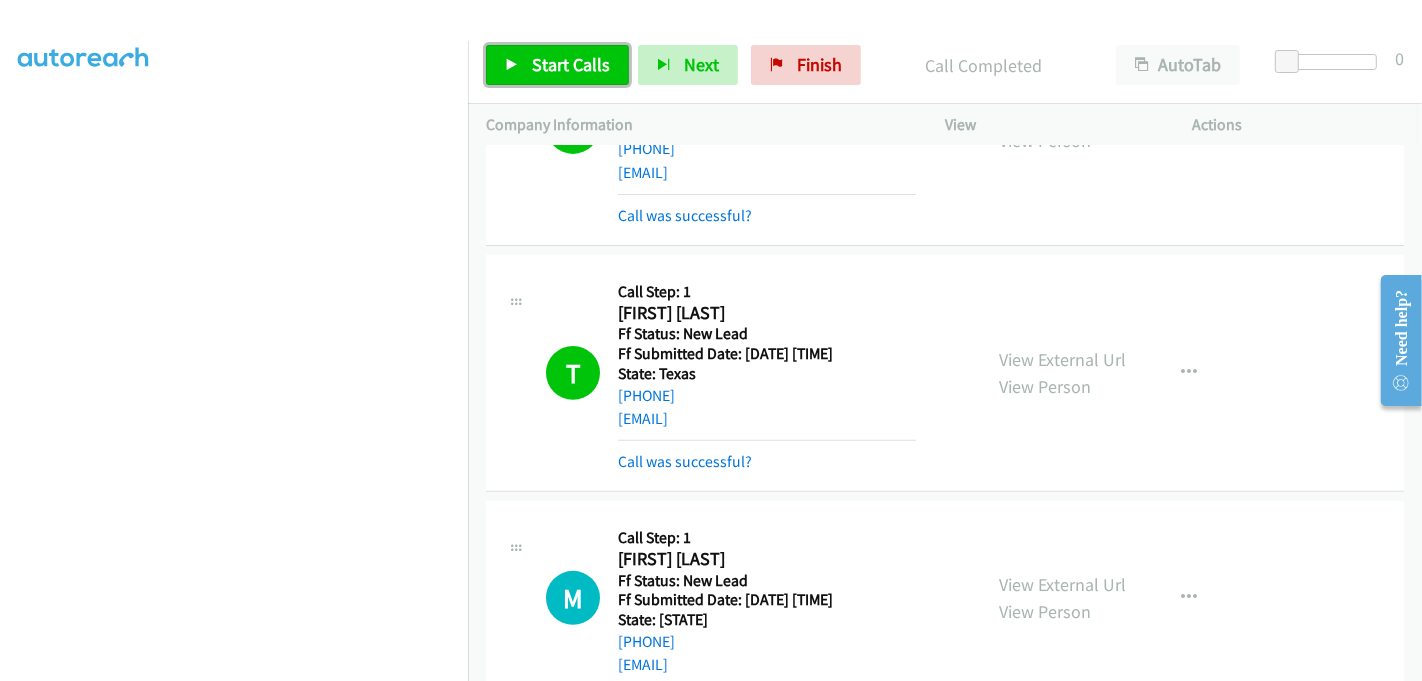 click on "Start Calls" at bounding box center [571, 64] 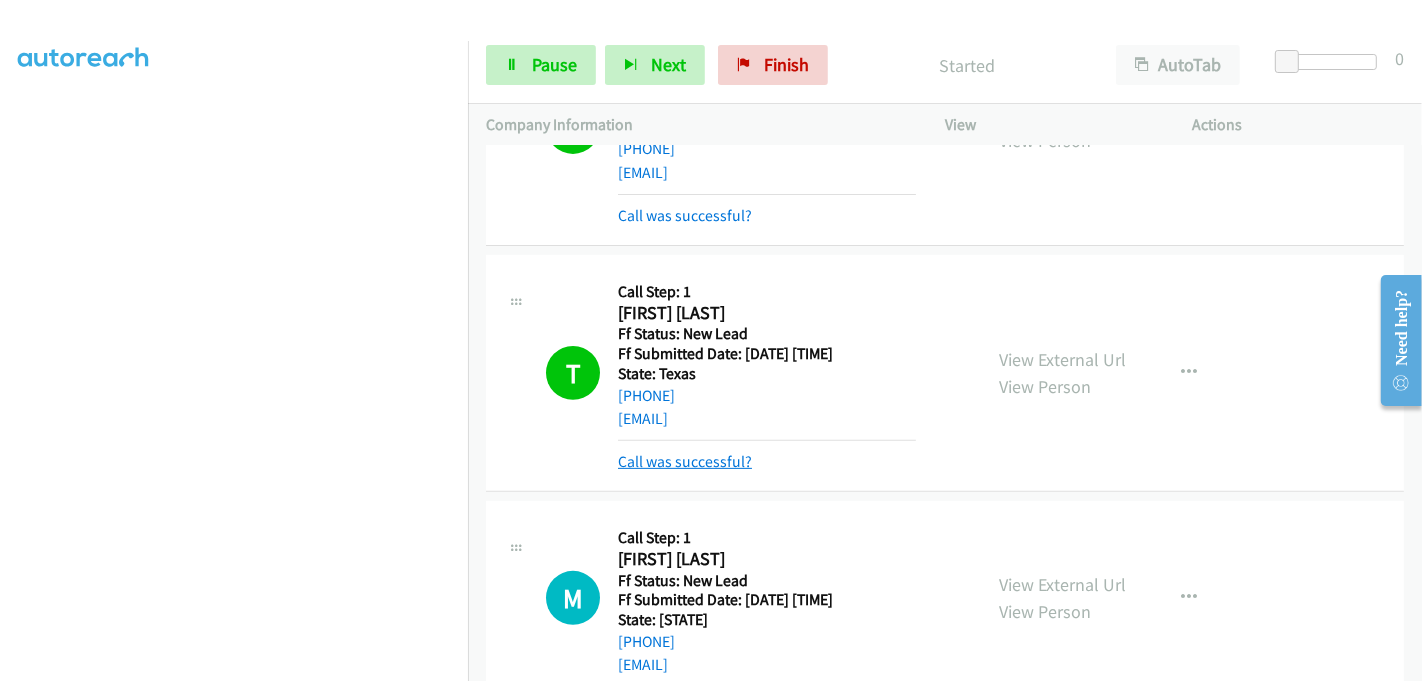 click on "Call was successful?" at bounding box center [685, 461] 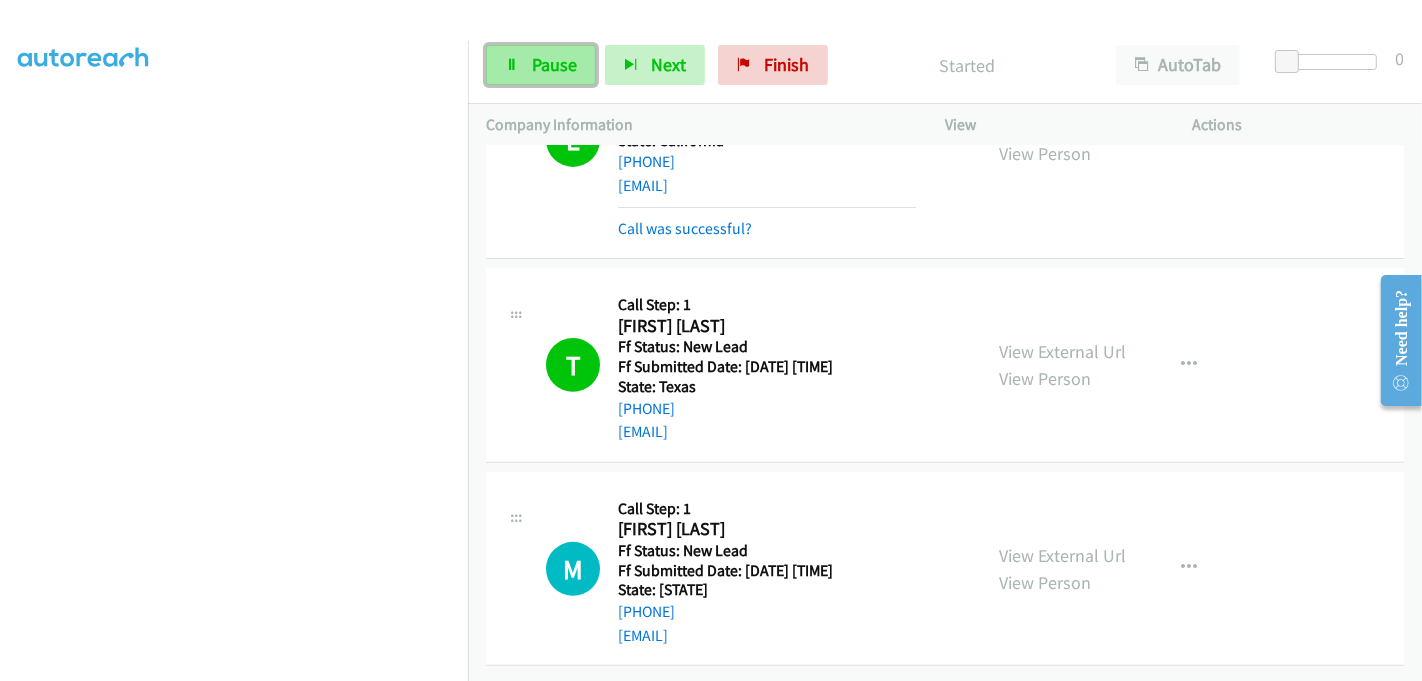 click on "Pause" at bounding box center (554, 64) 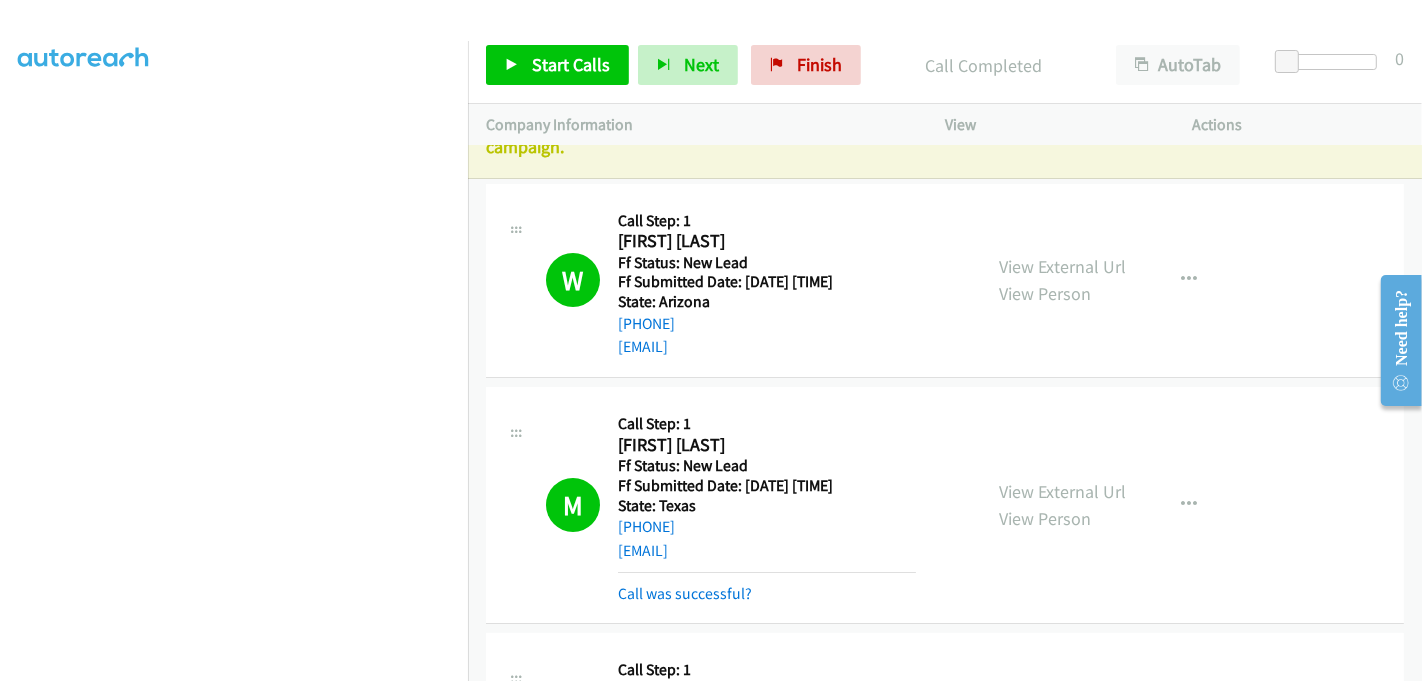scroll, scrollTop: 0, scrollLeft: 0, axis: both 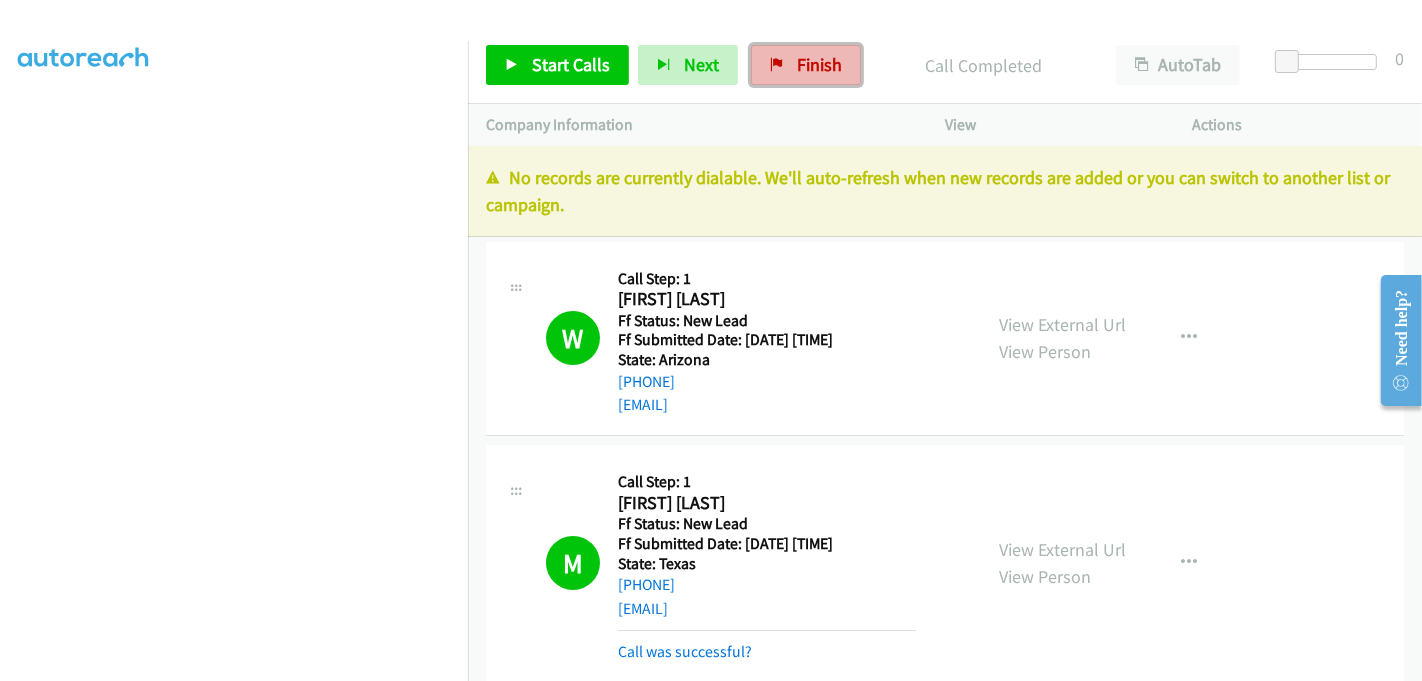 drag, startPoint x: 805, startPoint y: 59, endPoint x: 793, endPoint y: 67, distance: 14.422205 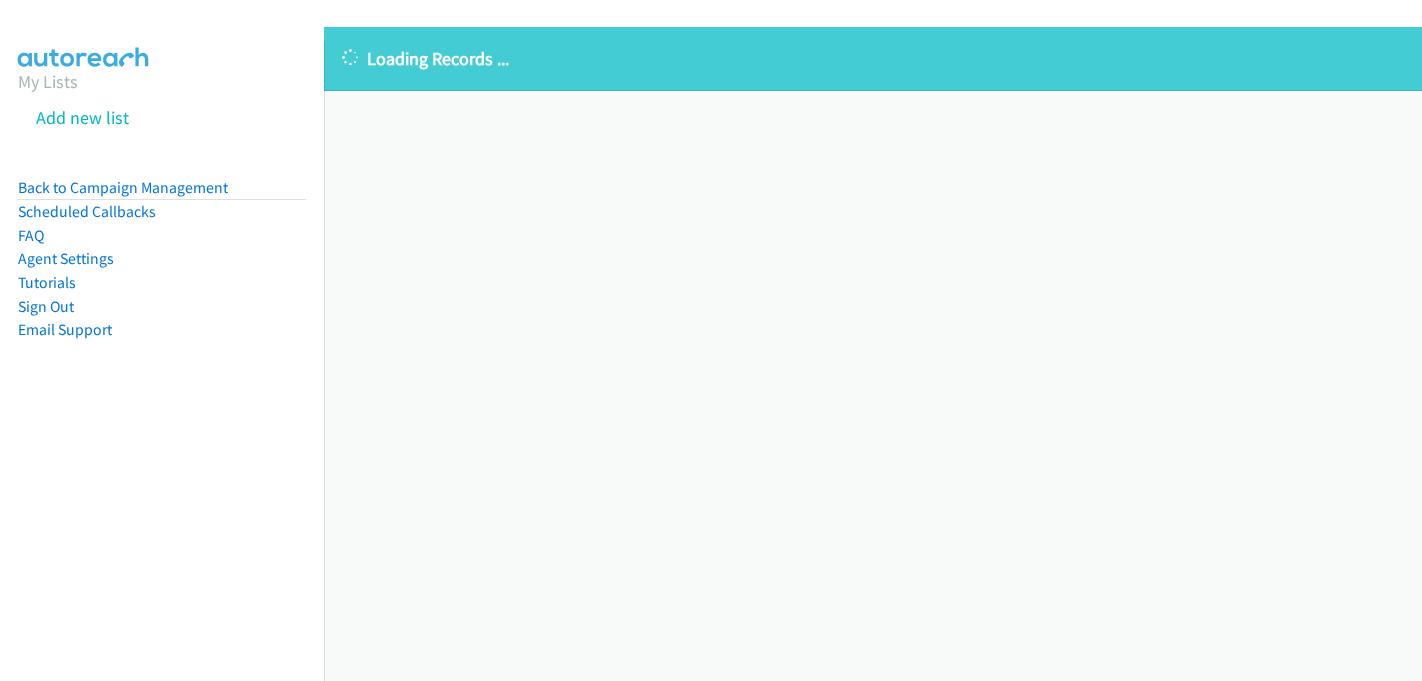 scroll, scrollTop: 0, scrollLeft: 0, axis: both 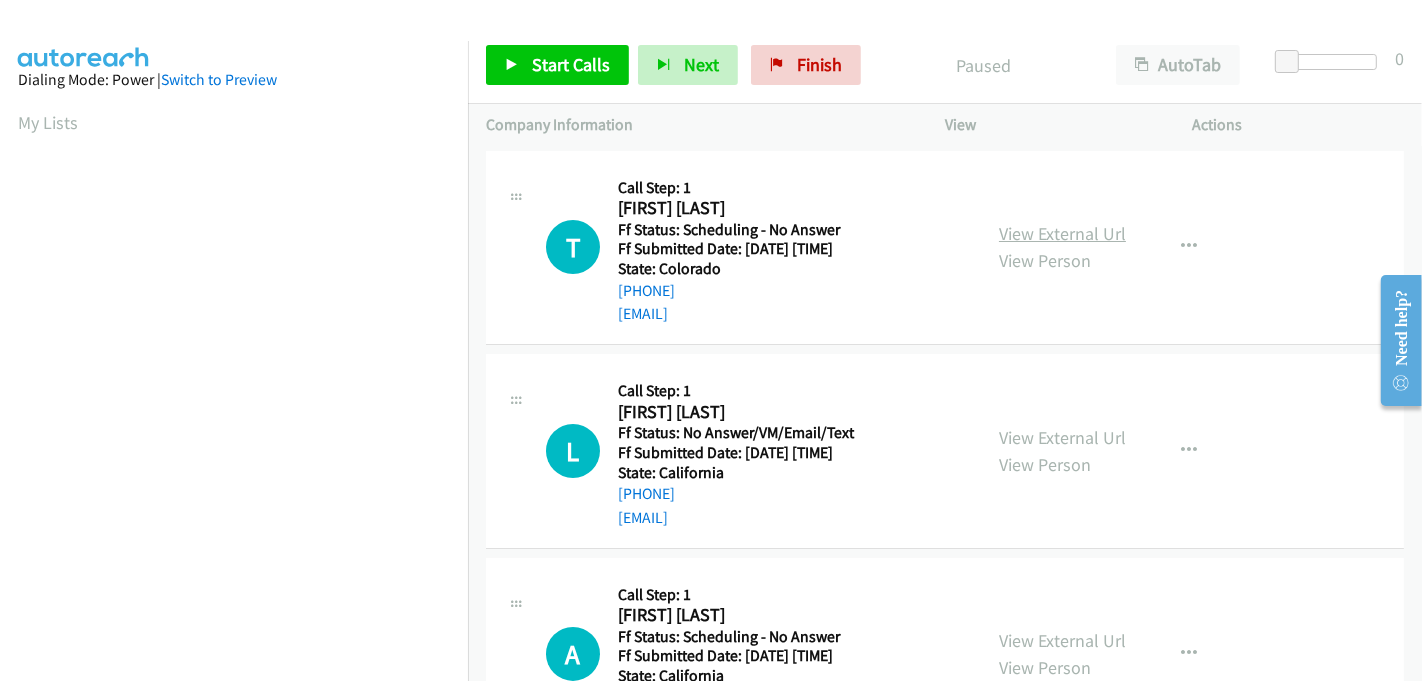 click on "View External Url" at bounding box center (1062, 233) 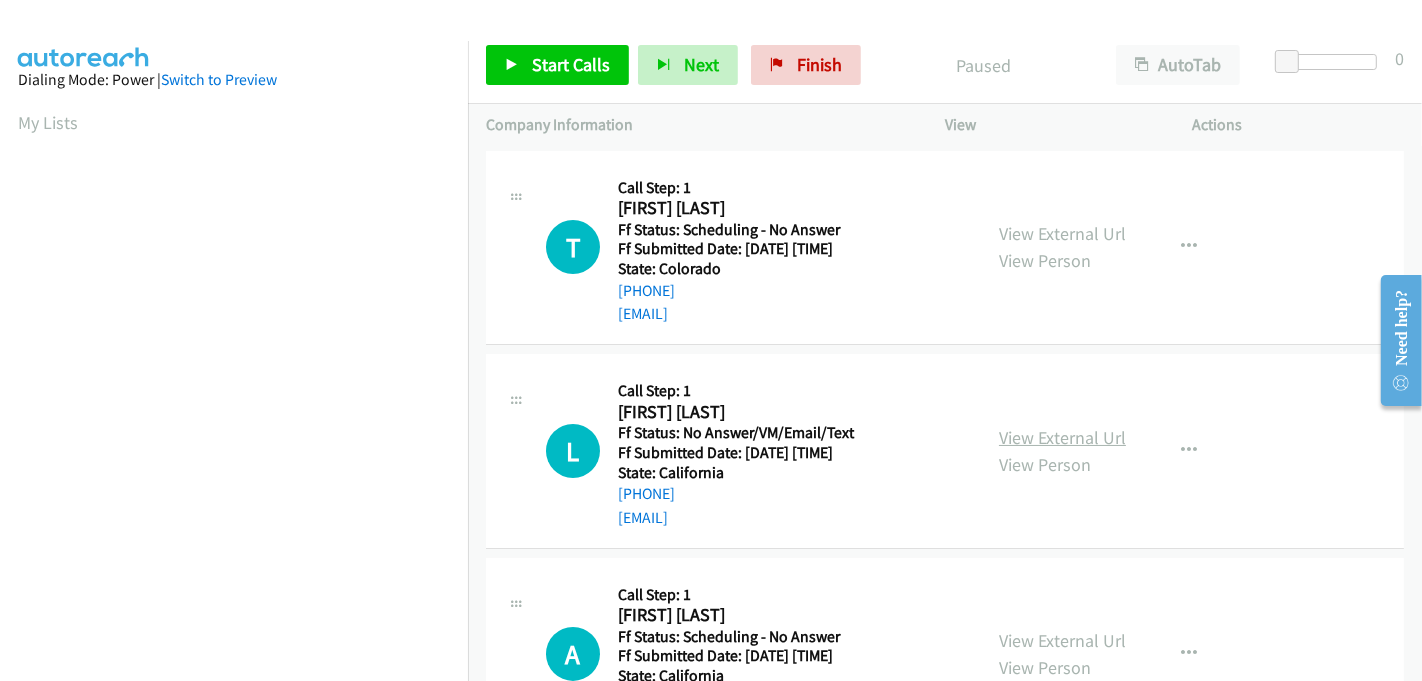 click on "View External Url" at bounding box center [1062, 437] 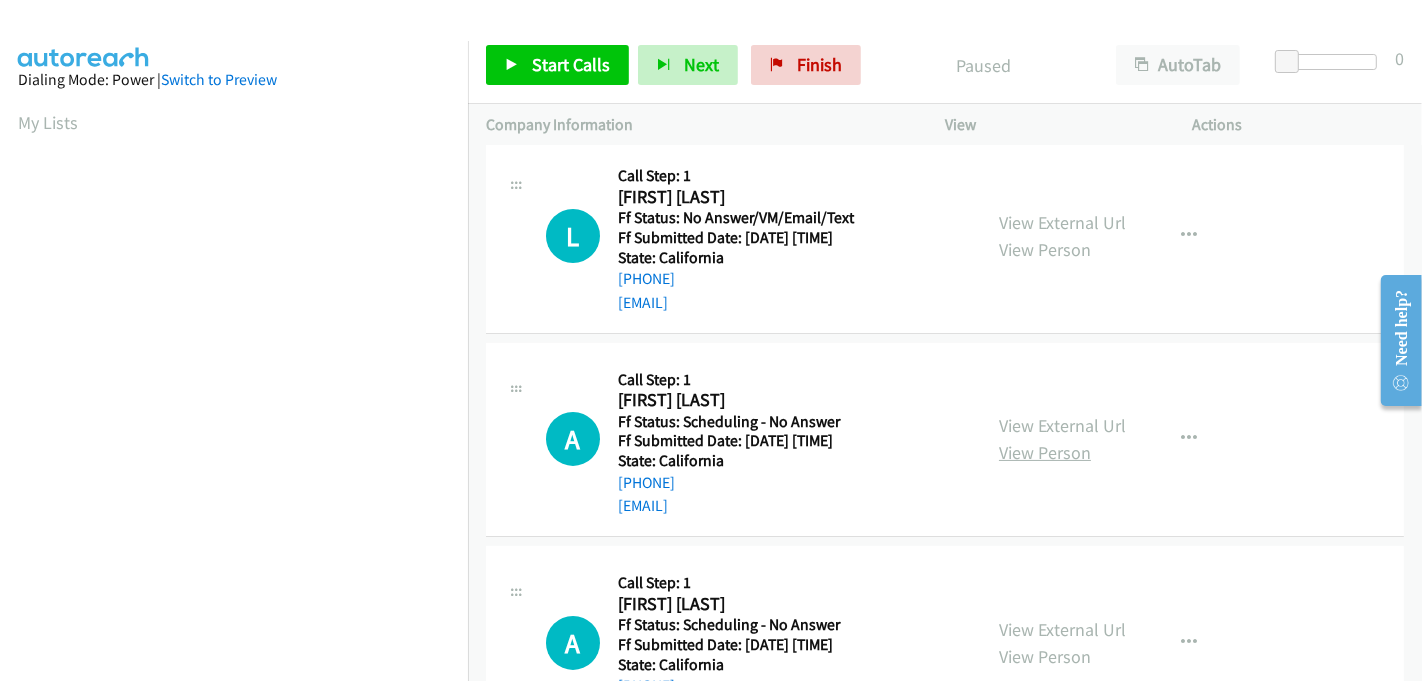 scroll, scrollTop: 222, scrollLeft: 0, axis: vertical 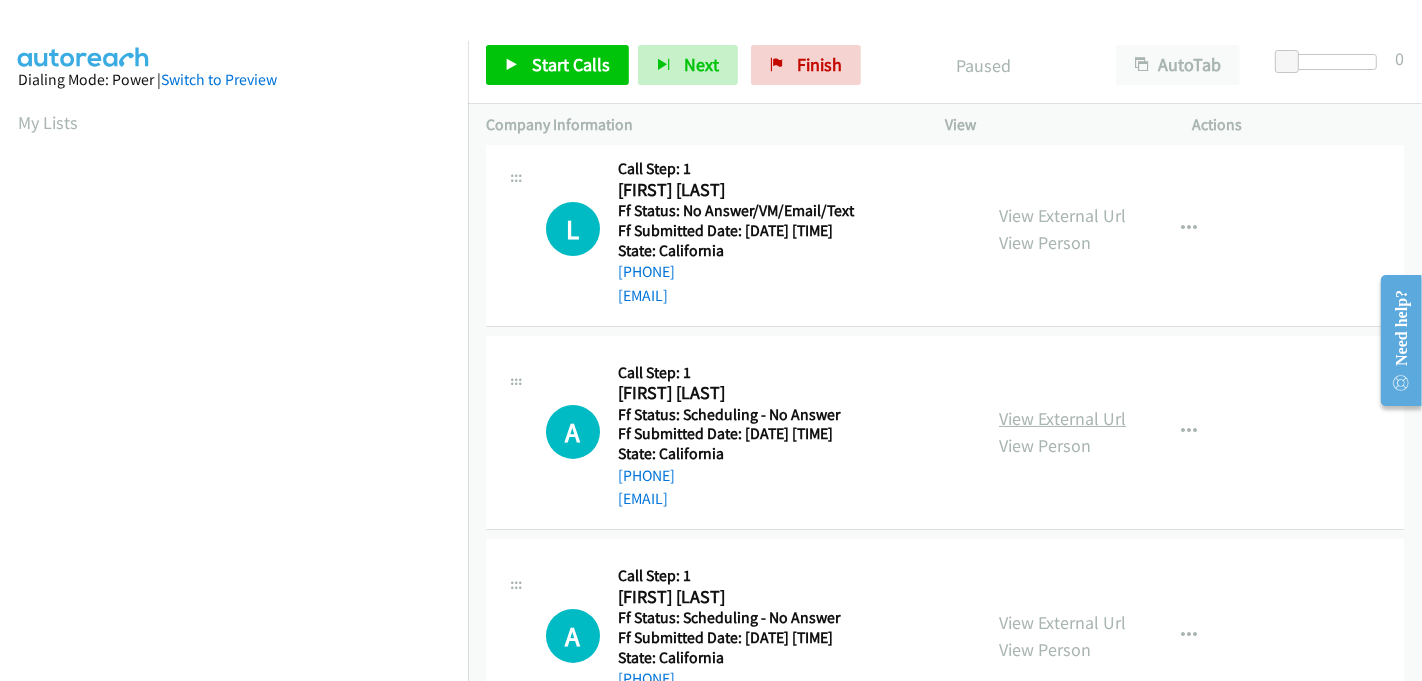 click on "View External Url" at bounding box center [1062, 418] 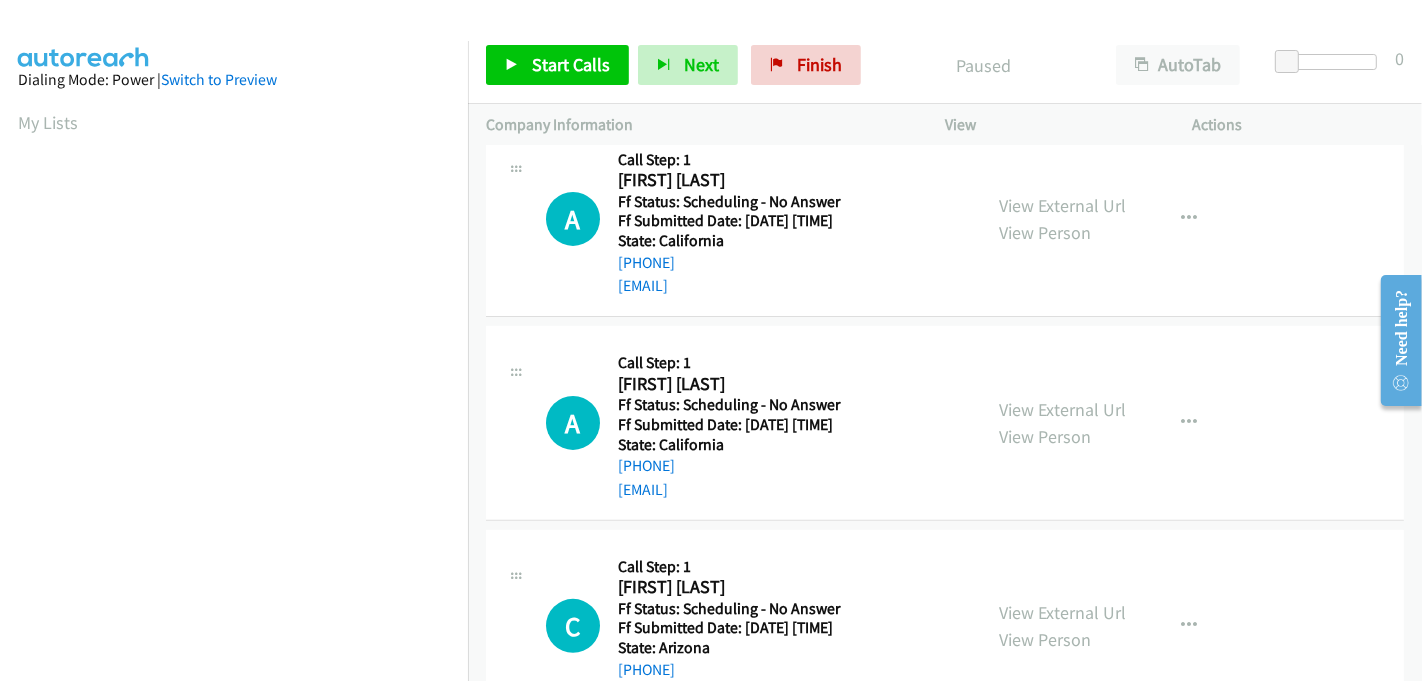 scroll, scrollTop: 444, scrollLeft: 0, axis: vertical 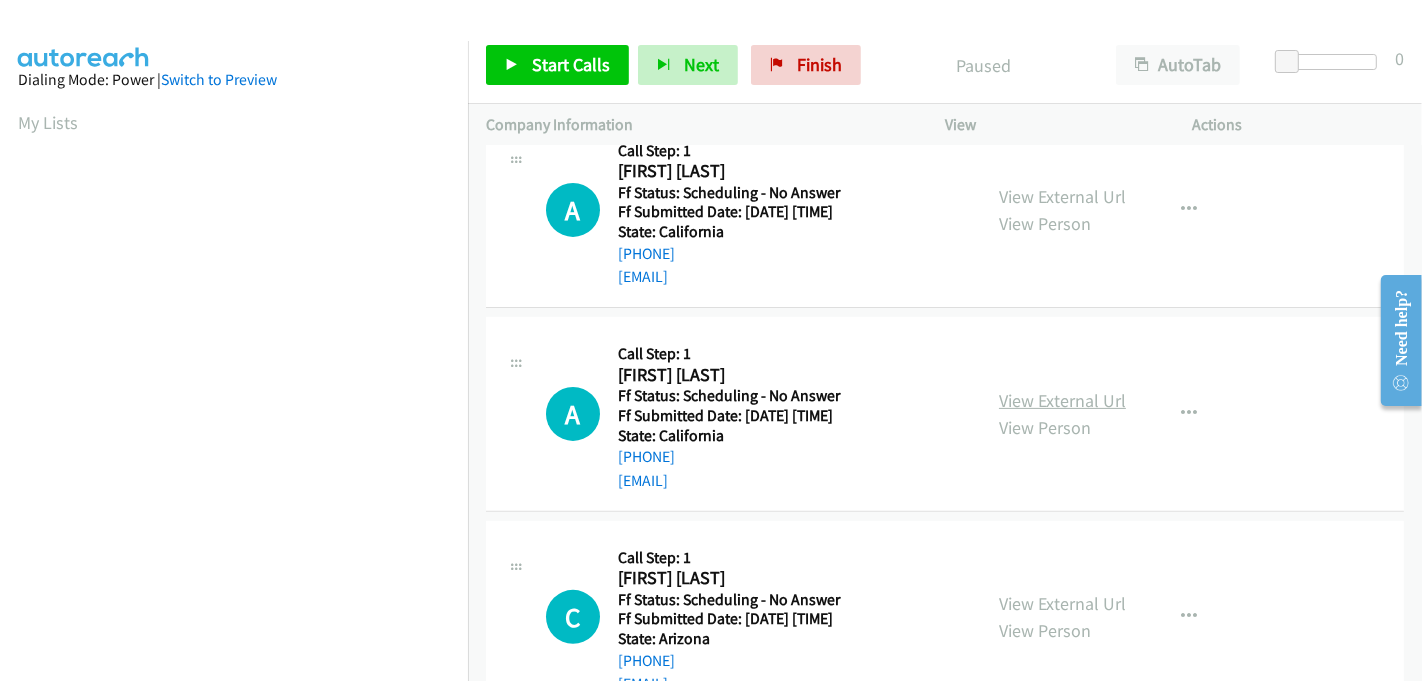 click on "View External Url" at bounding box center [1062, 400] 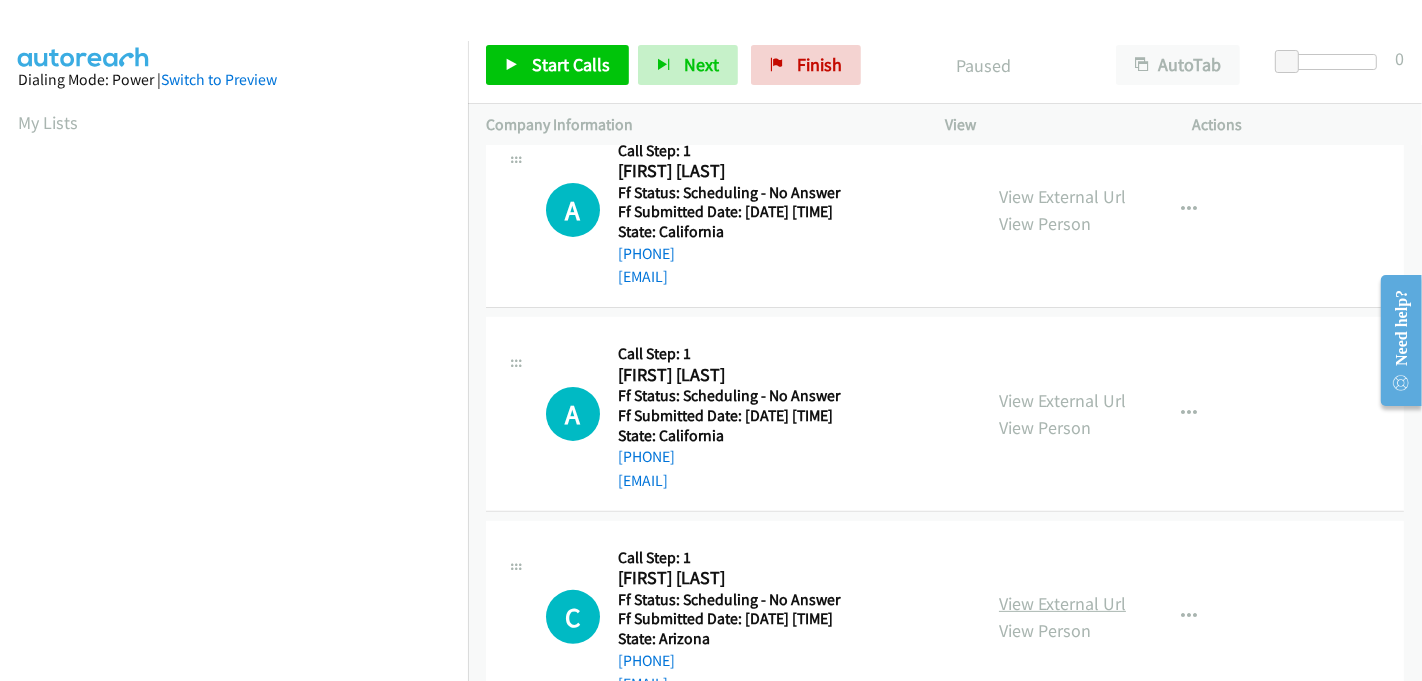 click on "View External Url" at bounding box center (1062, 603) 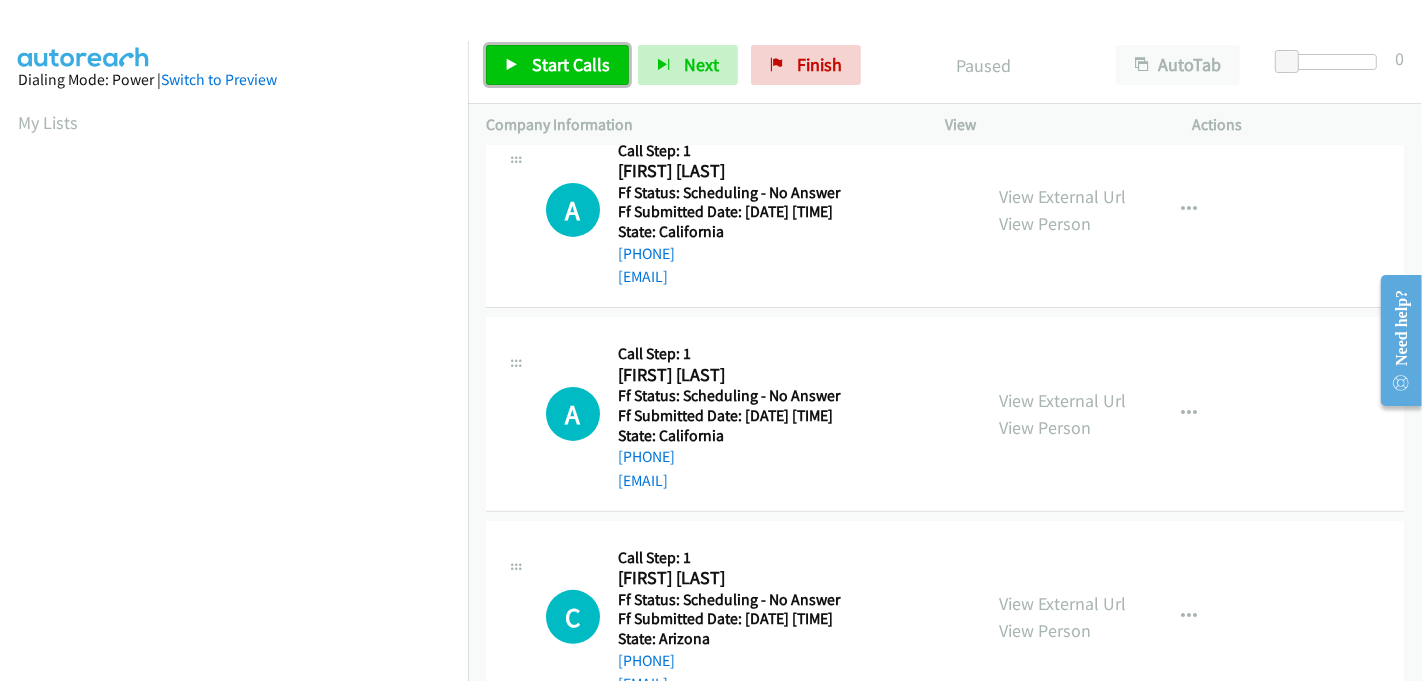 click on "Start Calls" at bounding box center (557, 65) 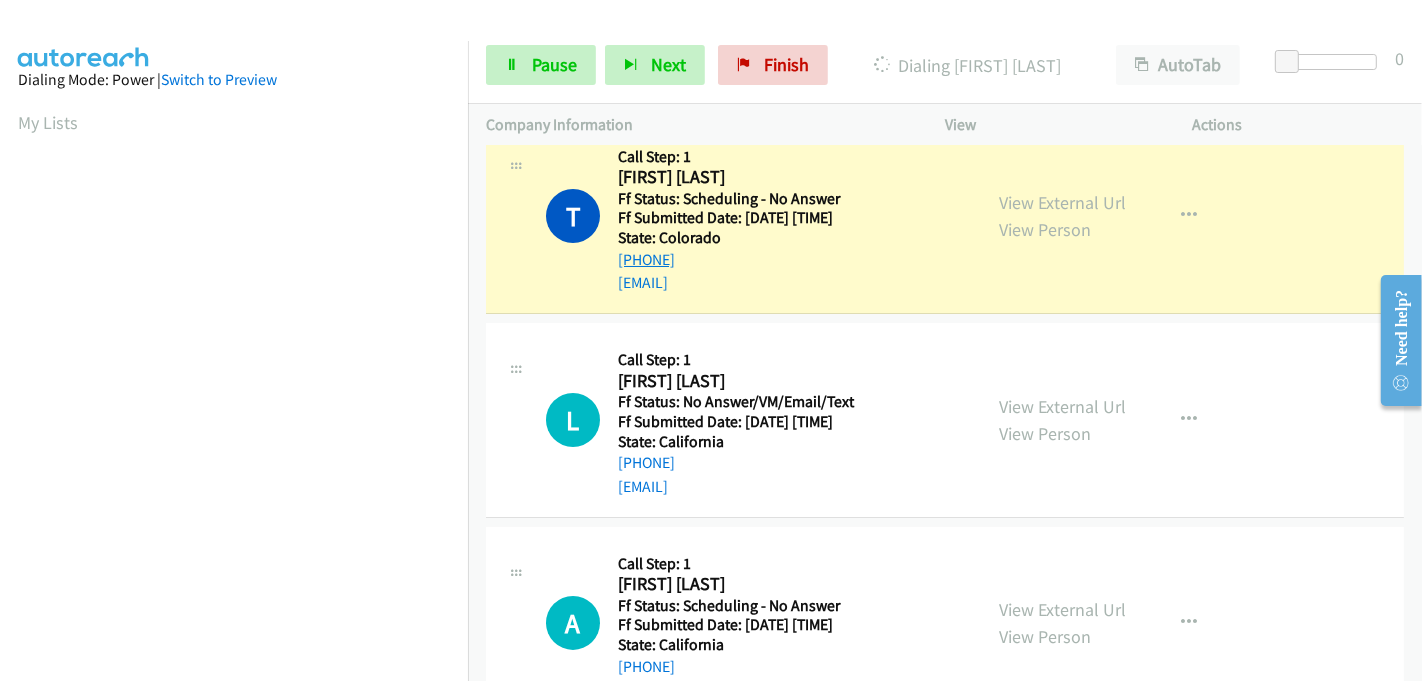 scroll, scrollTop: 0, scrollLeft: 0, axis: both 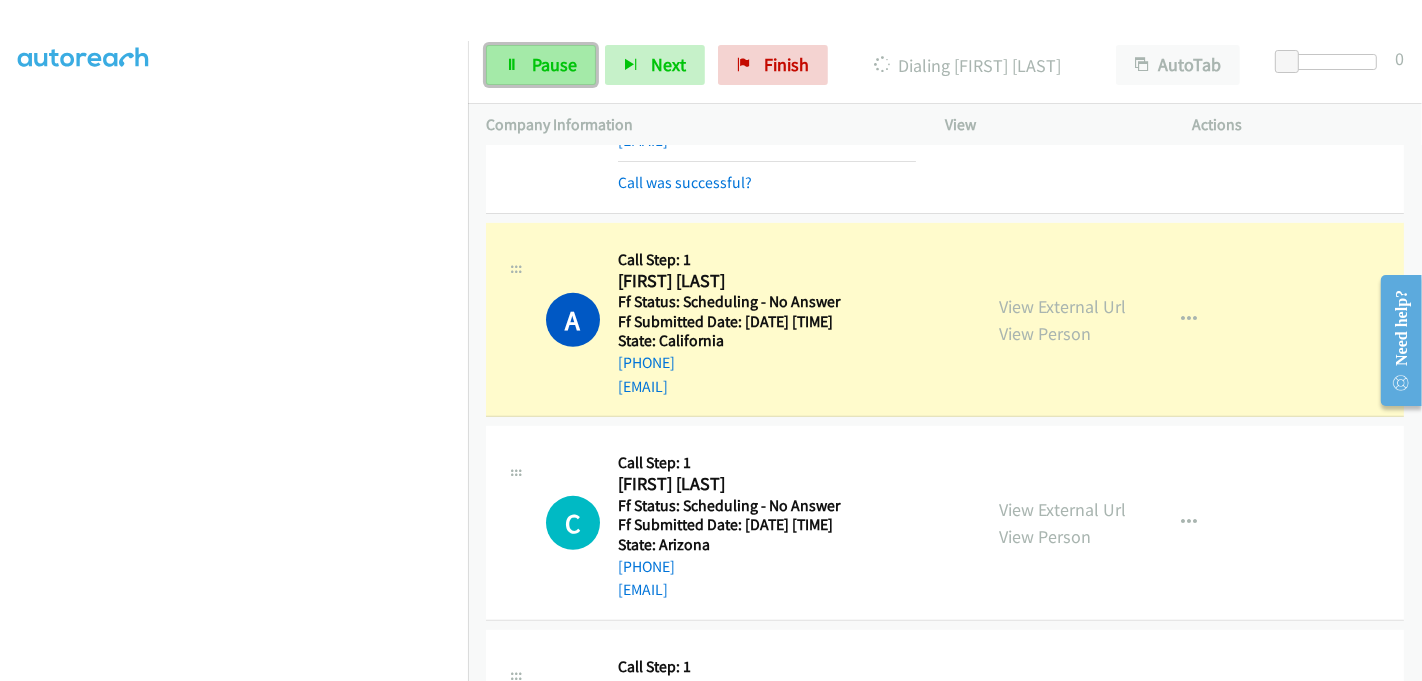 click on "Pause" at bounding box center (541, 65) 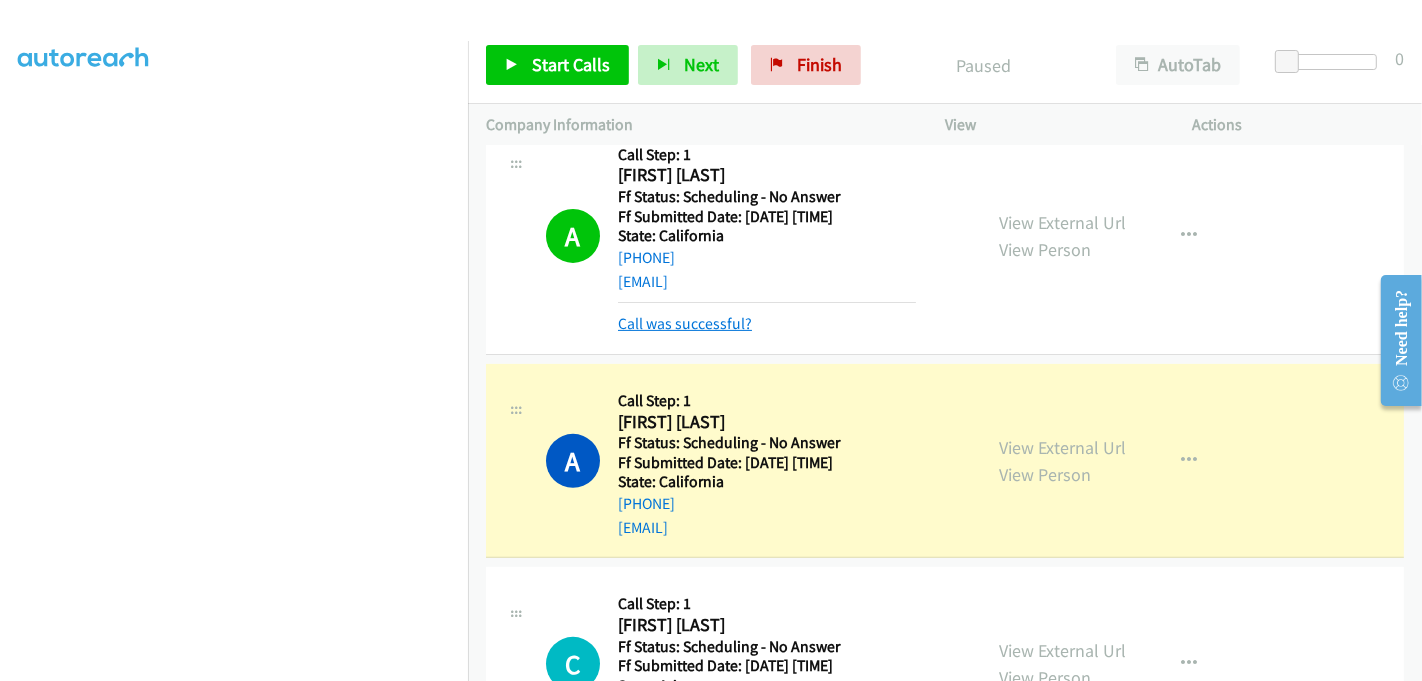 scroll, scrollTop: 444, scrollLeft: 0, axis: vertical 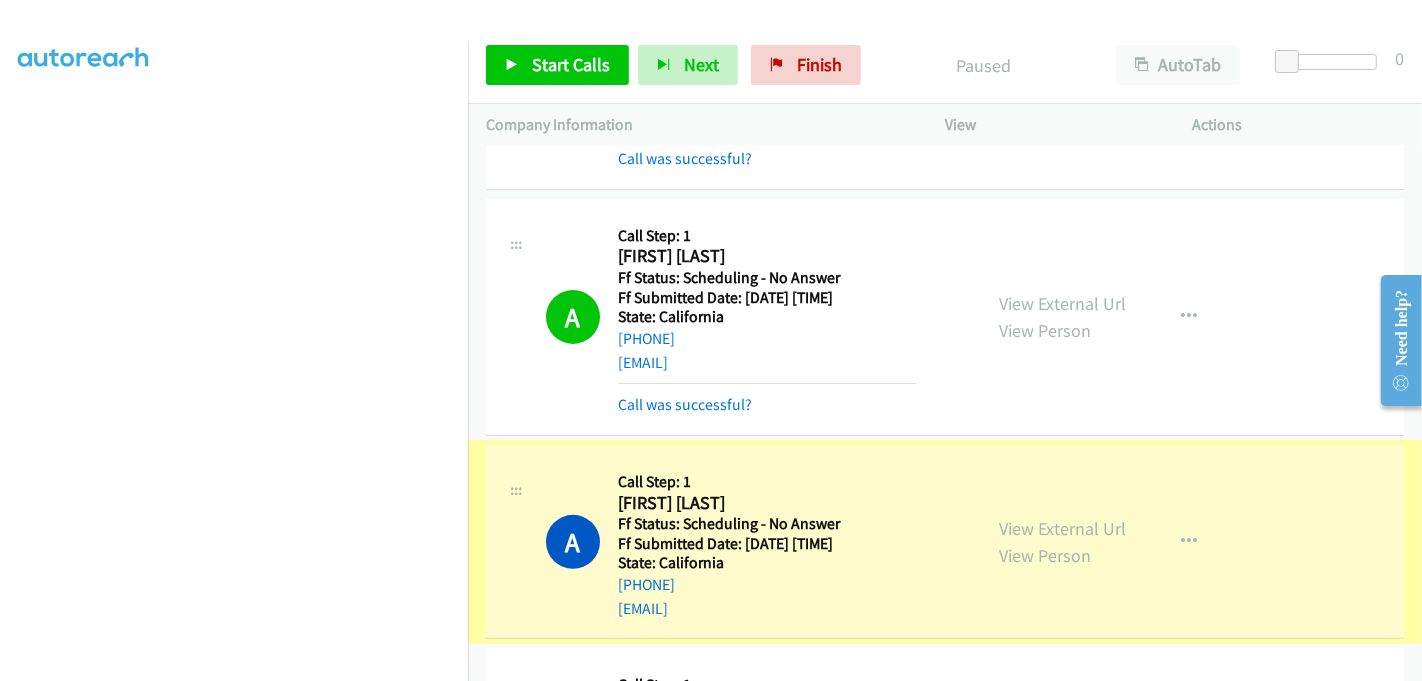 click on "View External Url" at bounding box center (1062, 528) 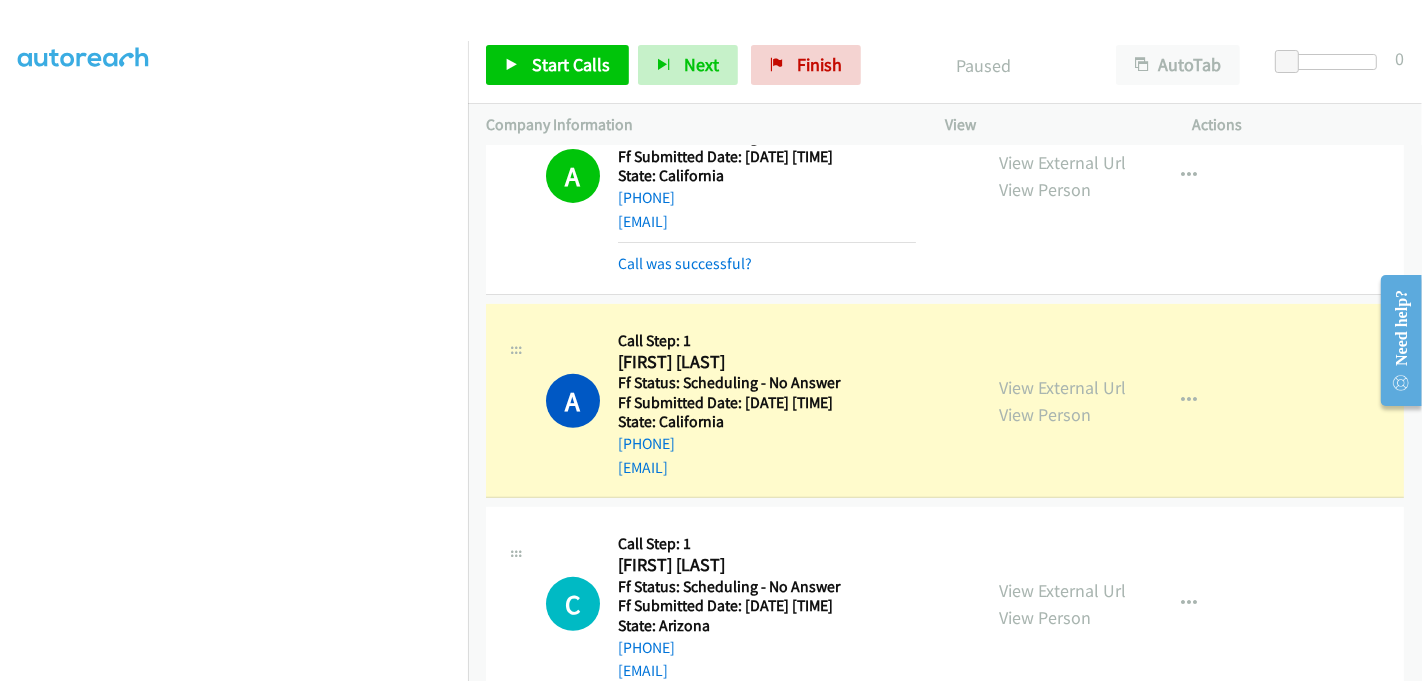 scroll, scrollTop: 666, scrollLeft: 0, axis: vertical 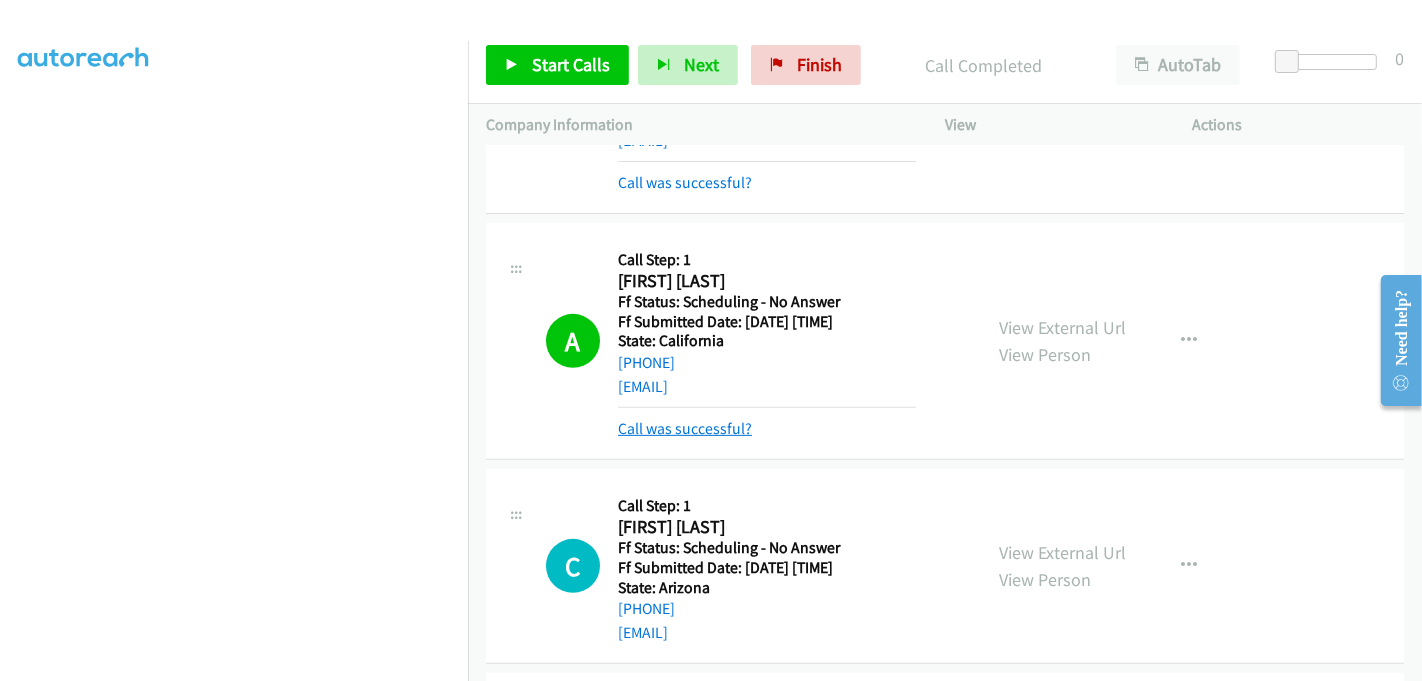 click on "Call was successful?" at bounding box center [685, 428] 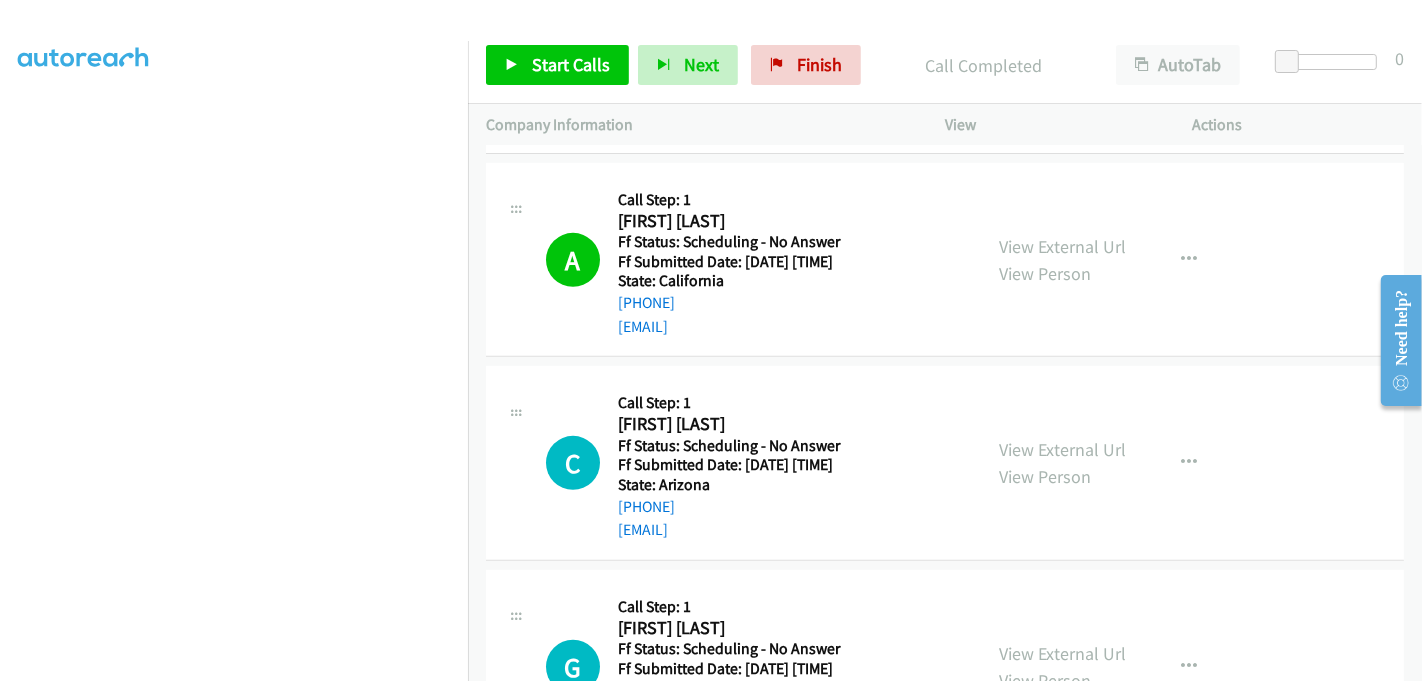 scroll, scrollTop: 777, scrollLeft: 0, axis: vertical 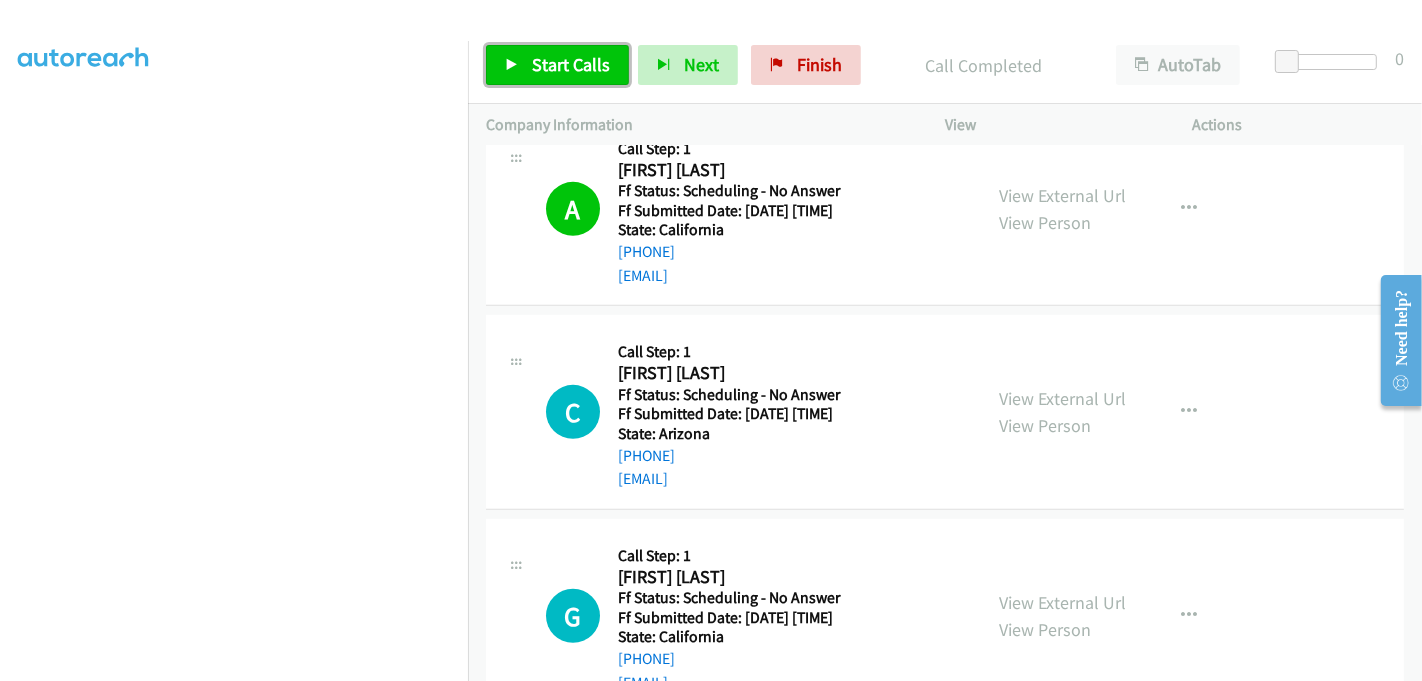 click on "Start Calls" at bounding box center [571, 64] 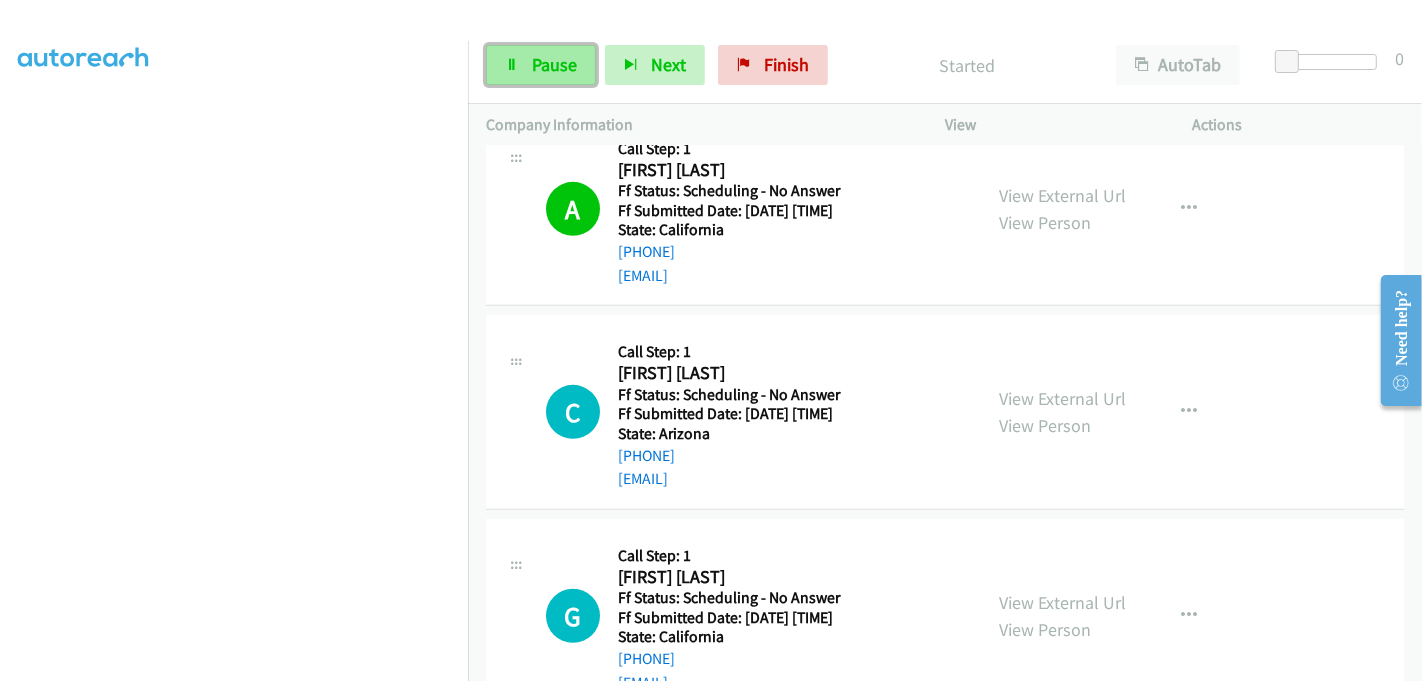 click on "Pause" at bounding box center (554, 64) 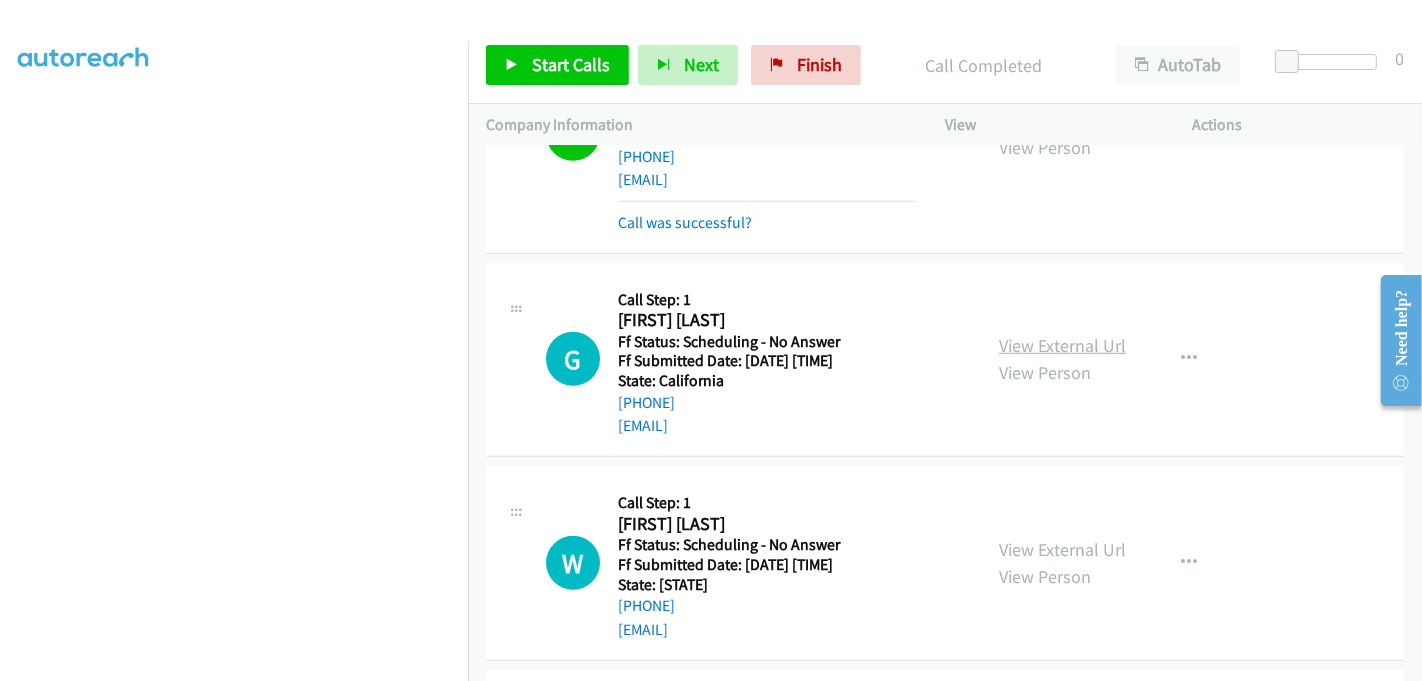 scroll, scrollTop: 1111, scrollLeft: 0, axis: vertical 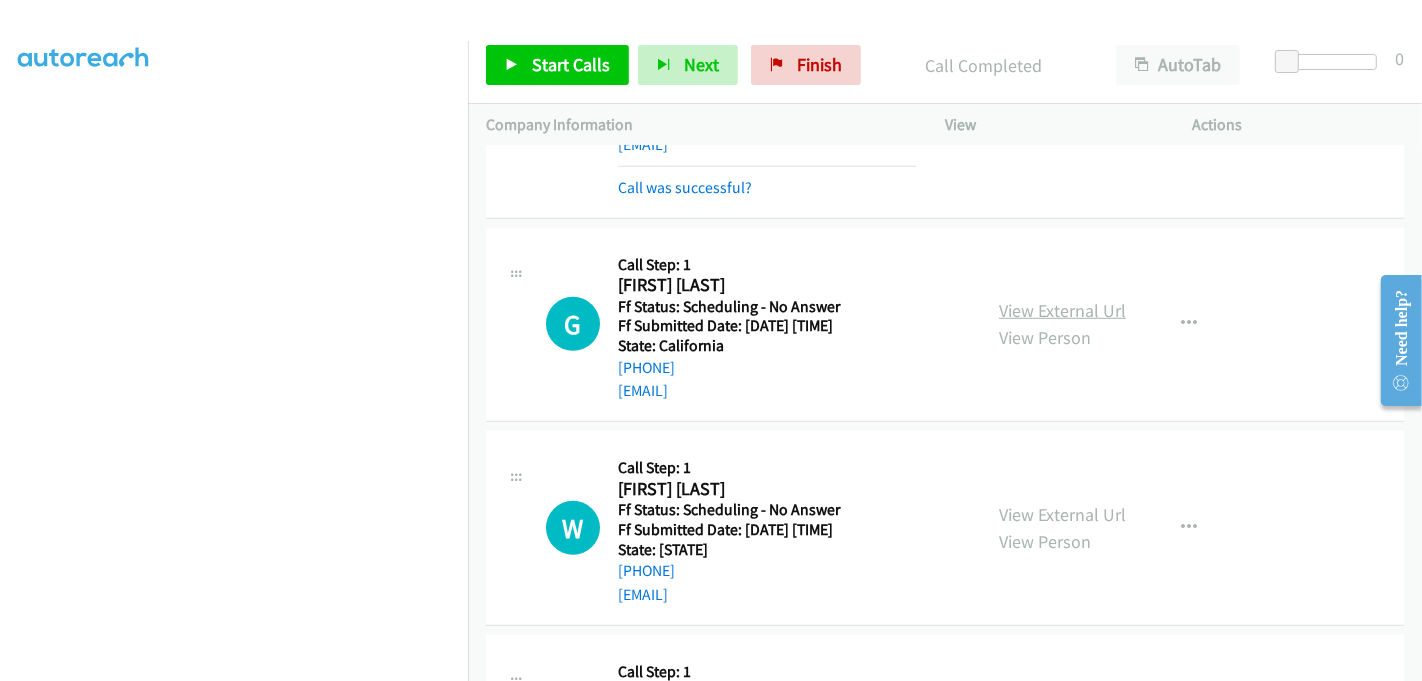 click on "View External Url" at bounding box center [1062, 310] 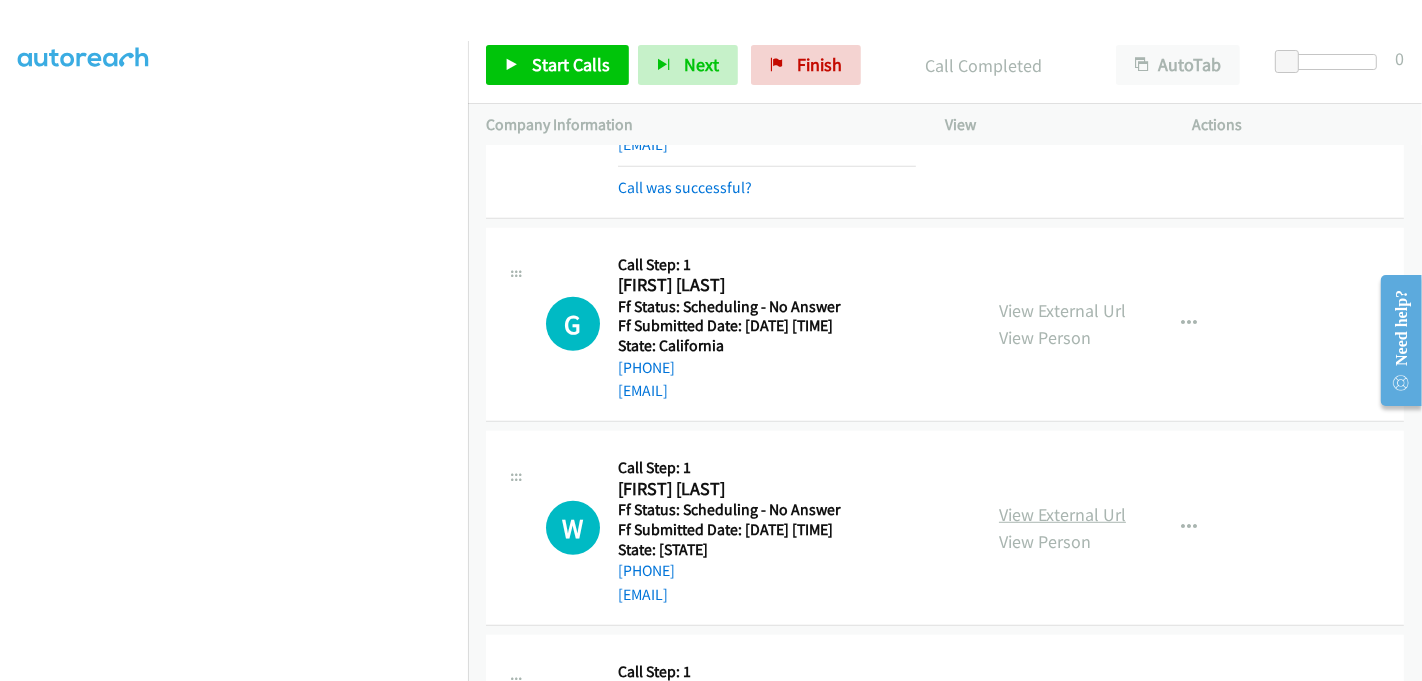 click on "View External Url" at bounding box center (1062, 514) 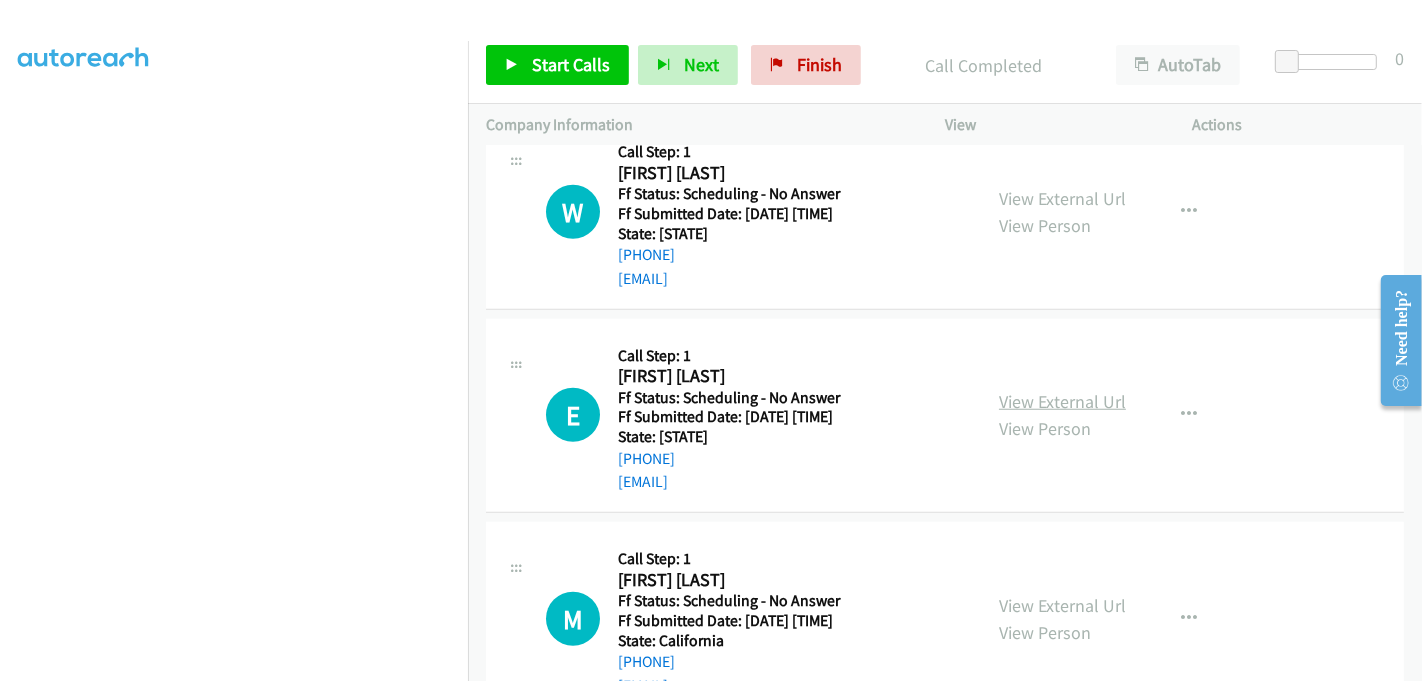 scroll, scrollTop: 1444, scrollLeft: 0, axis: vertical 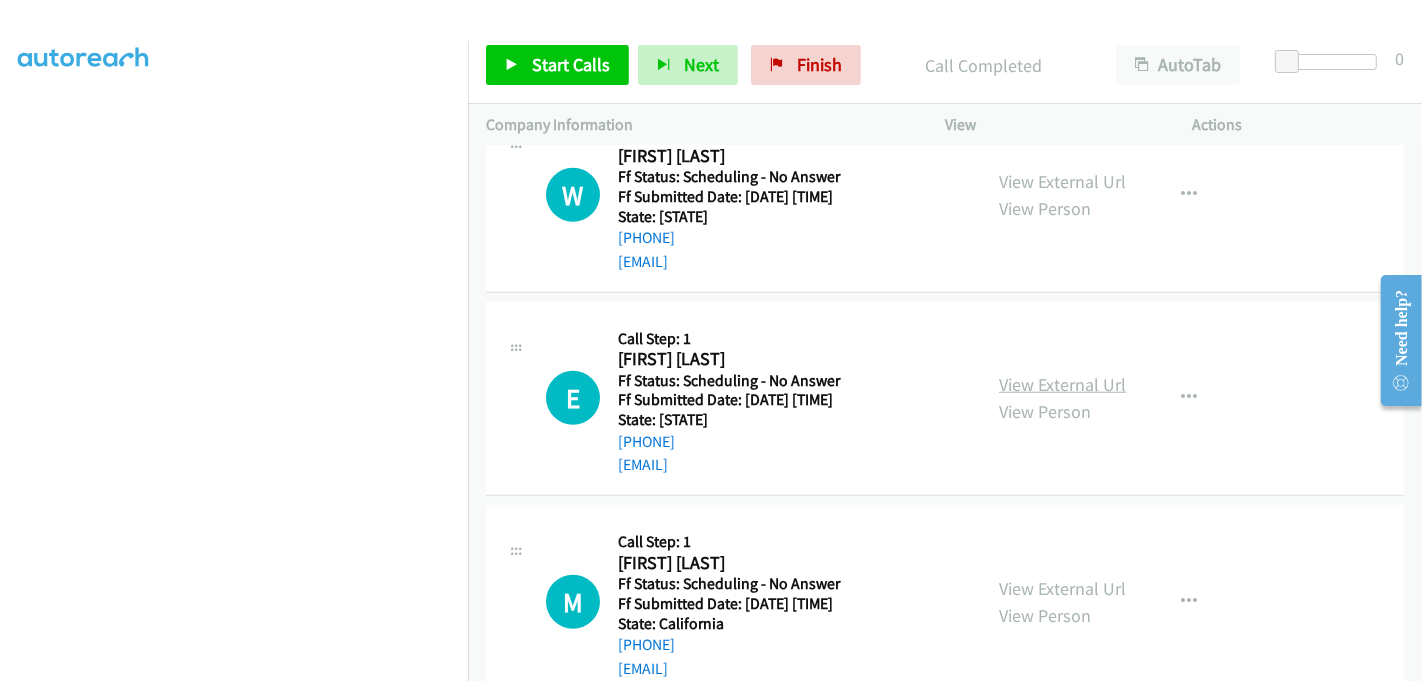 click on "View External Url" at bounding box center [1062, 384] 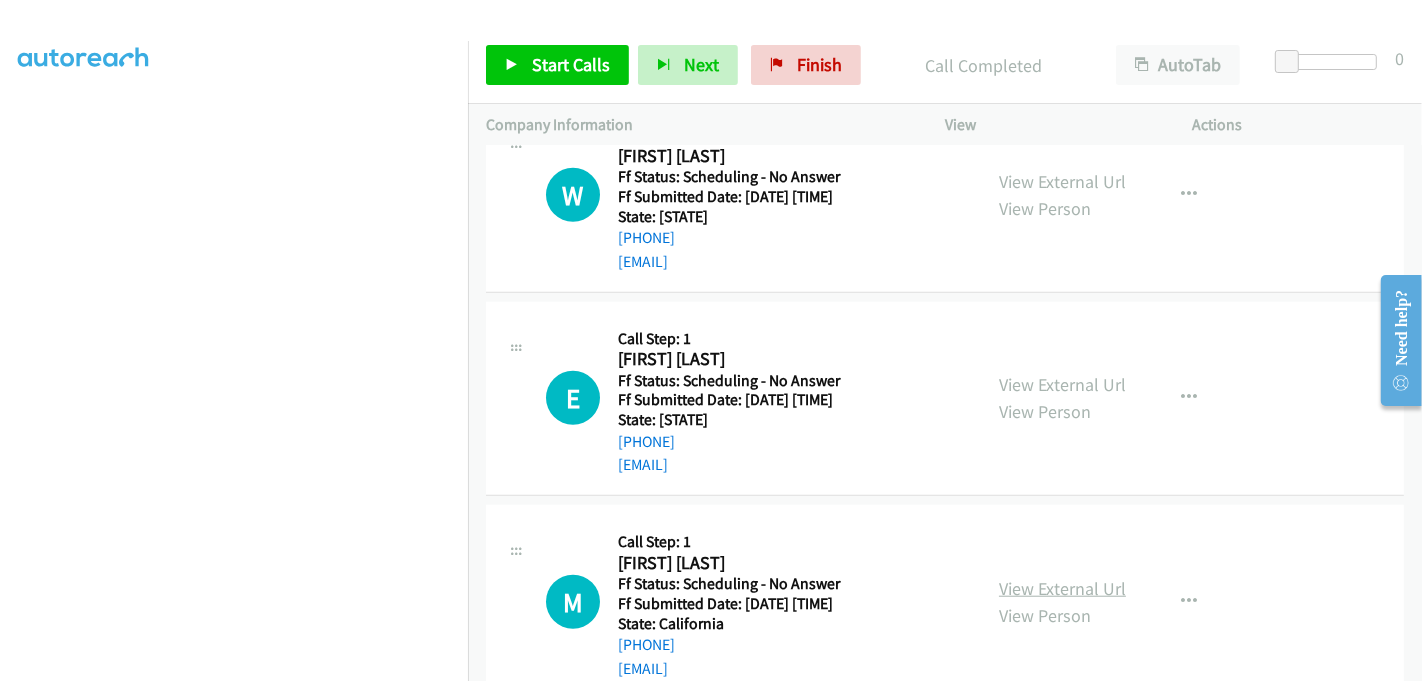 click on "View External Url" at bounding box center (1062, 588) 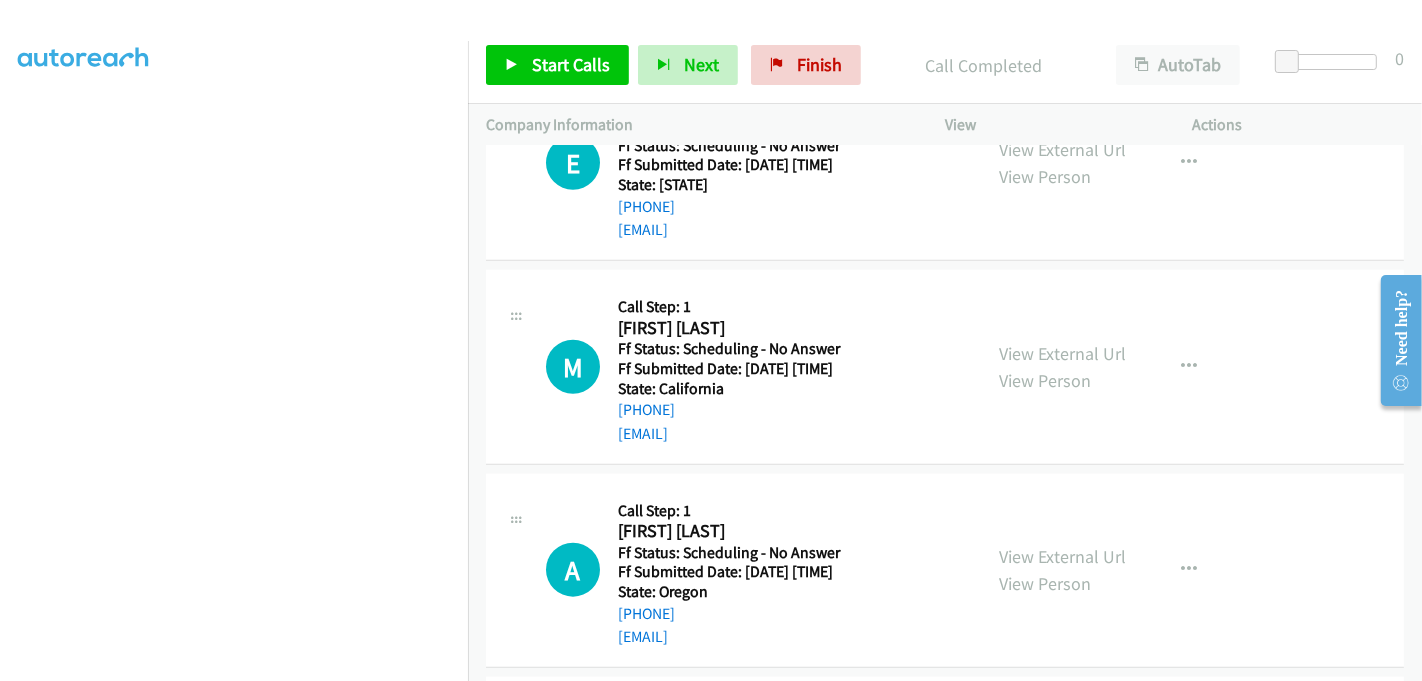 scroll, scrollTop: 1777, scrollLeft: 0, axis: vertical 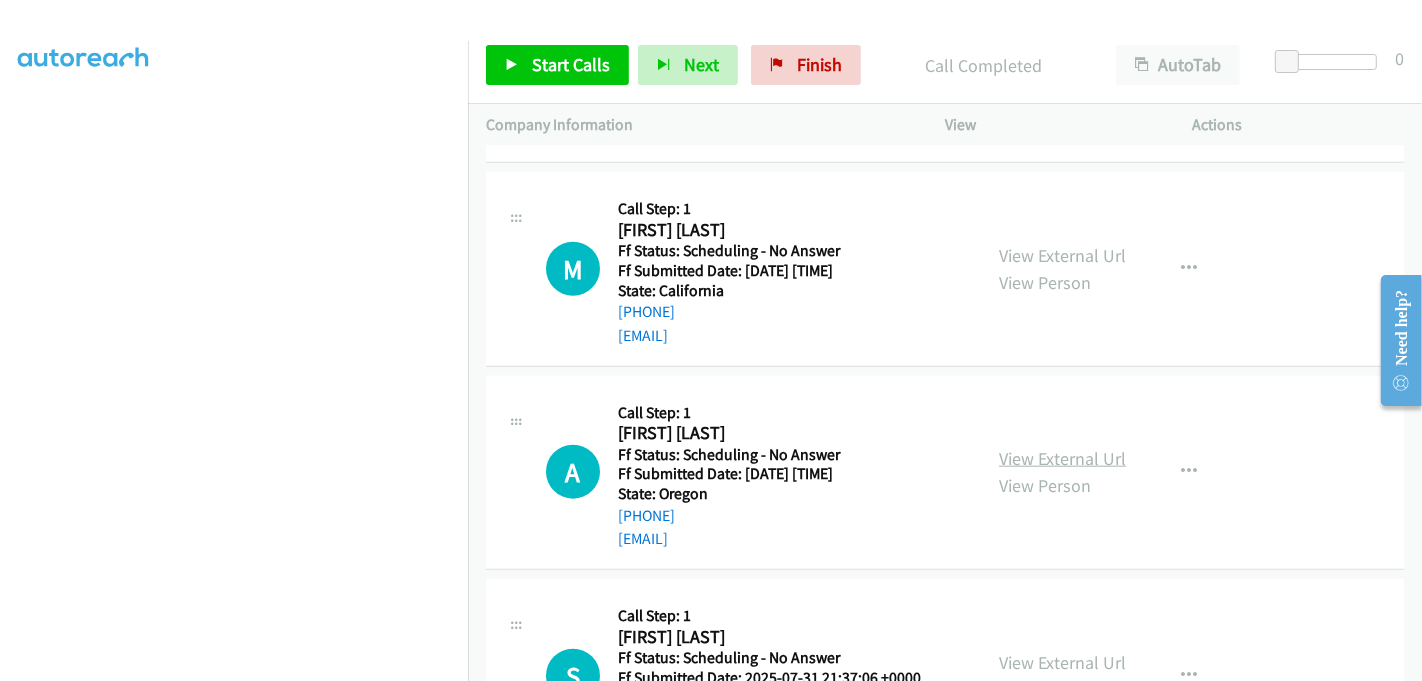 click on "View External Url" at bounding box center [1062, 458] 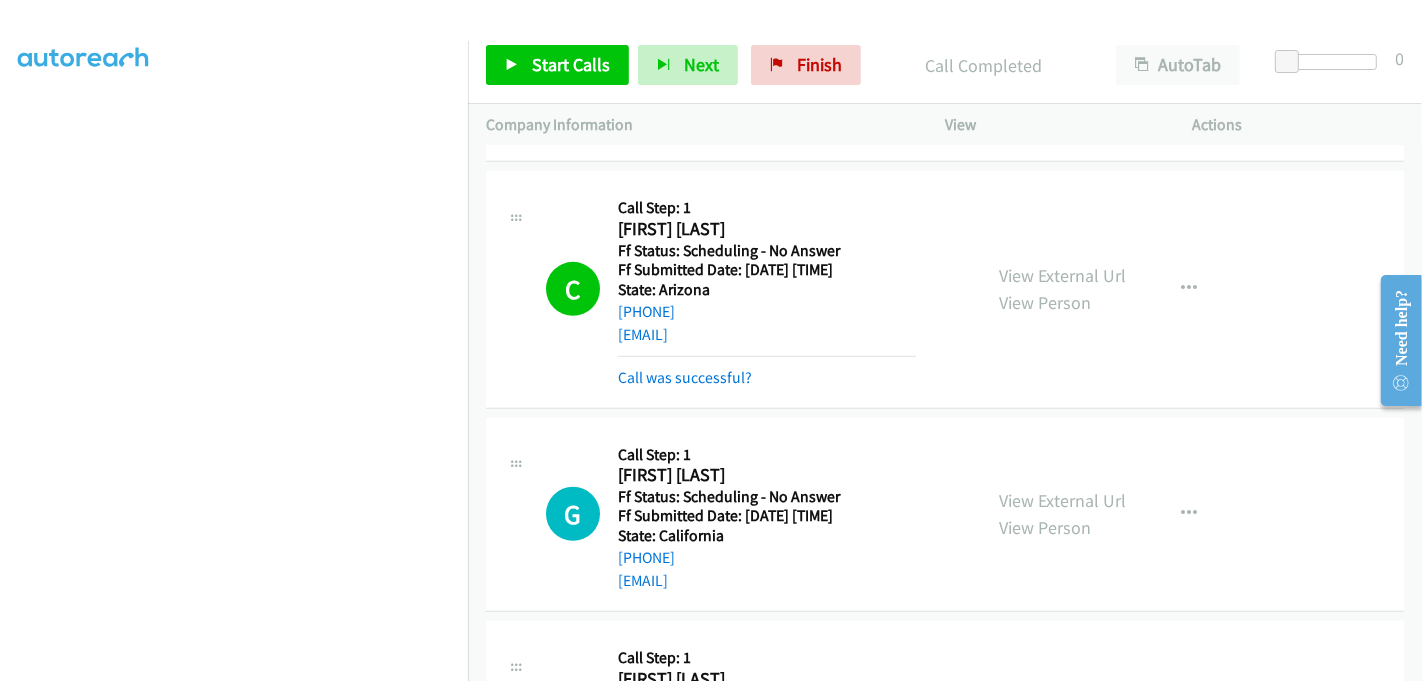 scroll, scrollTop: 888, scrollLeft: 0, axis: vertical 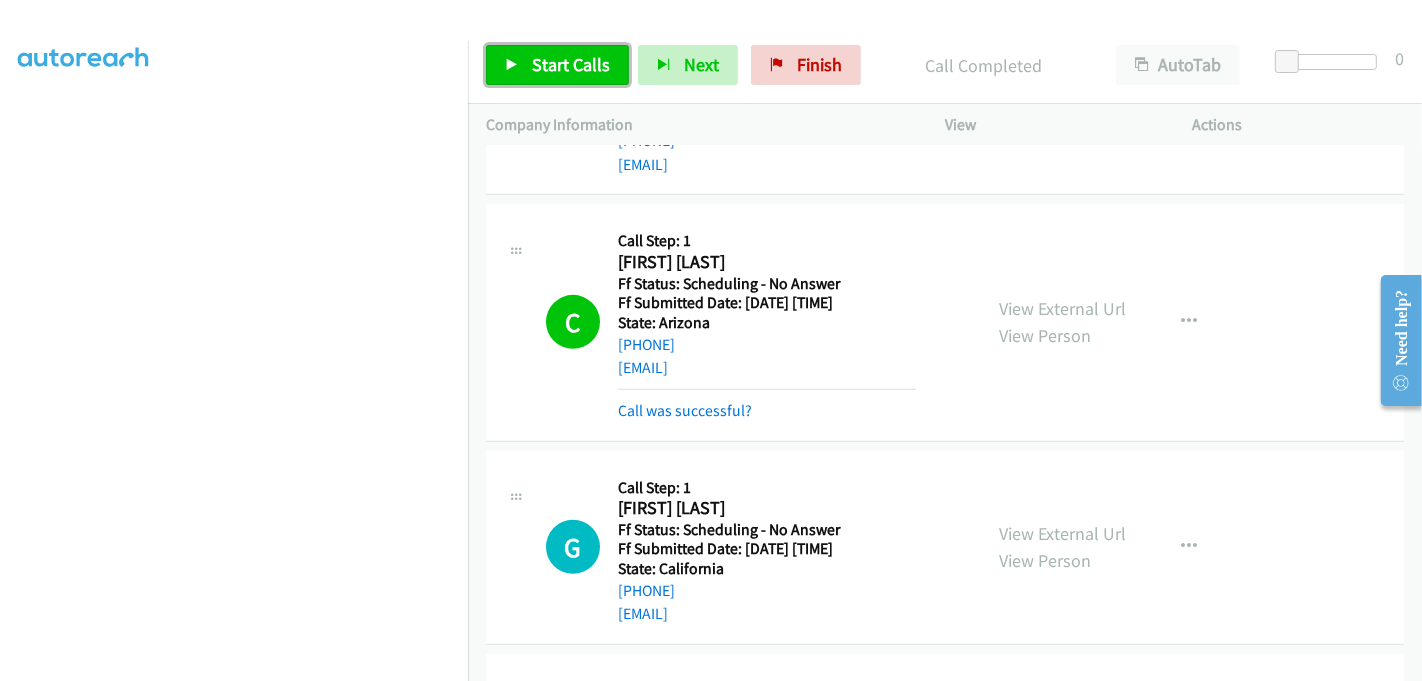 click on "Start Calls" at bounding box center [571, 64] 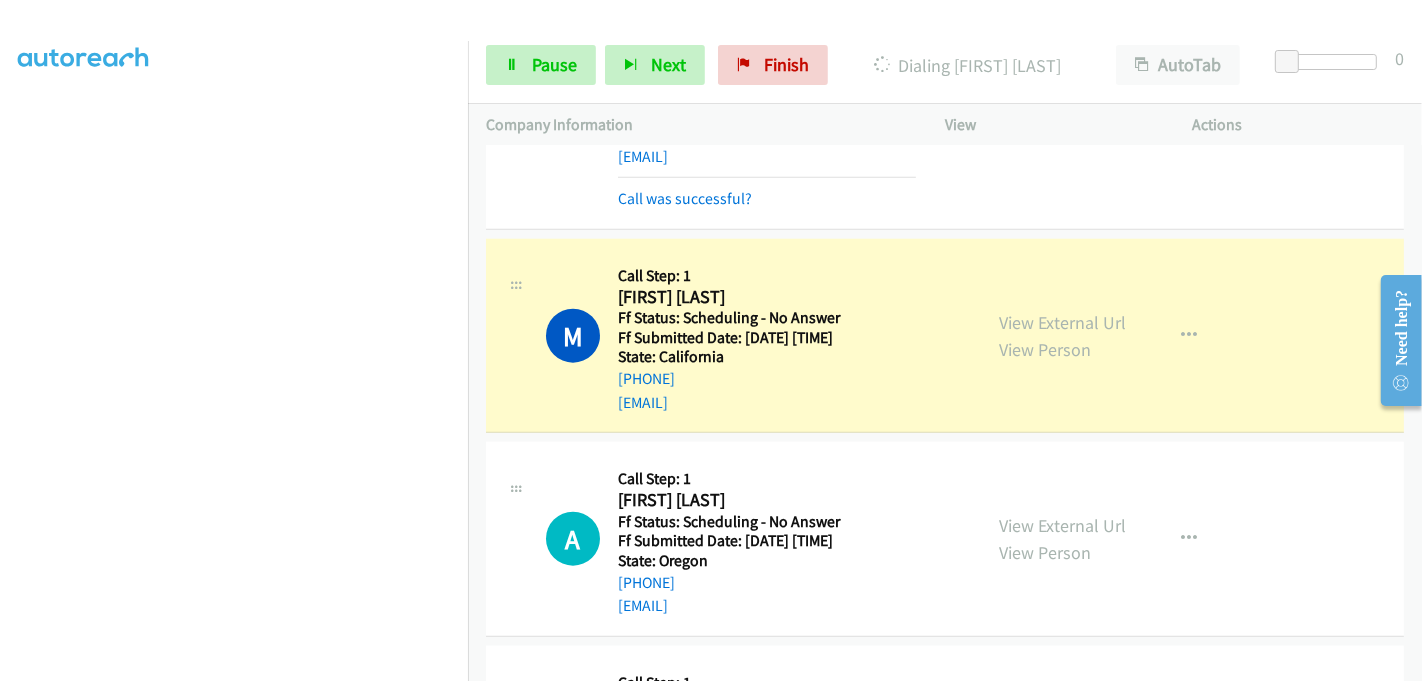 scroll, scrollTop: 1888, scrollLeft: 0, axis: vertical 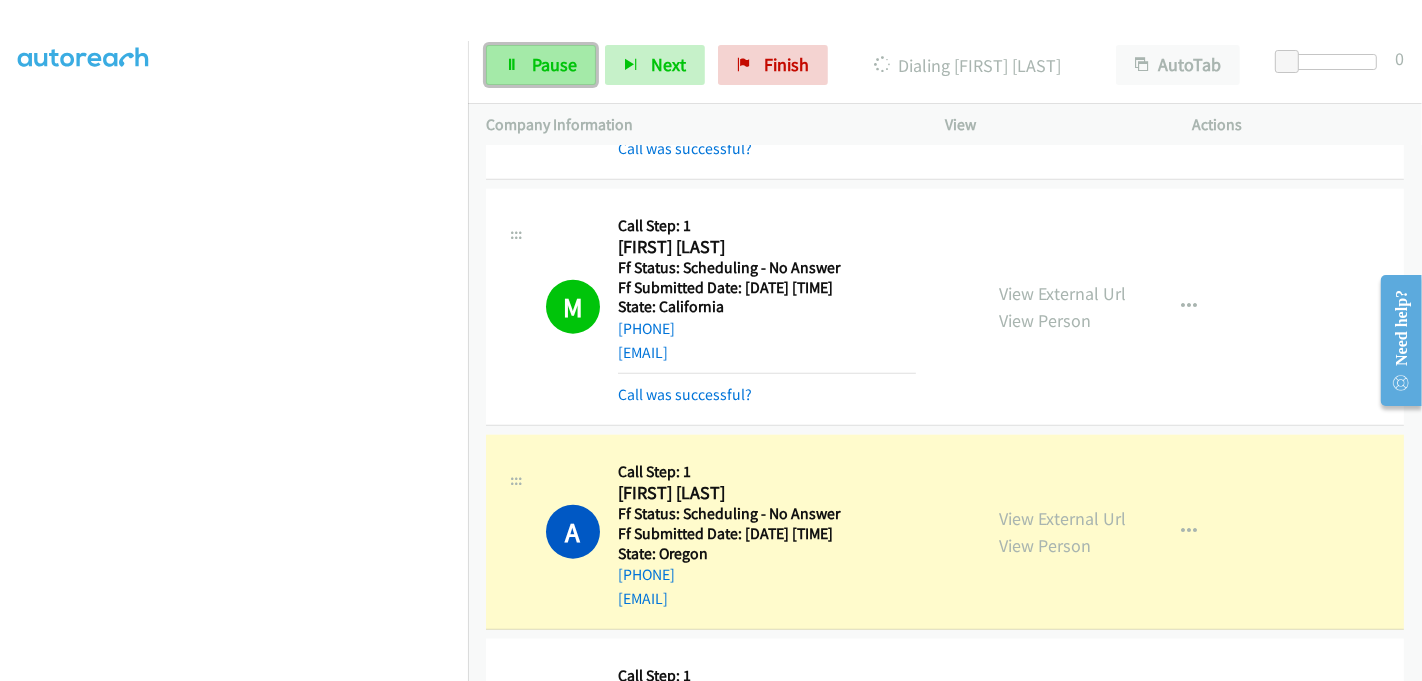 click on "Pause" at bounding box center [554, 64] 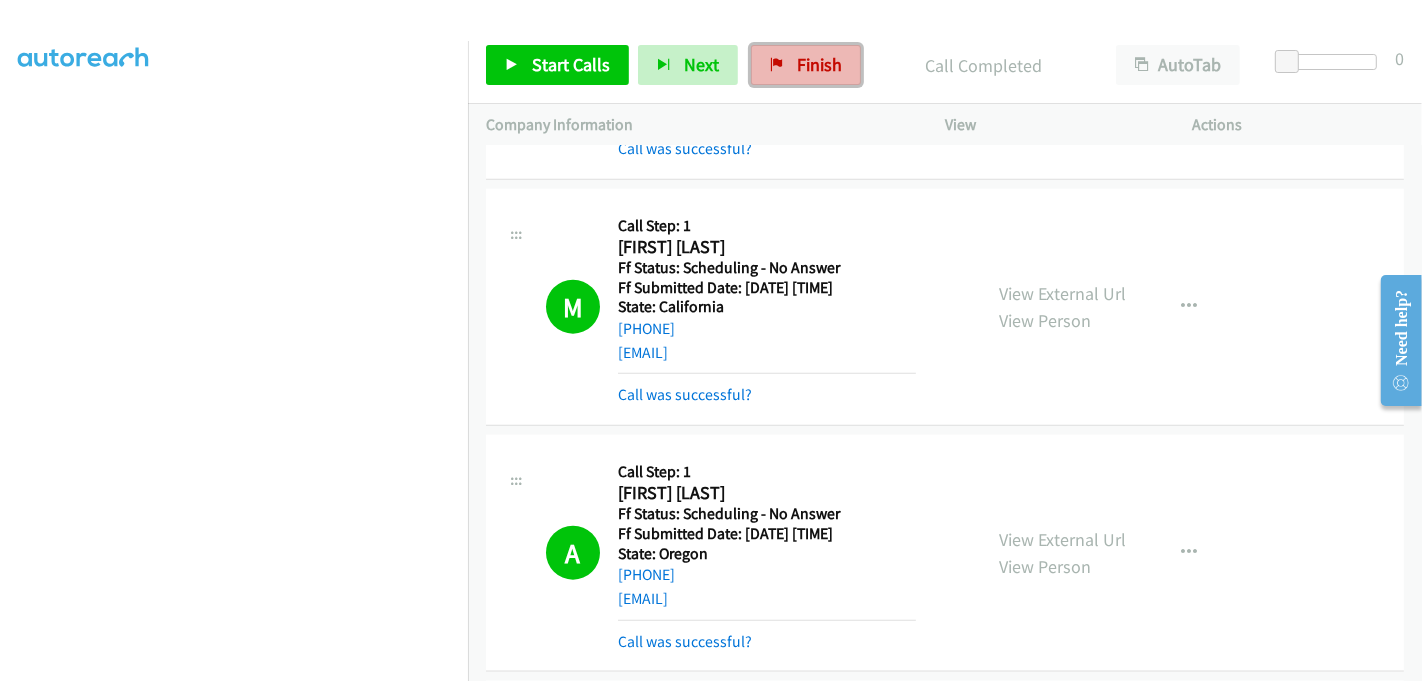 click at bounding box center (777, 66) 